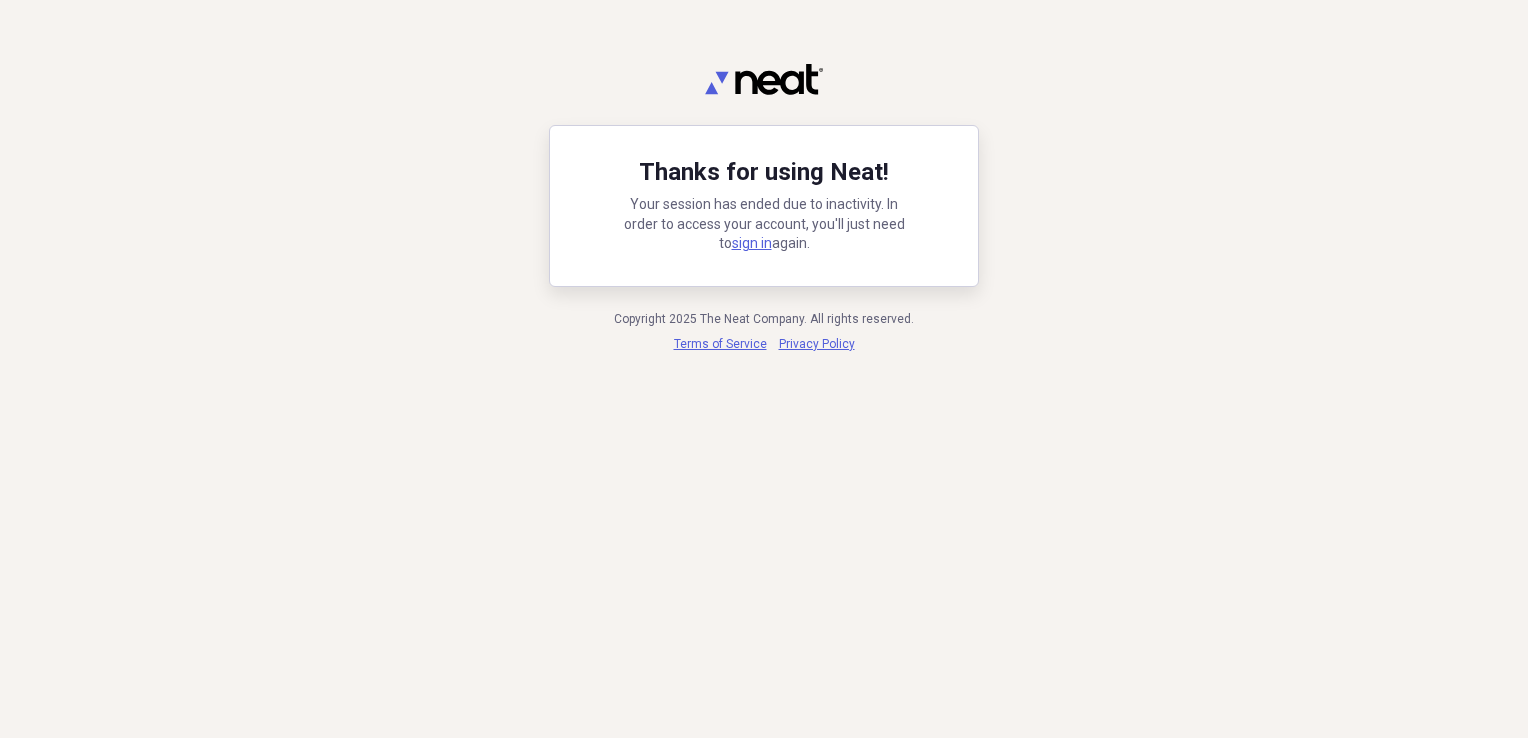 scroll, scrollTop: 0, scrollLeft: 0, axis: both 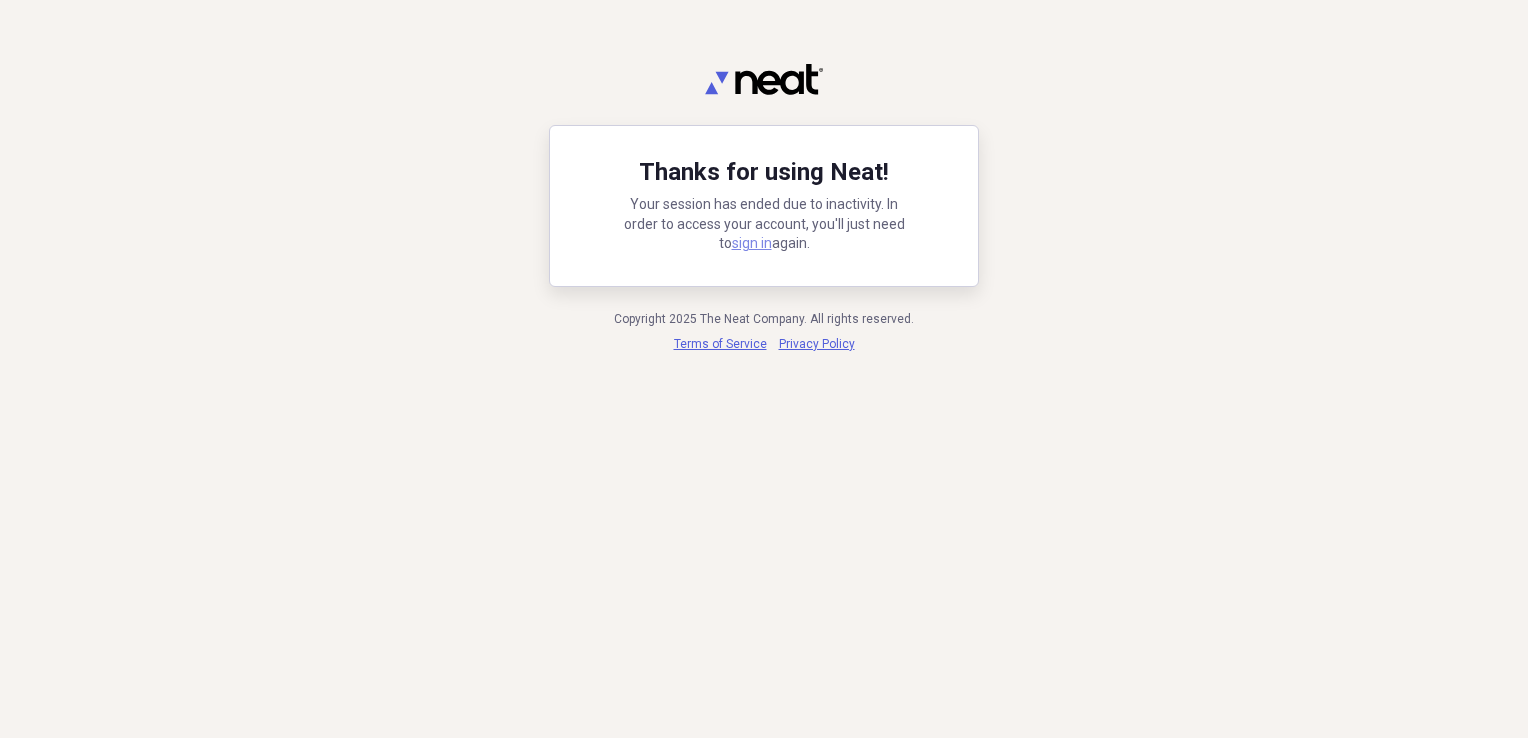 click on "sign in" at bounding box center (752, 243) 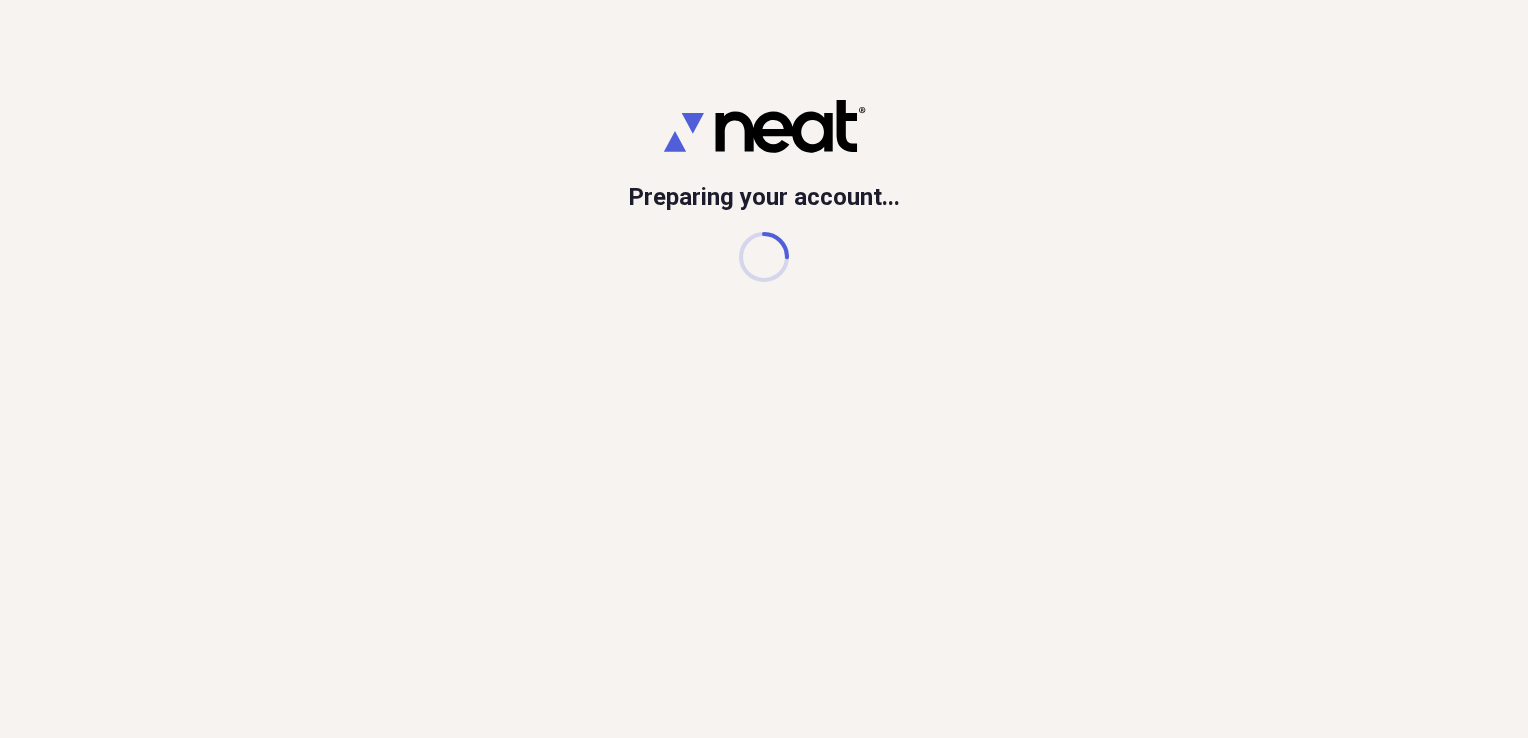 scroll, scrollTop: 0, scrollLeft: 0, axis: both 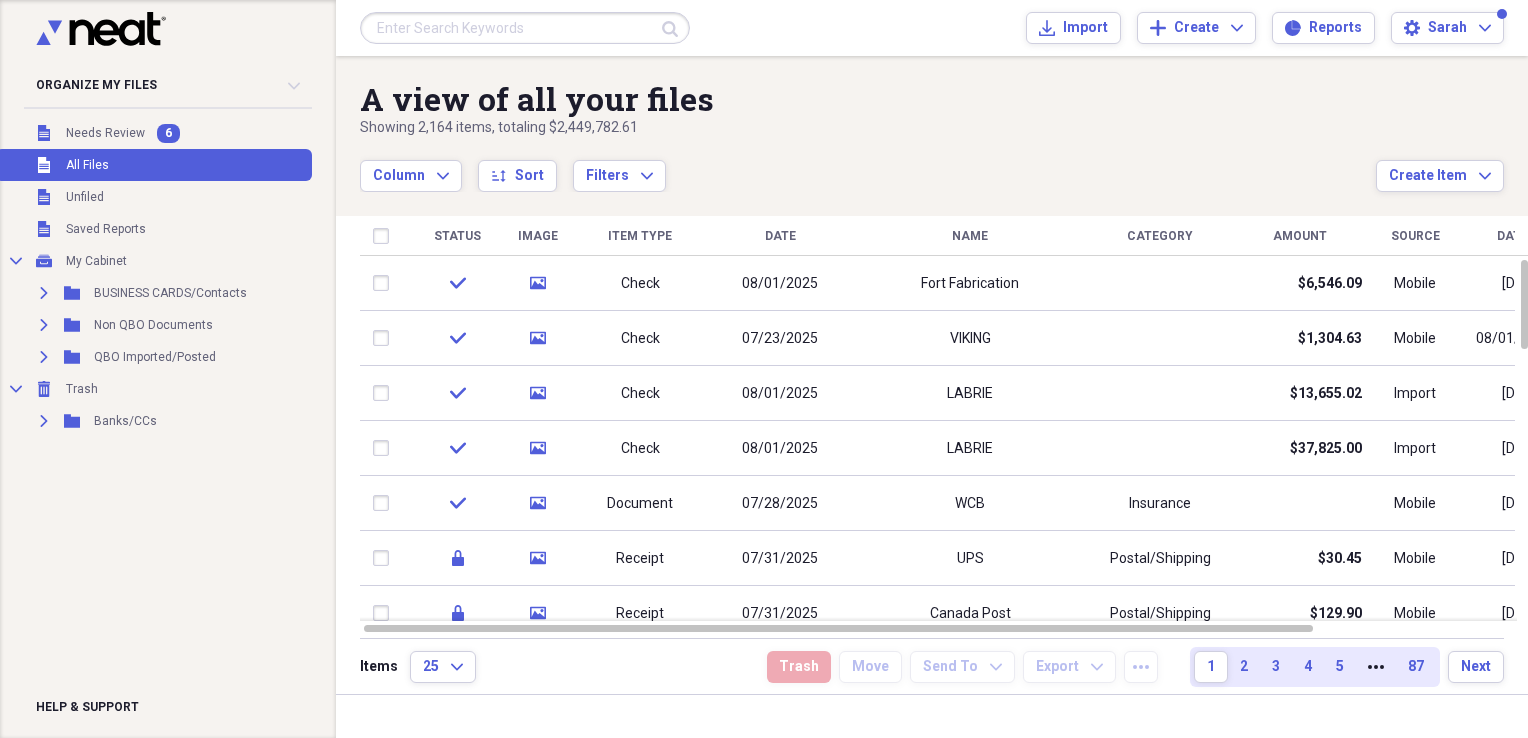 click at bounding box center (525, 28) 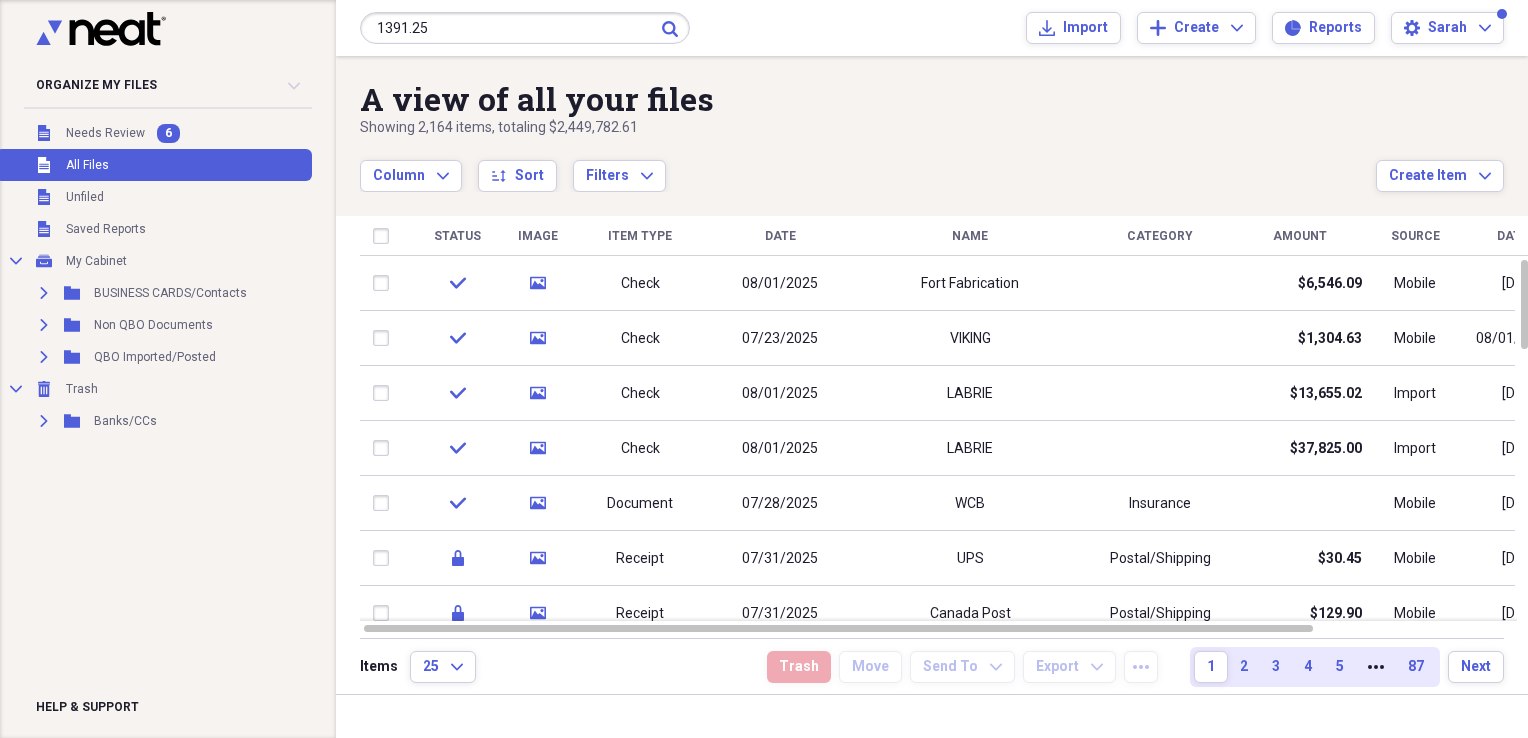 type on "1391.25" 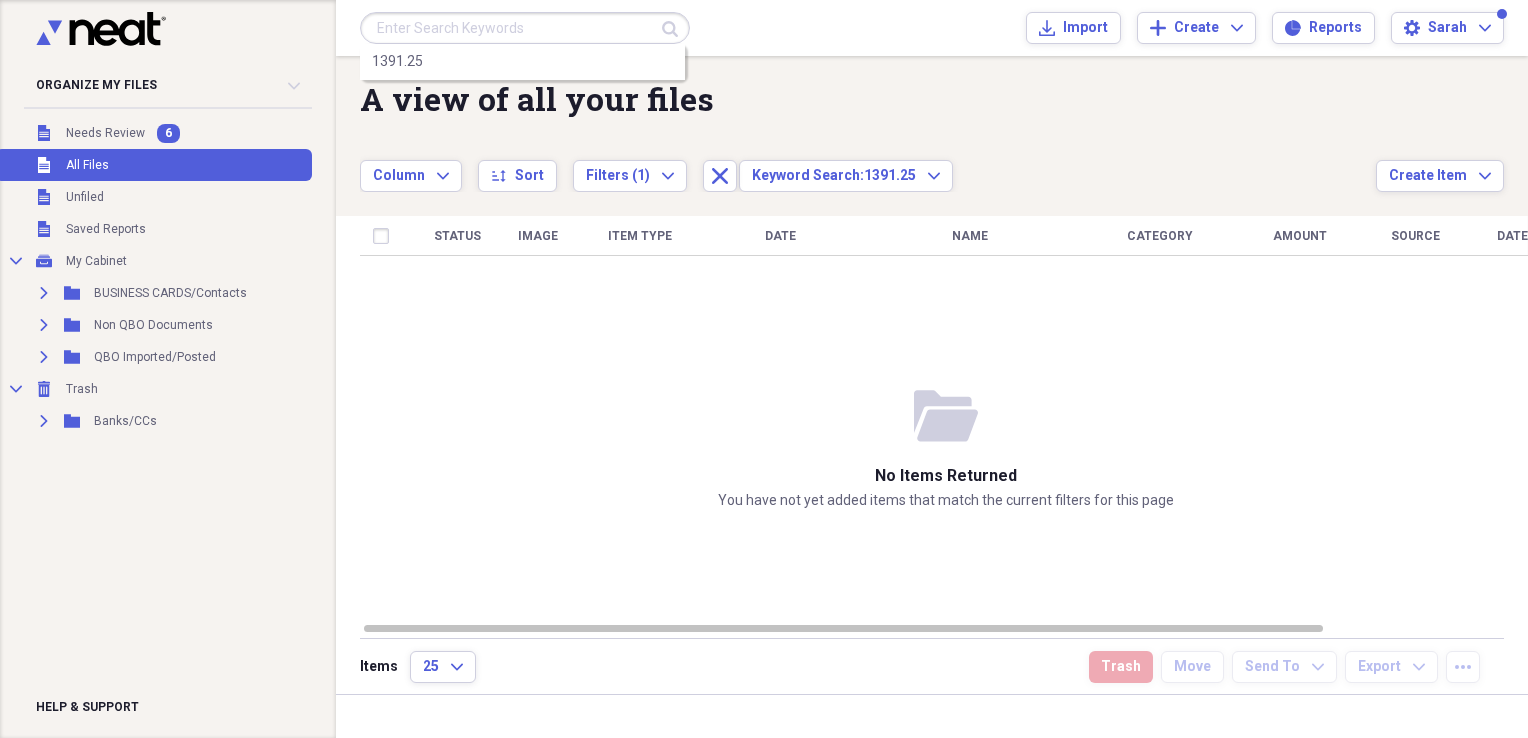 click at bounding box center (525, 28) 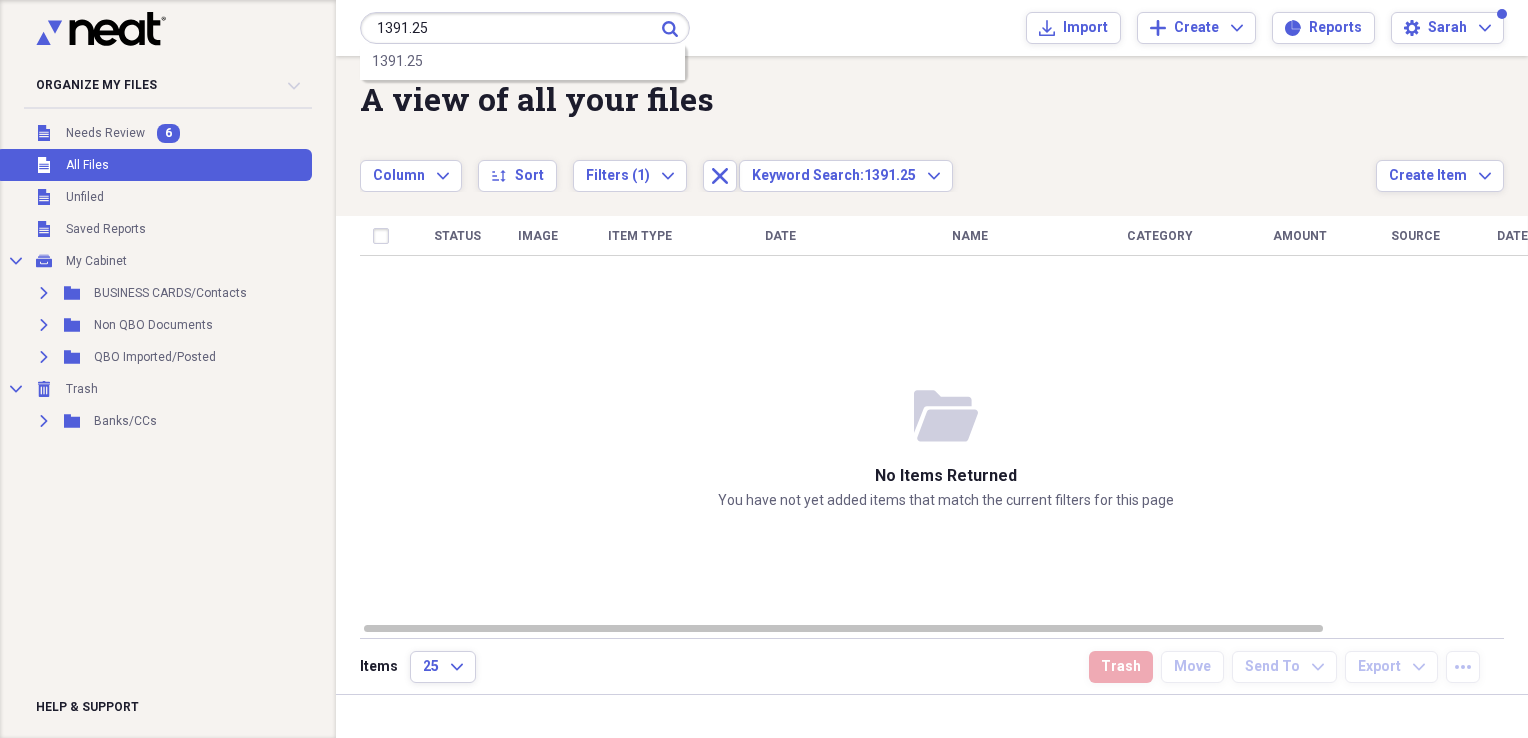 type on "1391.25" 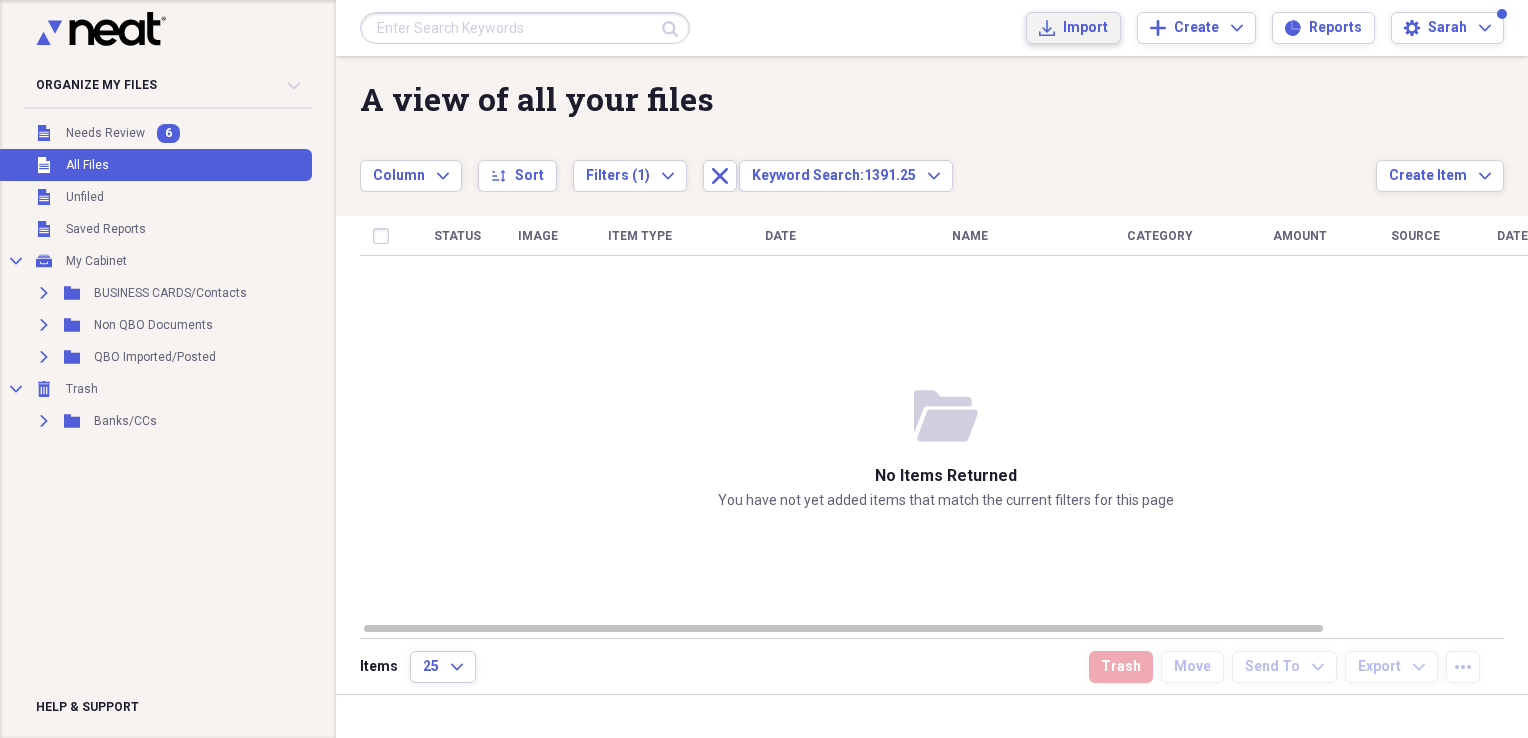 click on "Import Import" at bounding box center (1073, 28) 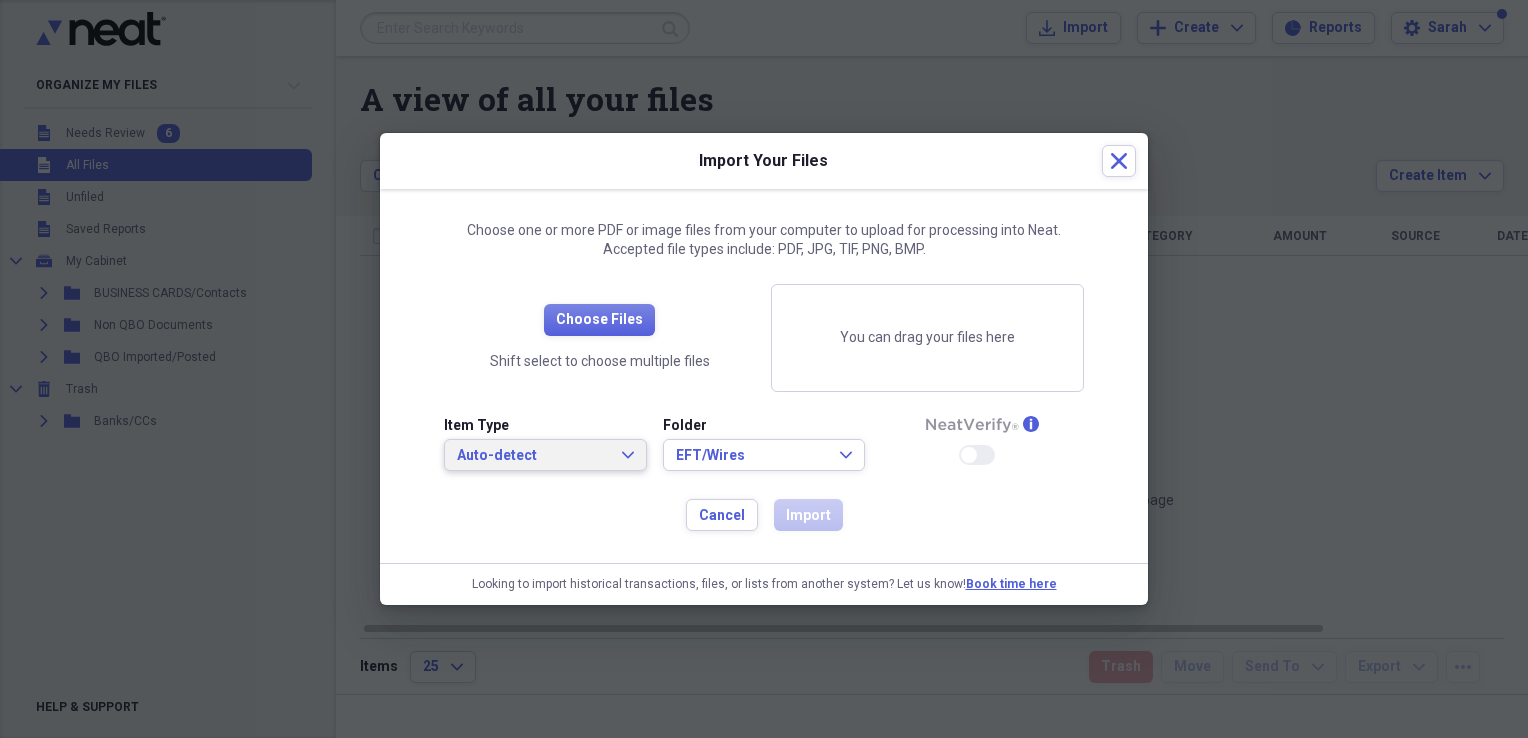 click on "Auto-detect" at bounding box center (533, 456) 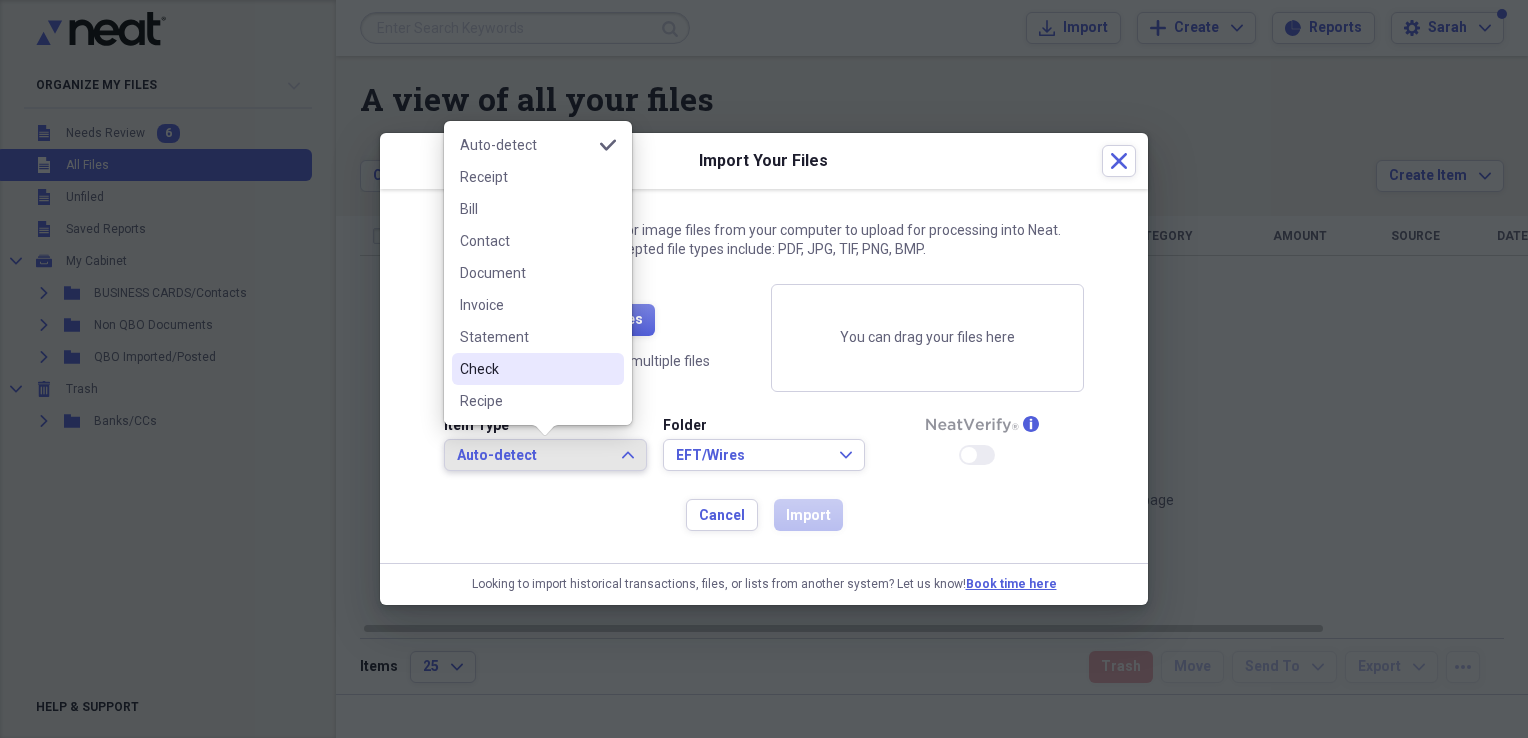 click on "Check" at bounding box center (526, 369) 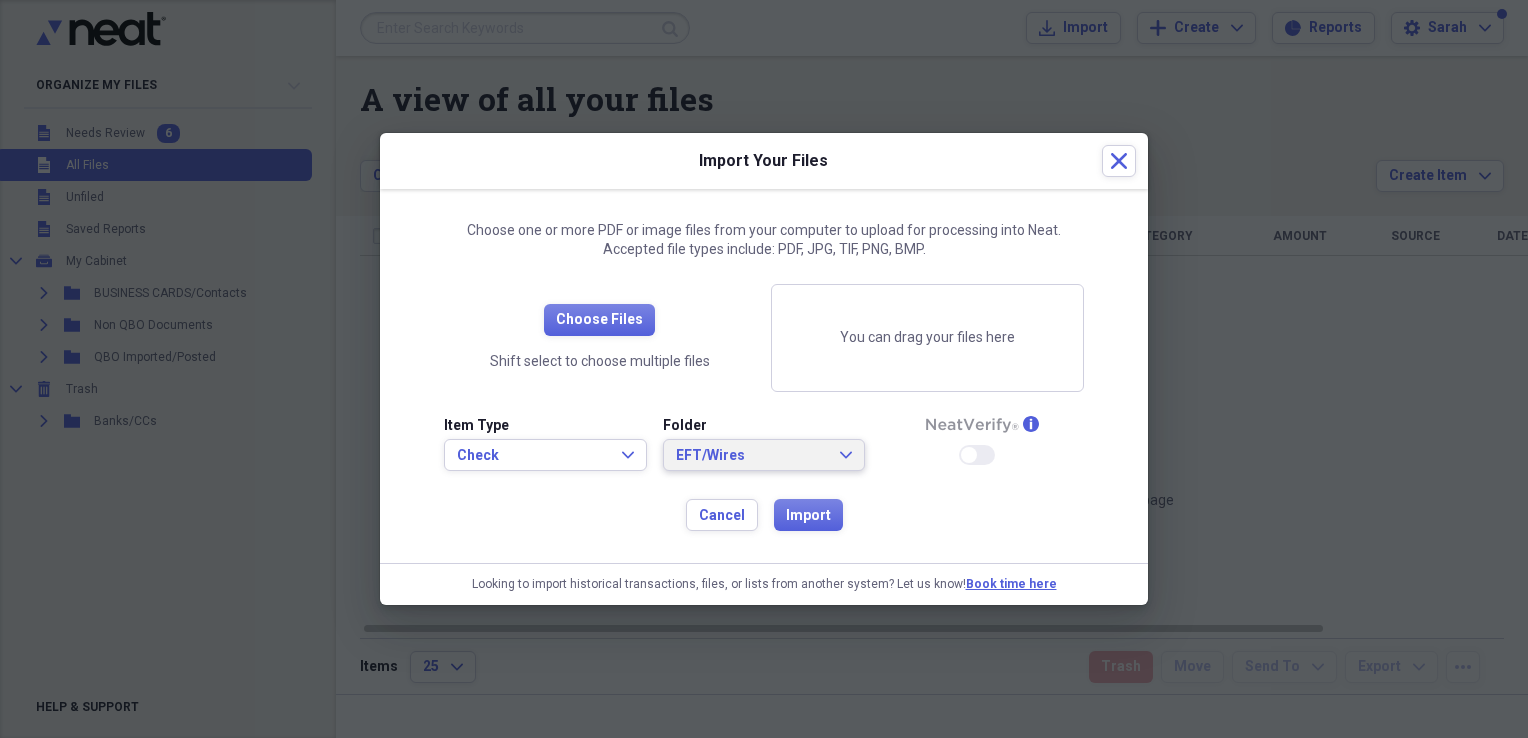 click on "EFT/Wires" at bounding box center (752, 456) 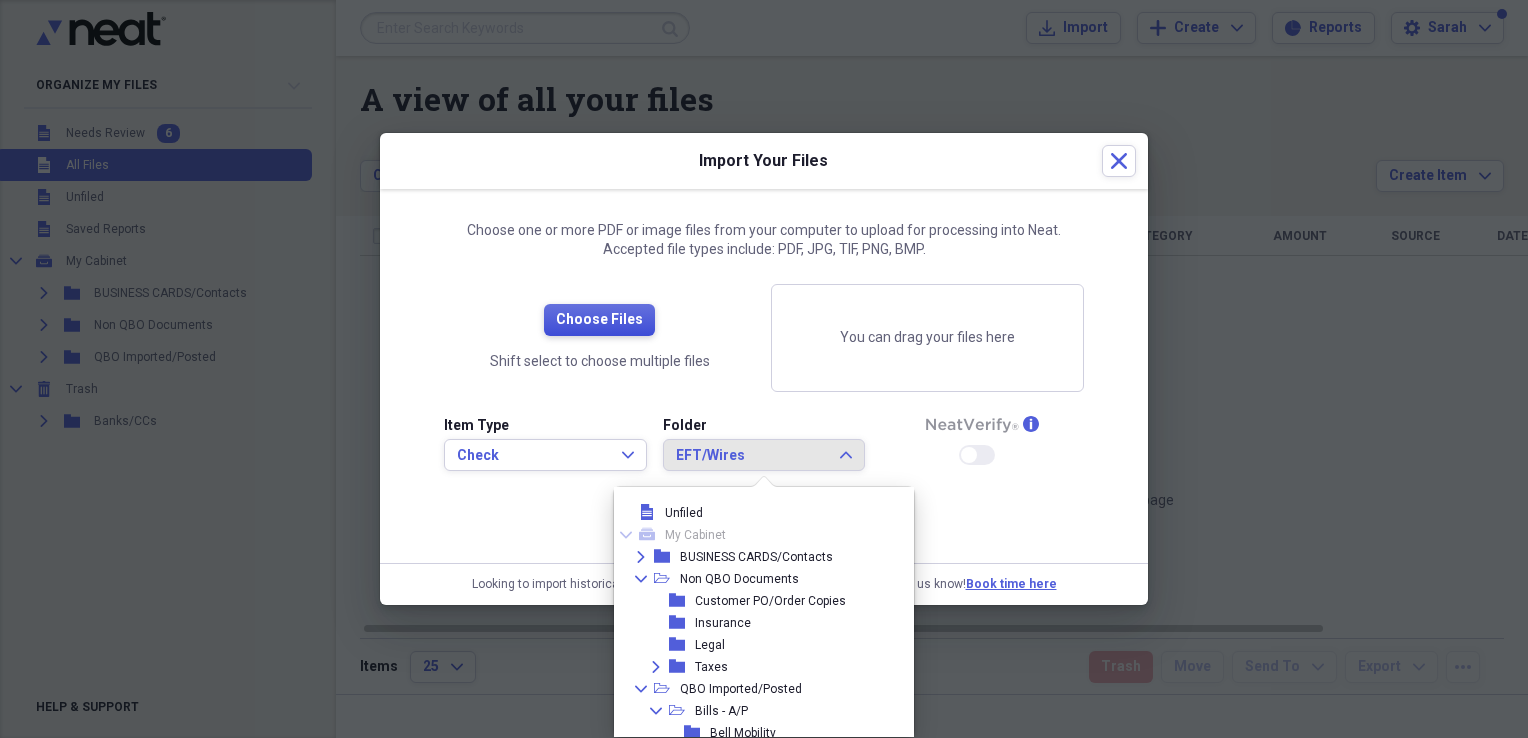 click on "Choose Files" at bounding box center (599, 320) 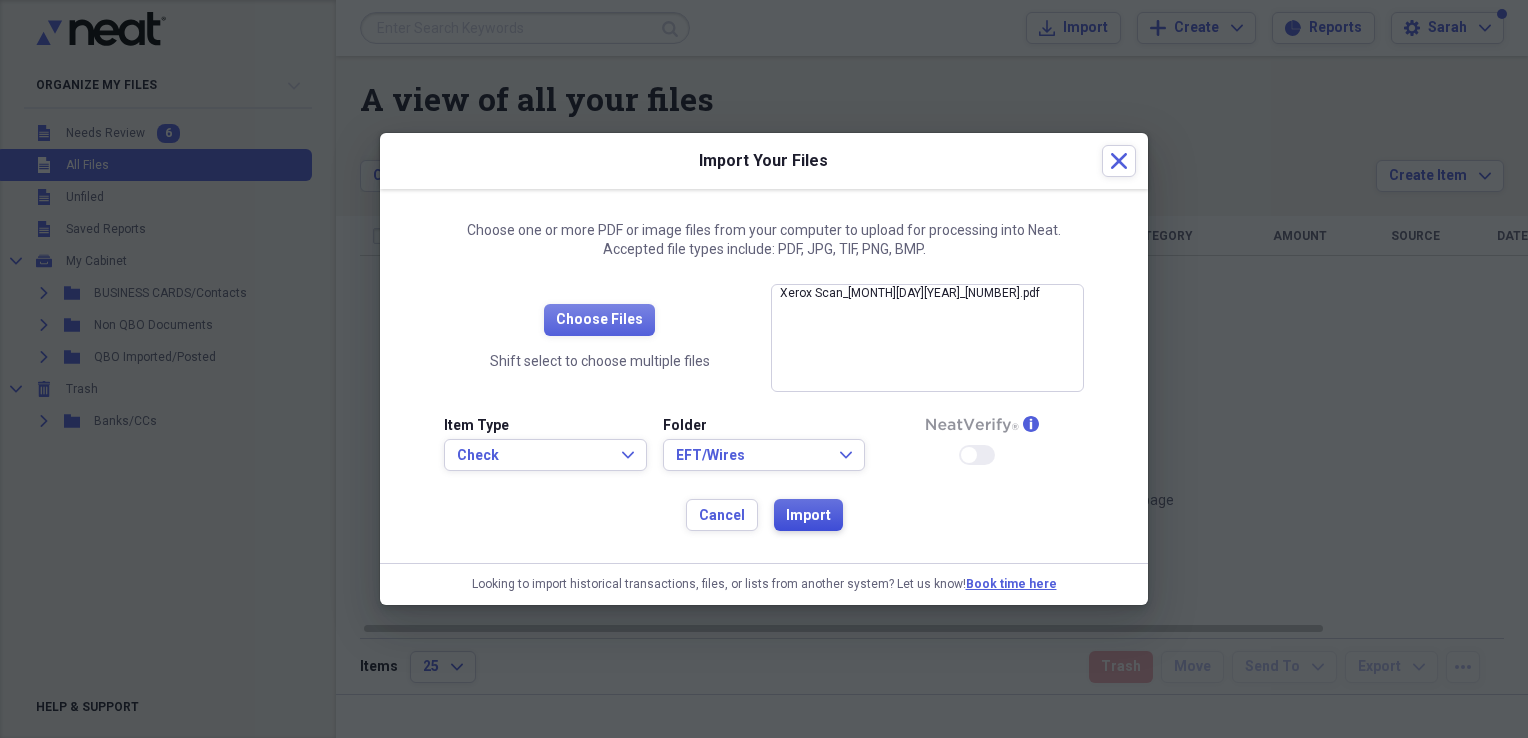 click on "Import" at bounding box center [808, 516] 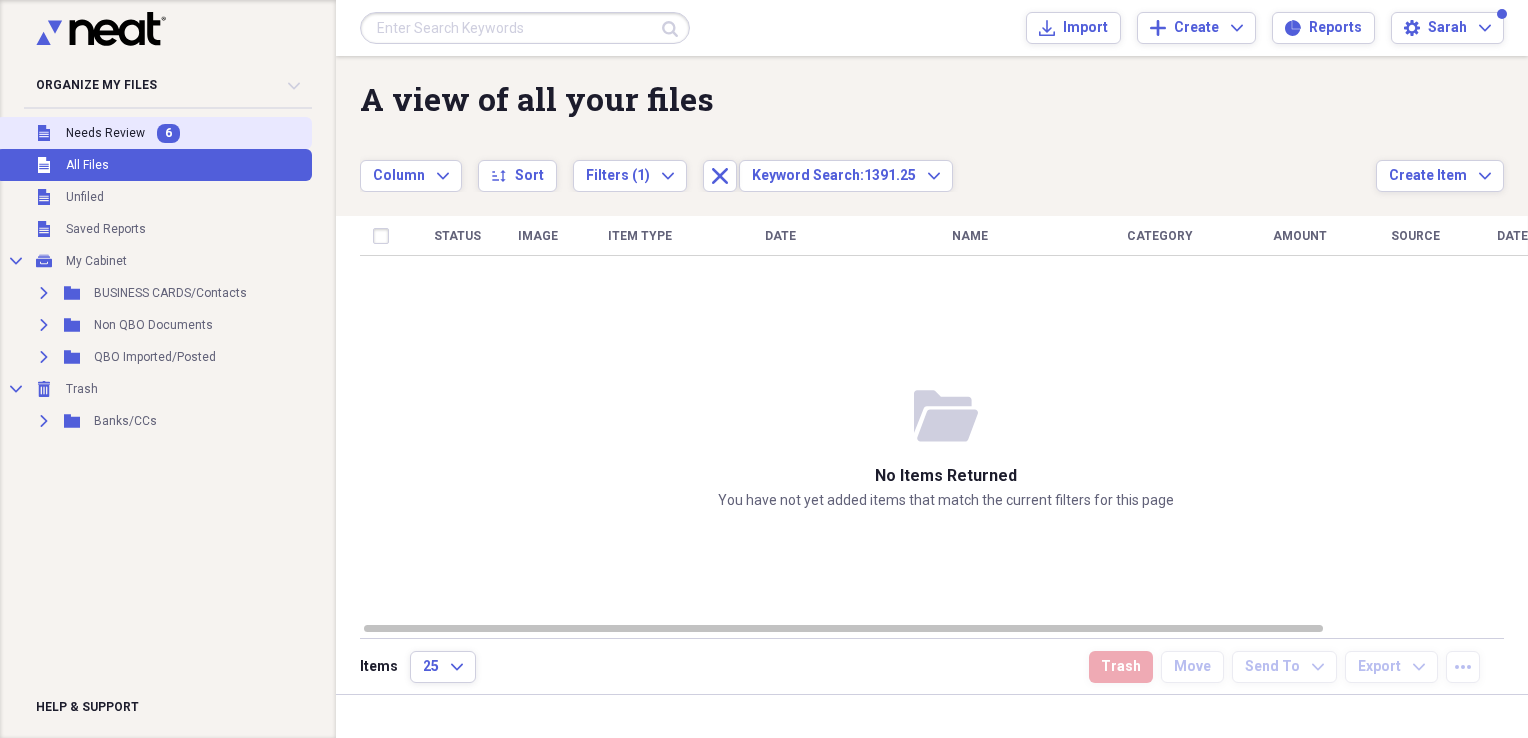 click on "Needs Review" at bounding box center [105, 133] 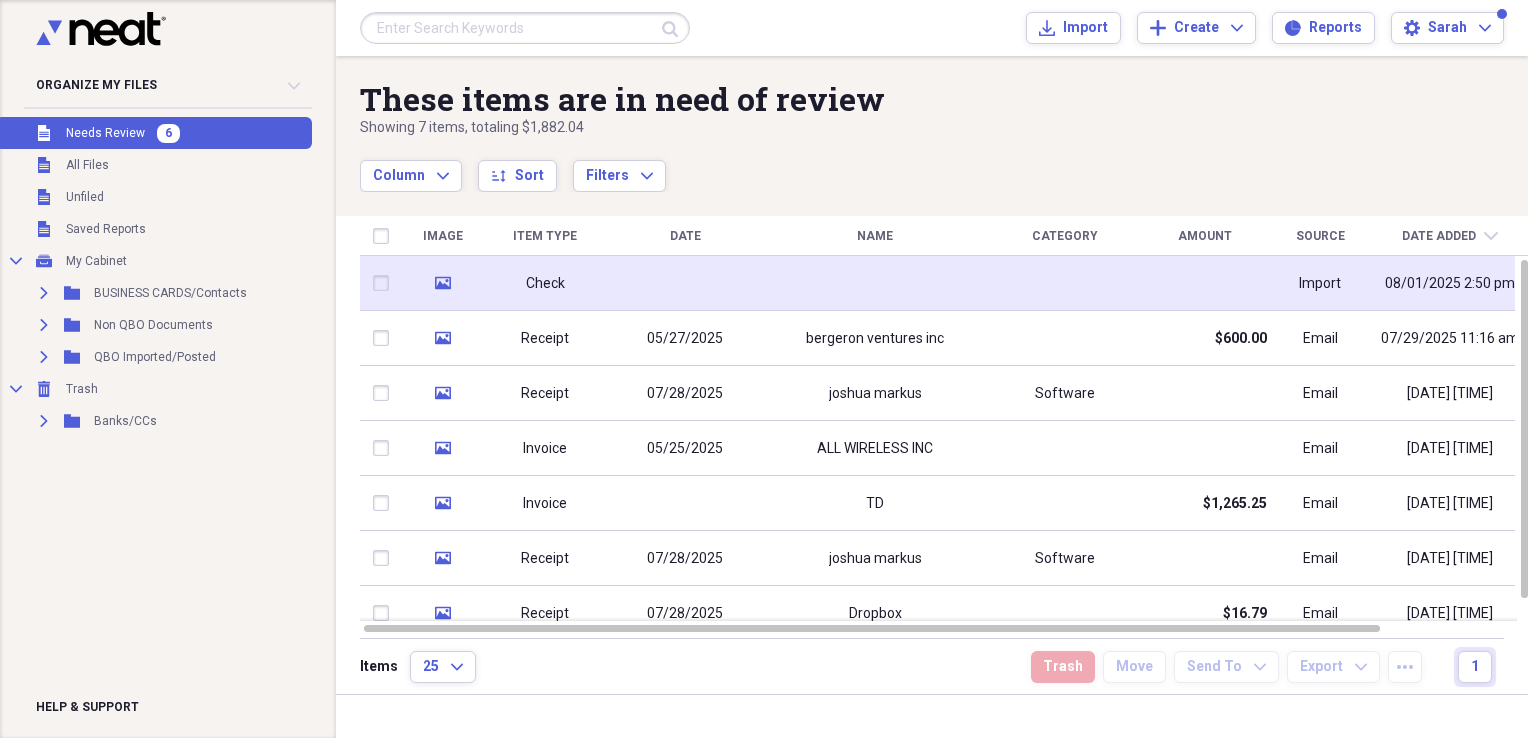 click on "media" at bounding box center [442, 283] 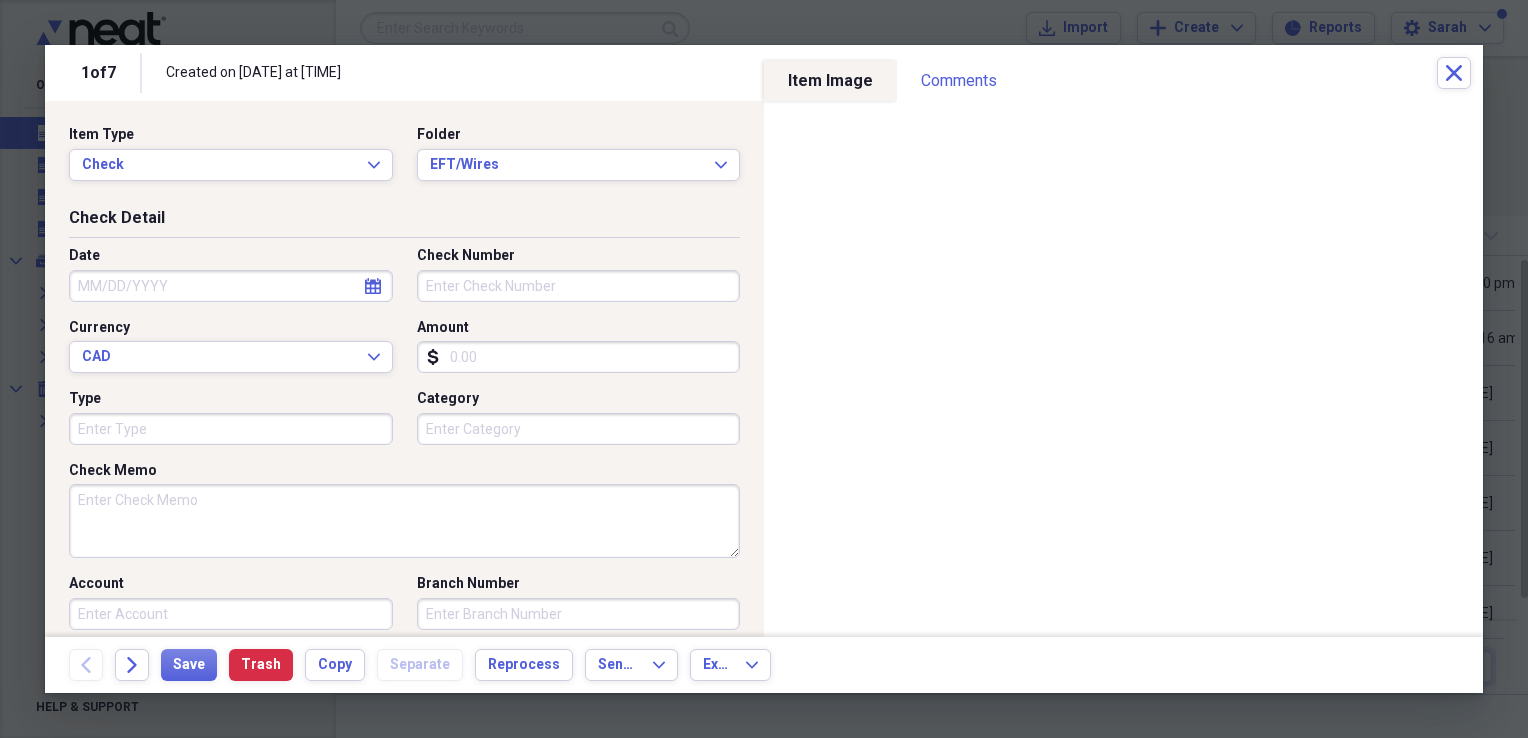 click on "calendar" 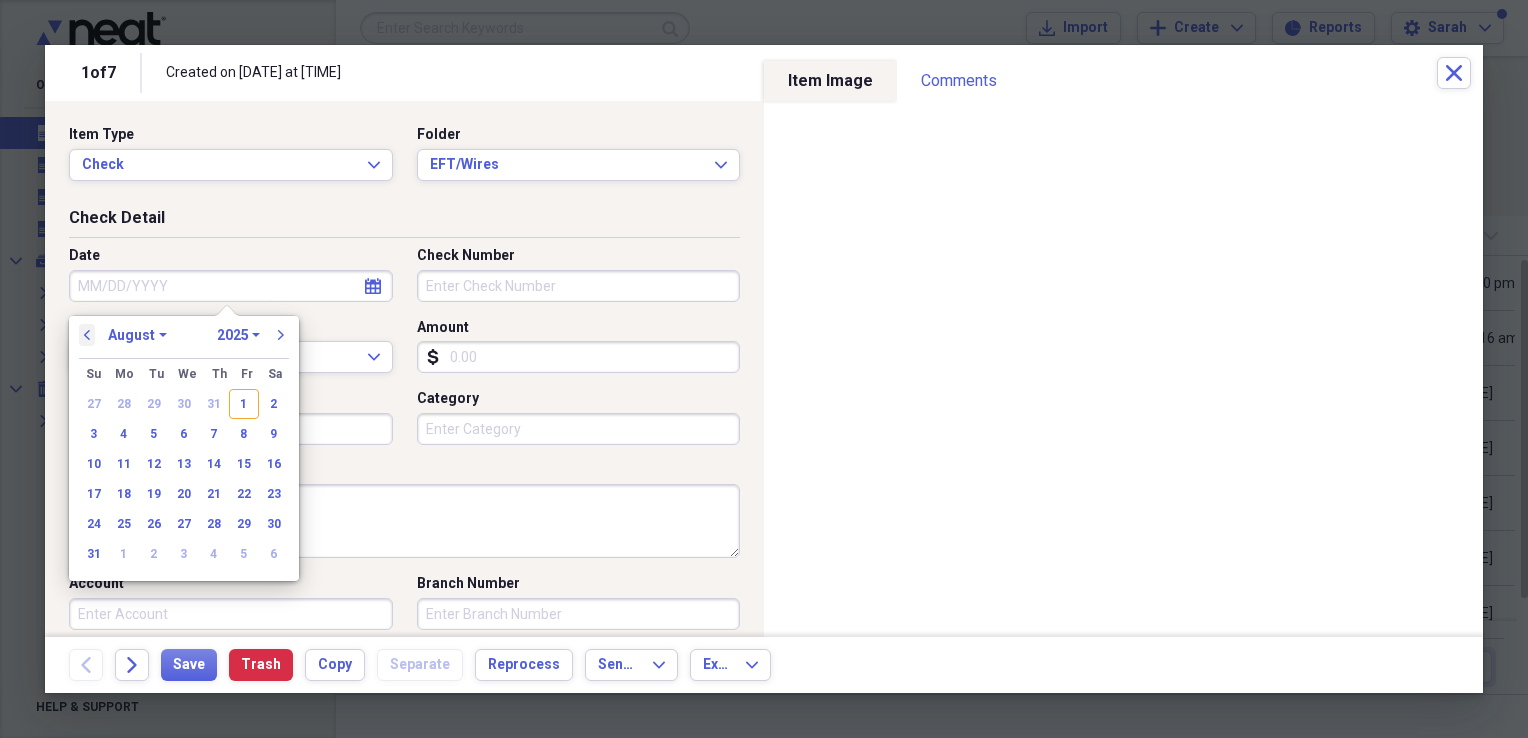 click on "previous" at bounding box center (87, 335) 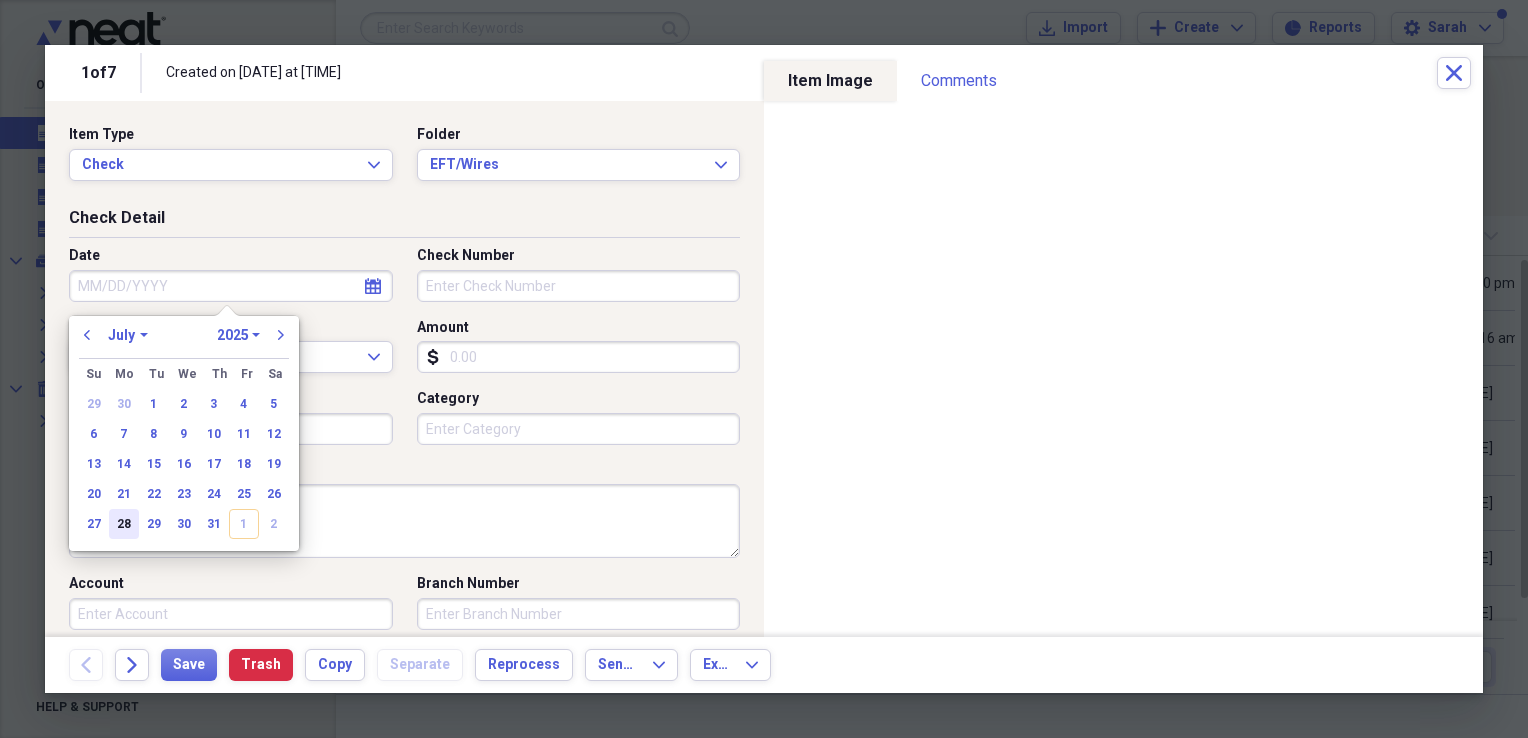 click on "28" at bounding box center [124, 524] 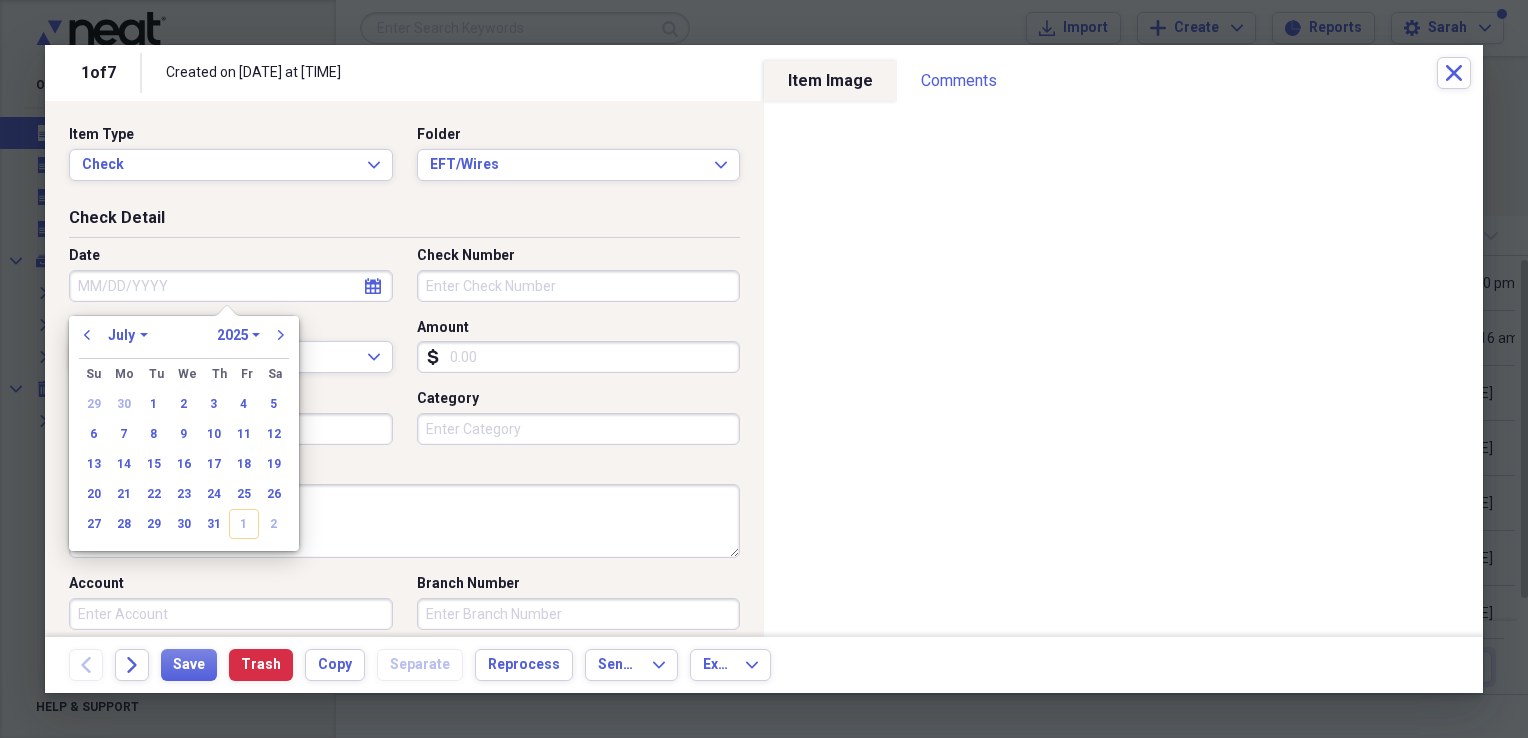 type on "07/28/2025" 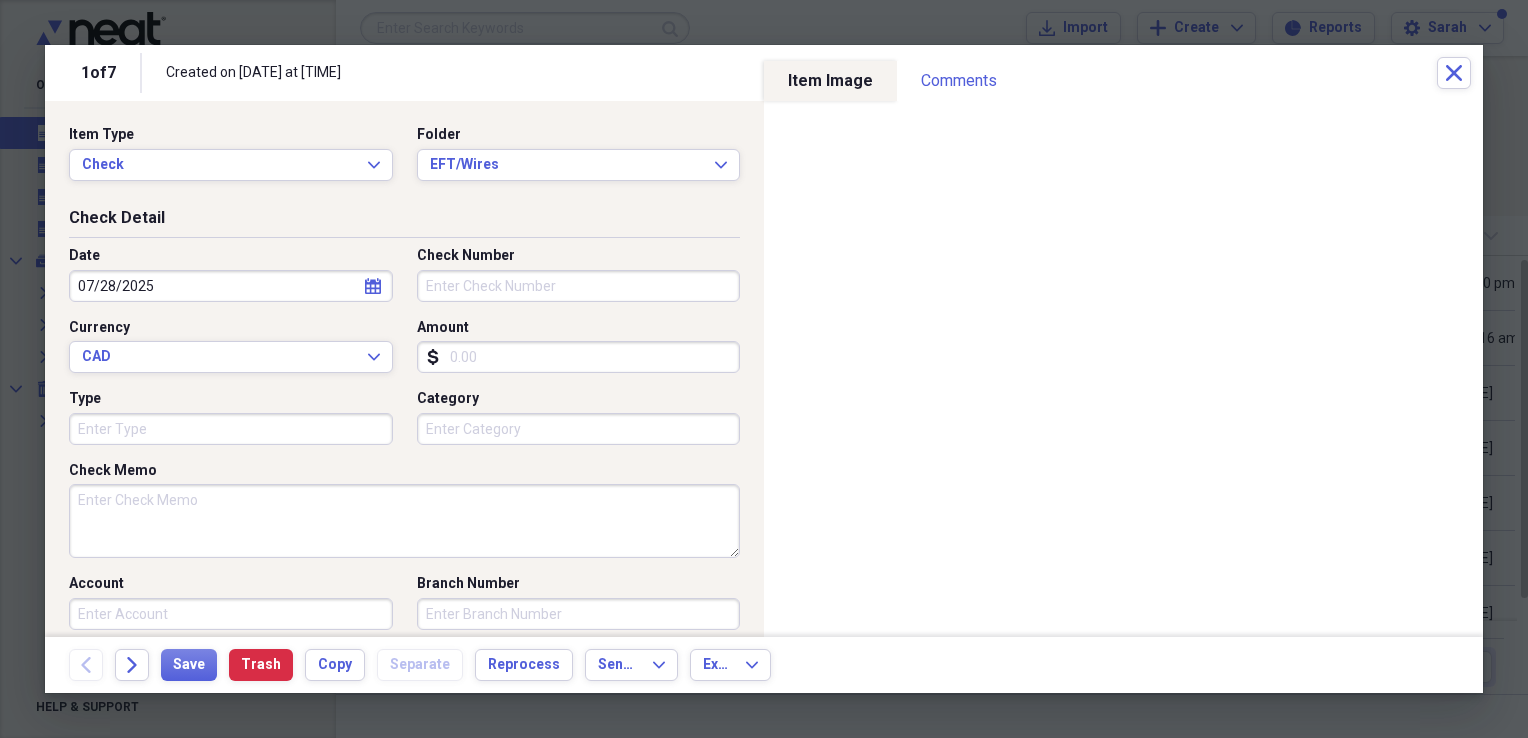 click on "Check Number" at bounding box center (579, 286) 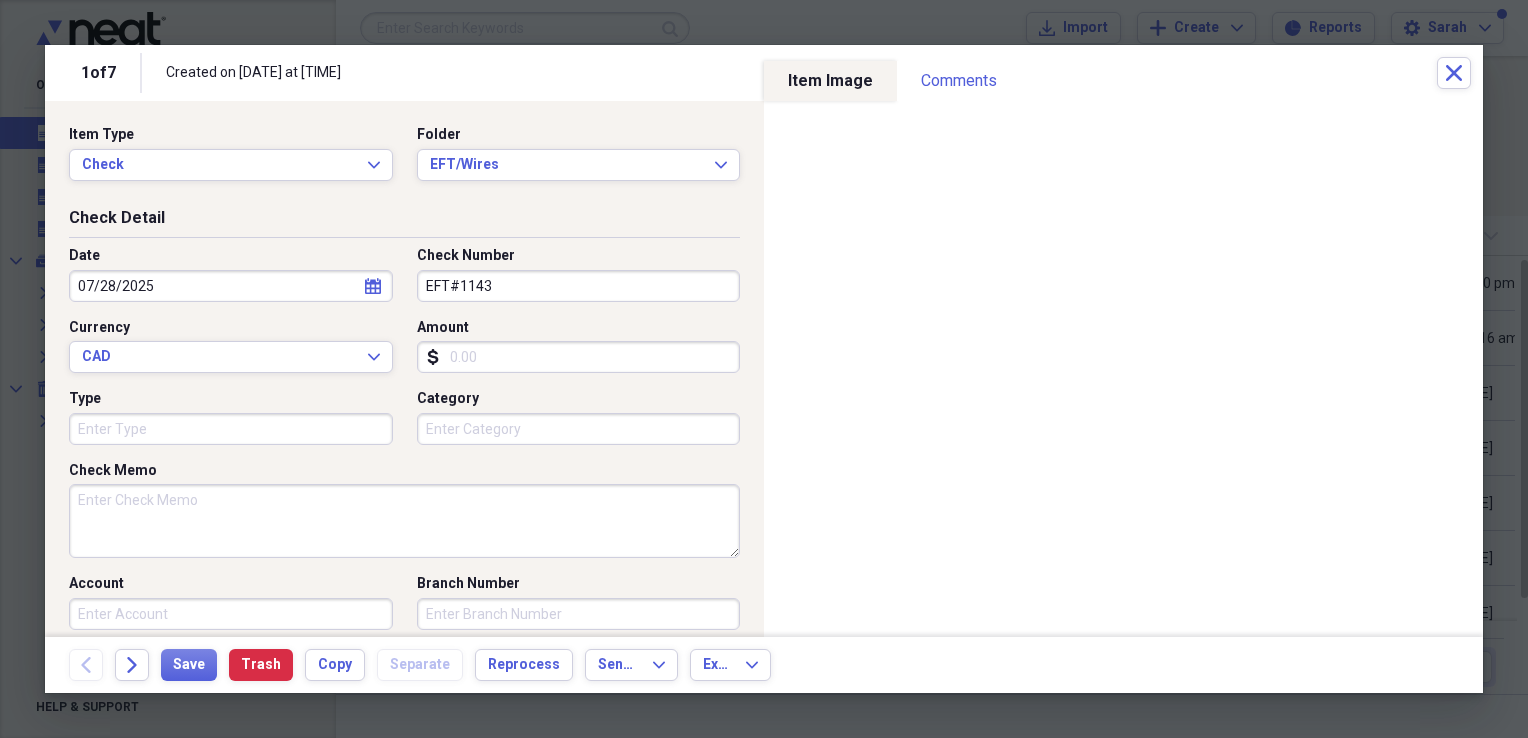 type on "EFT#1143" 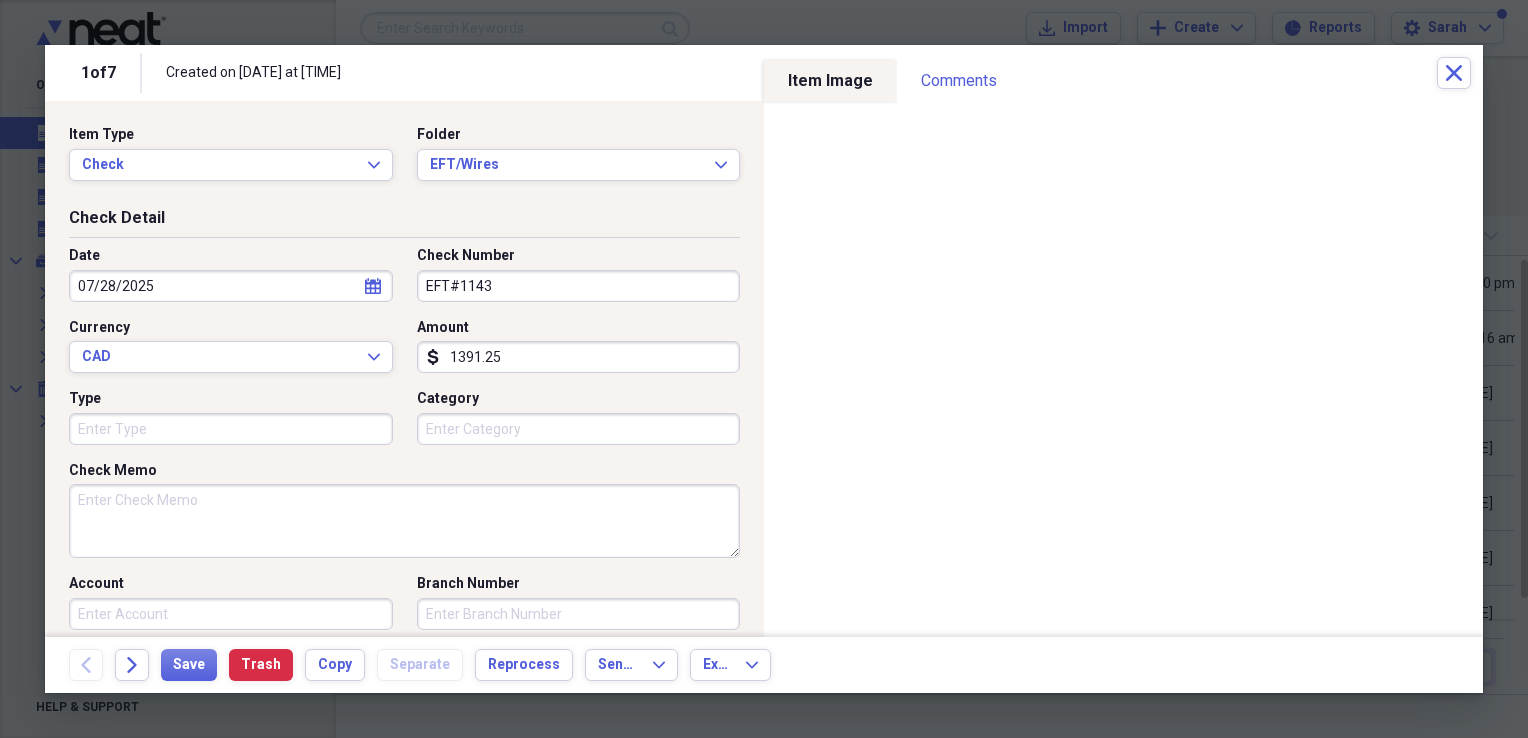 type on "1391.25" 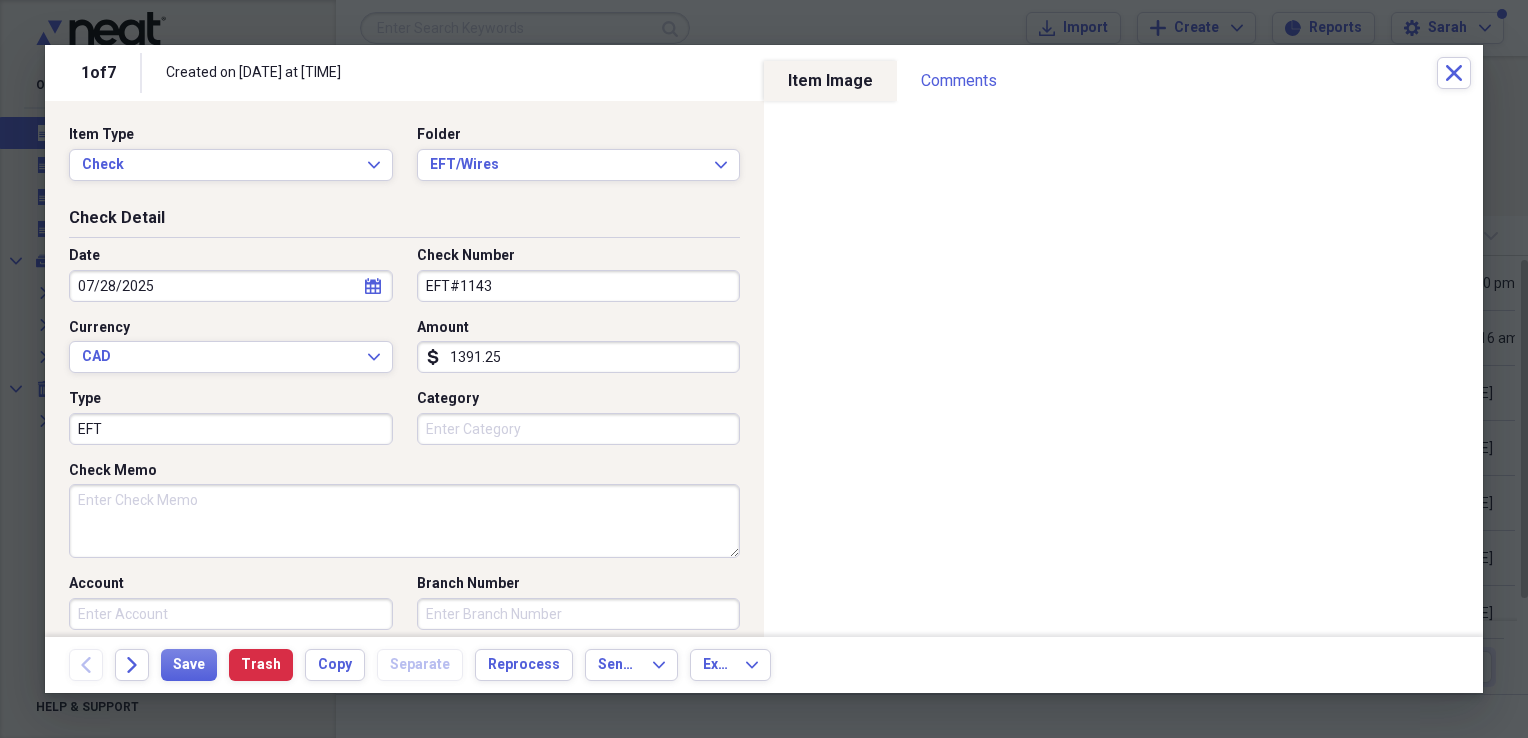 type on "EFT" 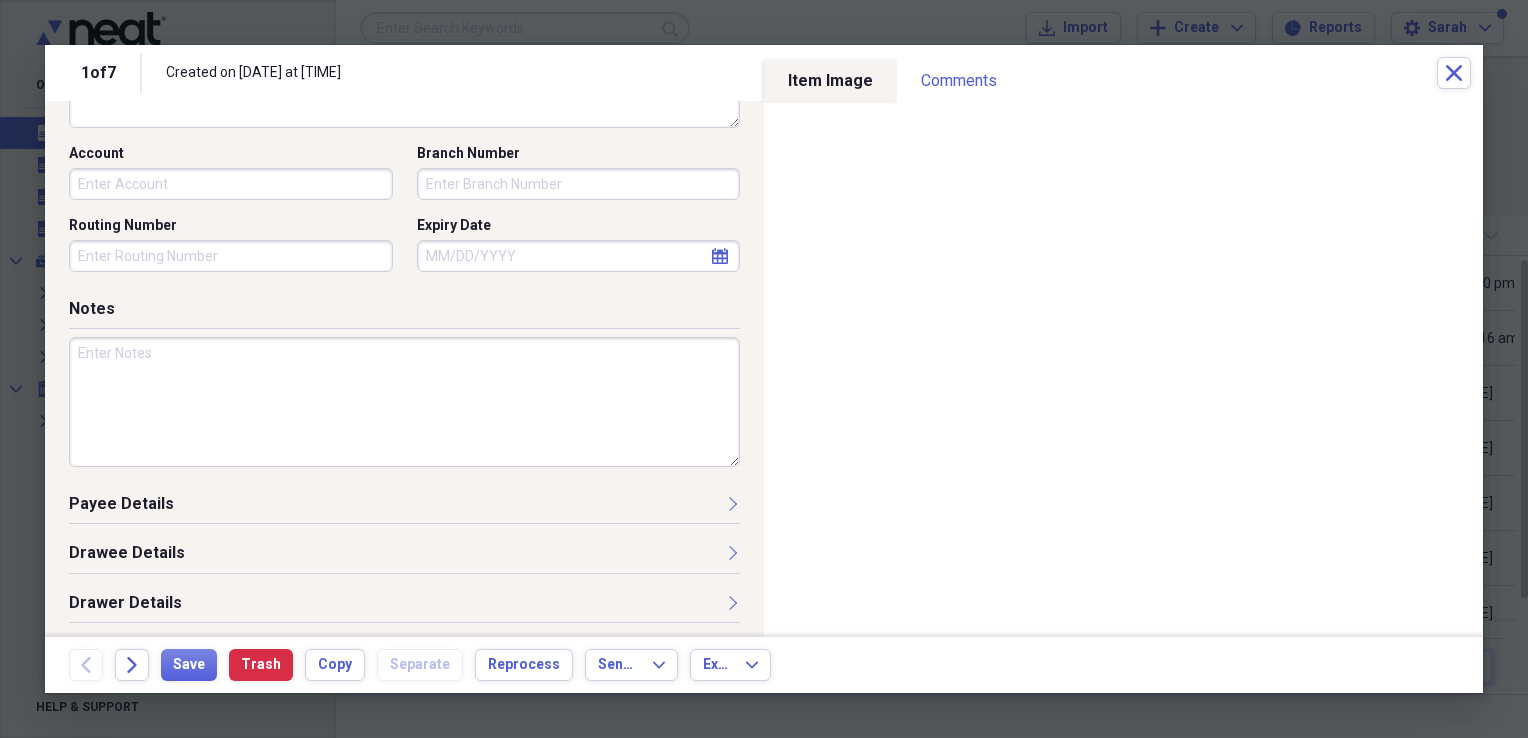 scroll, scrollTop: 432, scrollLeft: 0, axis: vertical 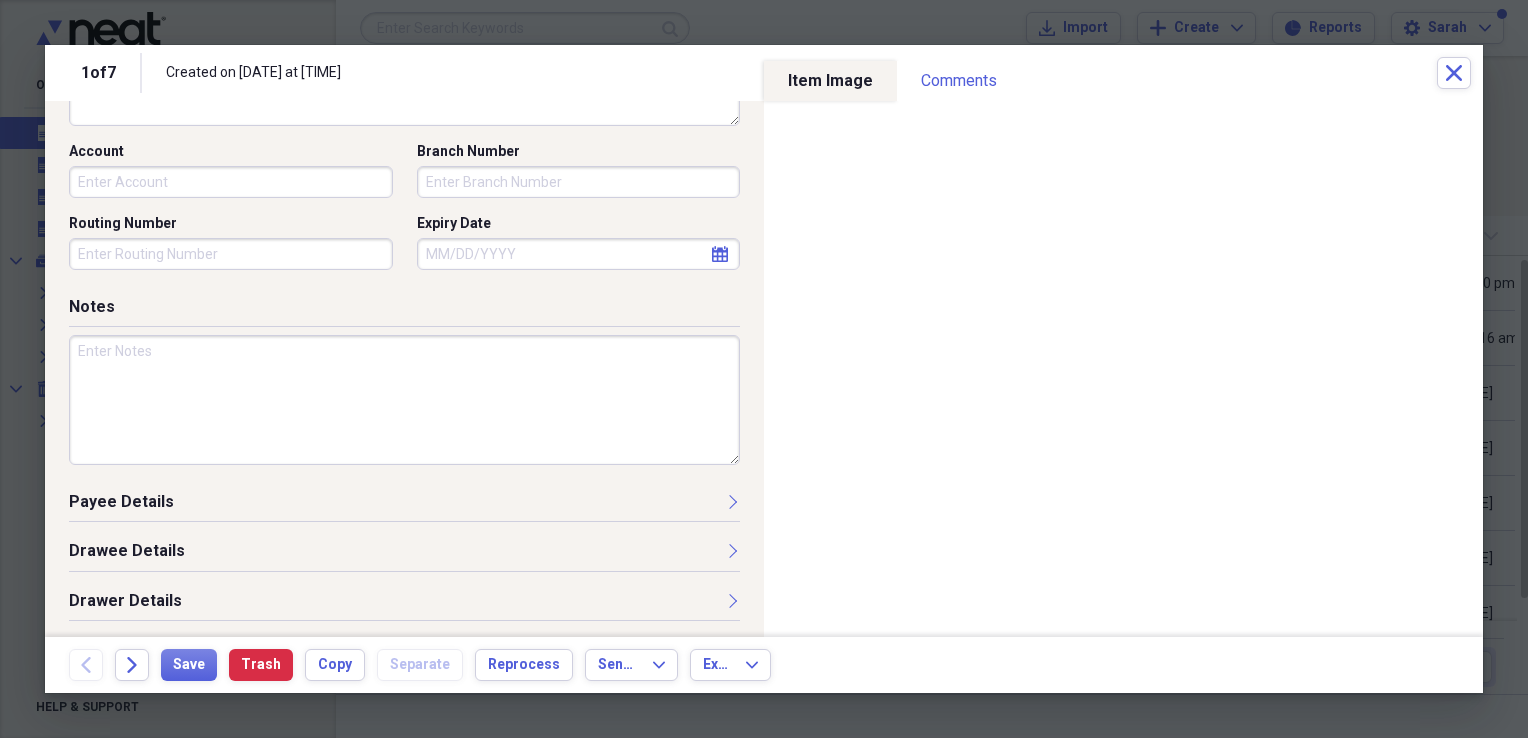 type on "SUPERIOR
[NUMBER]" 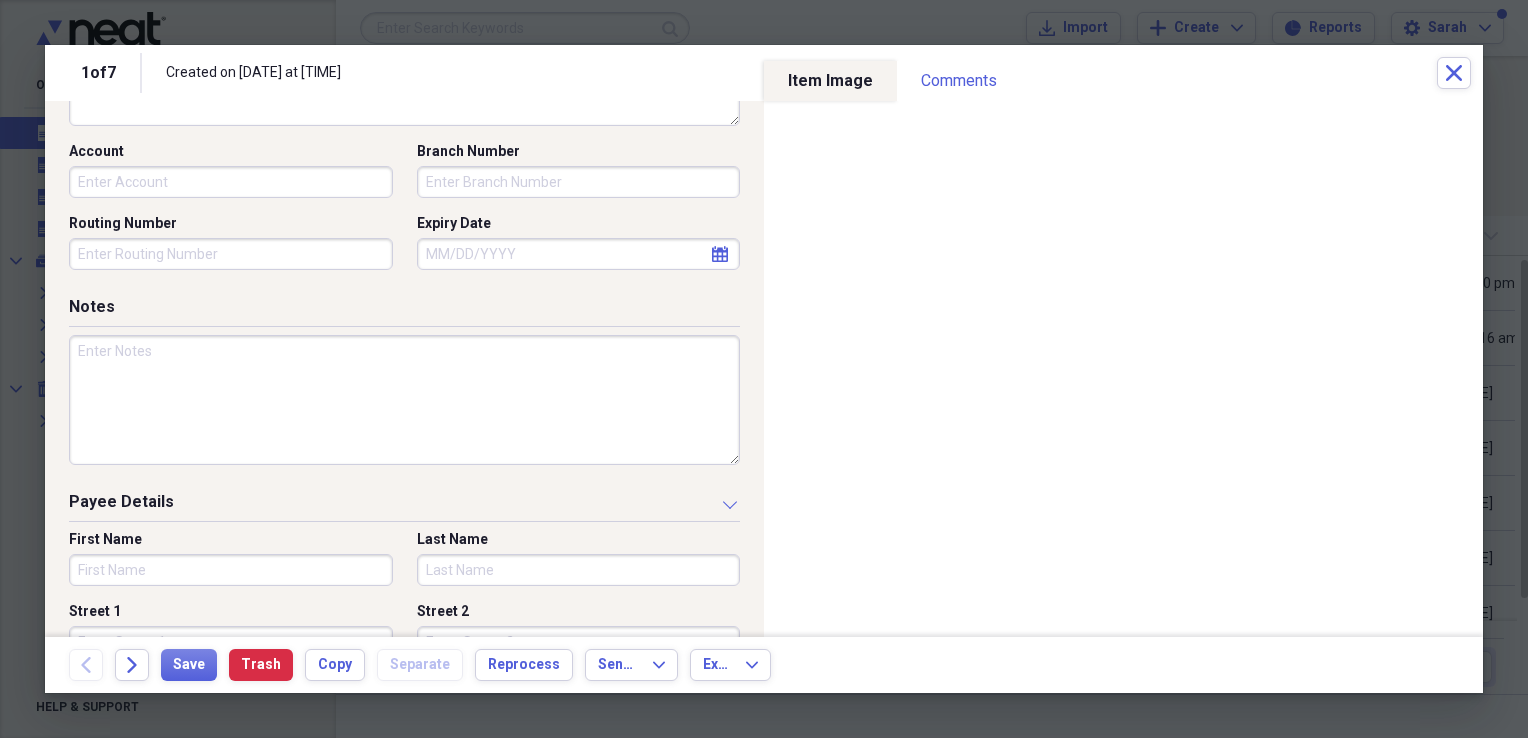 click on "First Name" at bounding box center [231, 570] 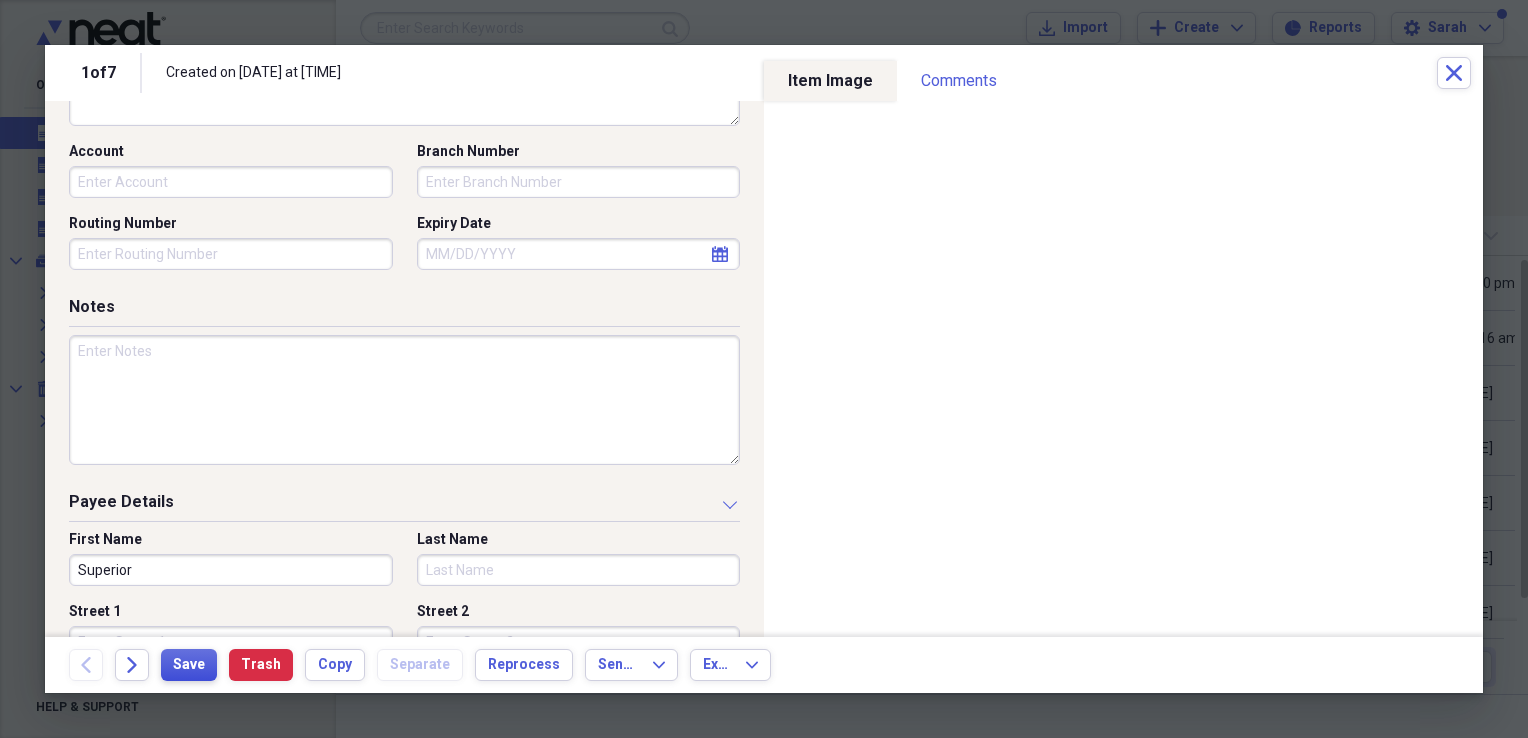 type on "Superior" 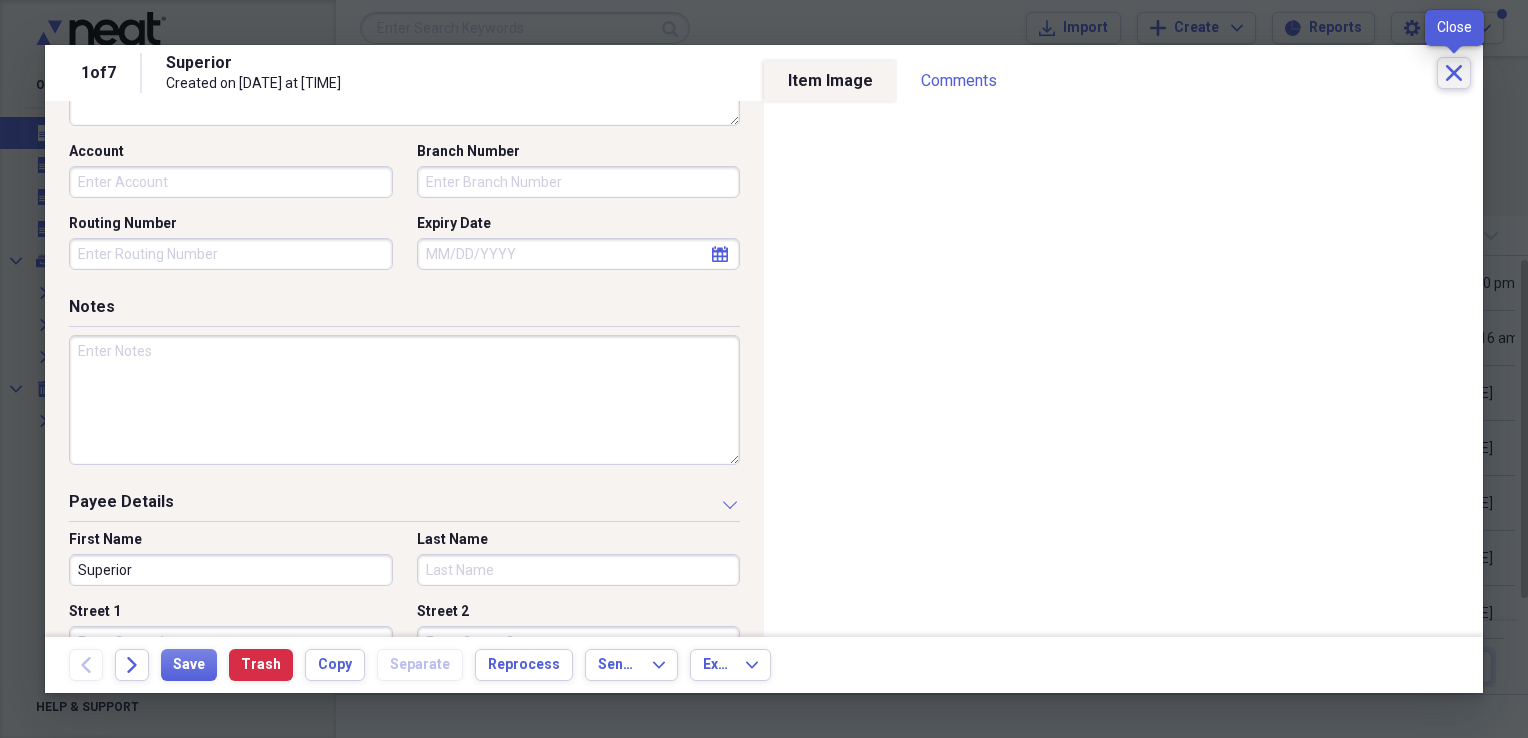 click 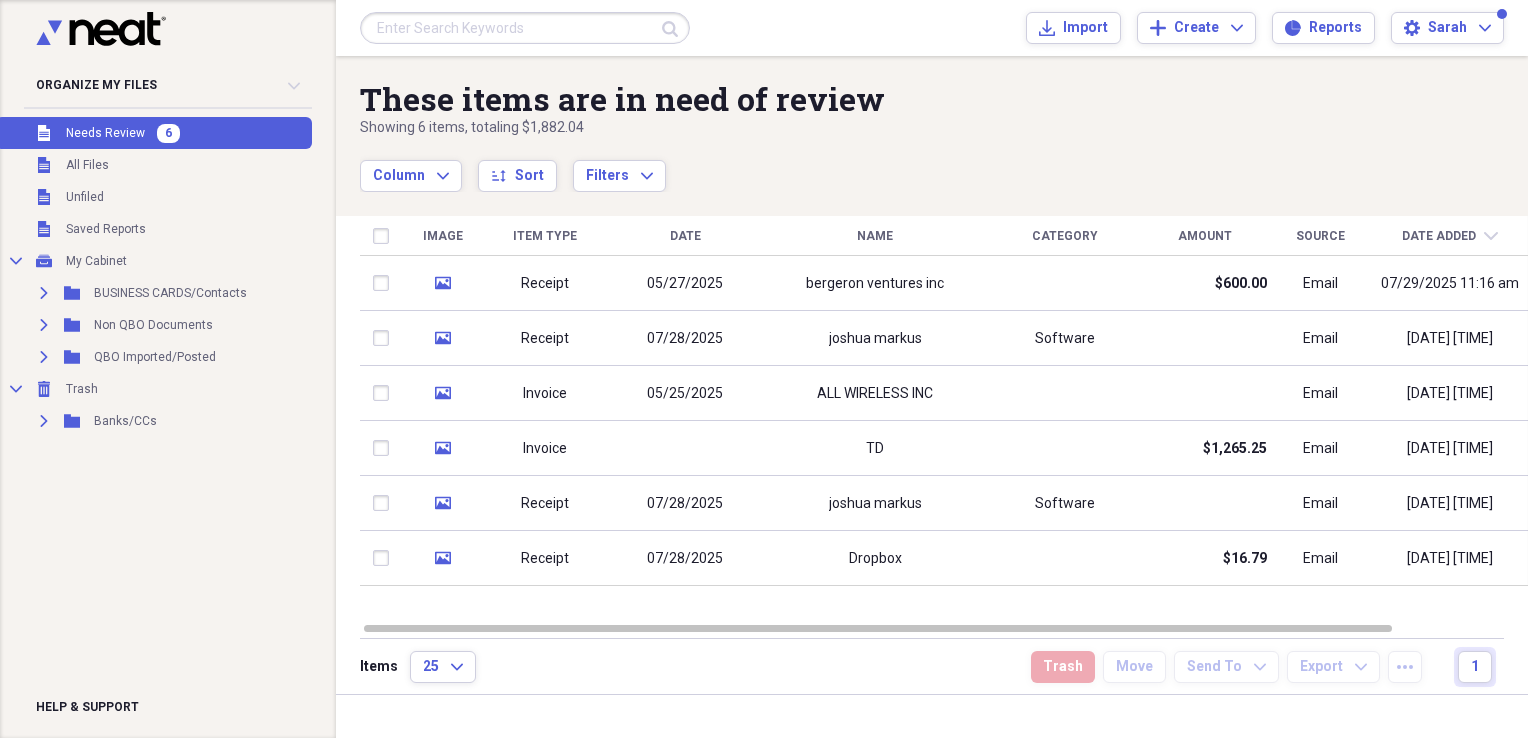 click on "Needs Review" at bounding box center [105, 133] 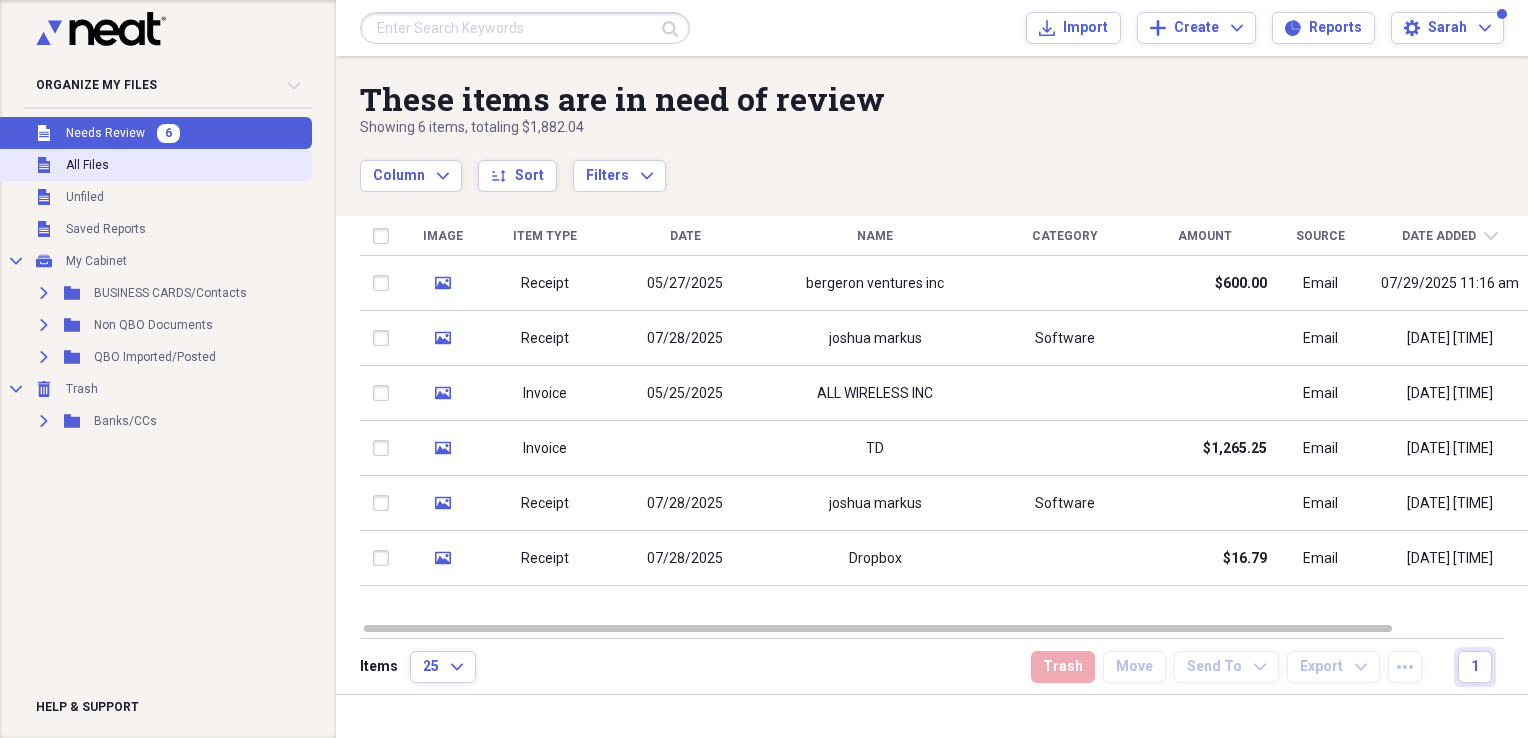 click on "All Files" at bounding box center [87, 165] 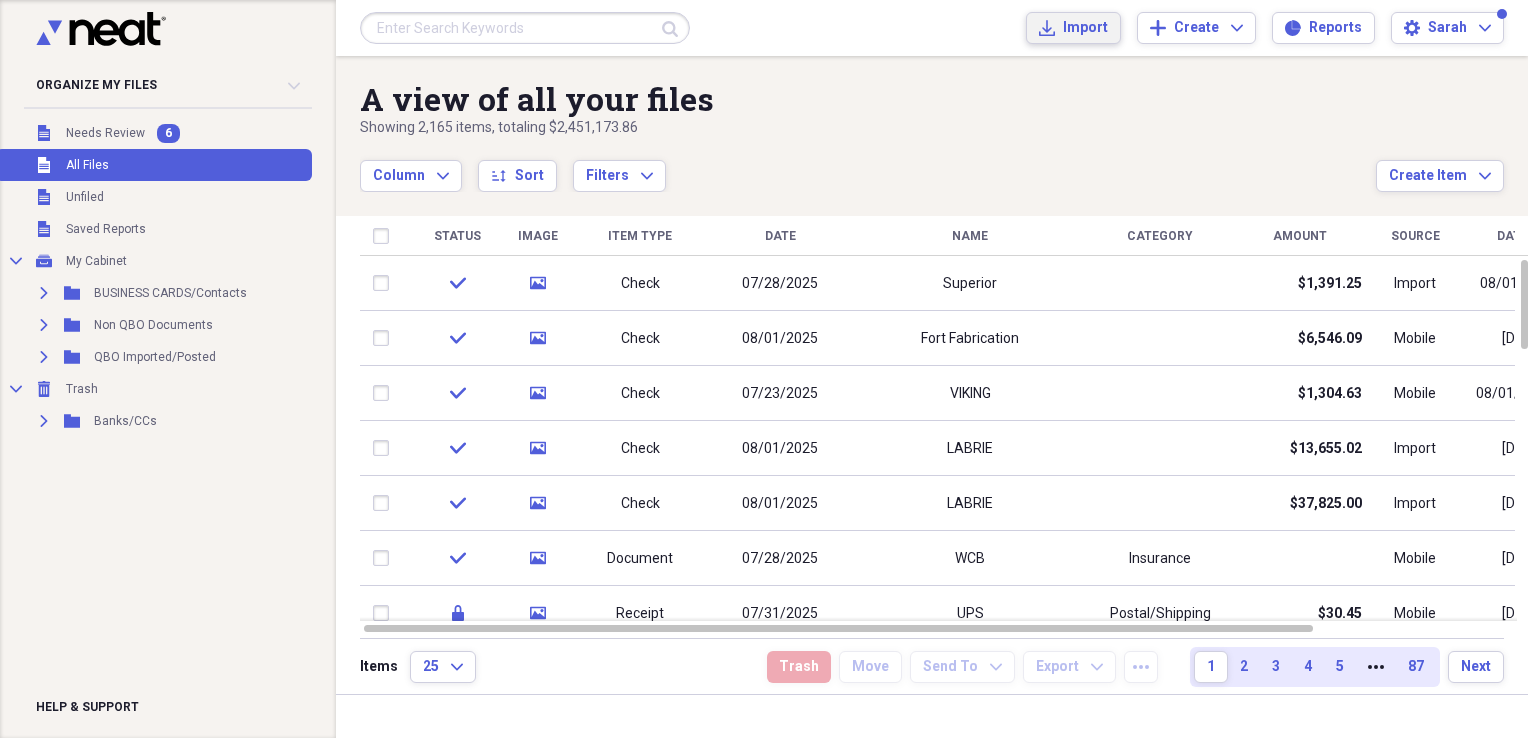 click on "Import" at bounding box center (1085, 28) 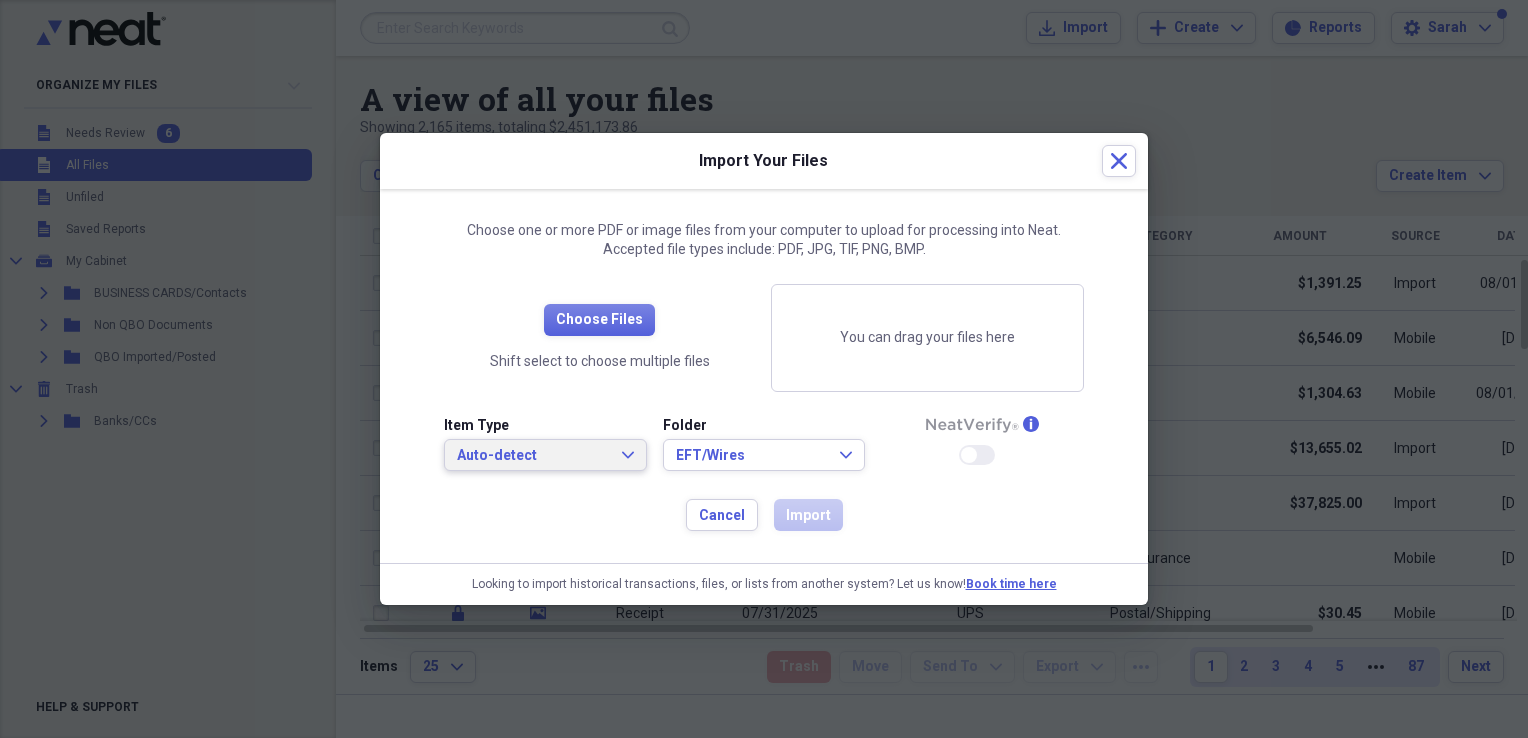 click on "Auto-detect" at bounding box center [533, 456] 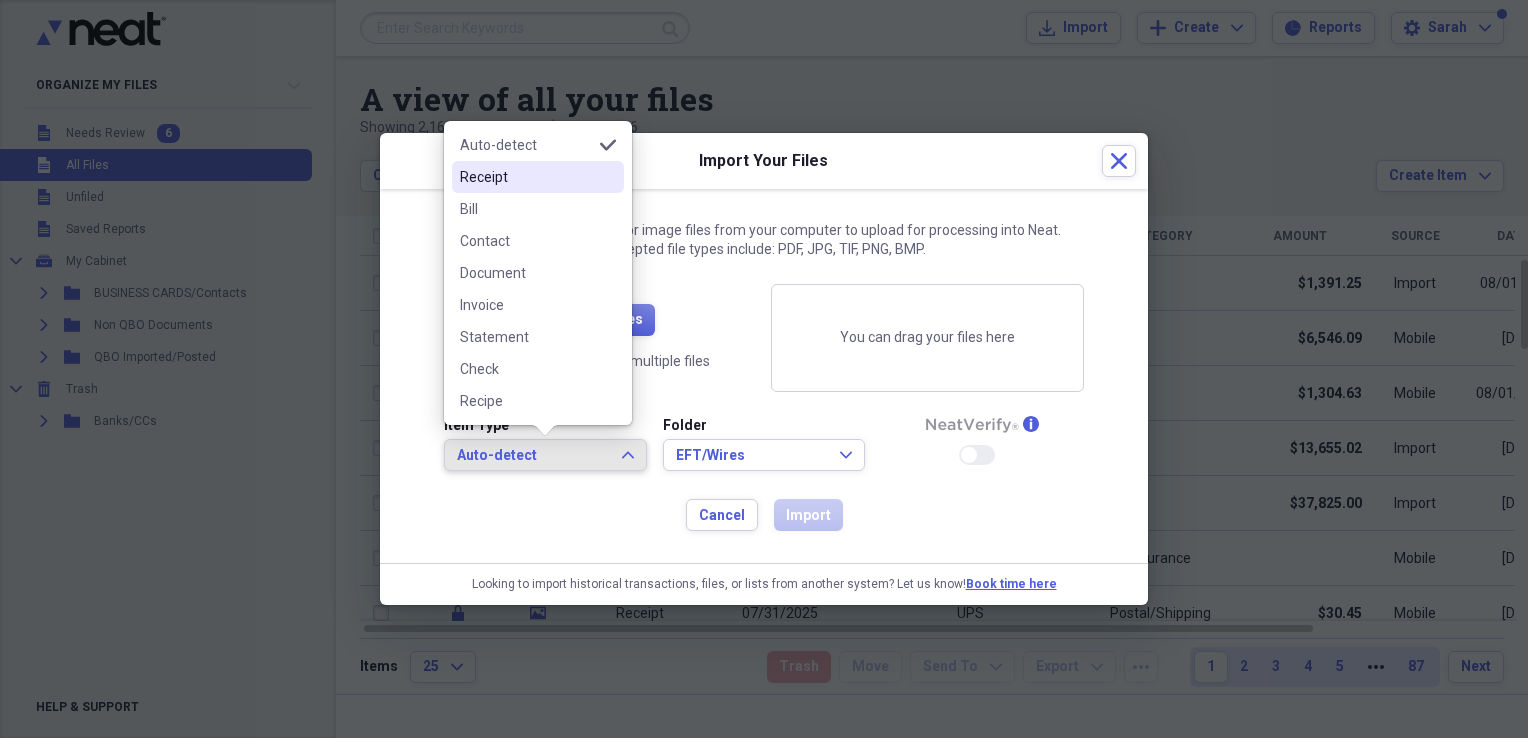click on "Receipt" at bounding box center (526, 177) 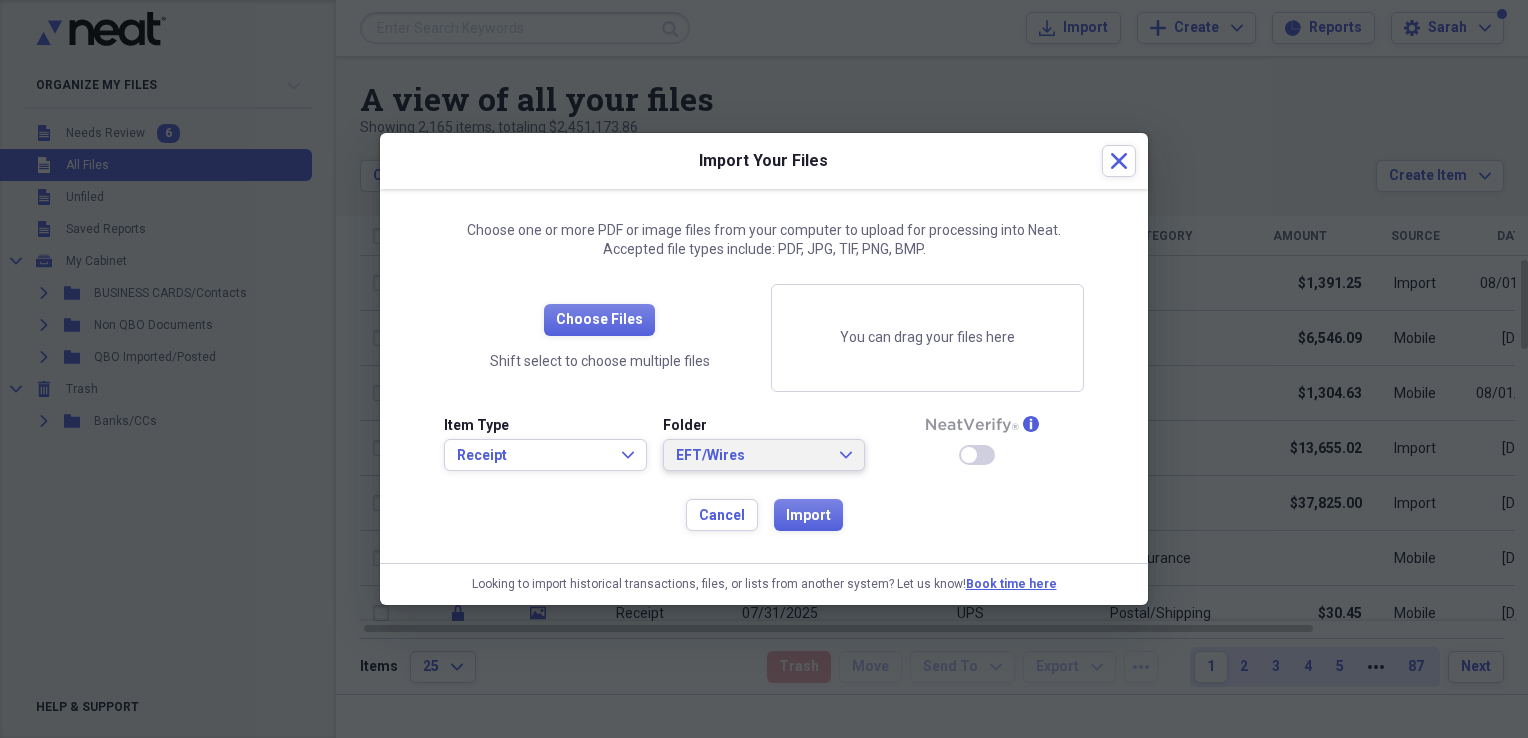 click on "EFT/Wires" at bounding box center (752, 456) 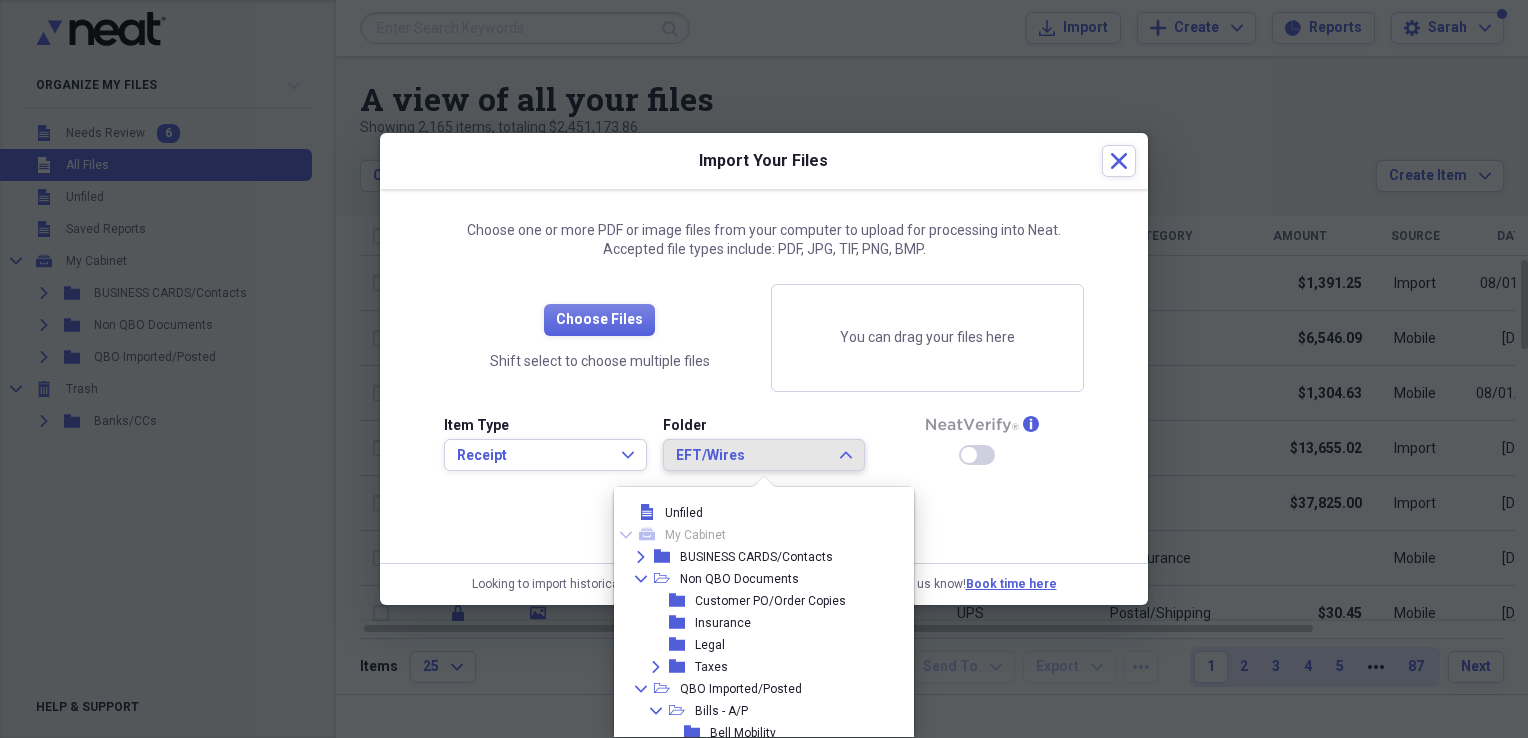 scroll, scrollTop: 248, scrollLeft: 0, axis: vertical 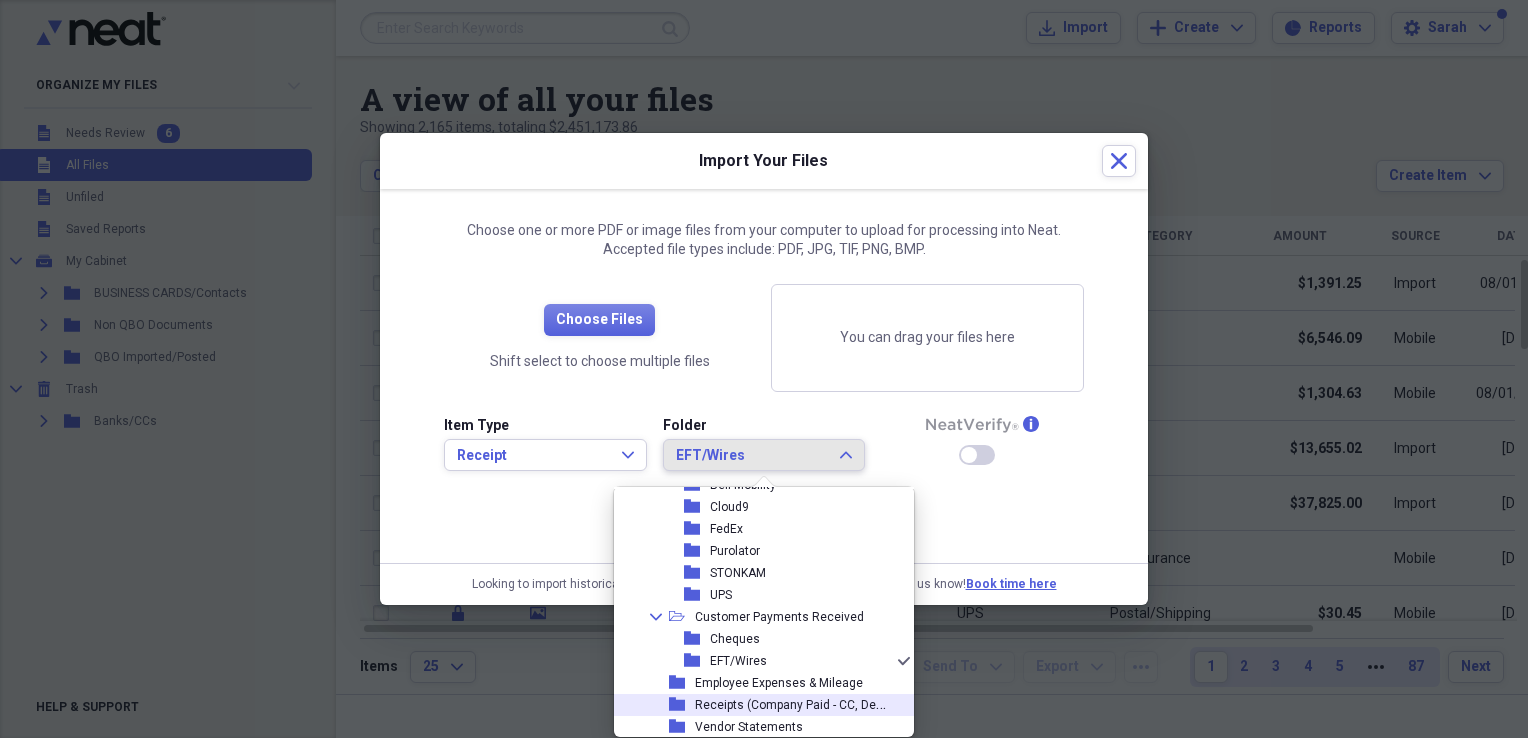 click on "Receipts (Company Paid - CC, Debit)" at bounding box center (794, 703) 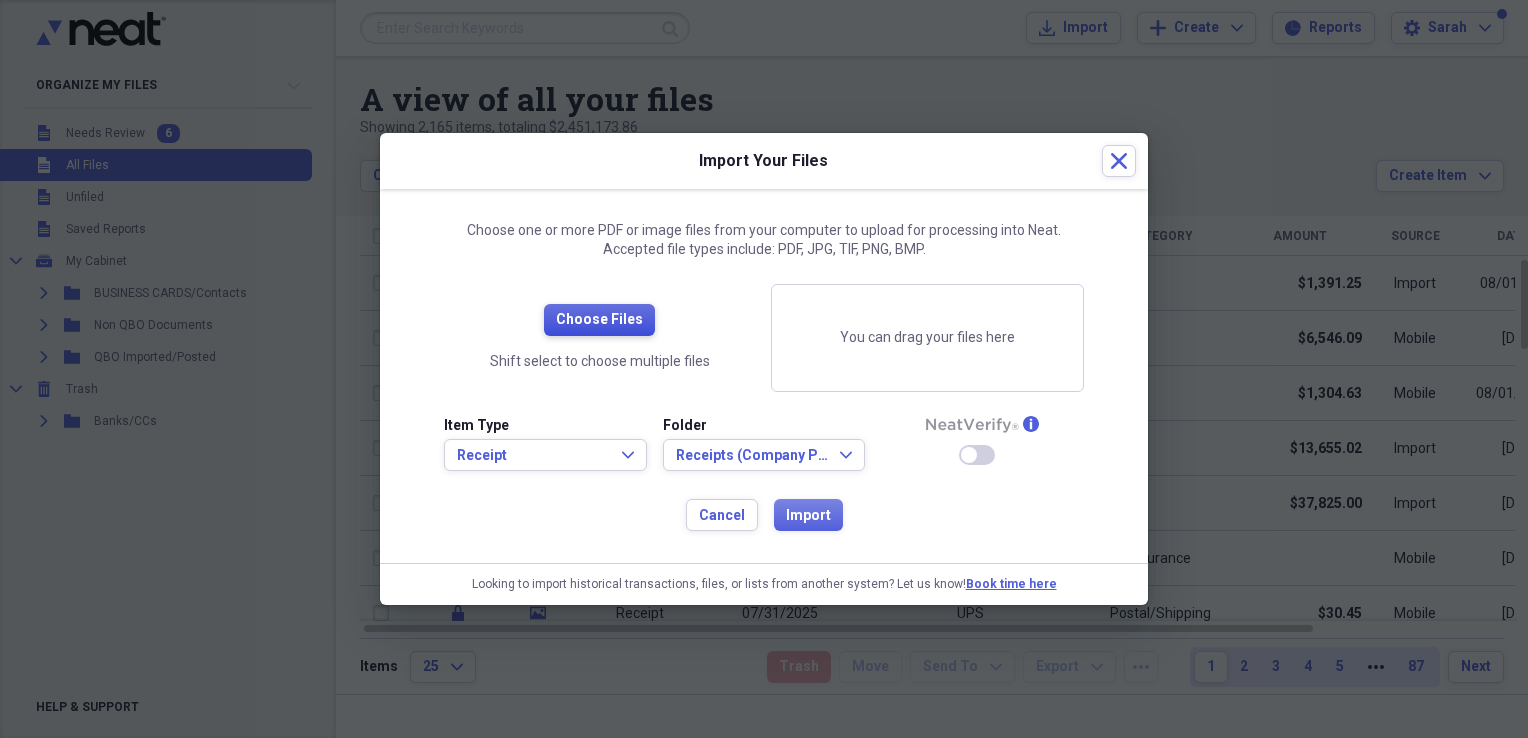 click on "Choose Files" at bounding box center (599, 320) 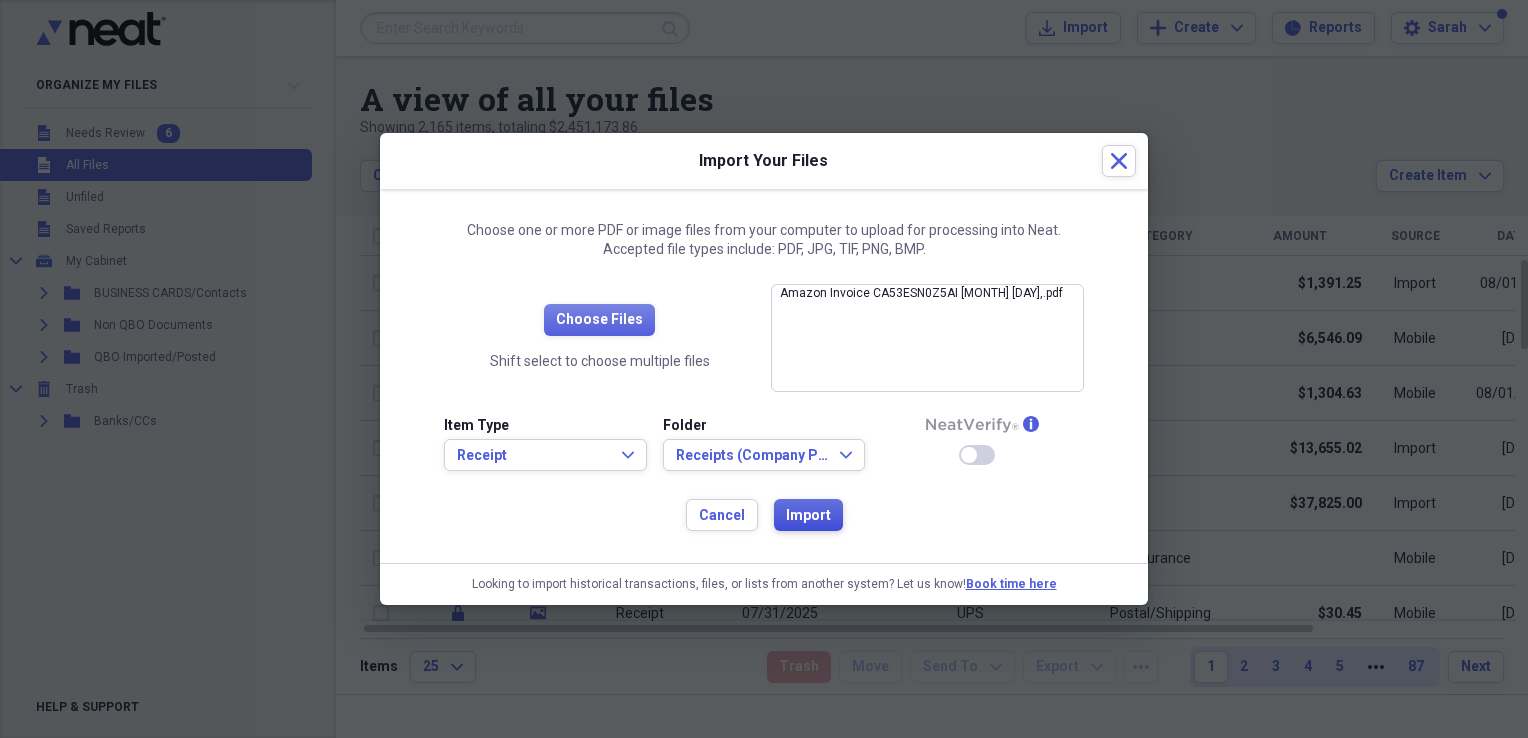click on "Import" at bounding box center [808, 516] 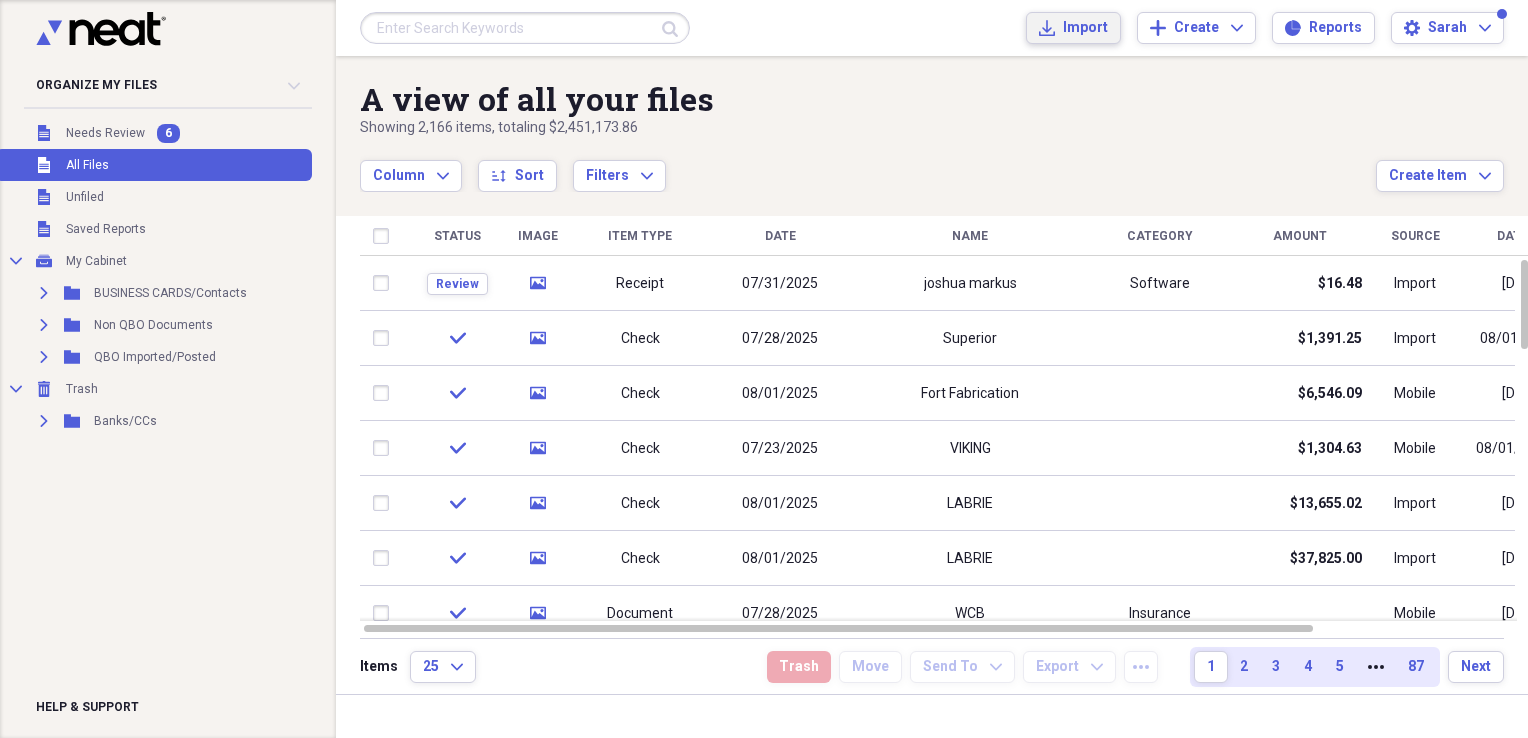 click on "Import" at bounding box center [1085, 28] 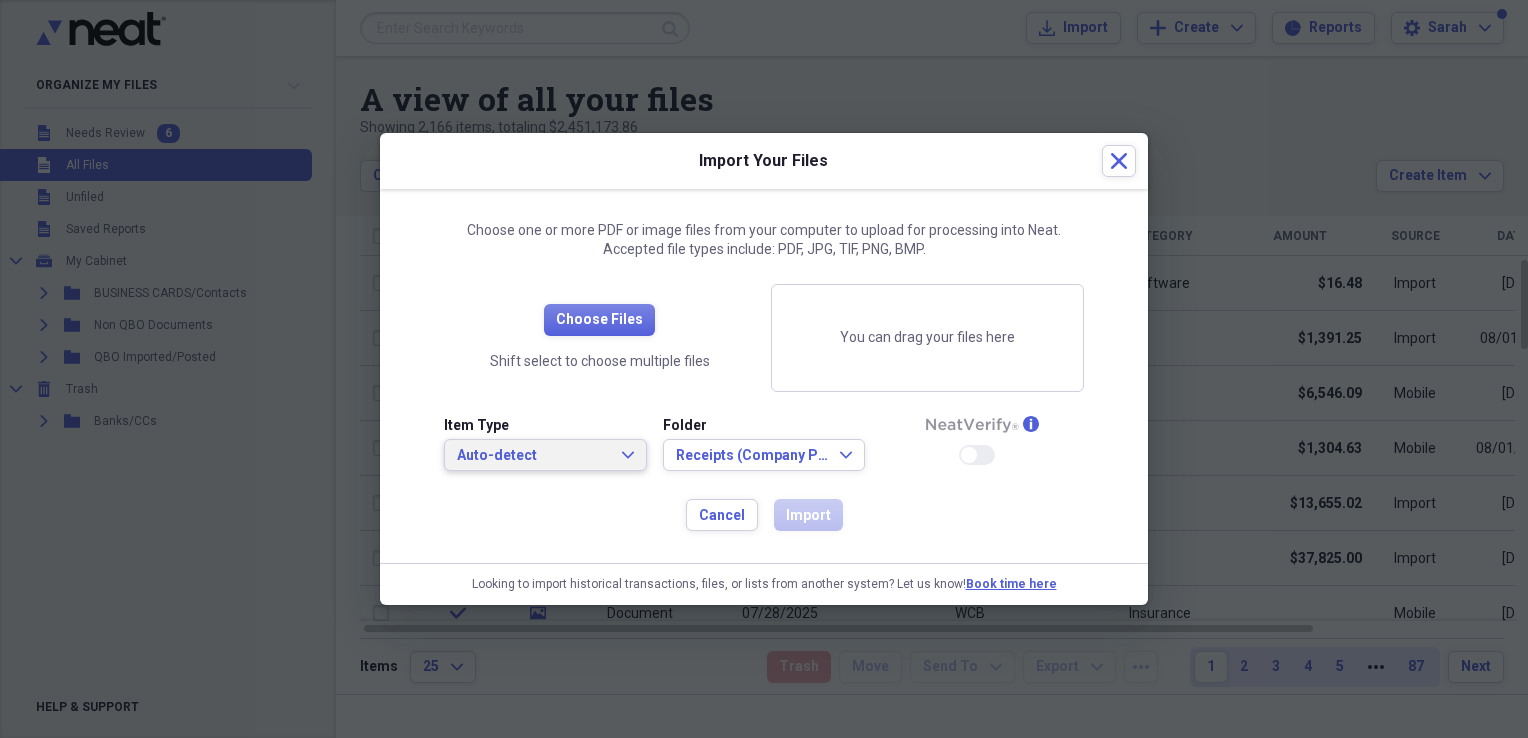 drag, startPoint x: 553, startPoint y: 446, endPoint x: 544, endPoint y: 439, distance: 11.401754 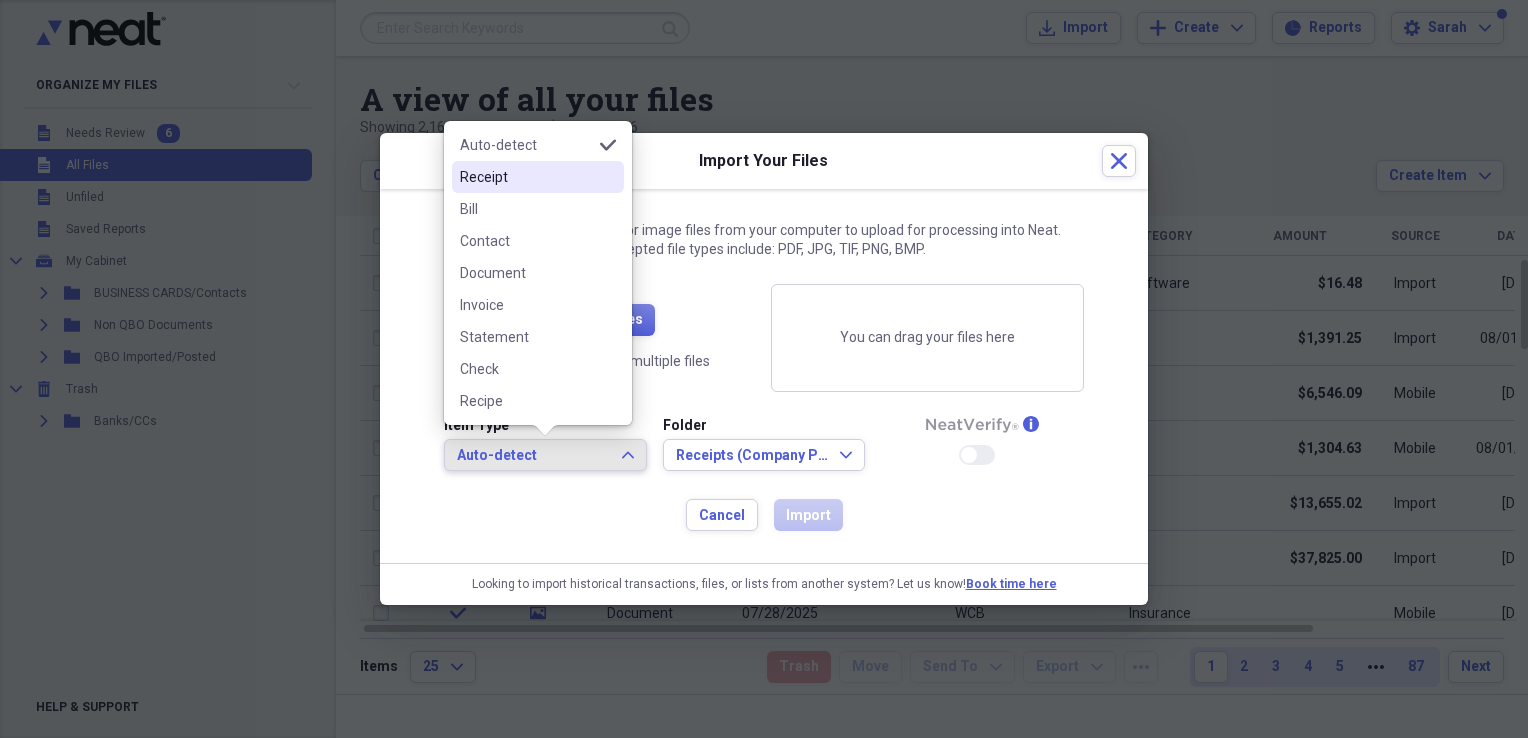 click on "Receipt" at bounding box center (526, 177) 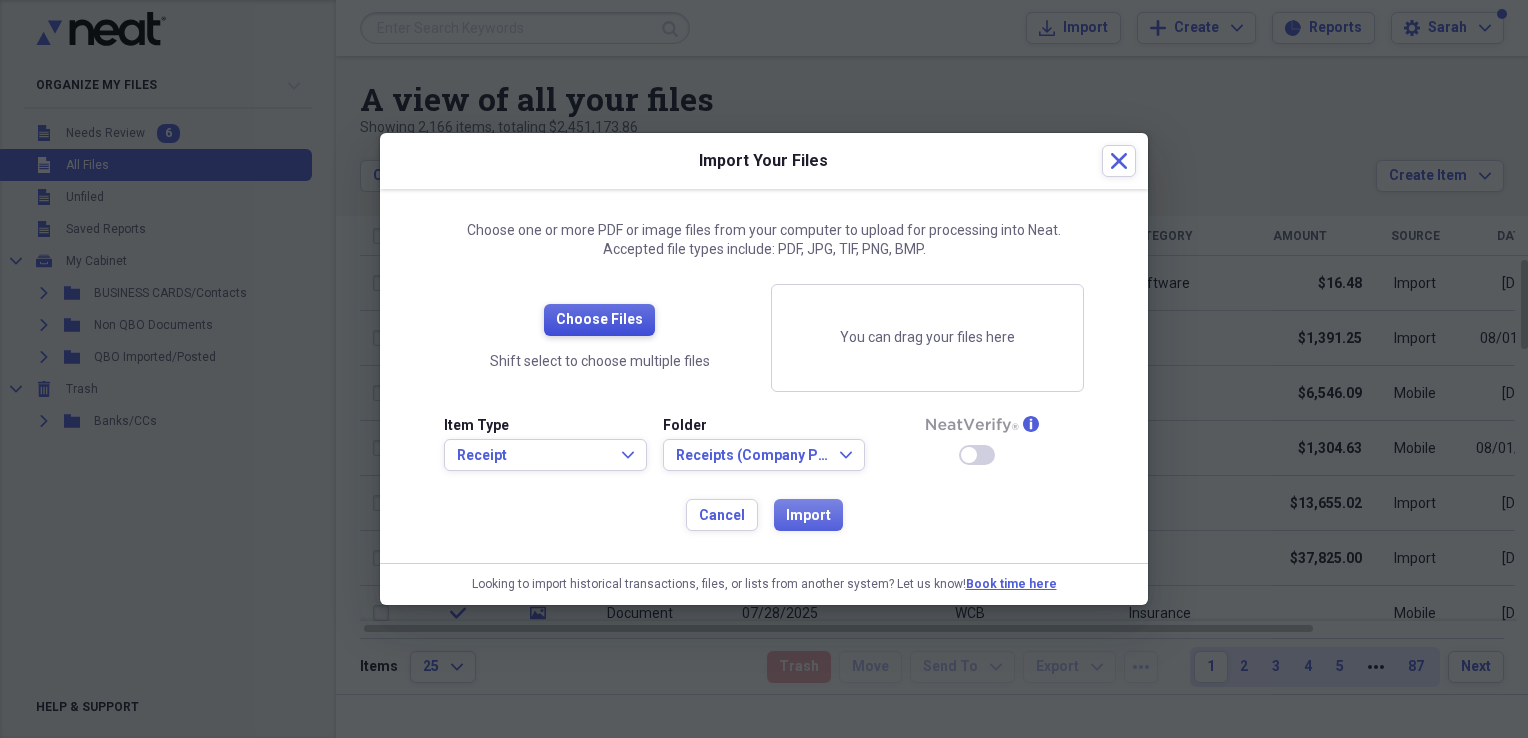 click on "Choose Files" at bounding box center (599, 320) 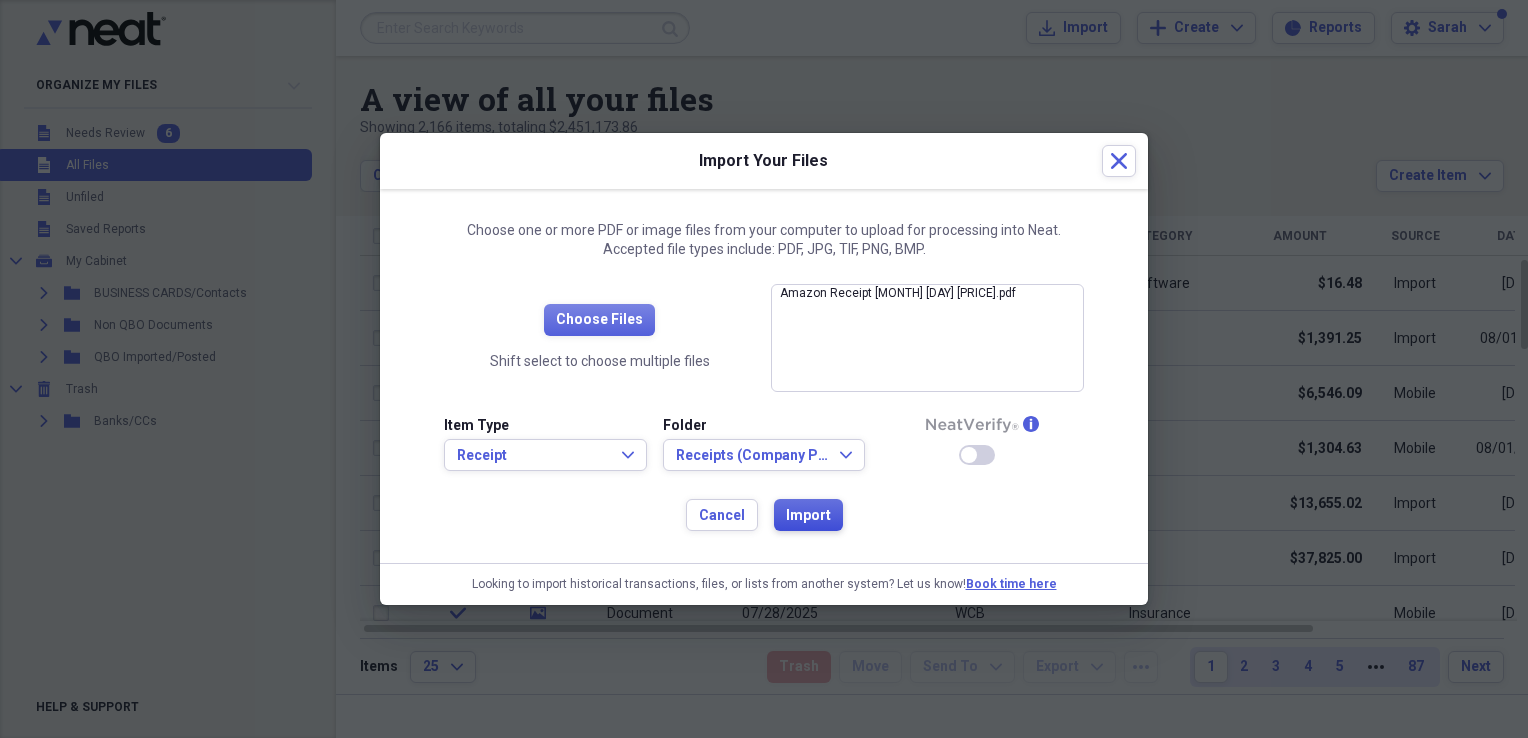 click on "Import" at bounding box center [808, 515] 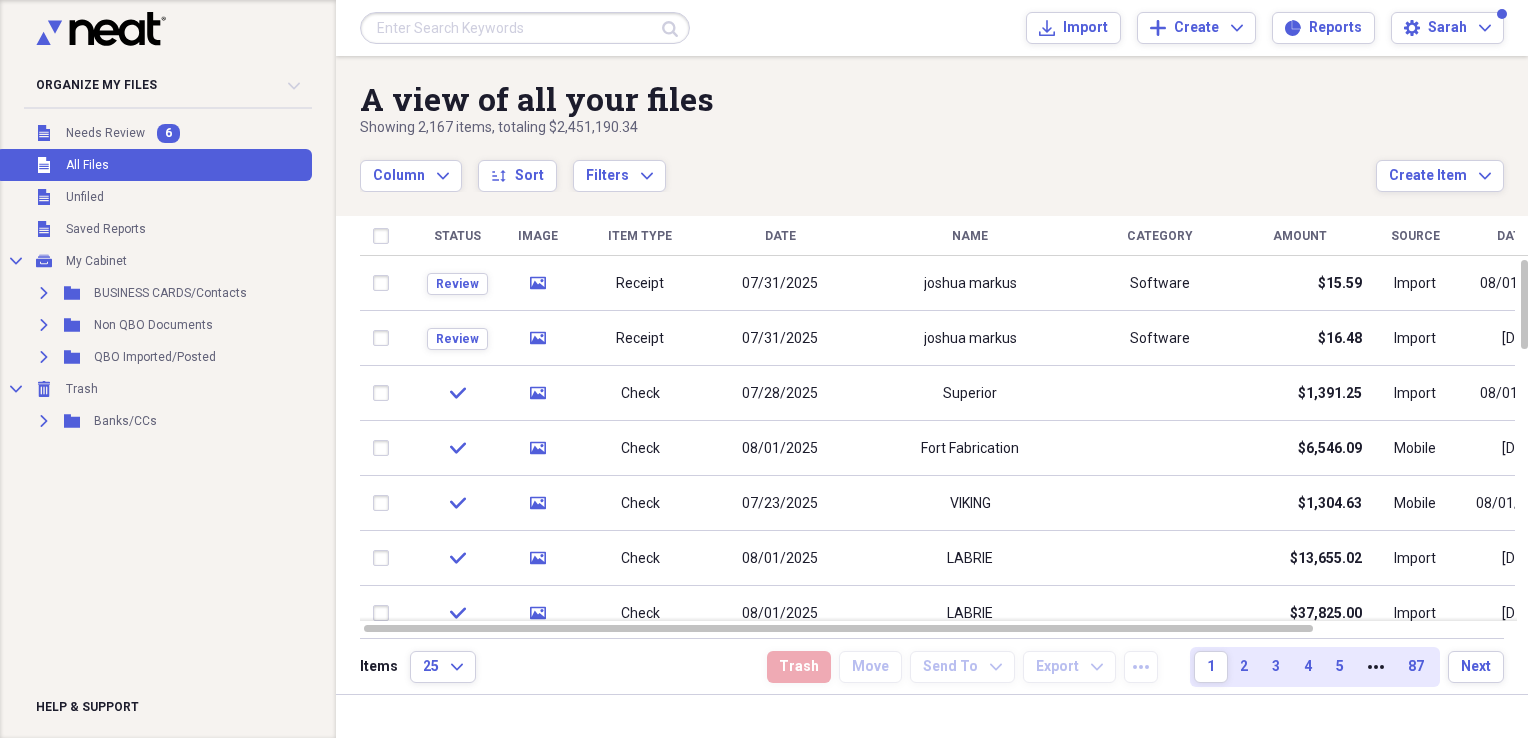 click on "Submit Import Import Add Create Expand Reports Reports Settings [NAME] Expand" at bounding box center [932, 28] 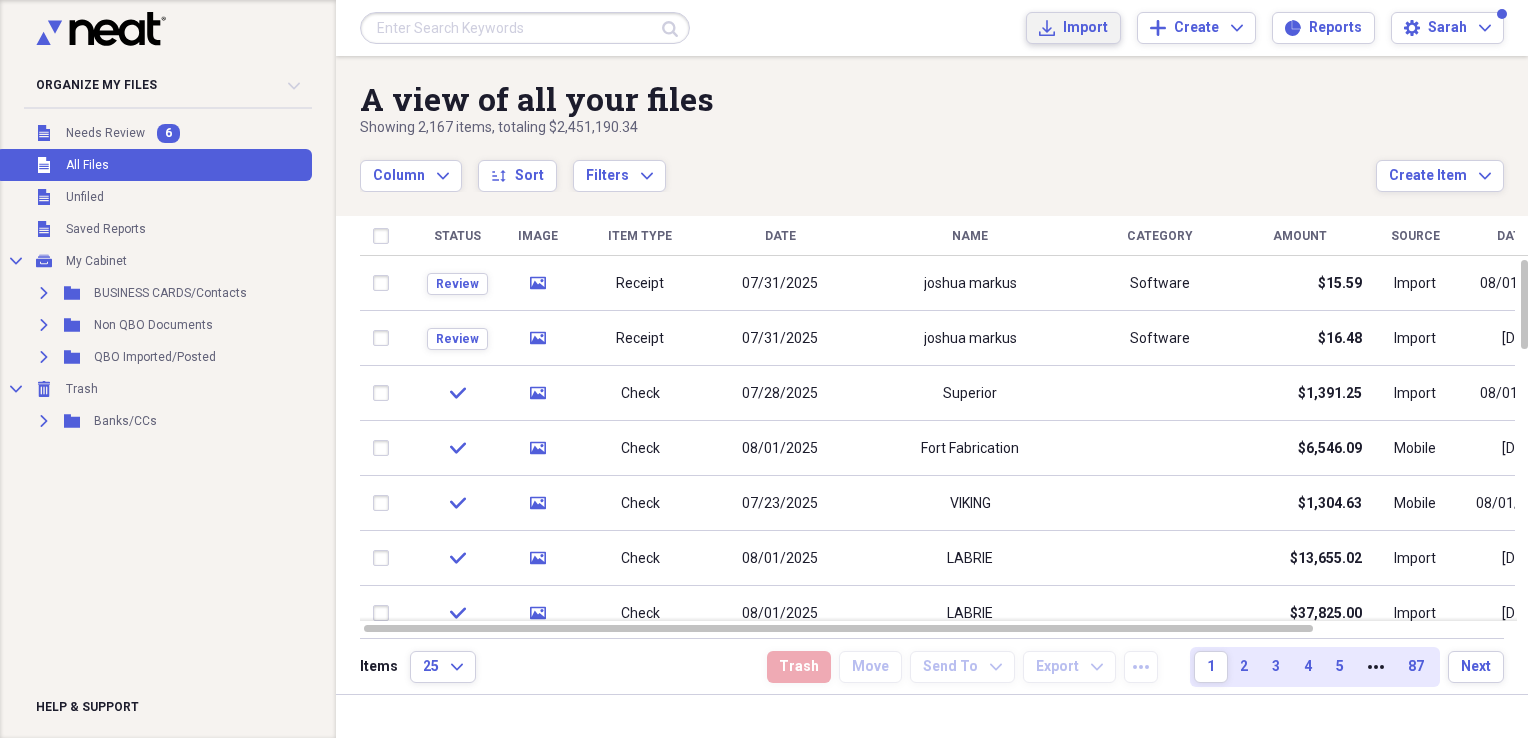 click on "Import" 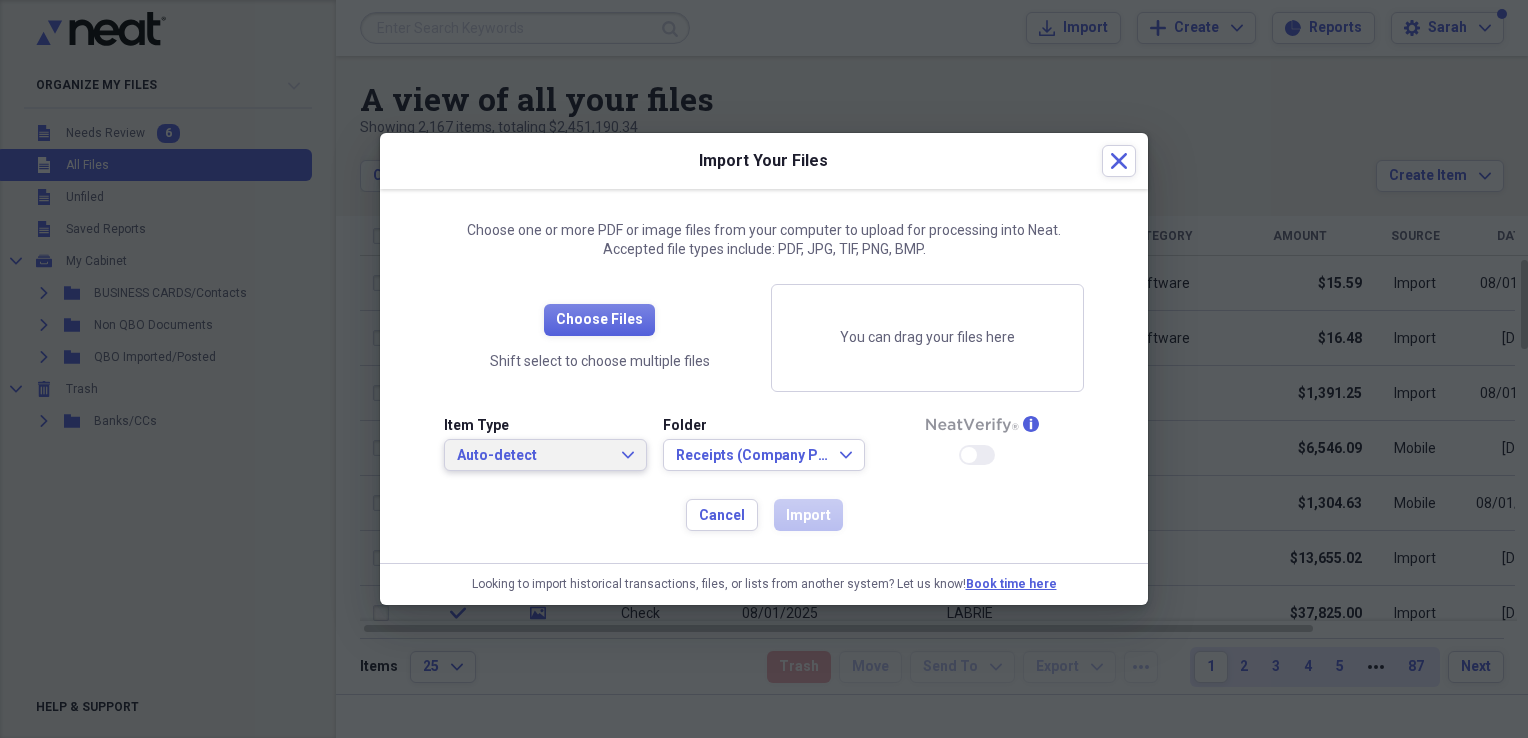 click on "Auto-detect Expand" at bounding box center (545, 455) 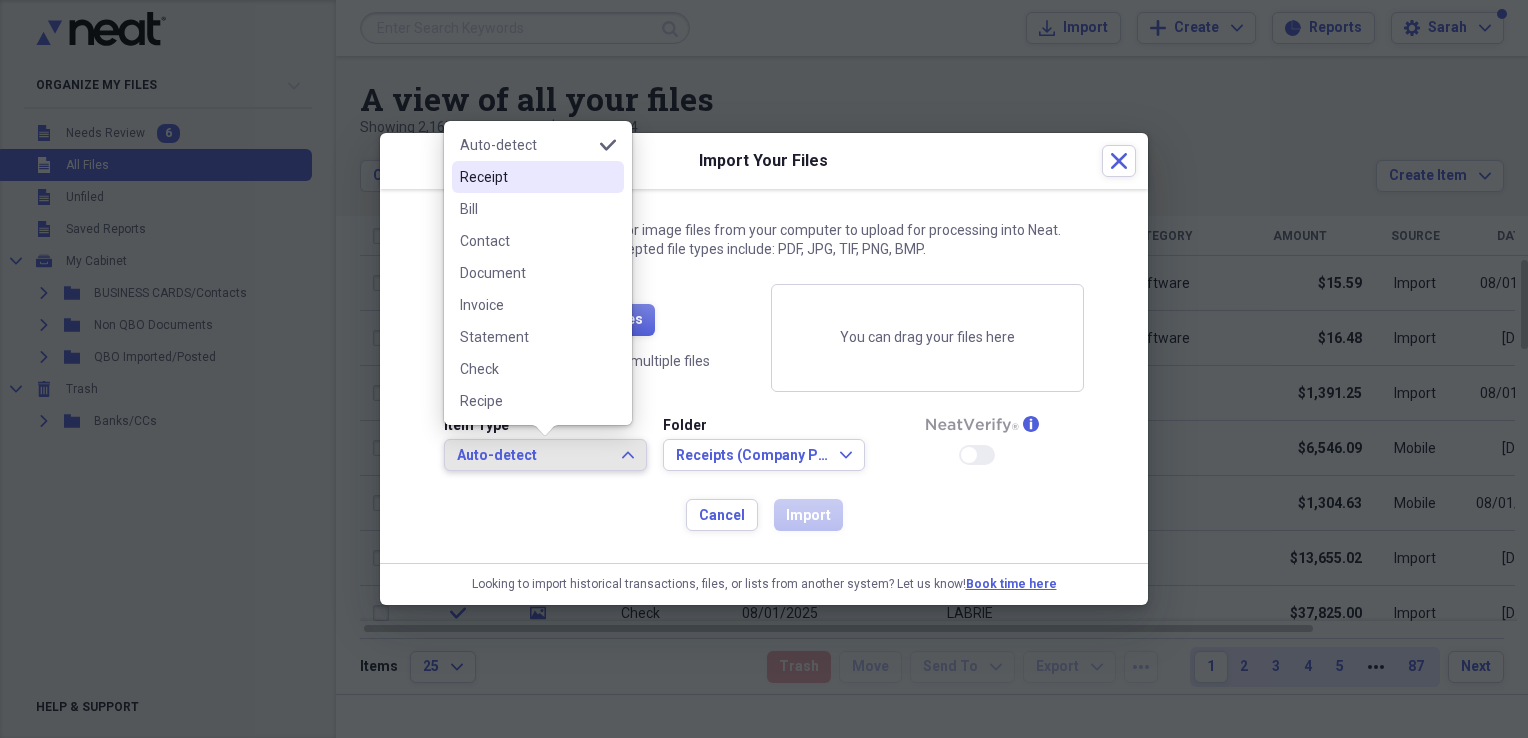 click on "Receipt" at bounding box center [526, 177] 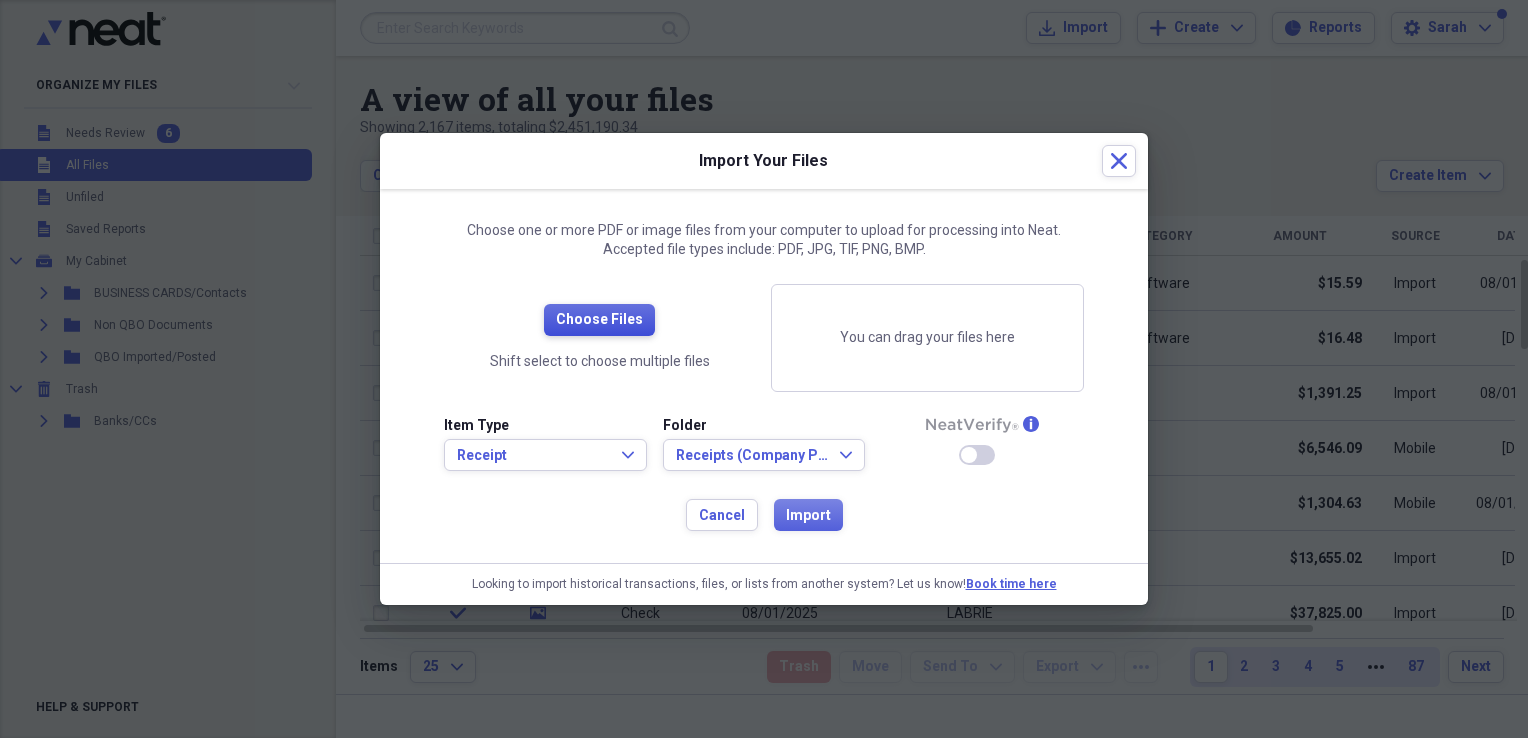 click on "Choose Files" at bounding box center (599, 320) 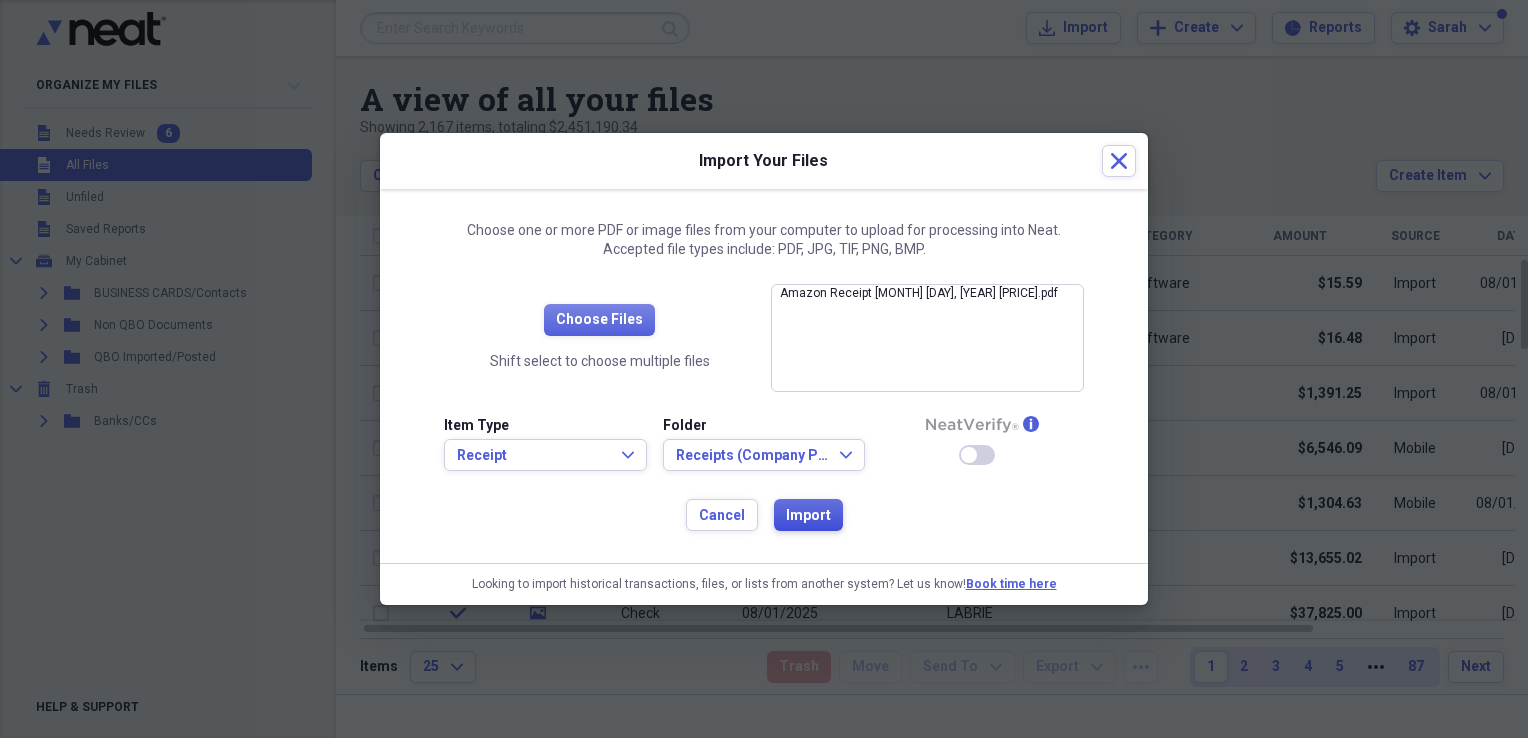 click on "Import" at bounding box center [808, 516] 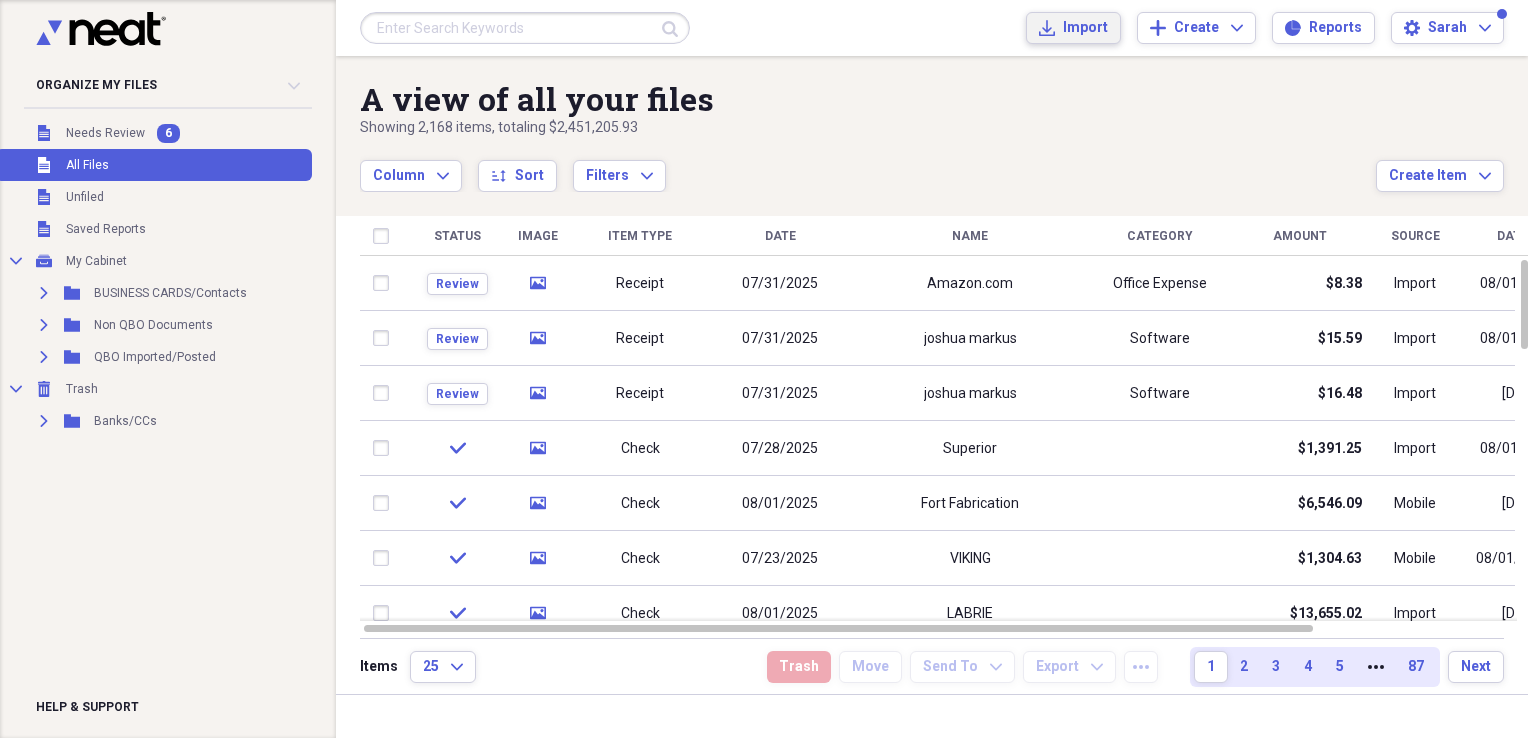 click on "Import Import" at bounding box center [1073, 28] 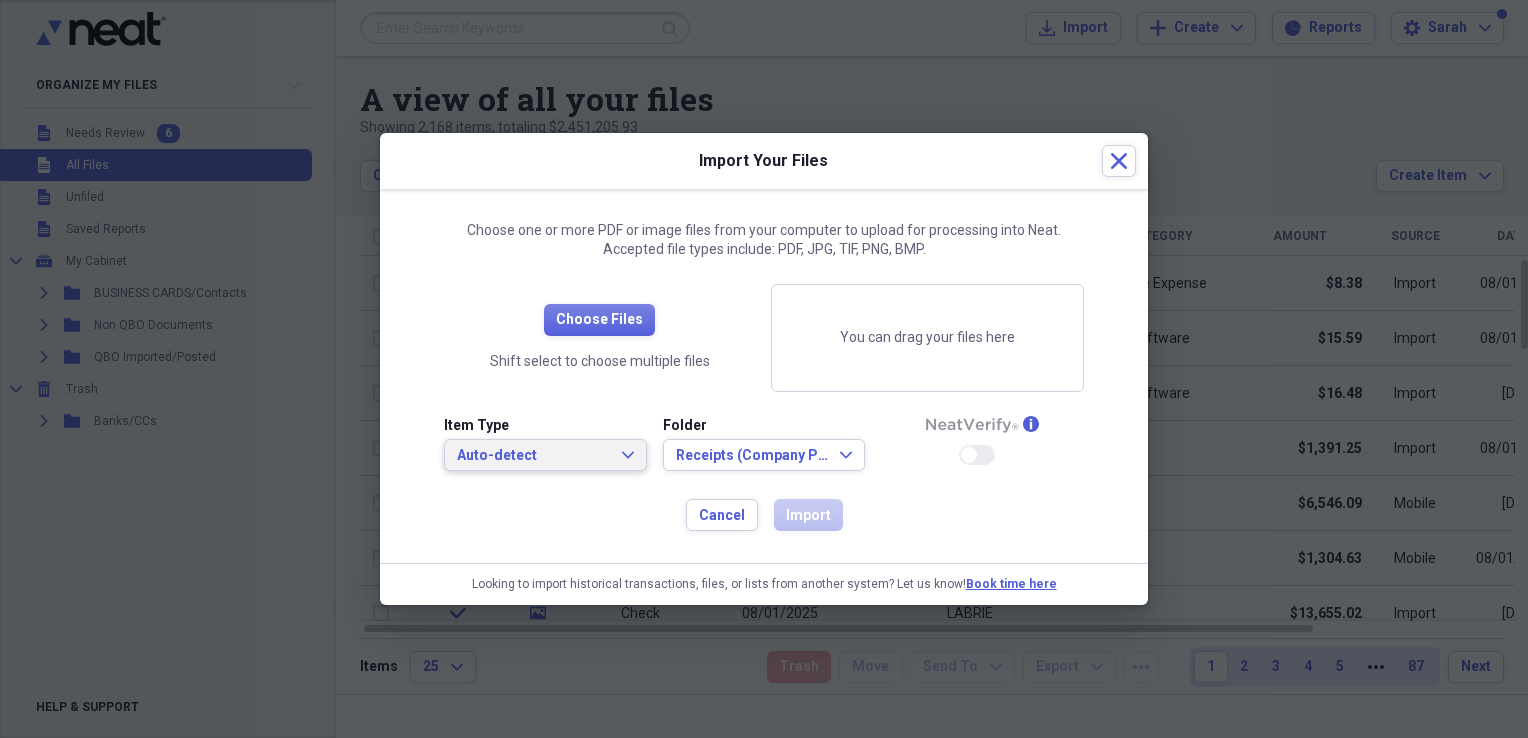 click on "Auto-detect" at bounding box center (533, 456) 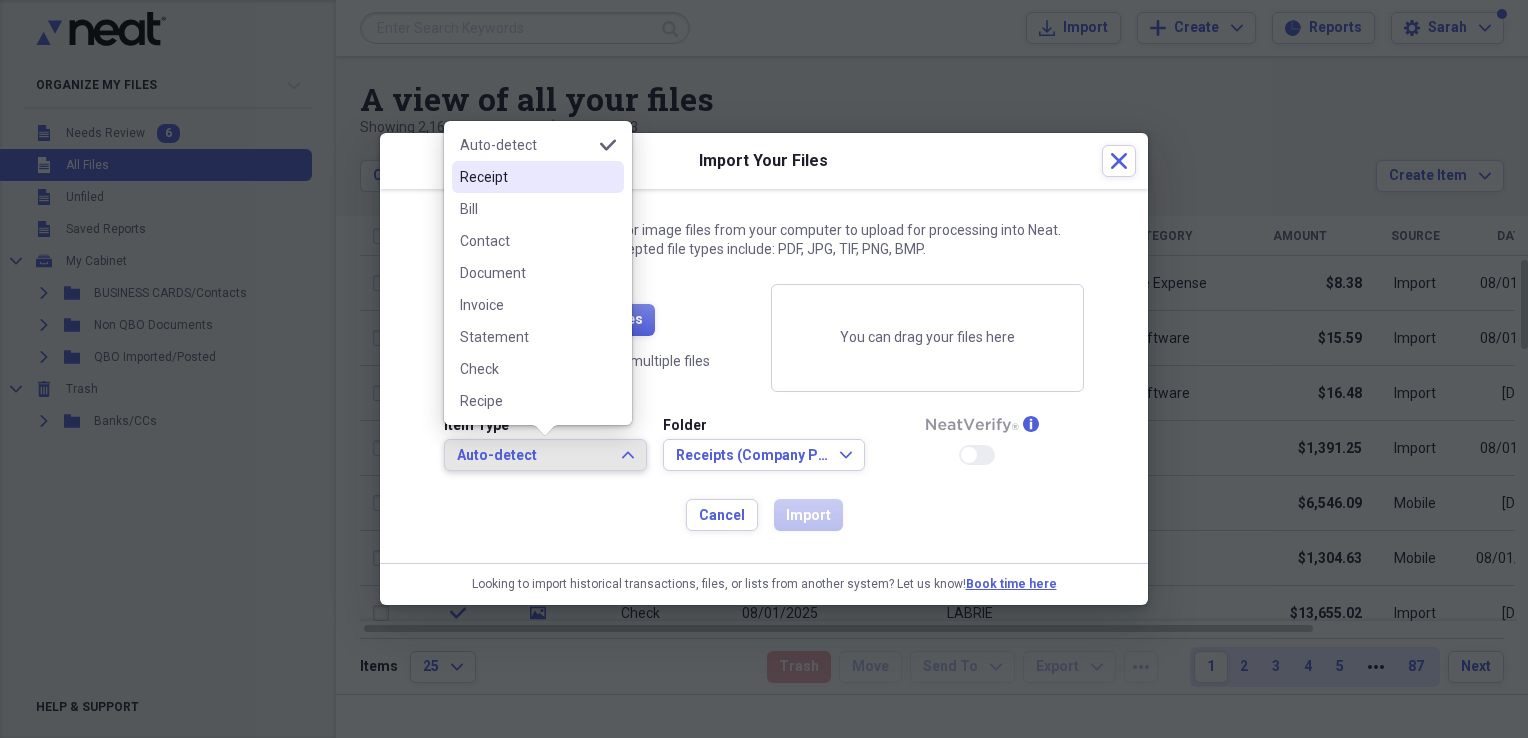 click on "Receipt" at bounding box center [526, 177] 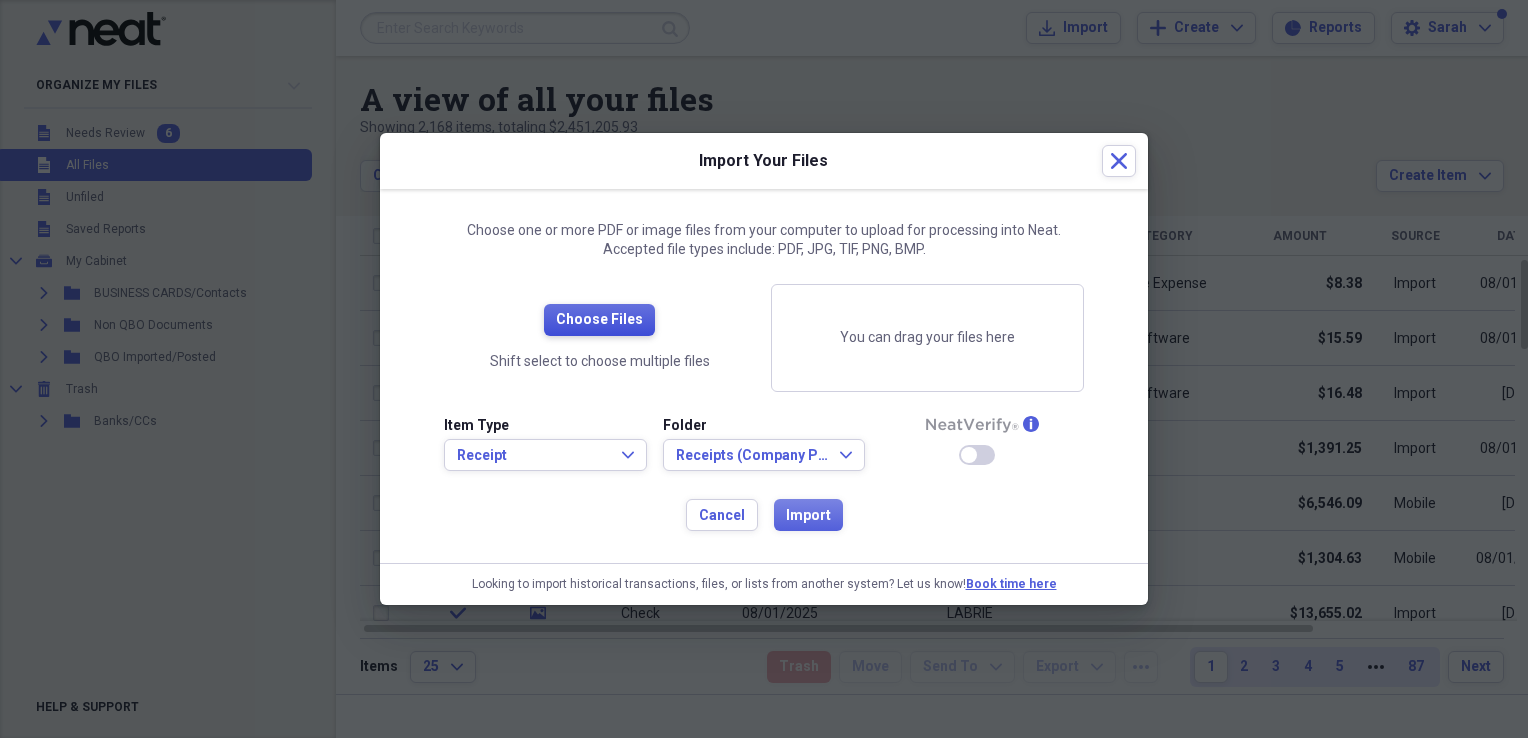 click on "Choose Files" at bounding box center (599, 320) 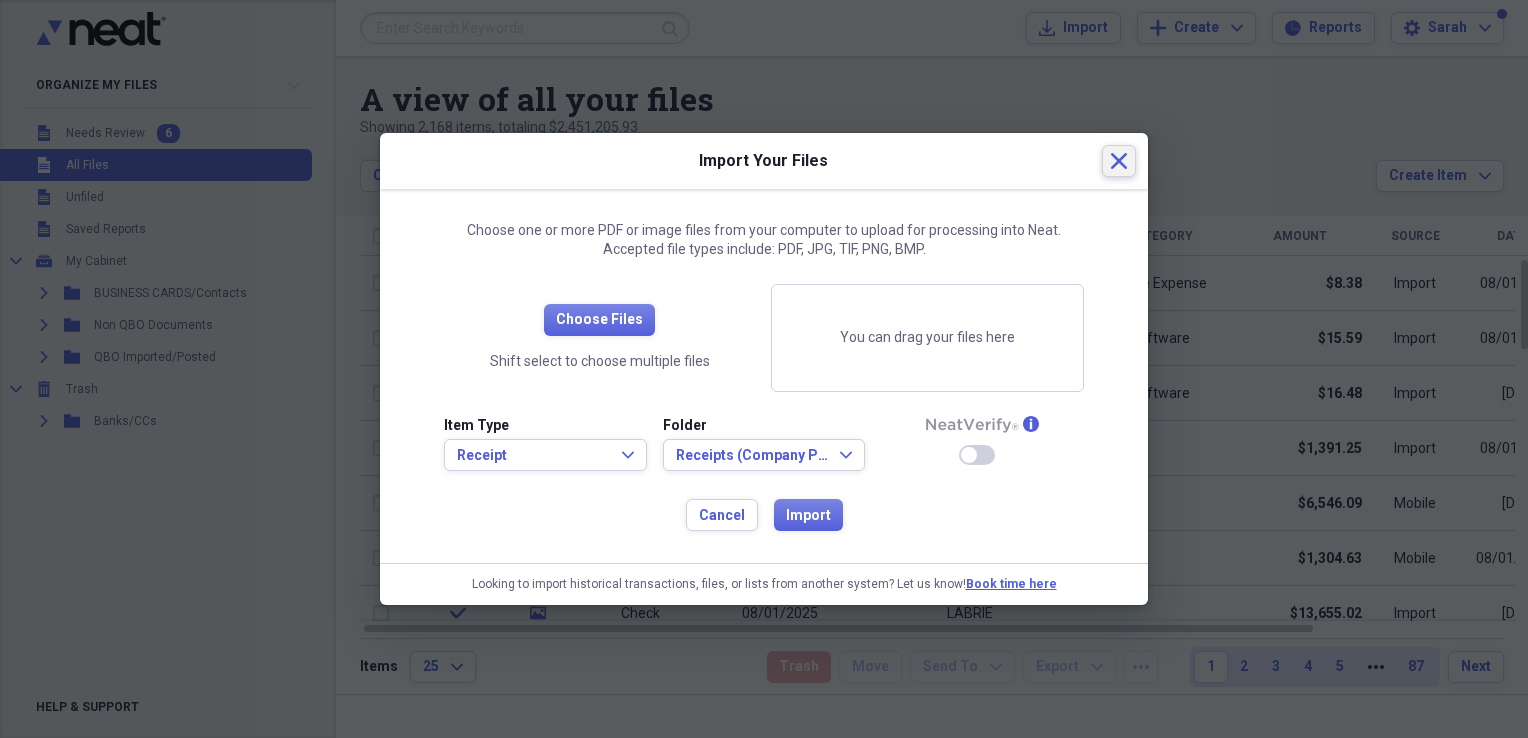 click on "Close" 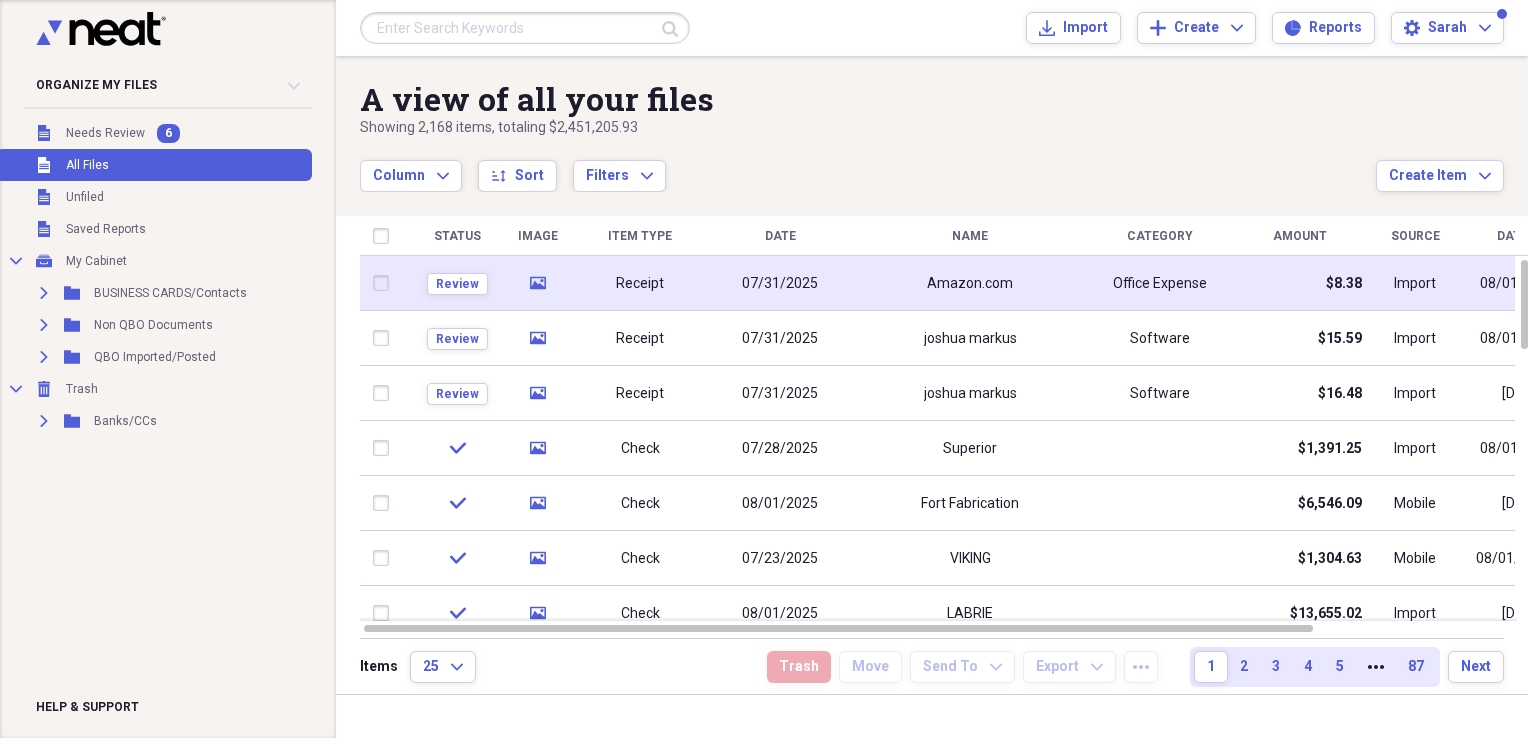 click 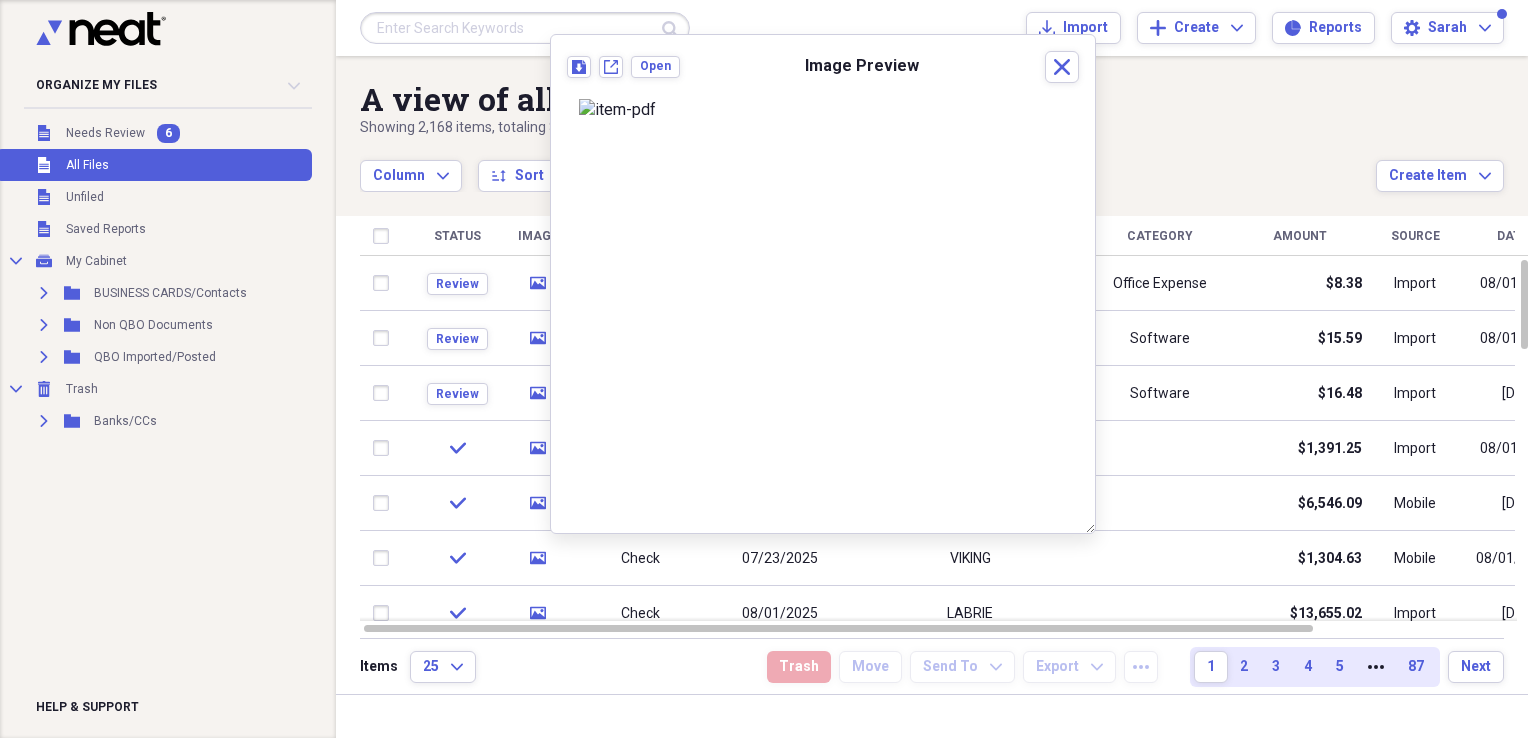 scroll, scrollTop: 234, scrollLeft: 0, axis: vertical 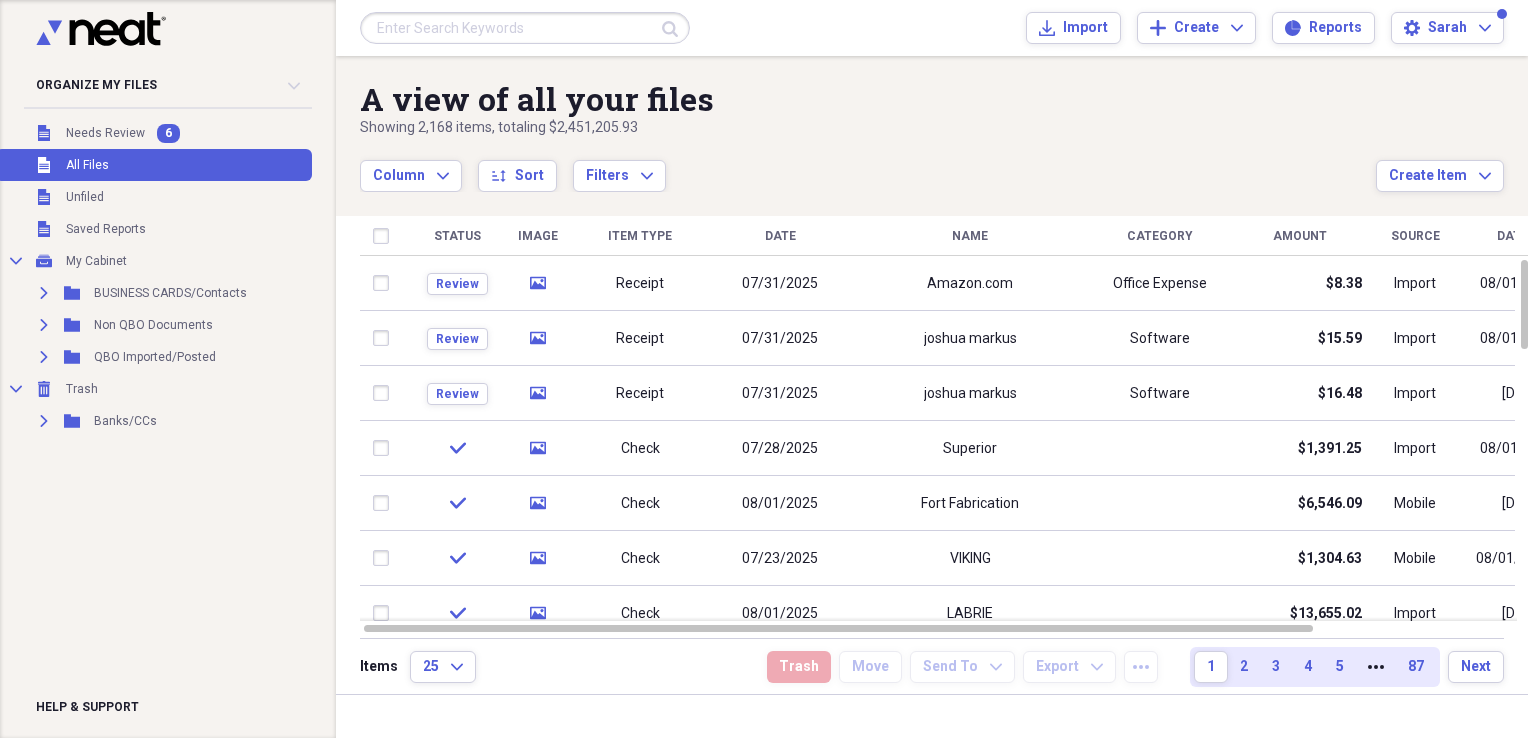 click on "Showing 2,168 items , totaling $2,451,205.93" at bounding box center [868, 128] 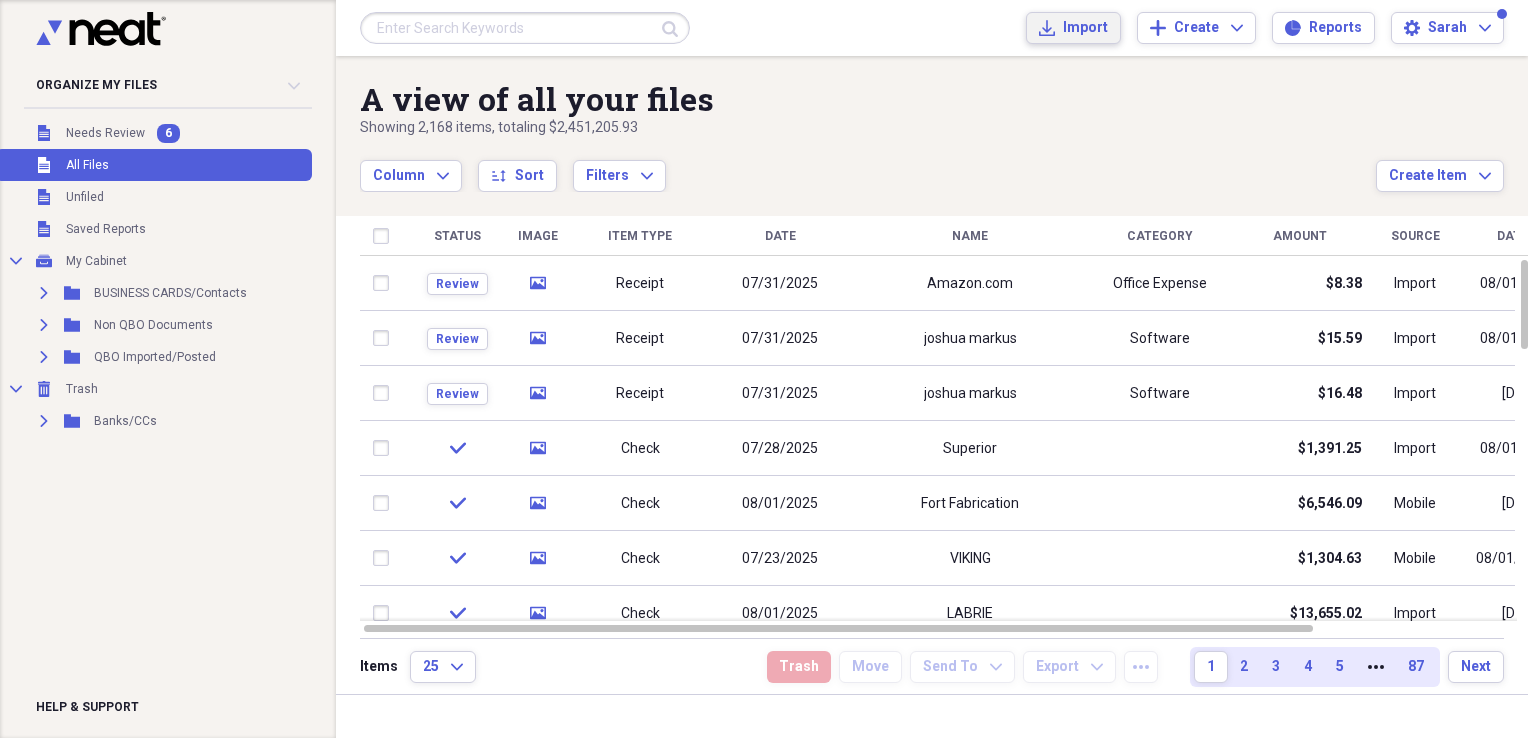 click on "Import" at bounding box center [1085, 28] 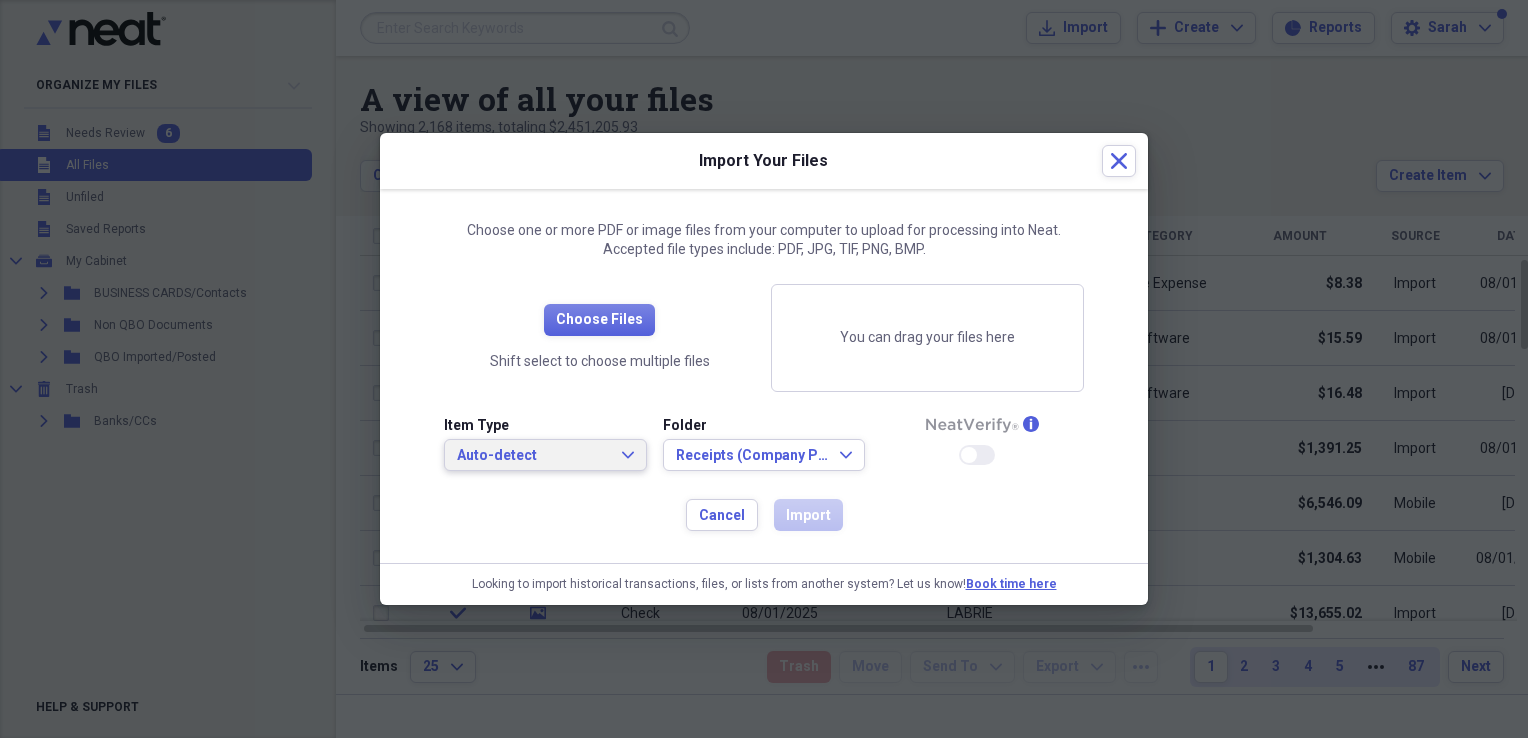 click on "Auto-detect Expand" at bounding box center [545, 456] 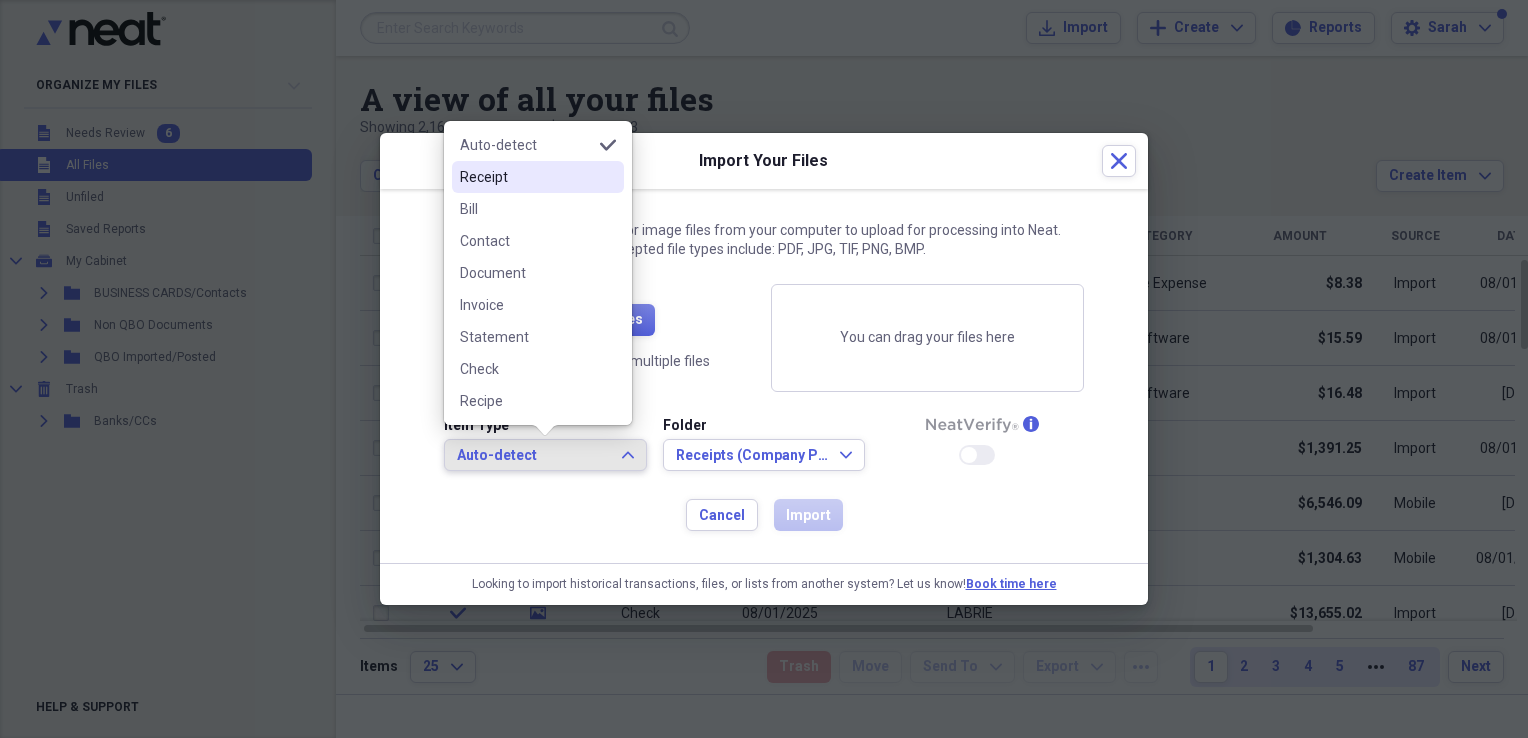 drag, startPoint x: 527, startPoint y: 182, endPoint x: 571, endPoint y: 228, distance: 63.655323 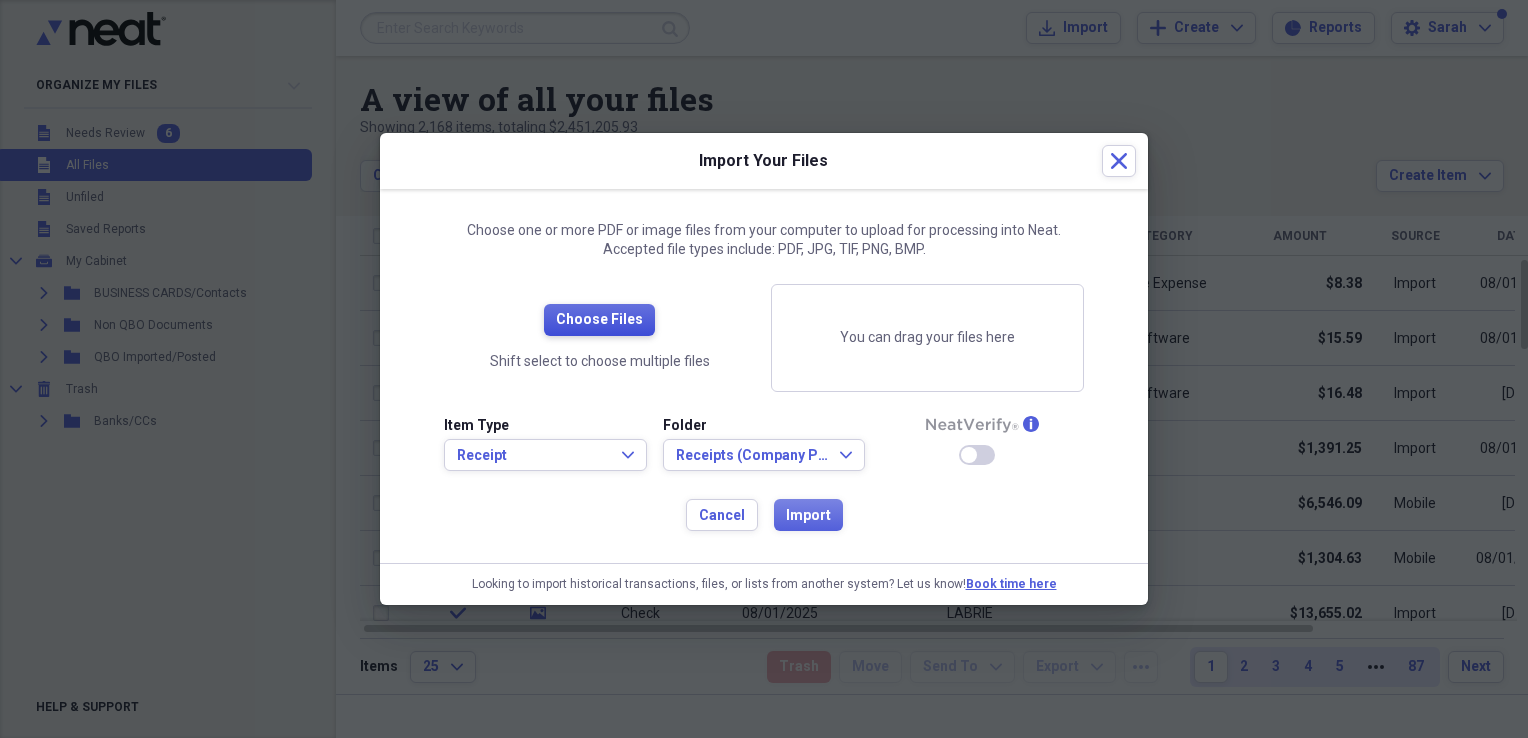 click on "Choose Files" at bounding box center (599, 320) 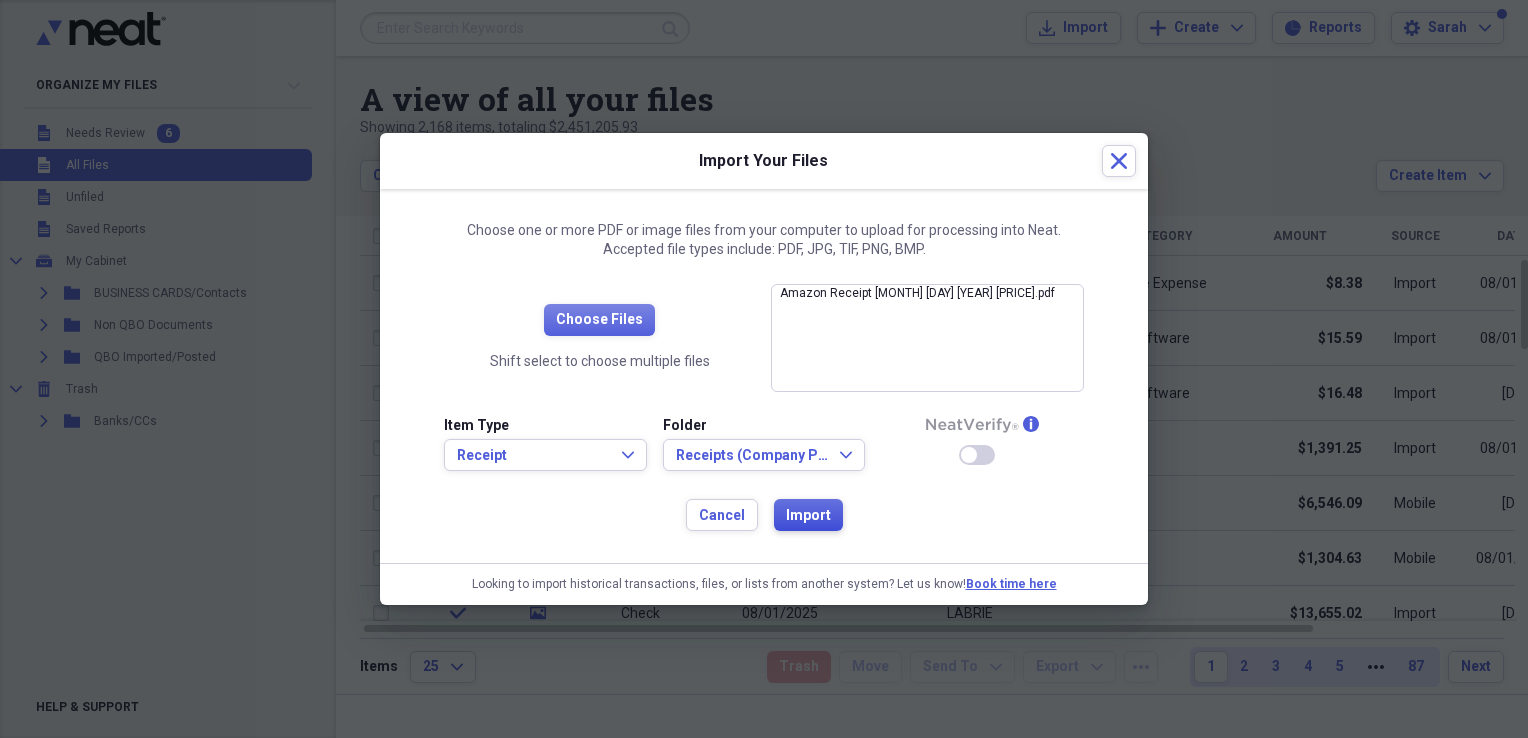 click on "Import" at bounding box center (808, 516) 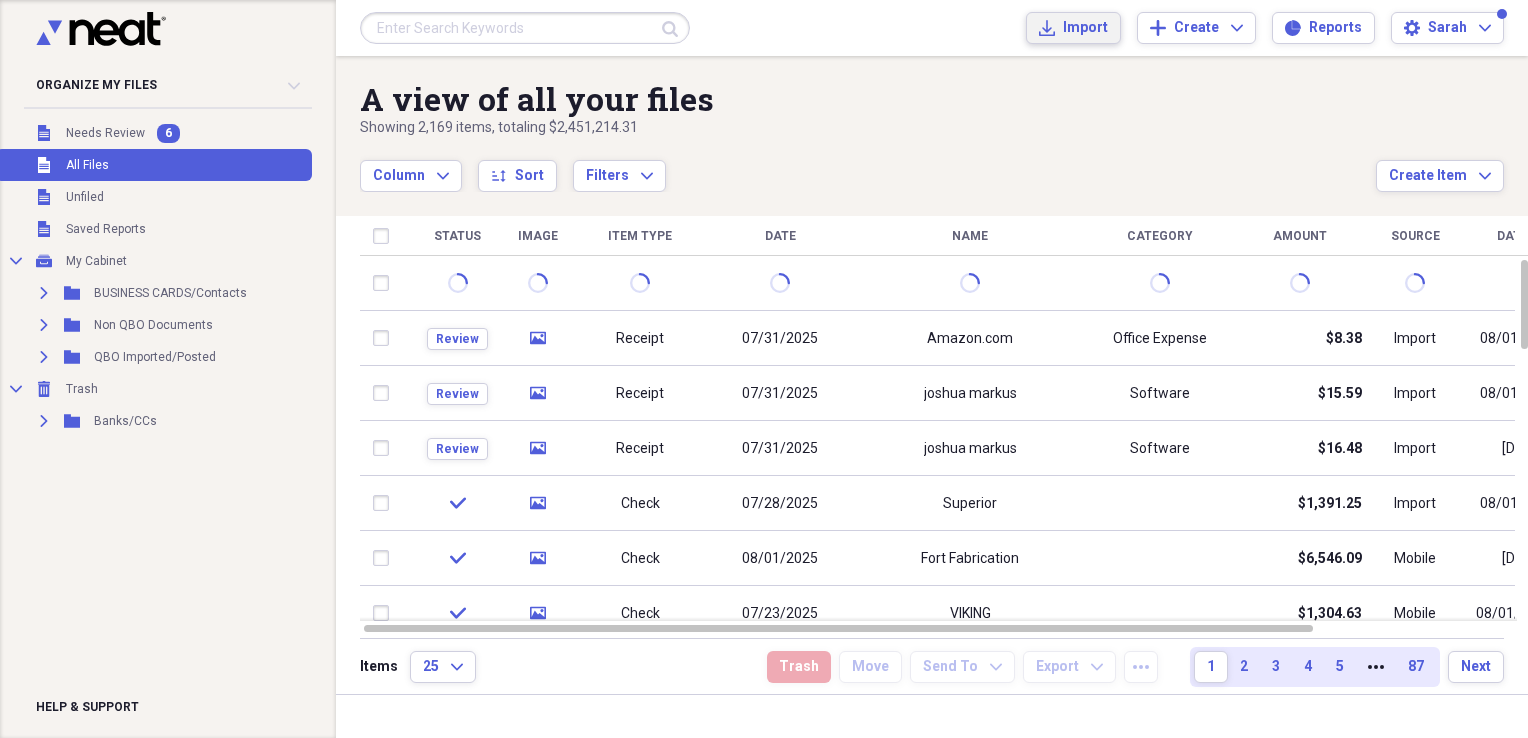 click on "Import" at bounding box center [1085, 28] 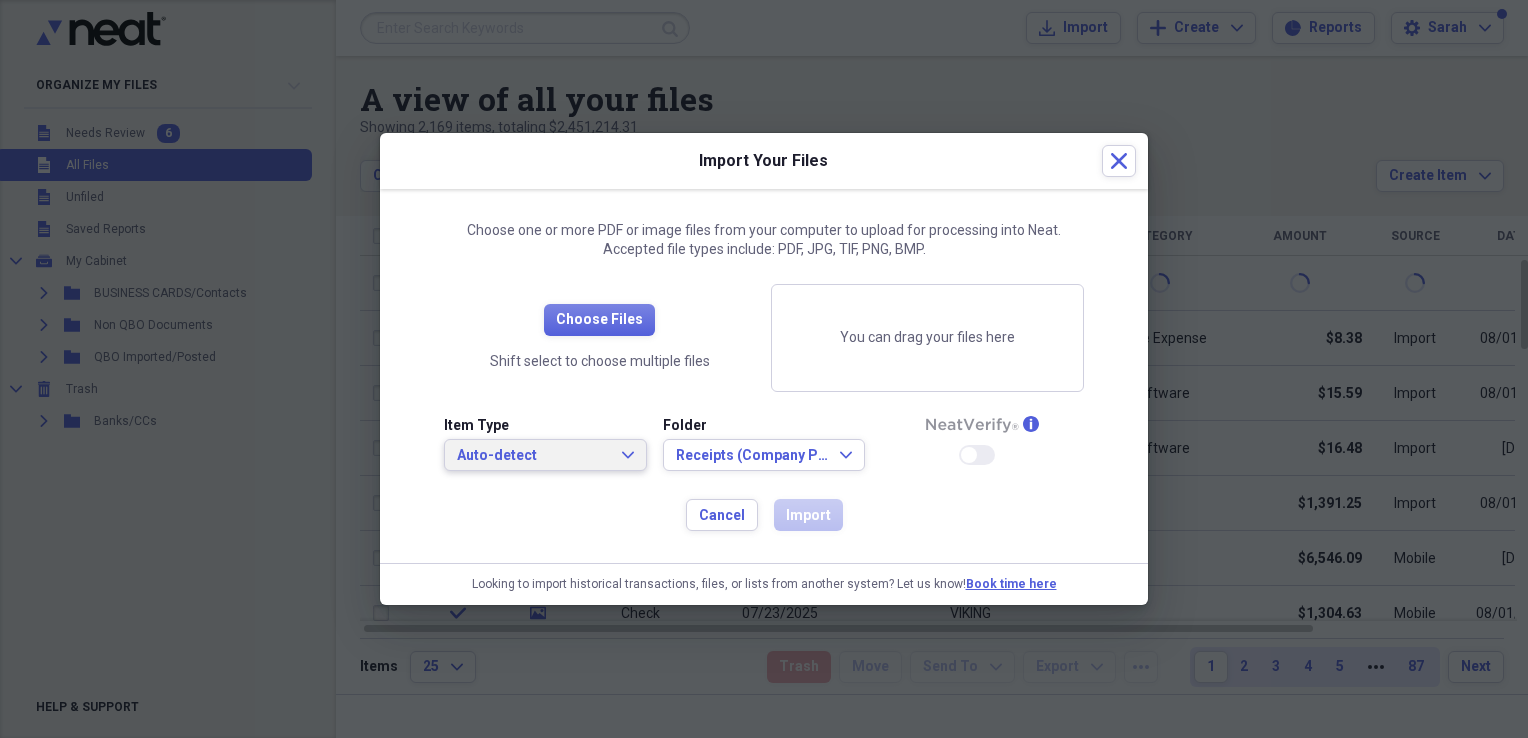 click on "Auto-detect Expand" at bounding box center [545, 456] 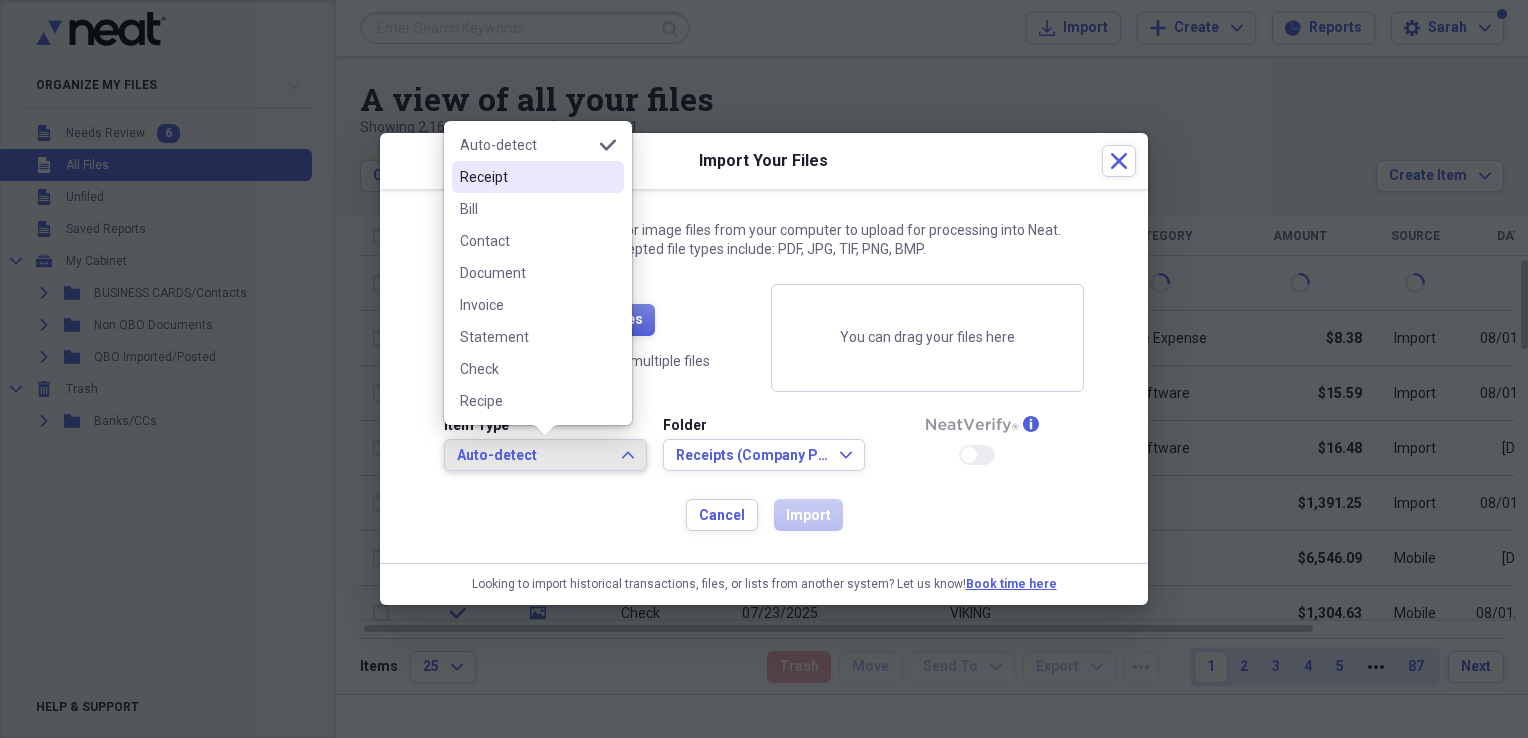 click on "Receipt" at bounding box center [526, 177] 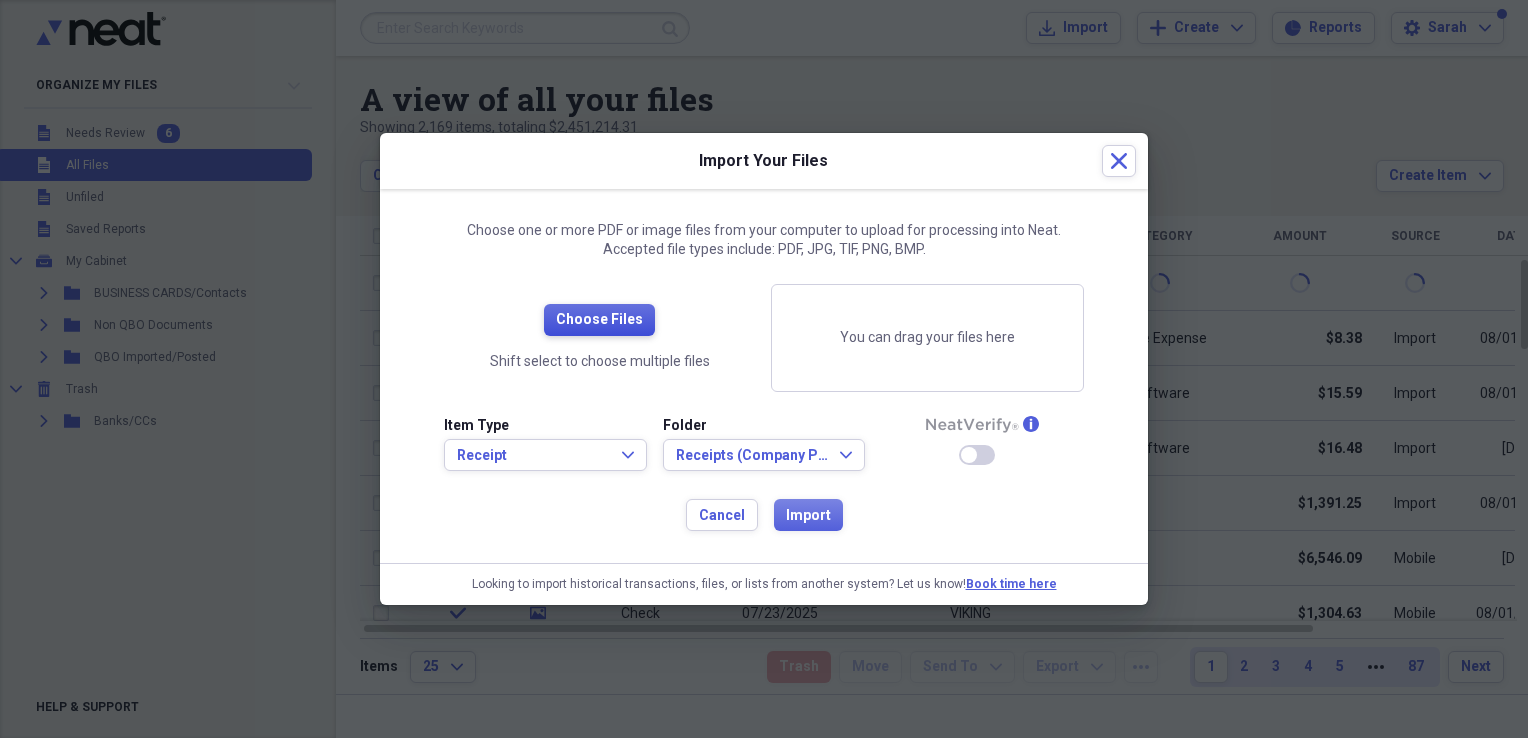 click on "Choose Files" at bounding box center (599, 320) 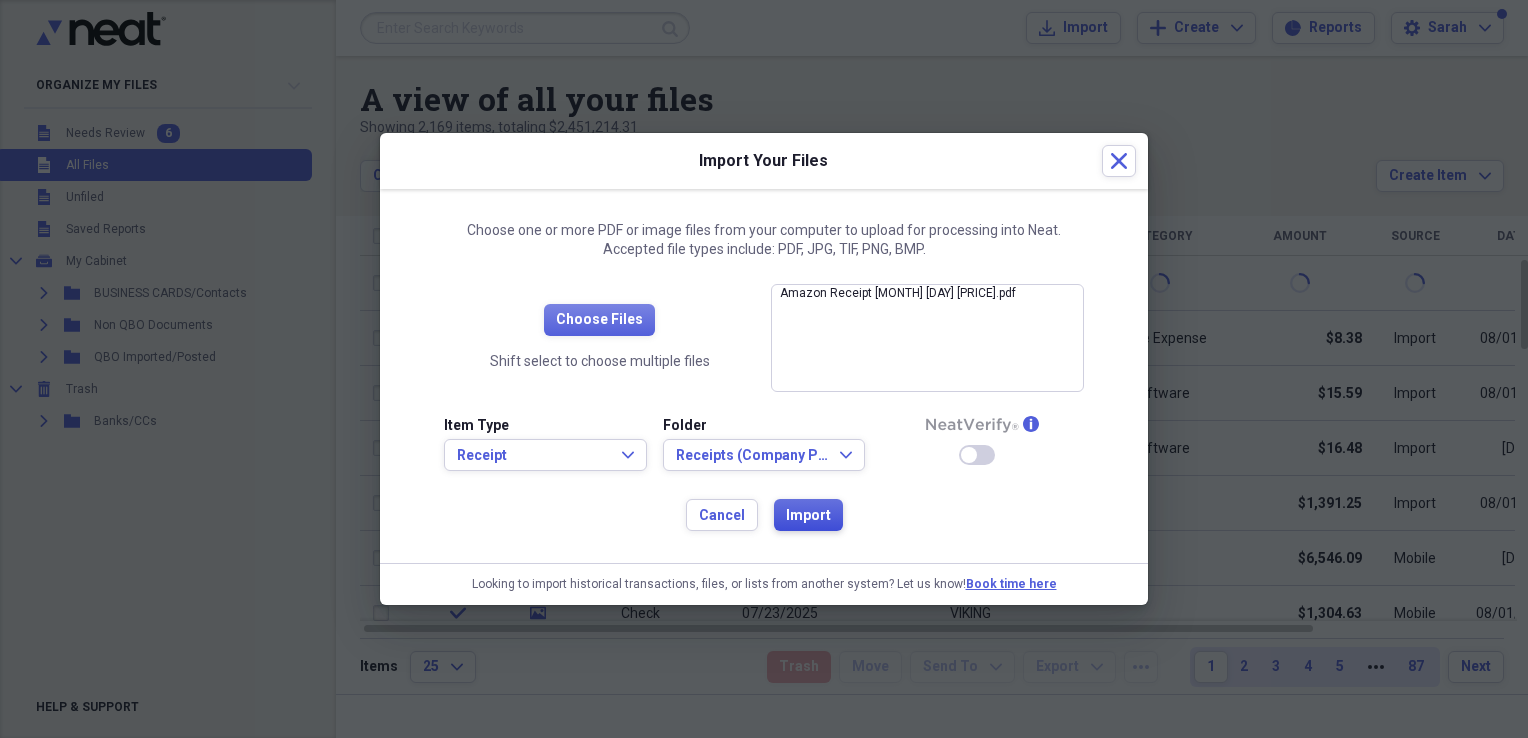 click on "Import" at bounding box center [808, 516] 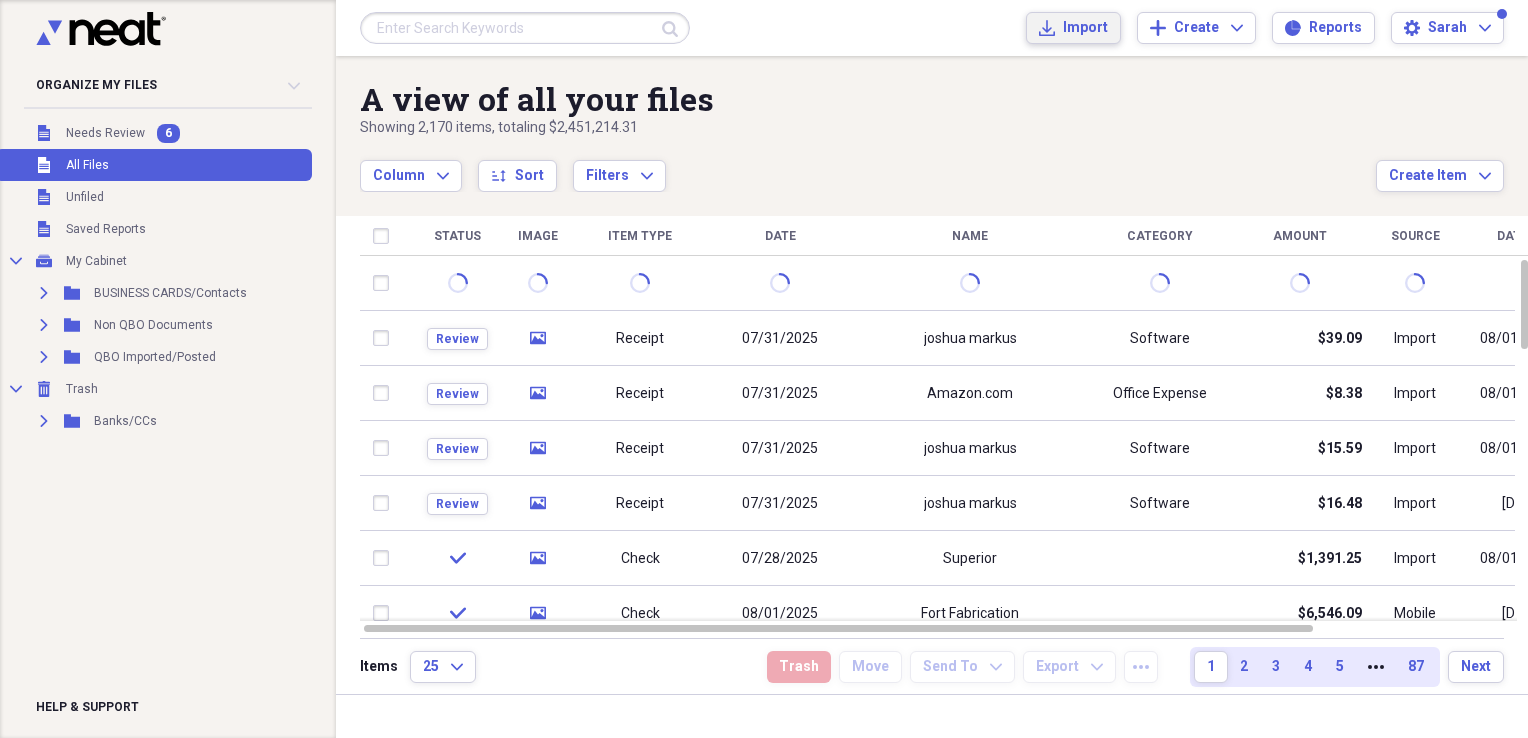 click on "Import" at bounding box center (1085, 28) 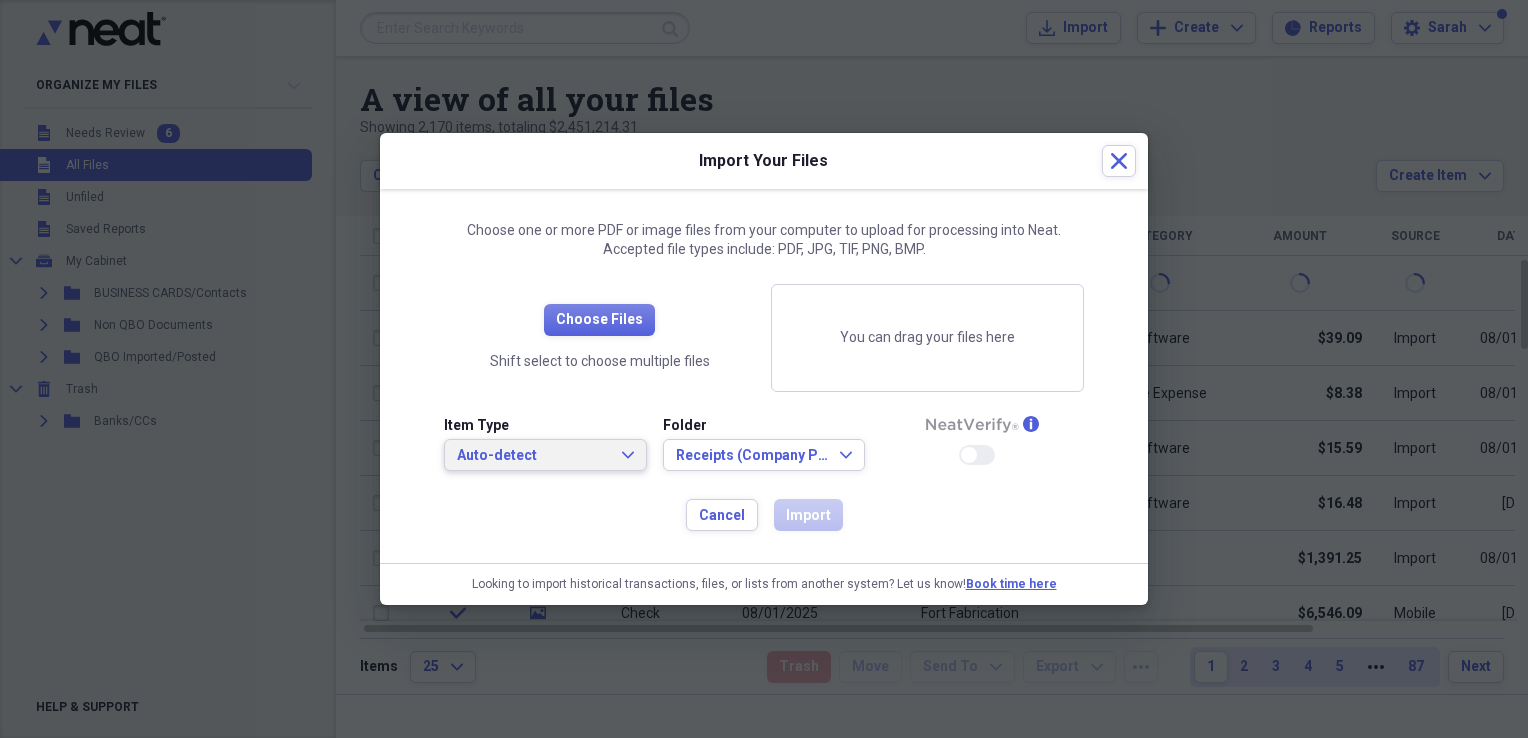 click on "Auto-detect" at bounding box center [533, 456] 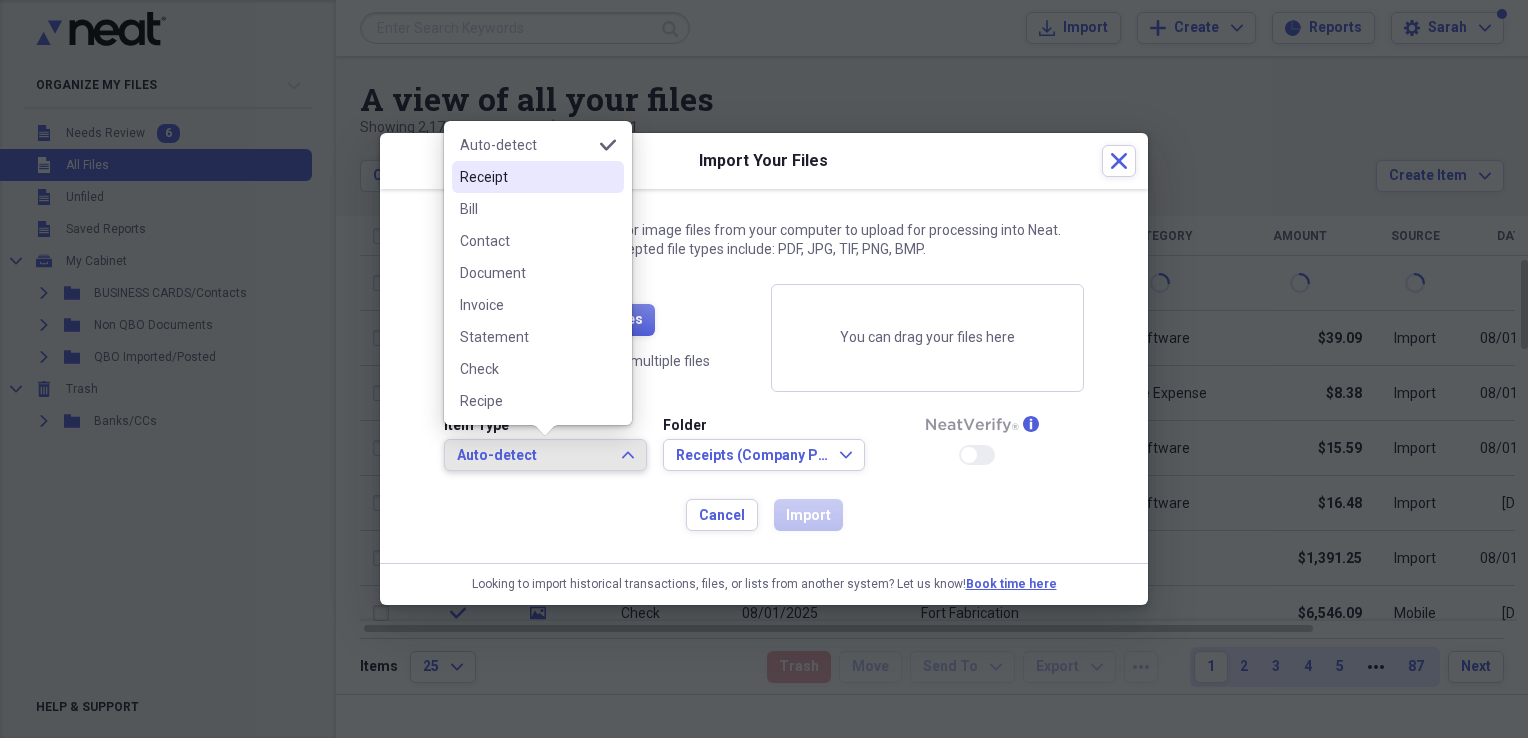 click on "Receipt" at bounding box center (526, 177) 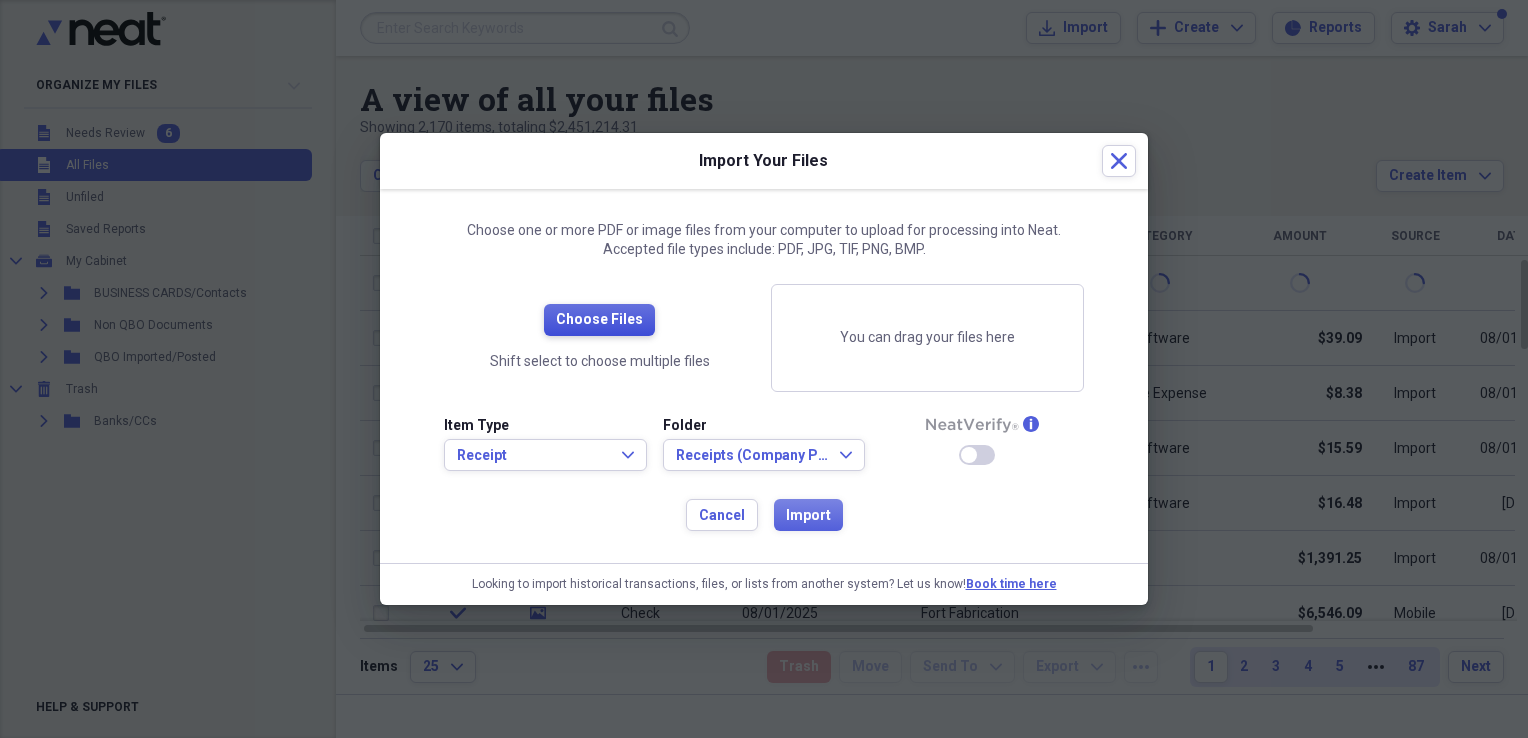 click on "Choose Files" at bounding box center [599, 320] 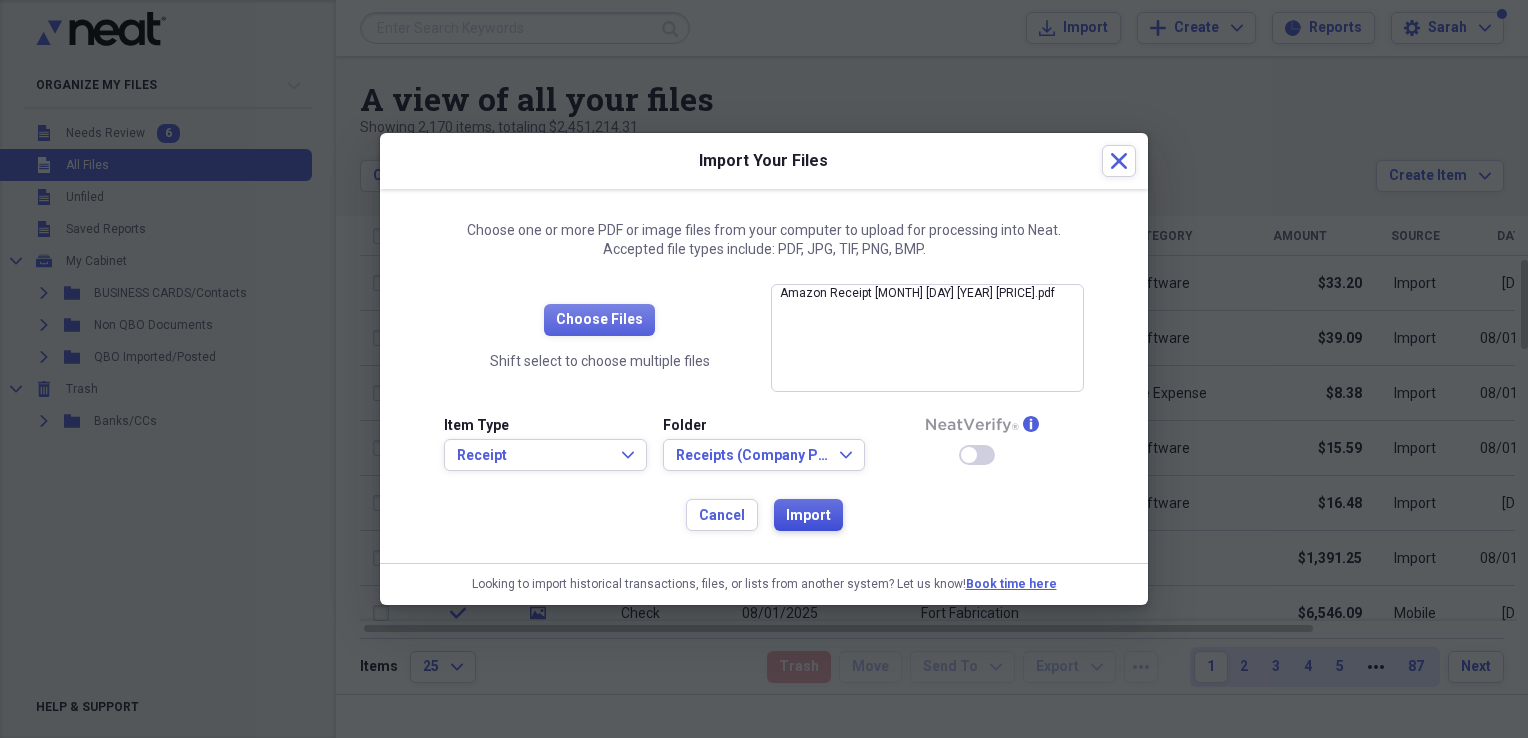 click on "Import" at bounding box center [808, 516] 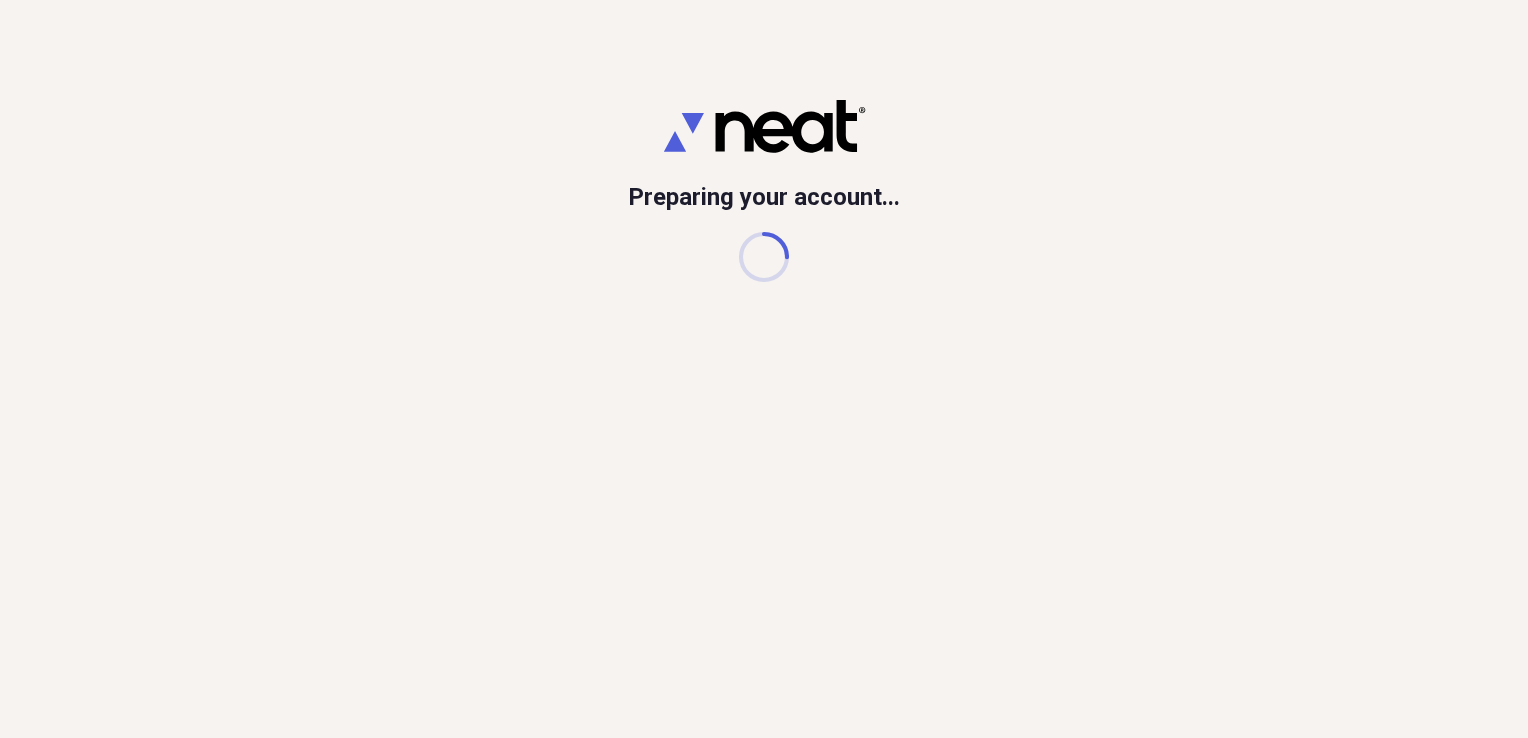 scroll, scrollTop: 0, scrollLeft: 0, axis: both 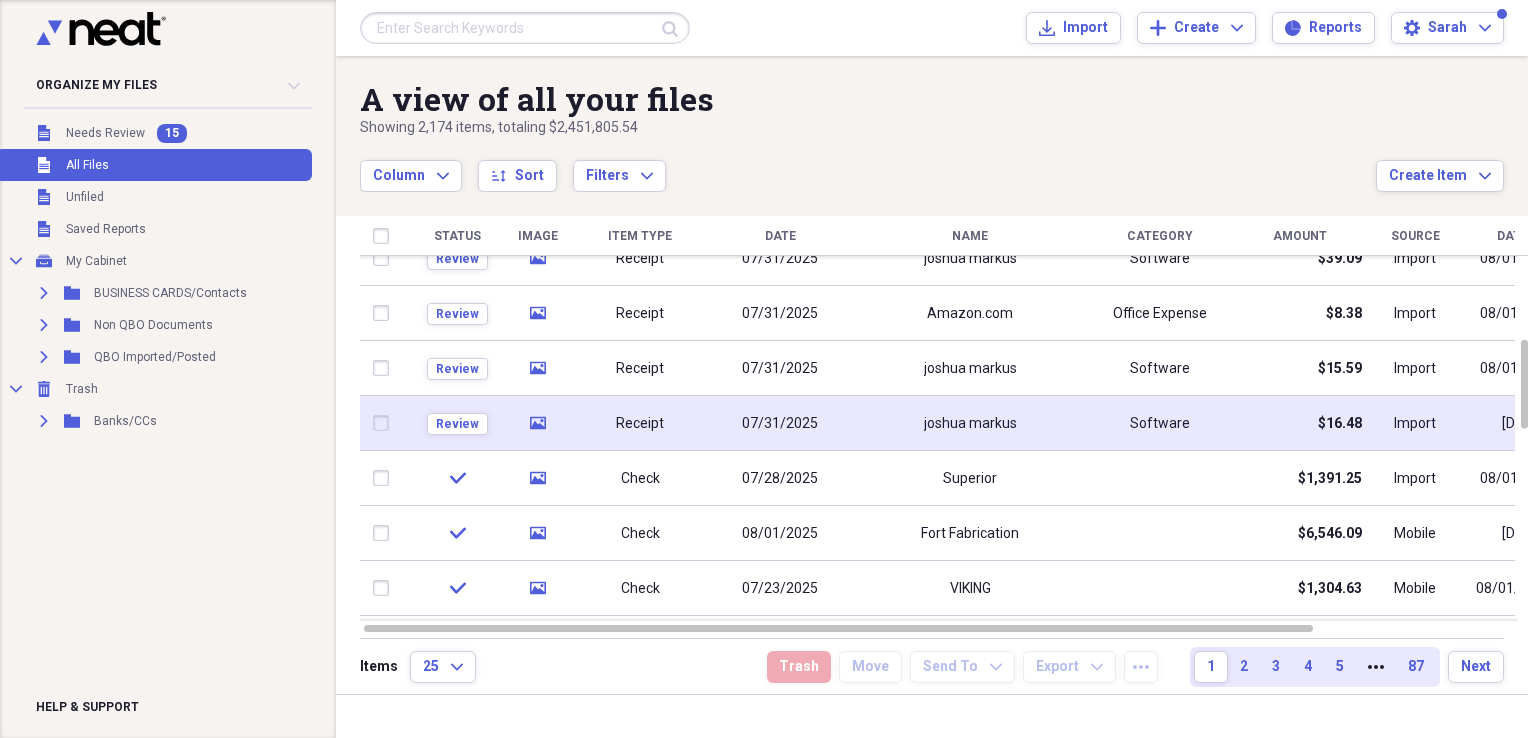 click on "Review" at bounding box center (457, 423) 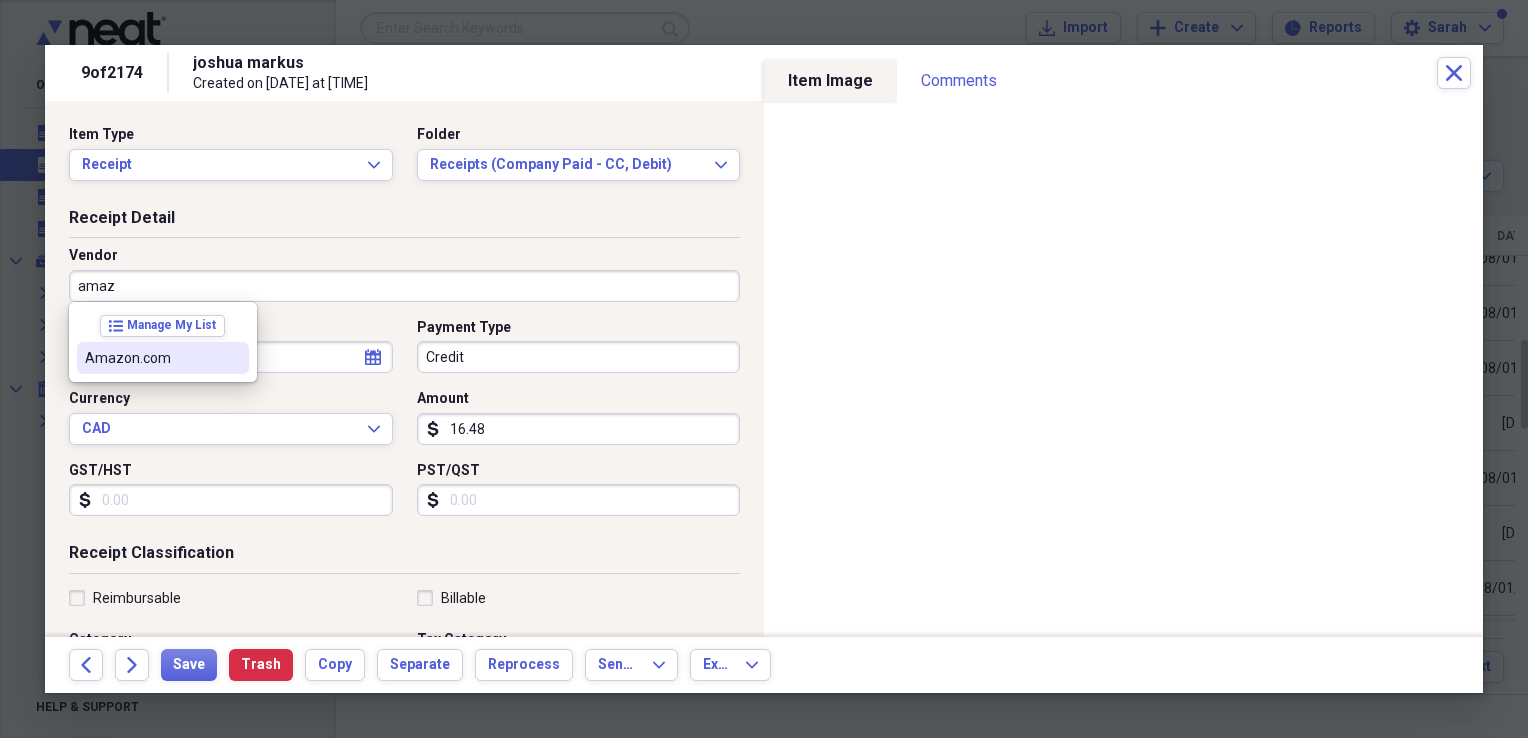click on "Amazon.com" at bounding box center (151, 358) 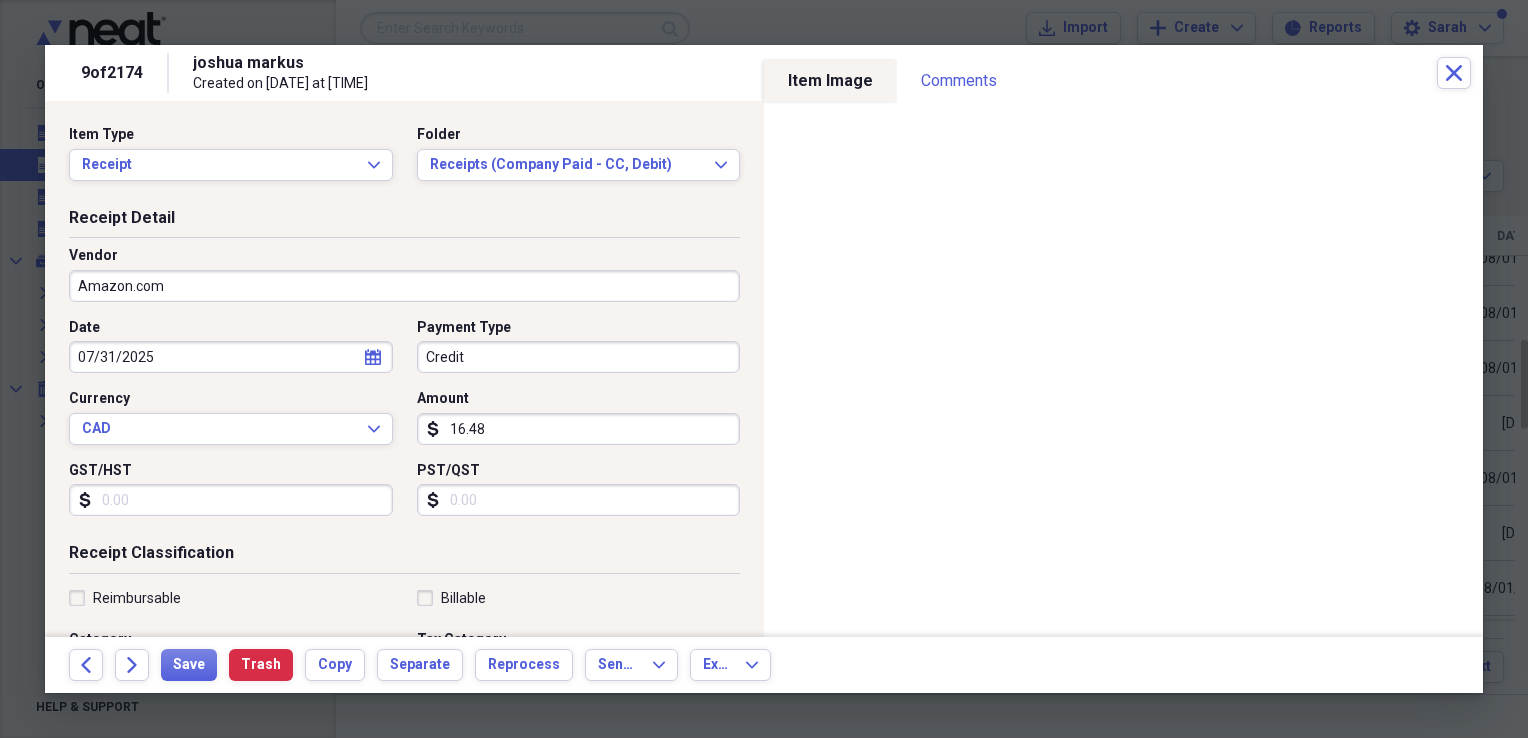 type on "Office Expense" 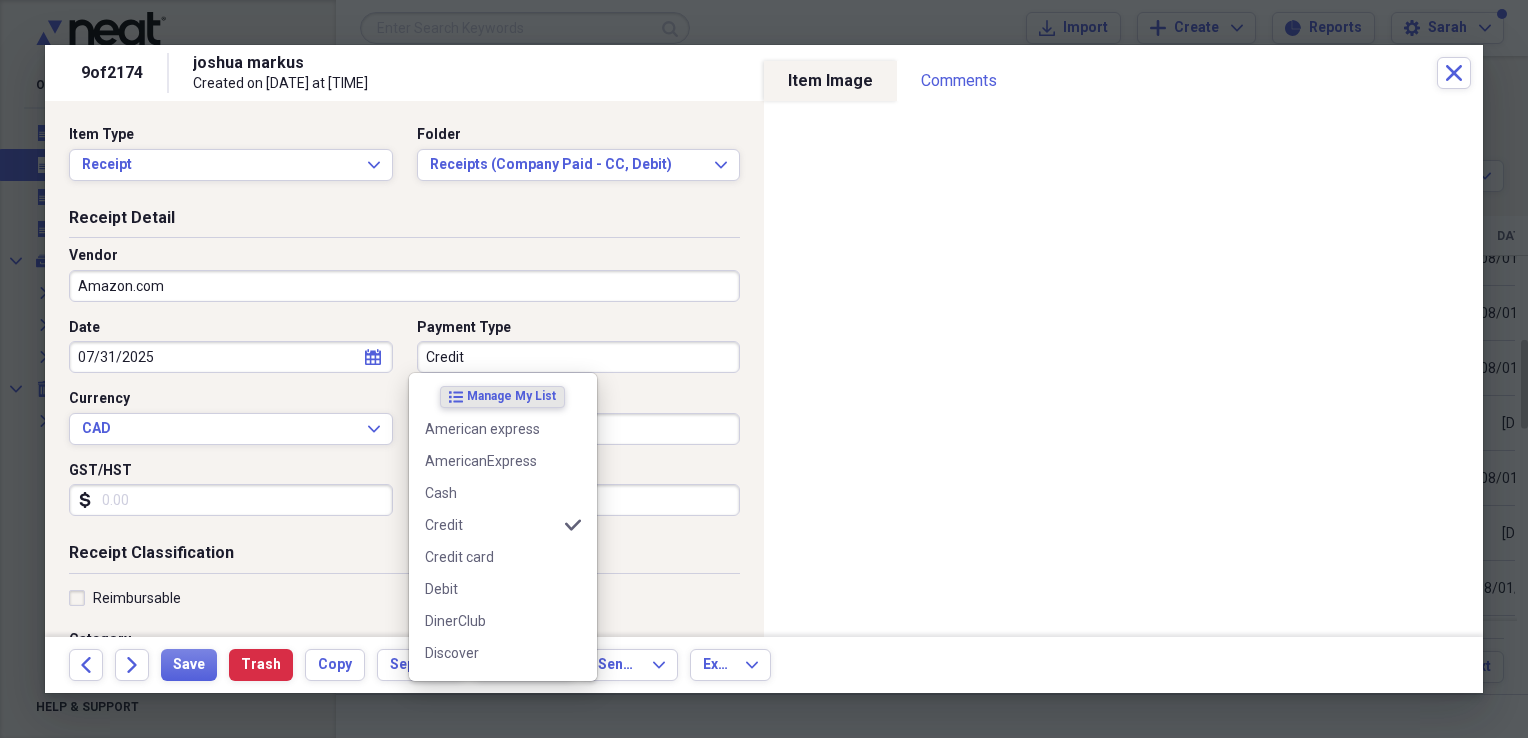 click on "Credit" at bounding box center (579, 357) 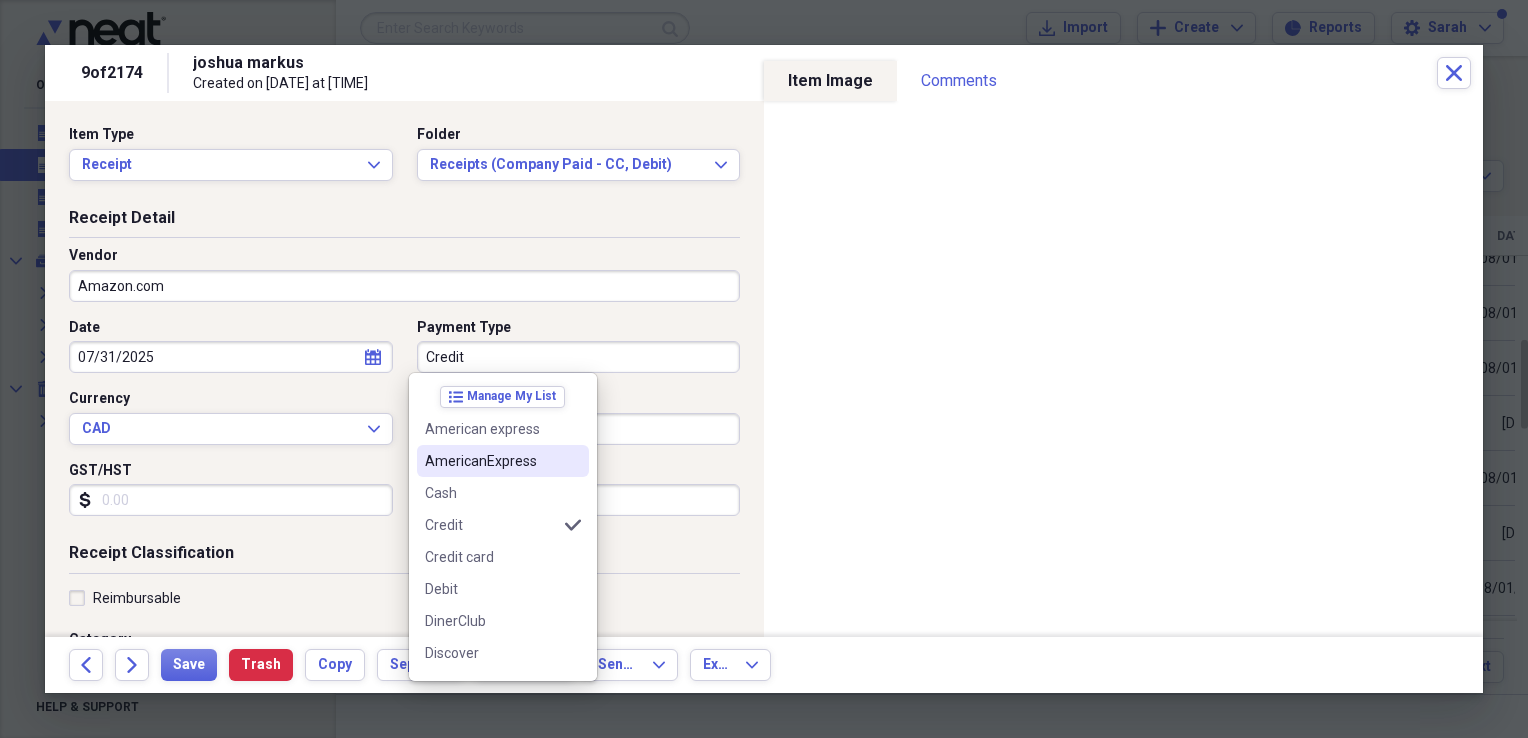 click on "AmericanExpress" at bounding box center (491, 461) 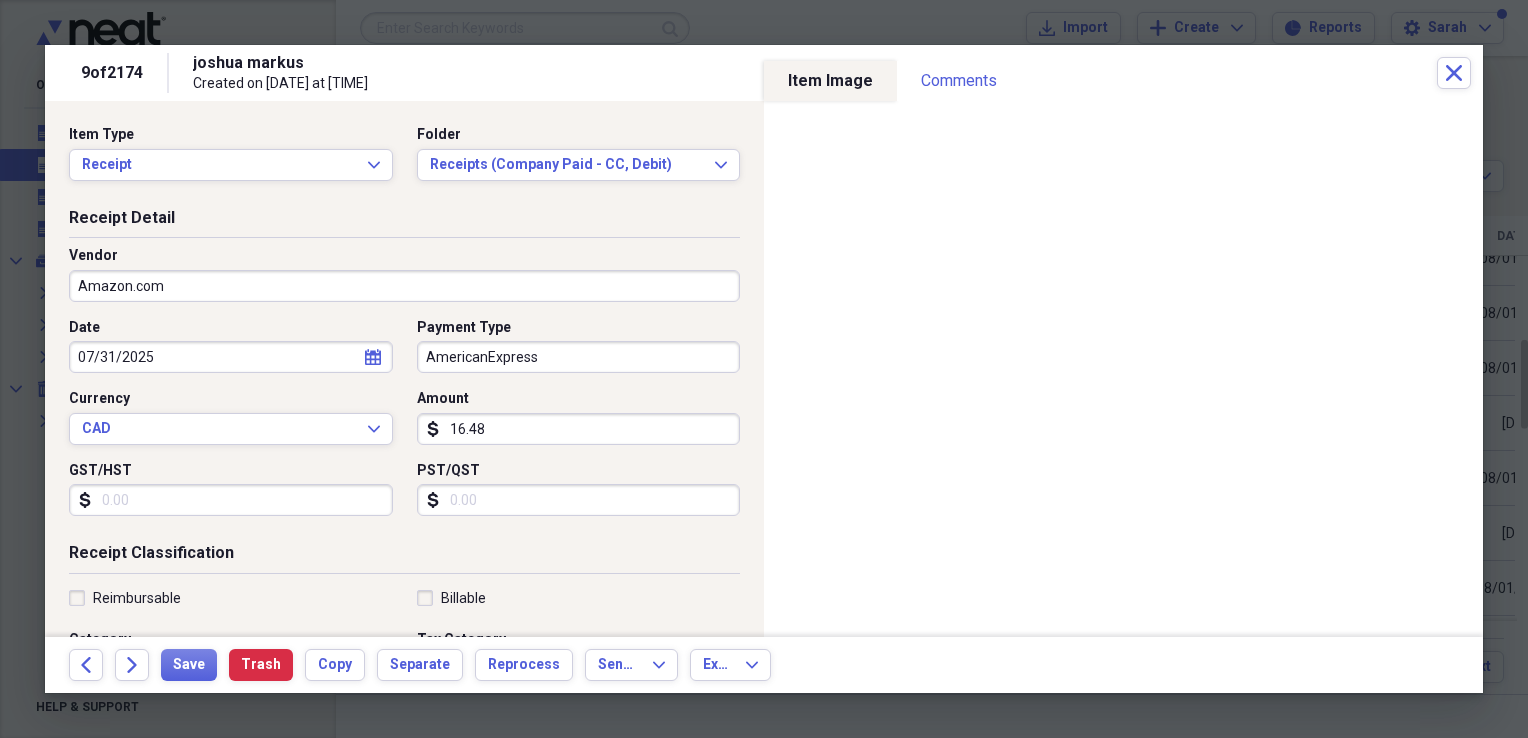click on "GST/HST" at bounding box center (231, 500) 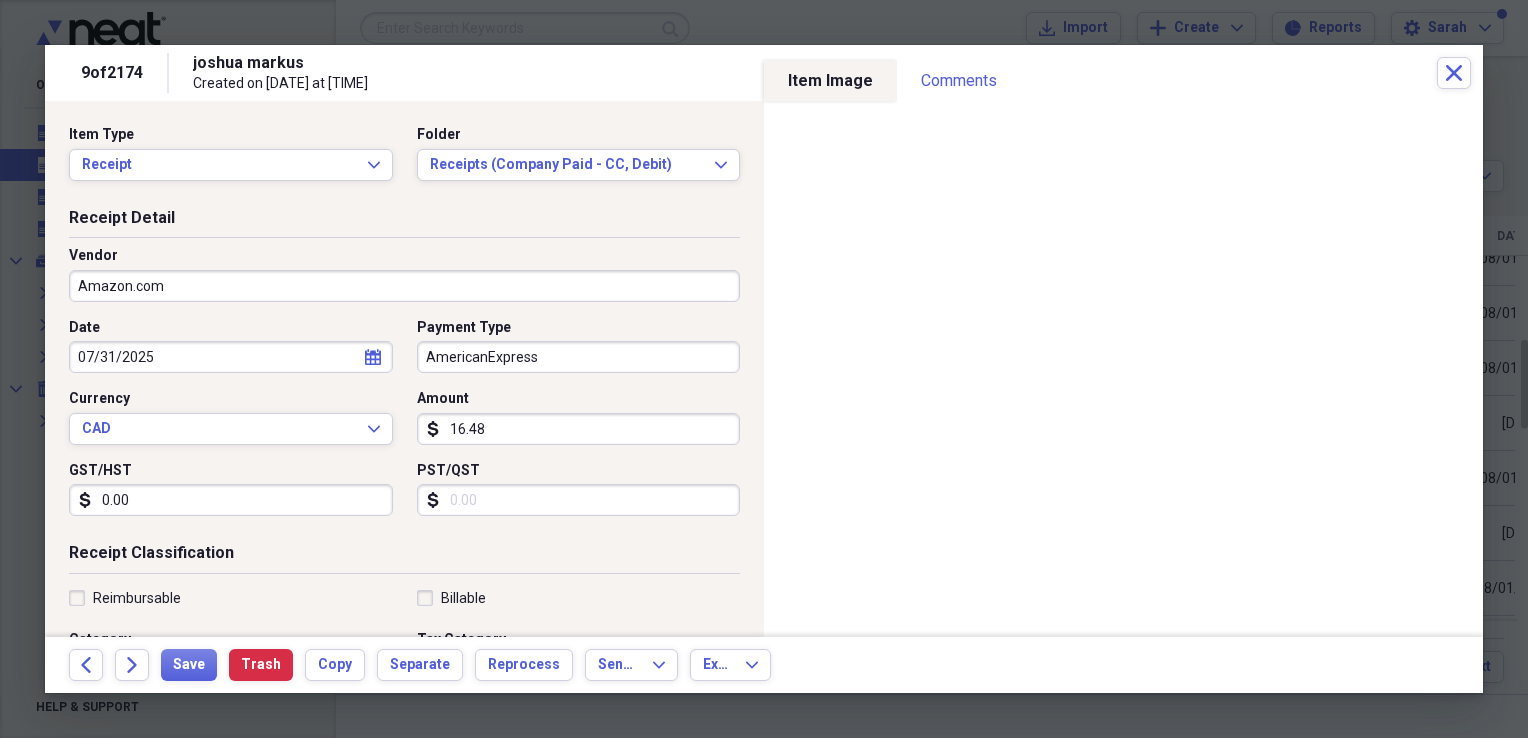 type on "0.00" 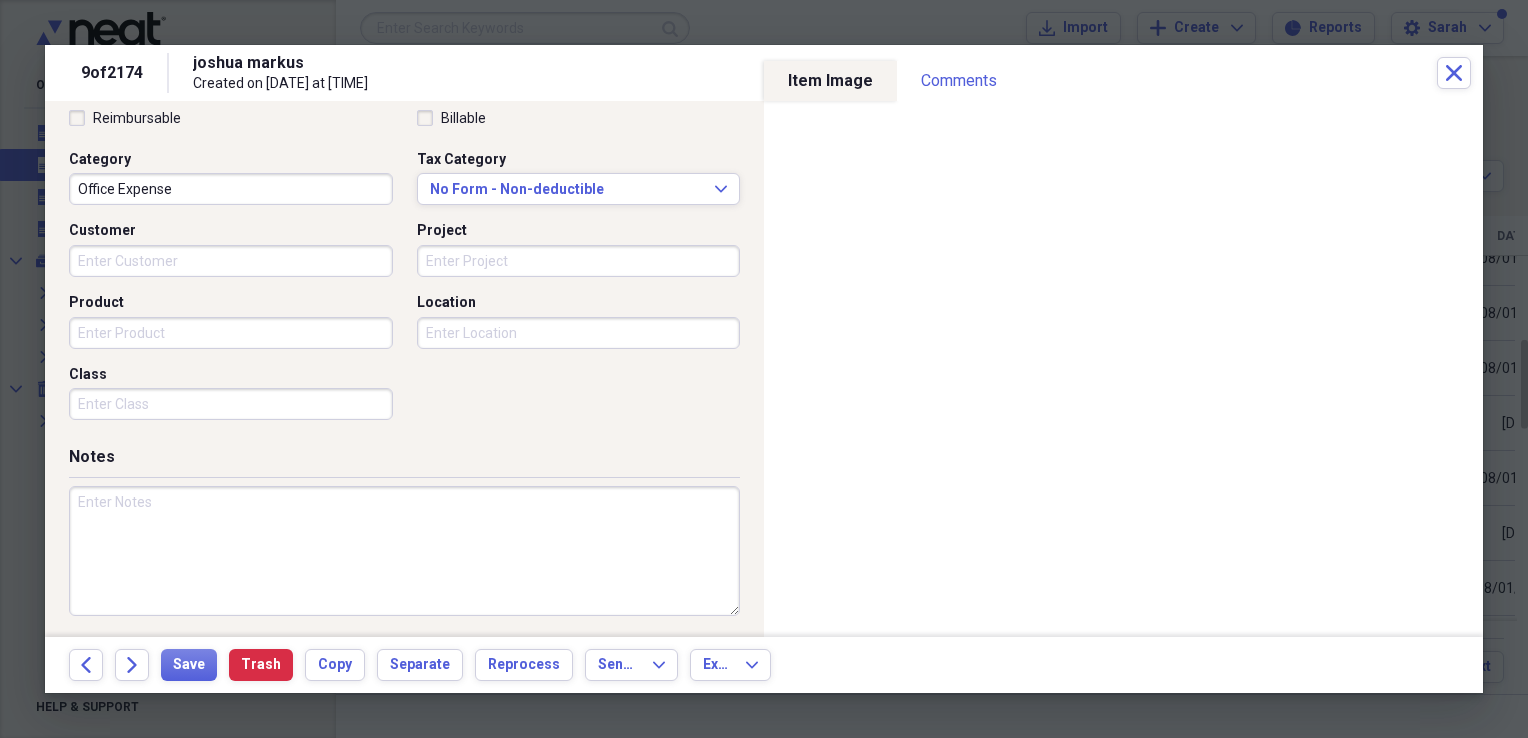 scroll, scrollTop: 483, scrollLeft: 0, axis: vertical 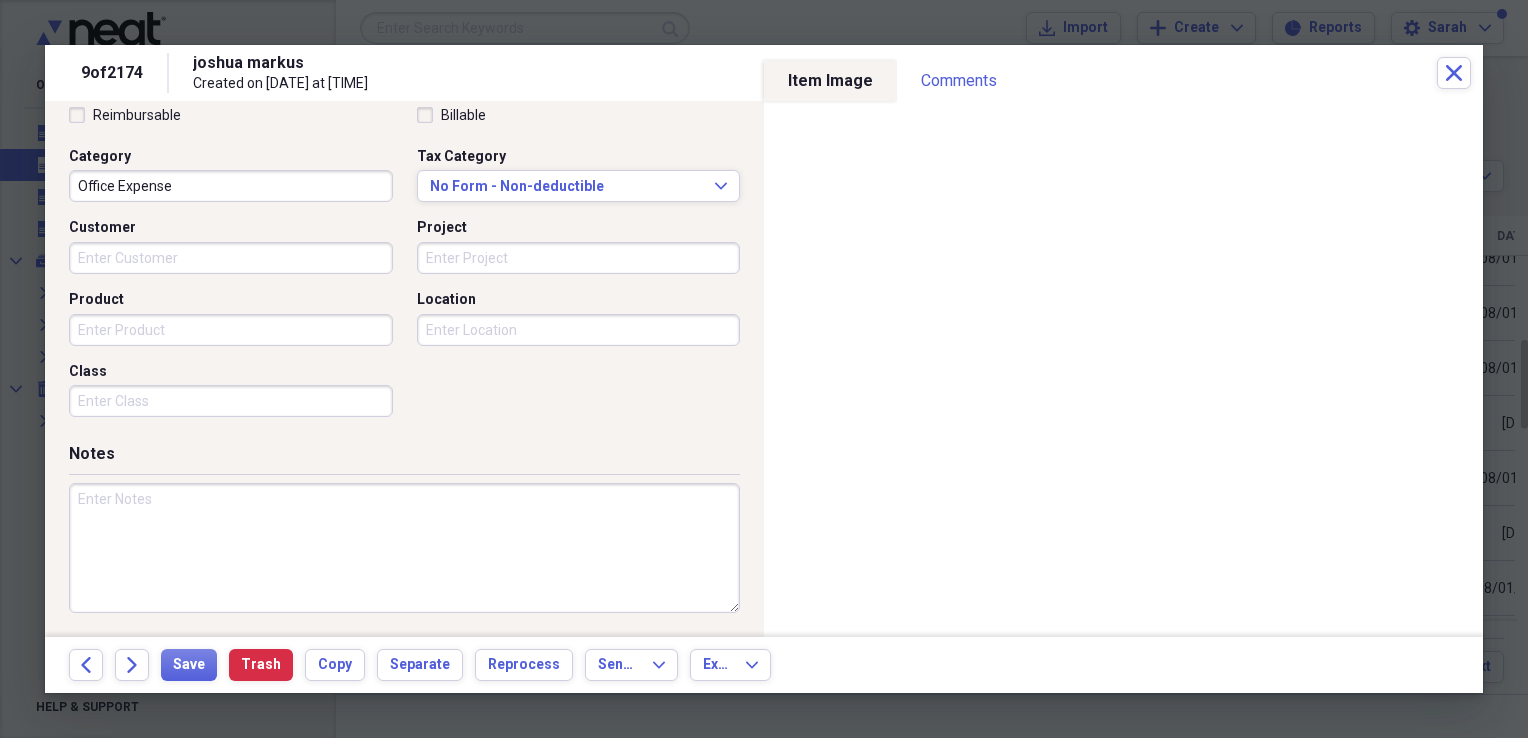 click at bounding box center (404, 548) 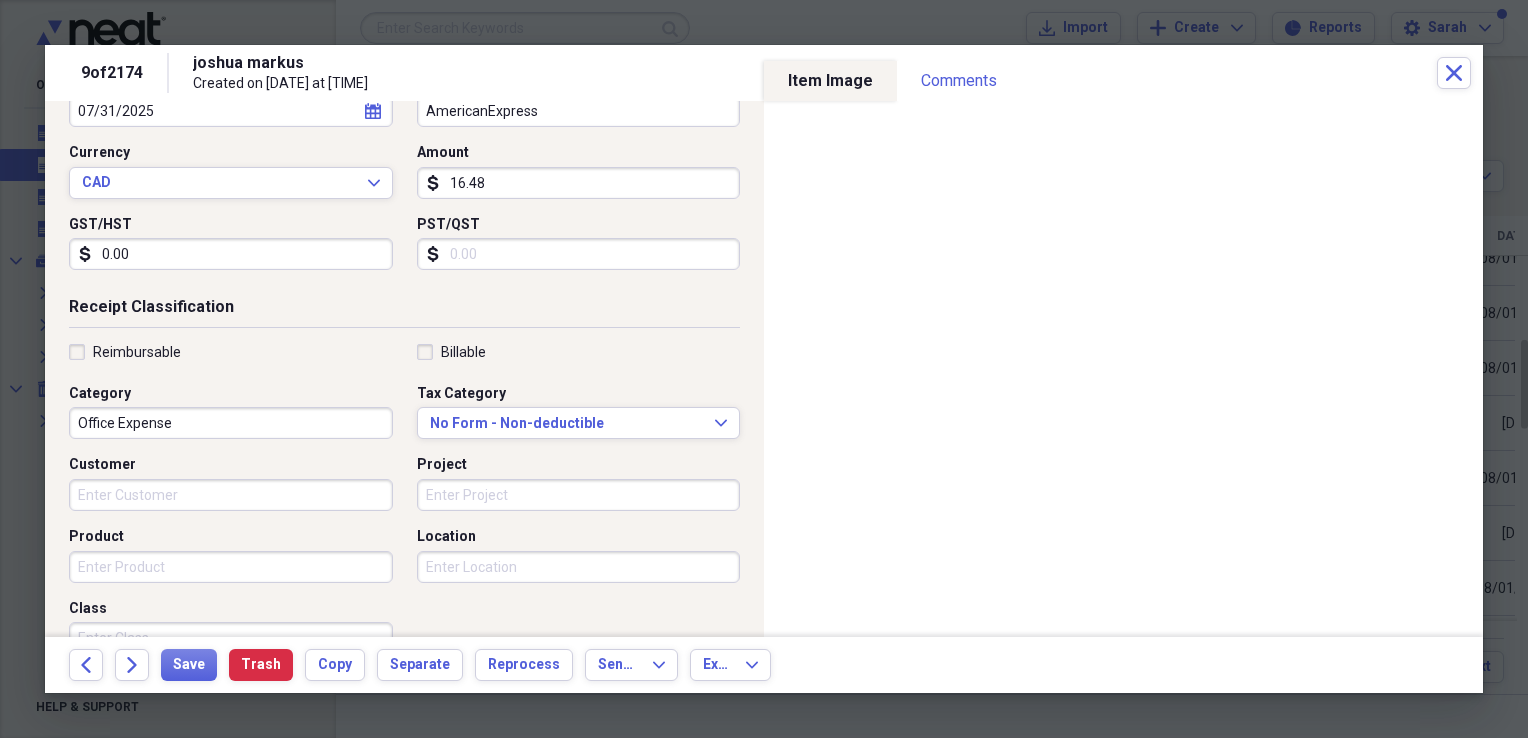 scroll, scrollTop: 0, scrollLeft: 0, axis: both 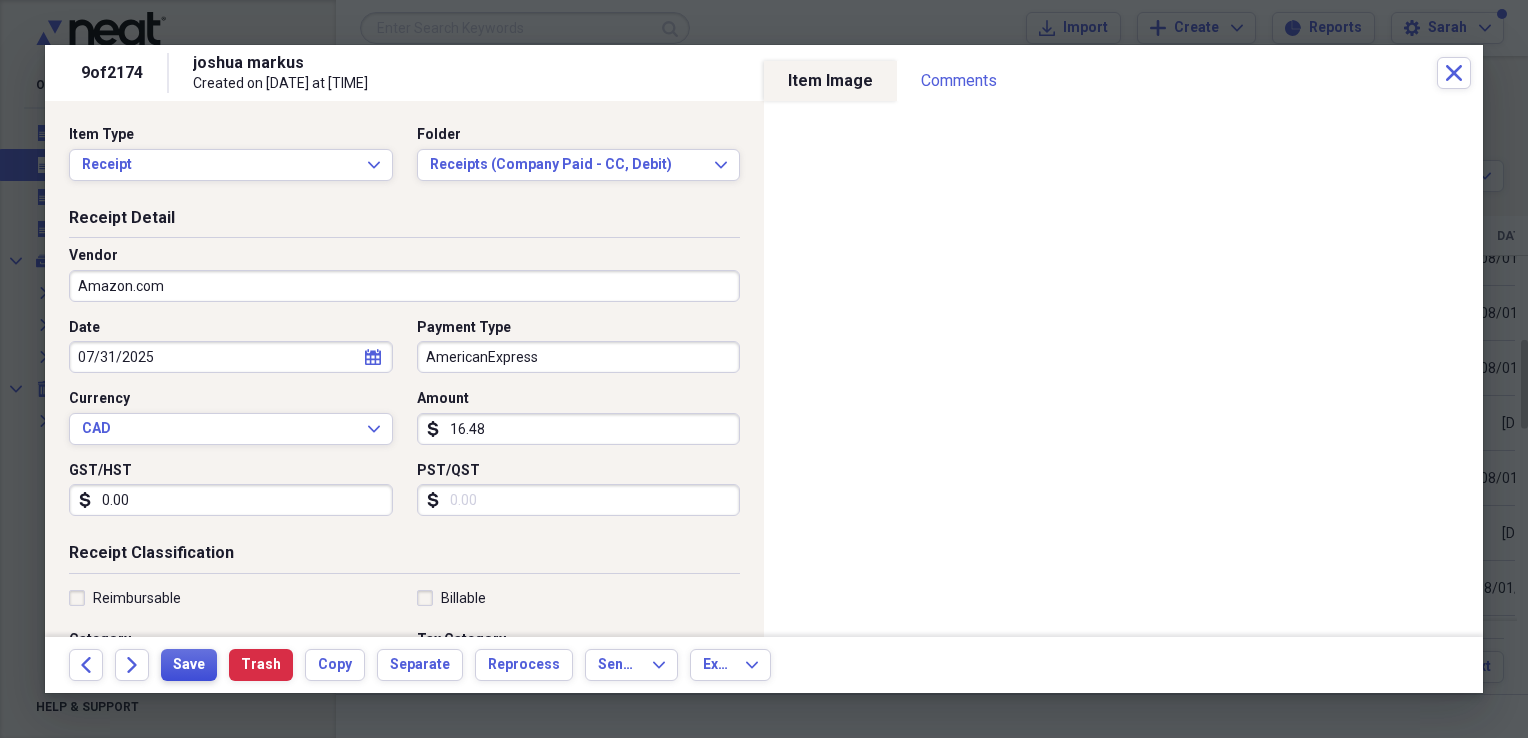 type on "Handwashing Sign" 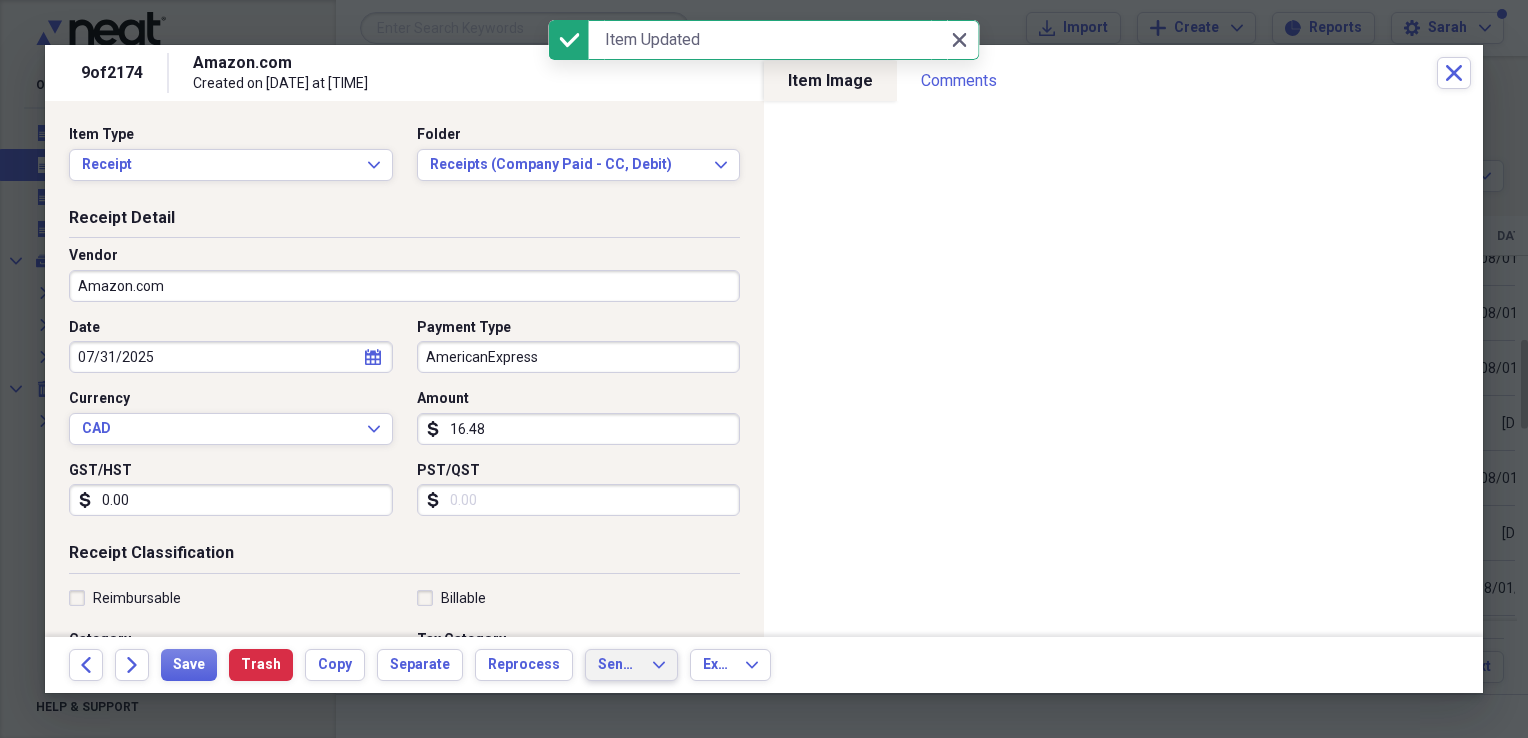 click on "Expand" 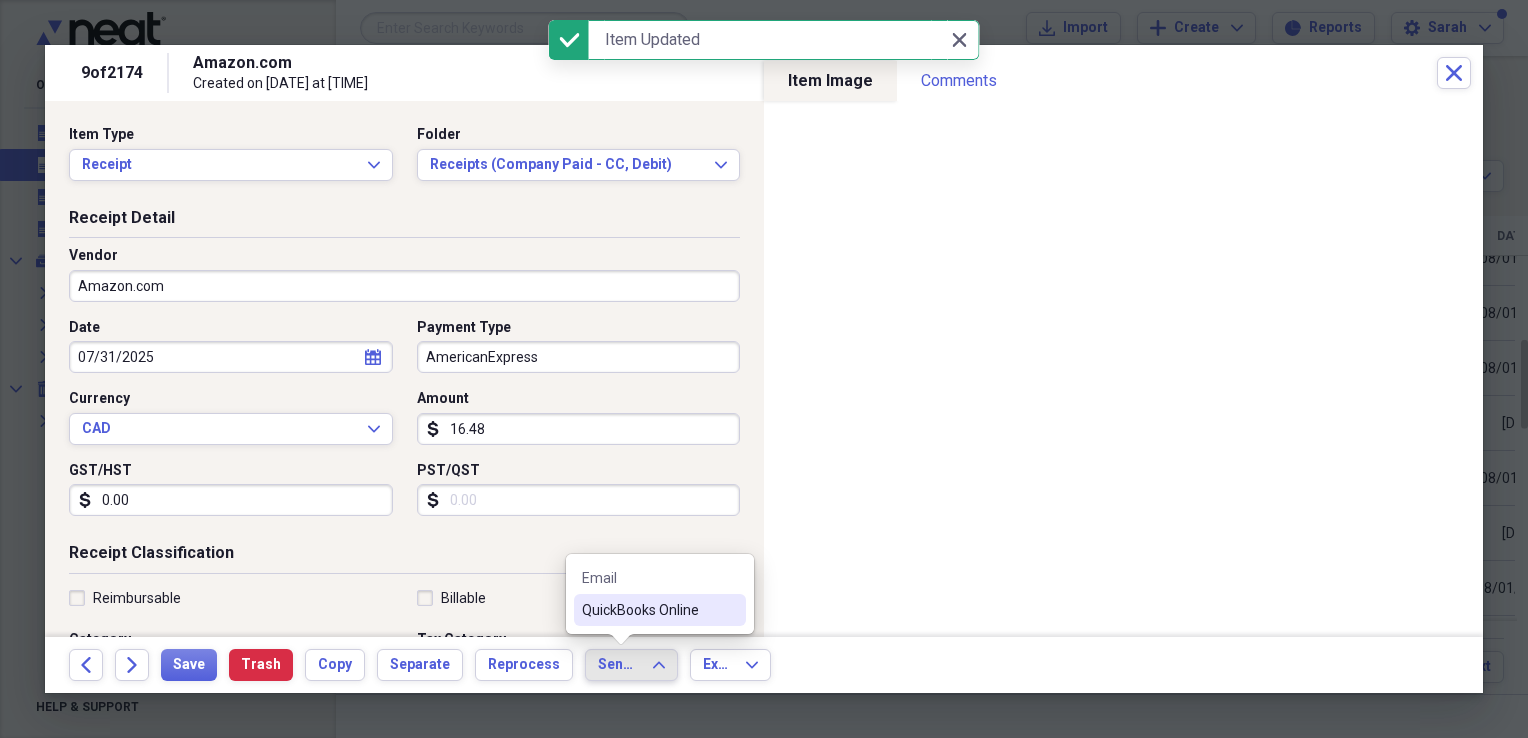 click 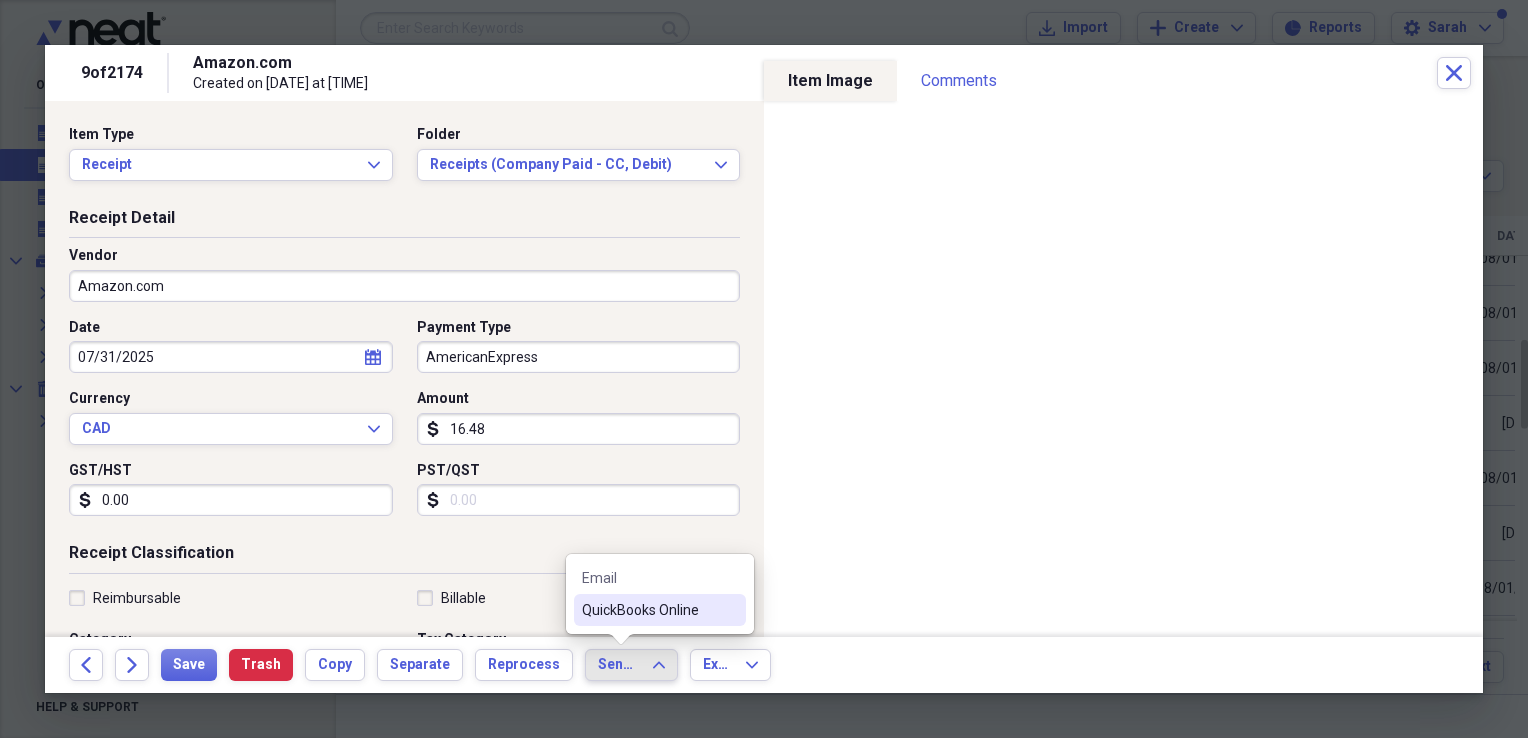 click on "QuickBooks Online" at bounding box center (648, 610) 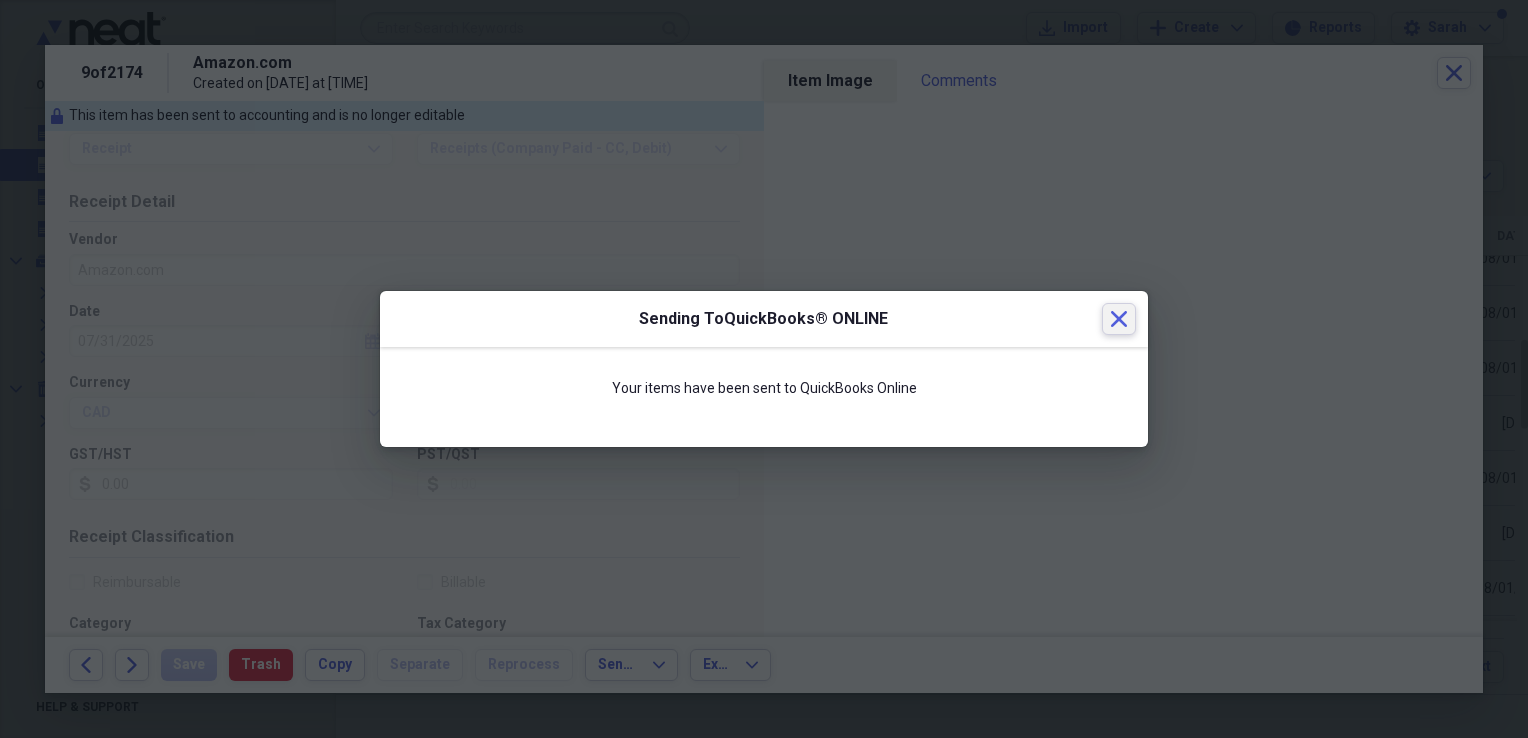 click 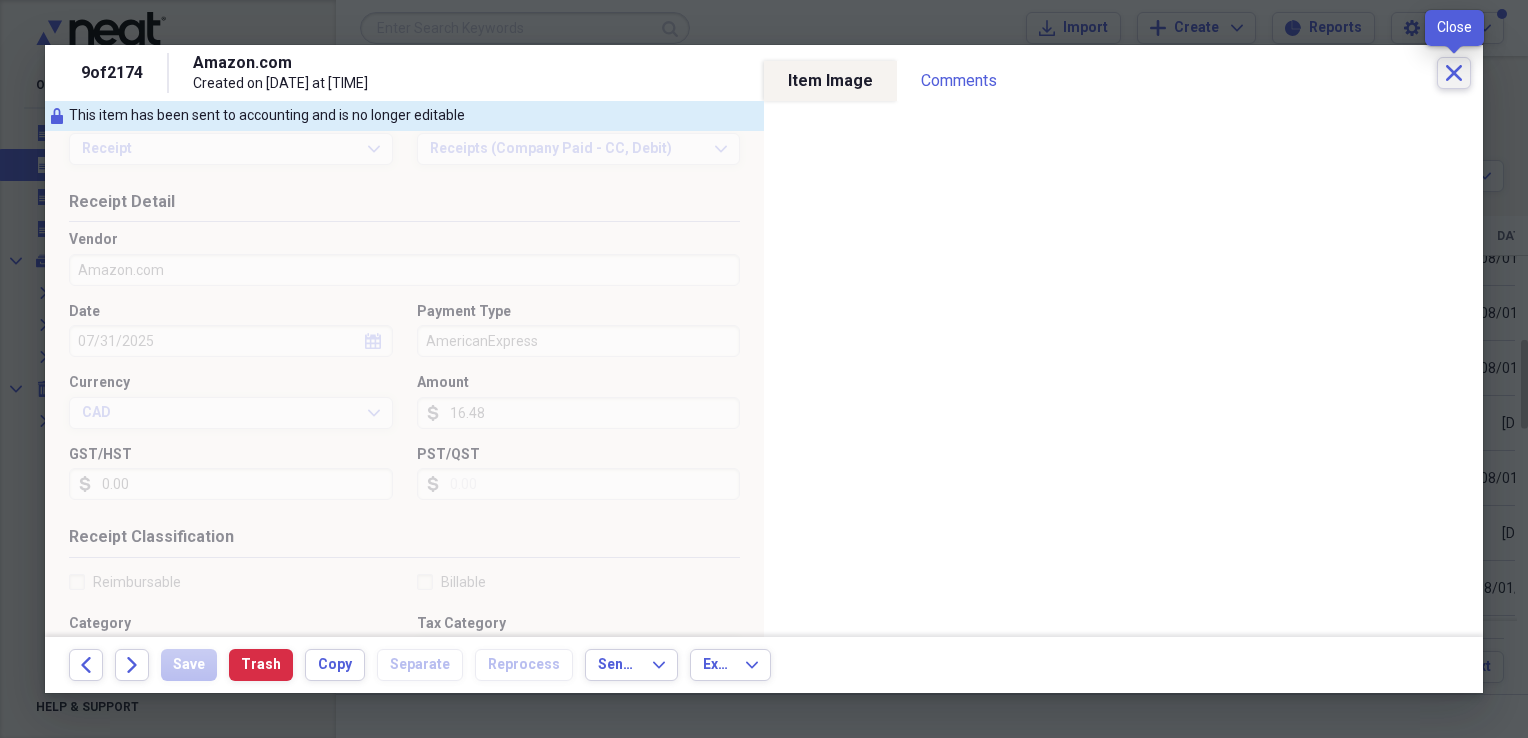 click on "Close" 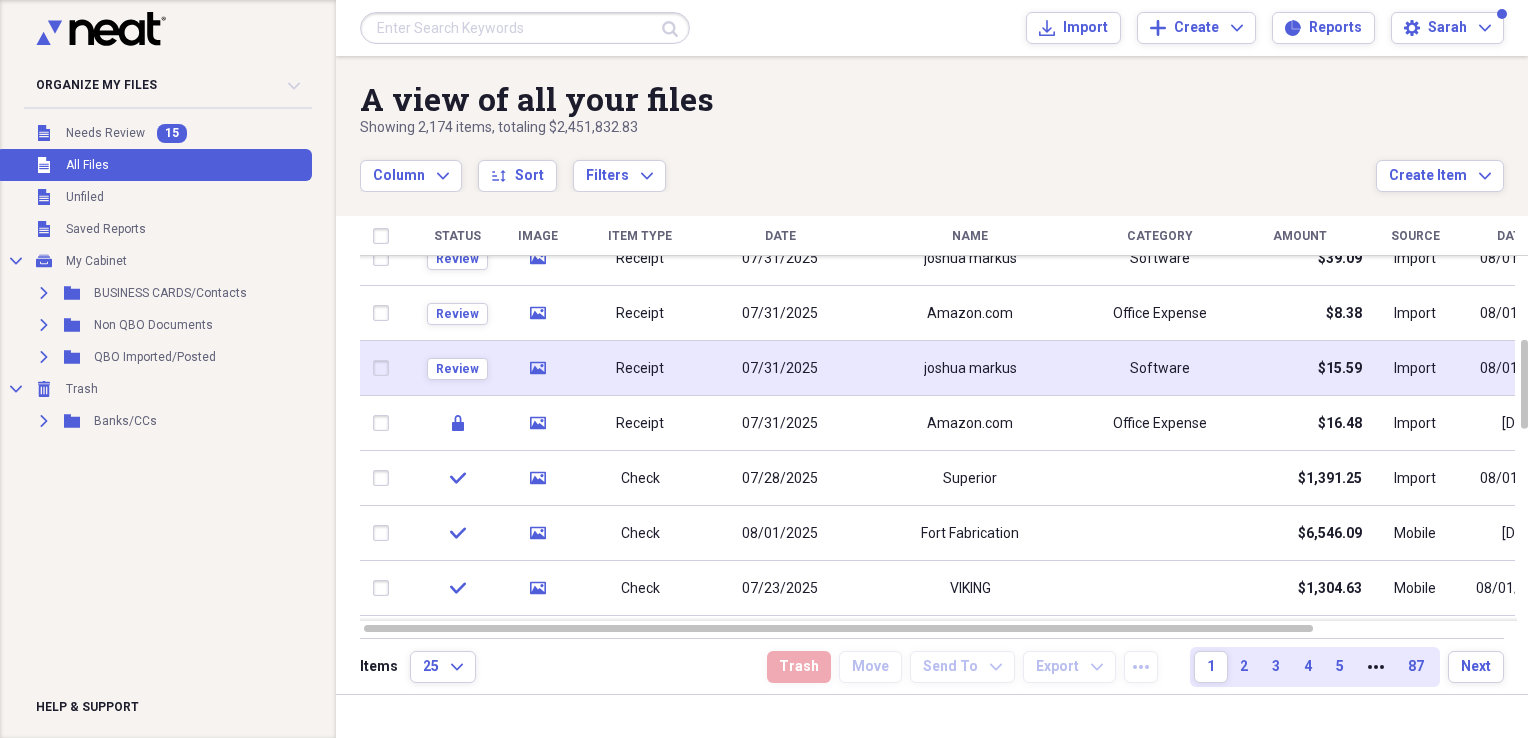 click on "Review" at bounding box center (457, 368) 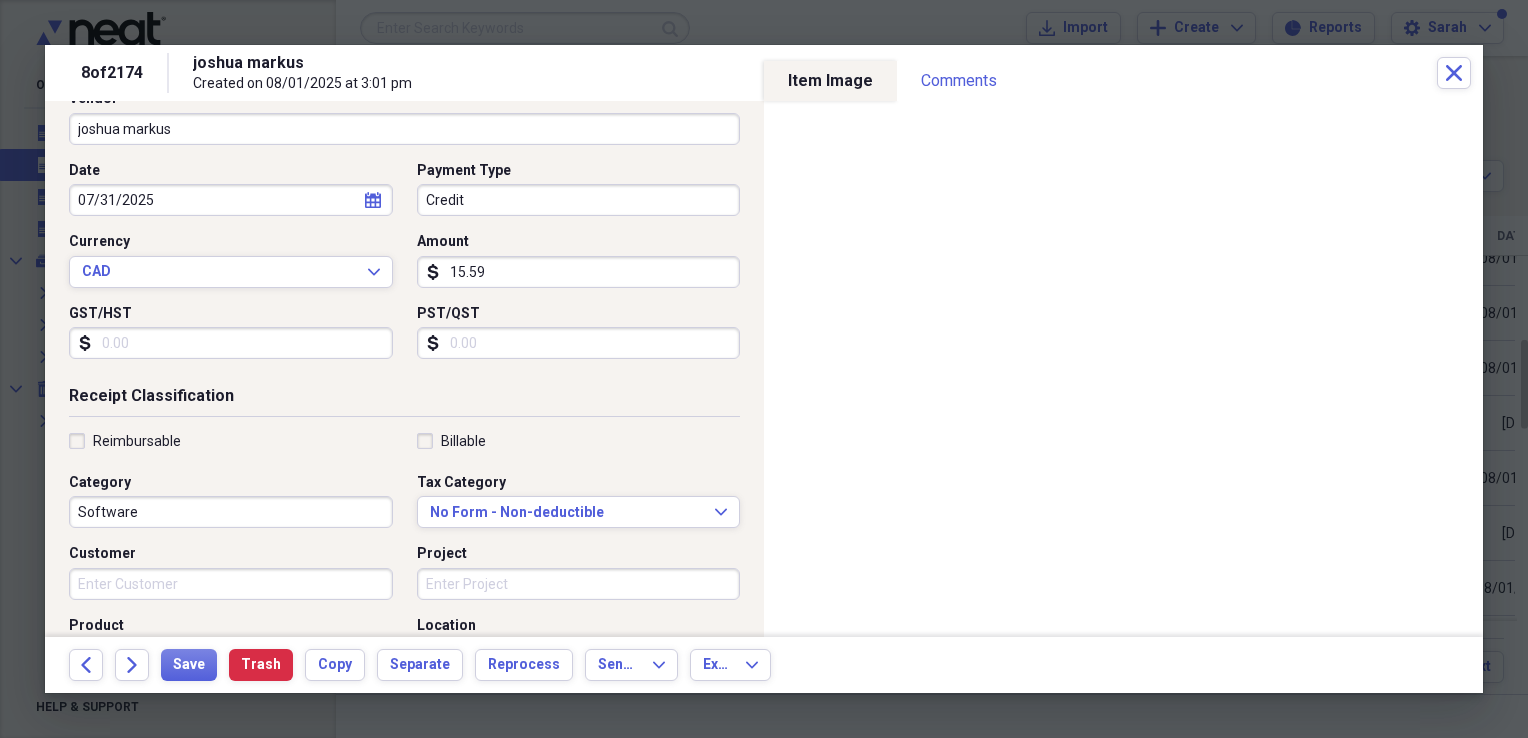scroll, scrollTop: 0, scrollLeft: 0, axis: both 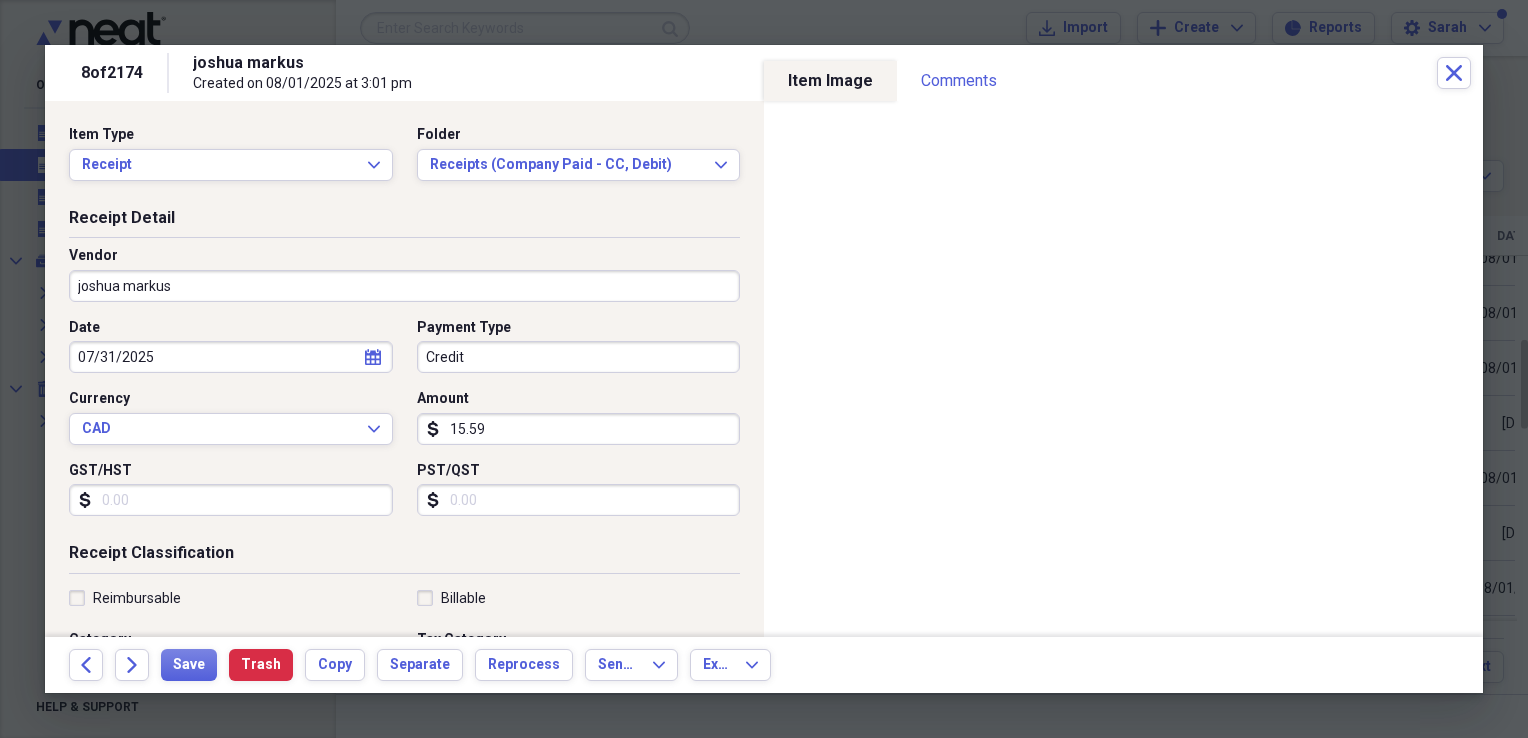 click on "joshua markus" at bounding box center (404, 286) 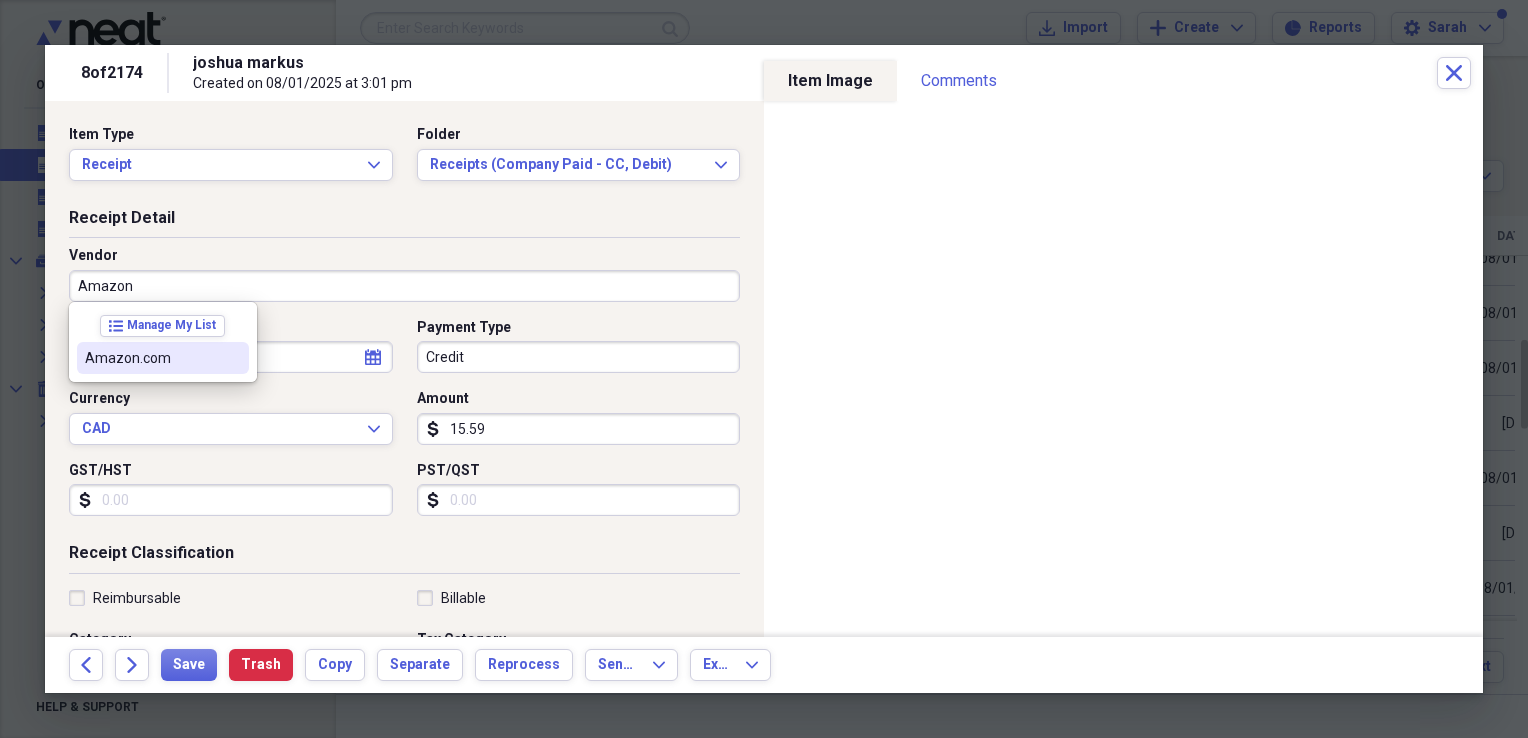 drag, startPoint x: 148, startPoint y: 364, endPoint x: 360, endPoint y: 334, distance: 214.11212 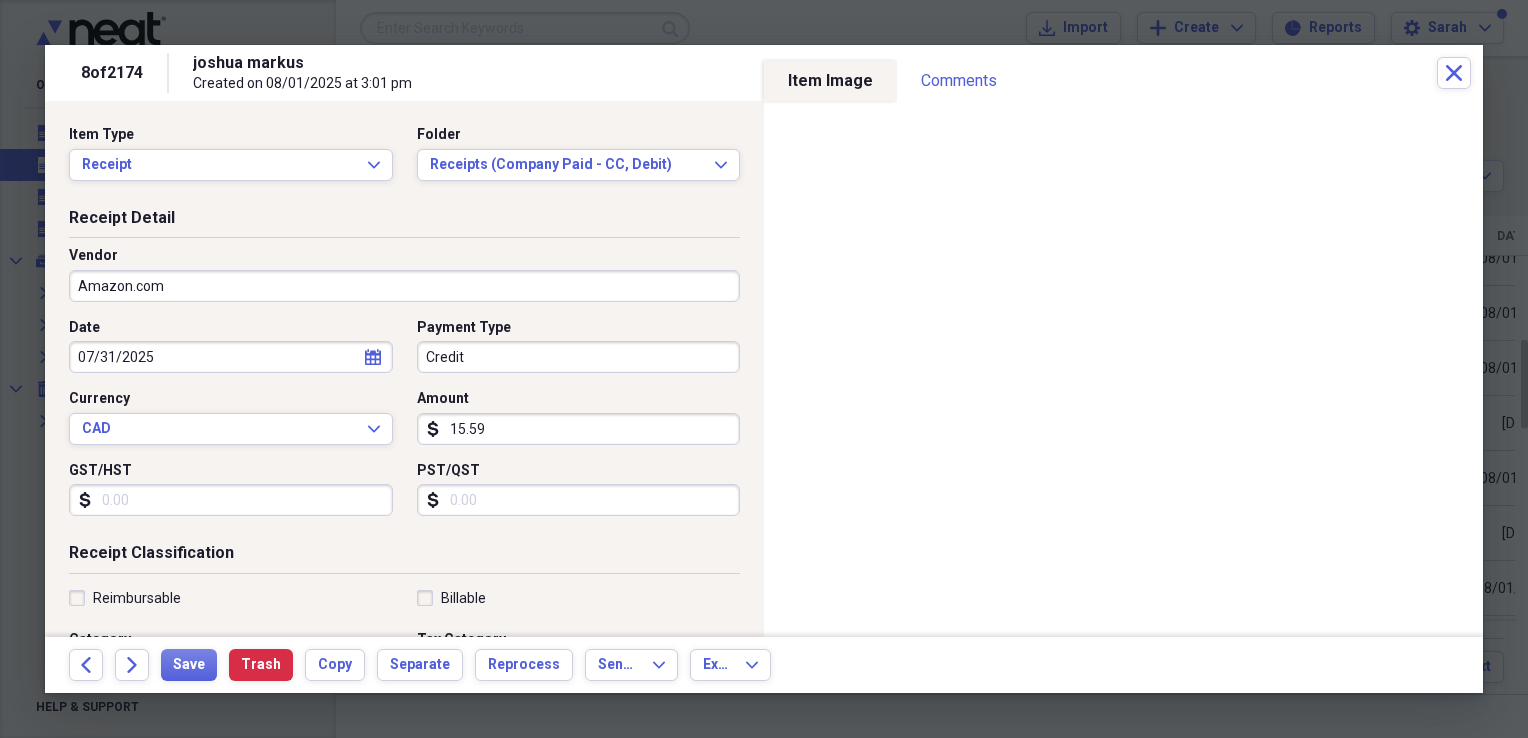 type on "Office Expense" 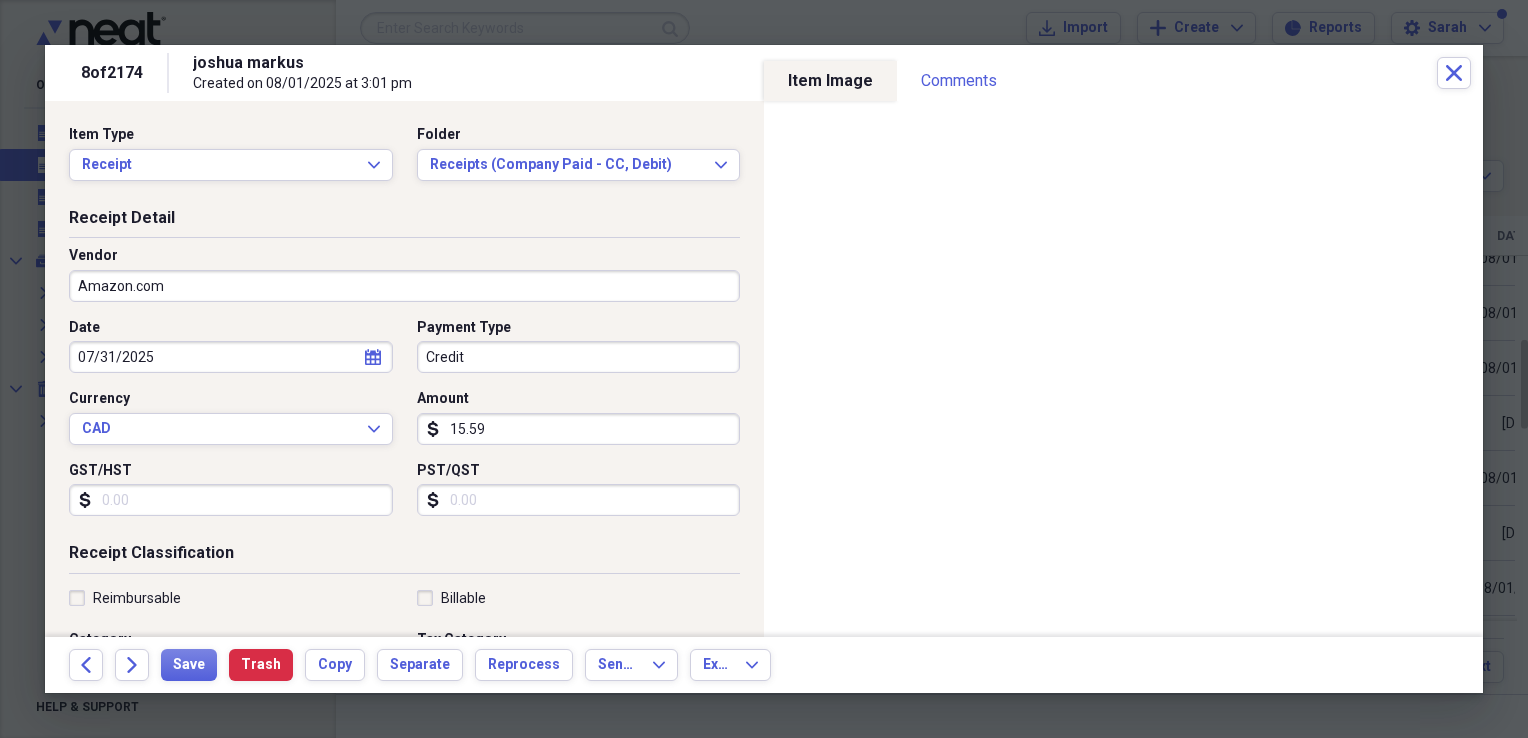 click on "Credit" at bounding box center [579, 357] 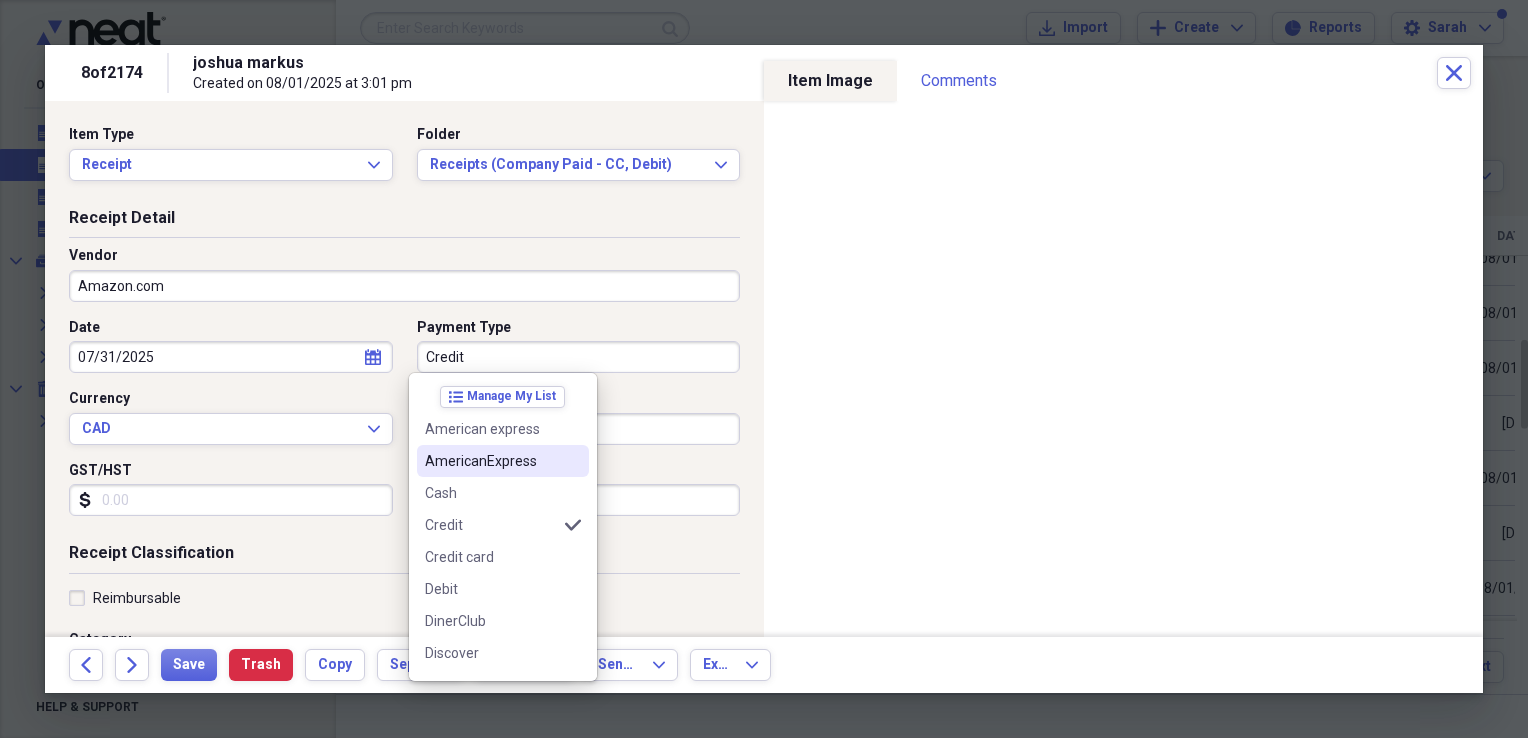click on "AmericanExpress" at bounding box center [491, 461] 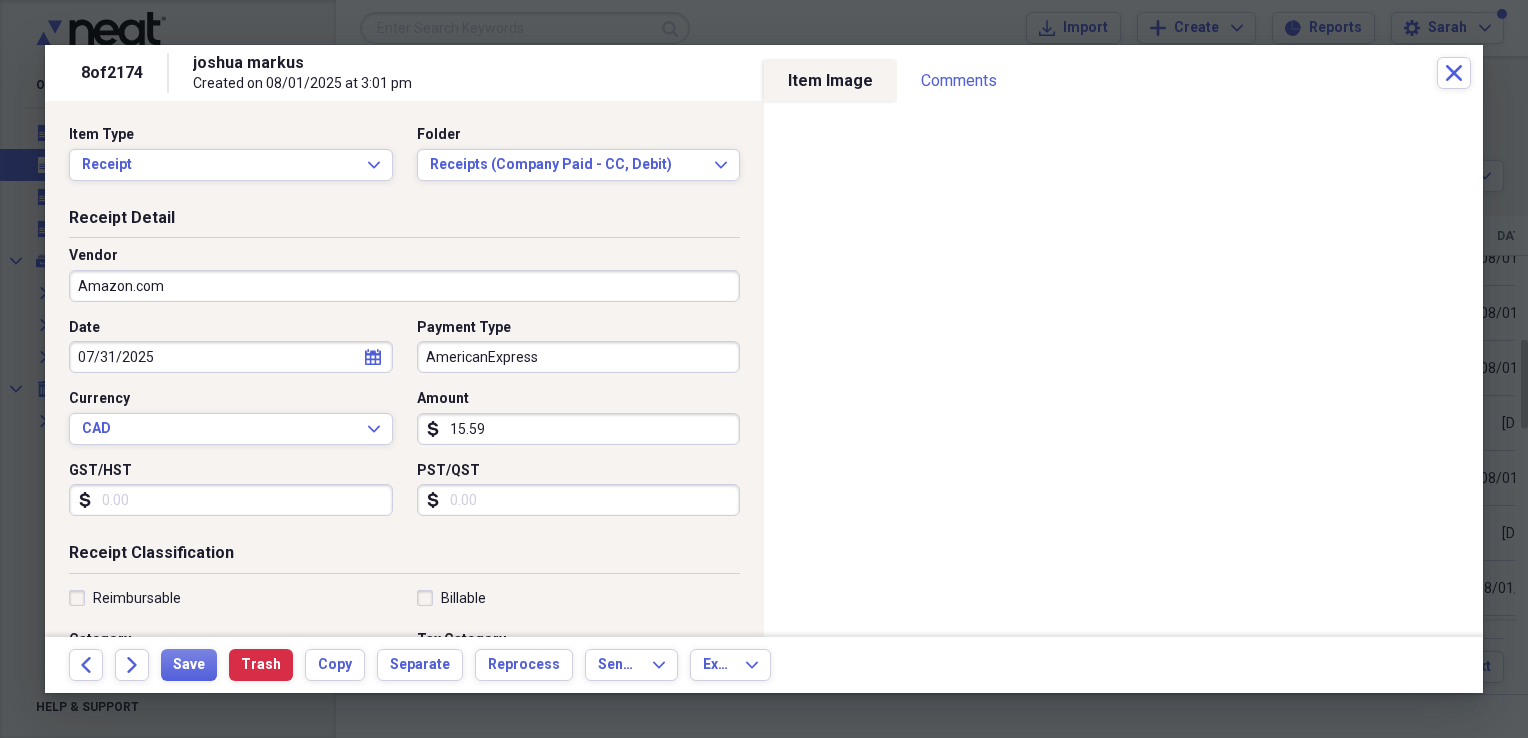 click on "GST/HST" at bounding box center (231, 500) 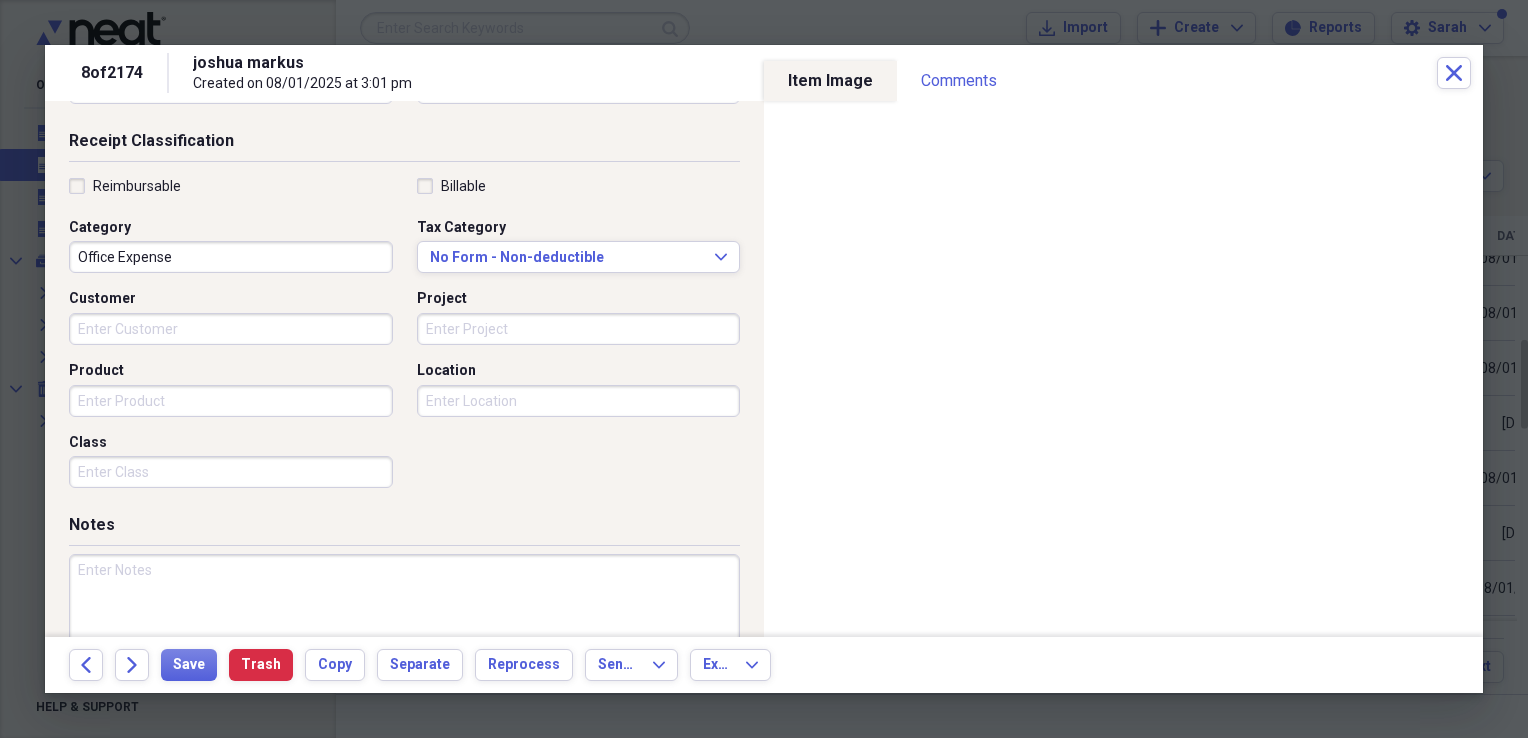 scroll, scrollTop: 483, scrollLeft: 0, axis: vertical 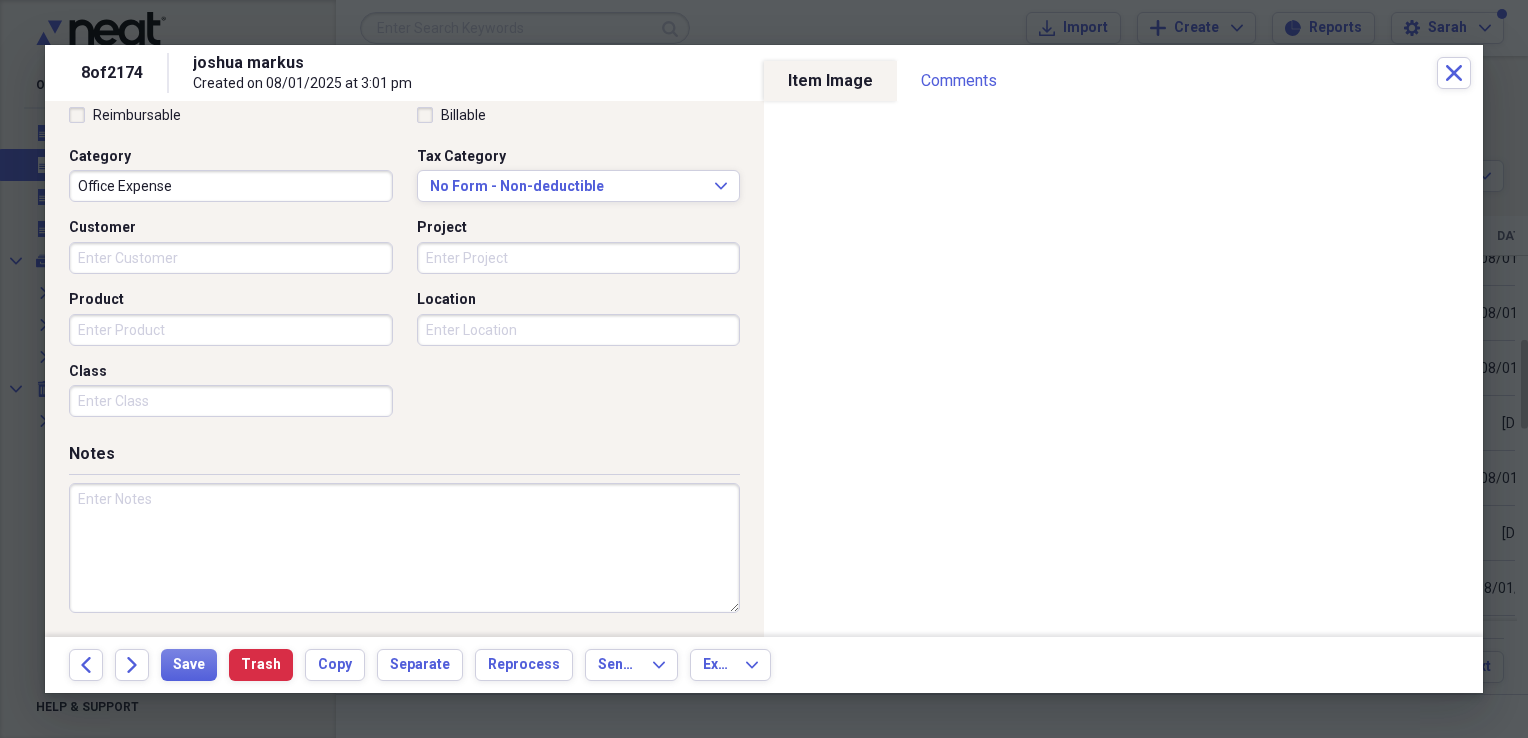 type on "0.74" 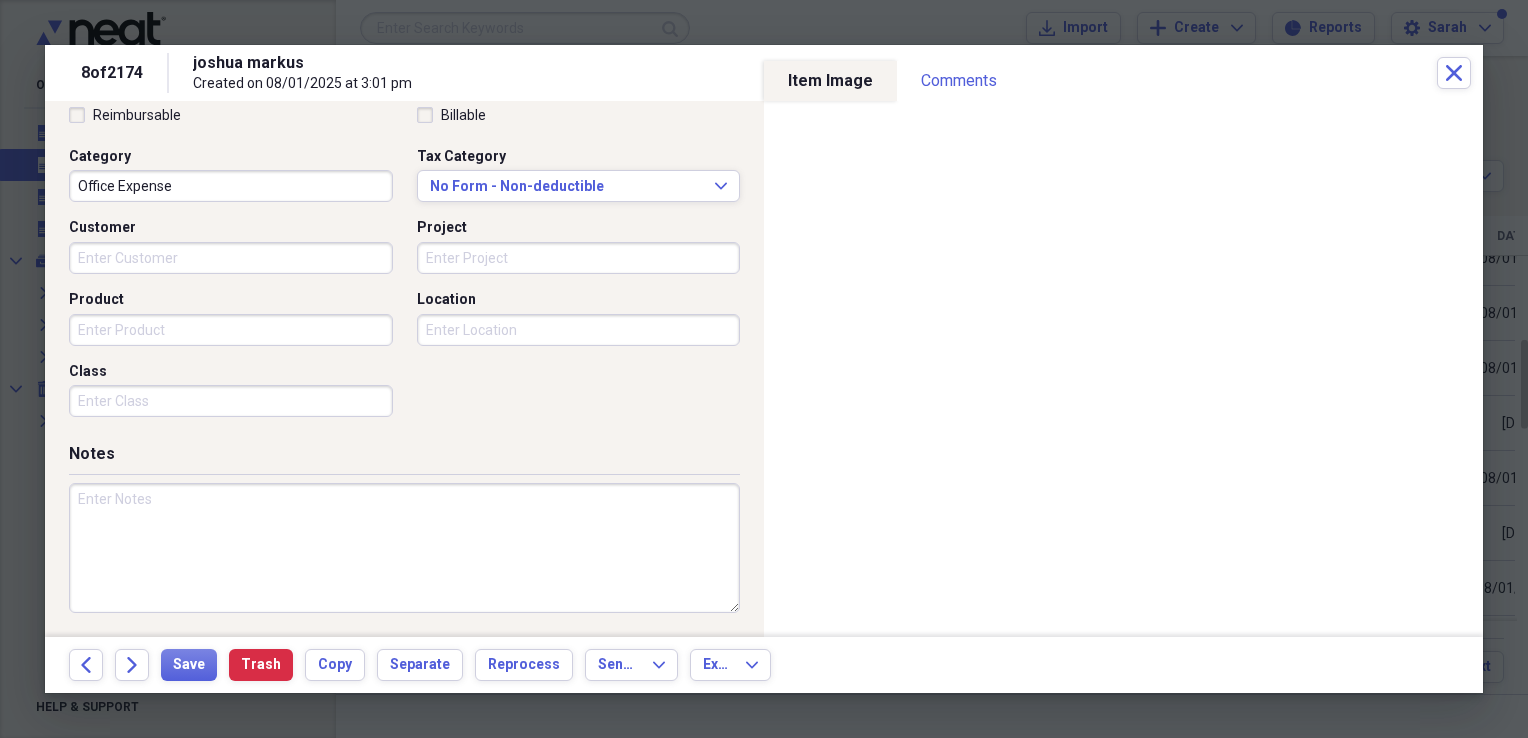click at bounding box center (404, 548) 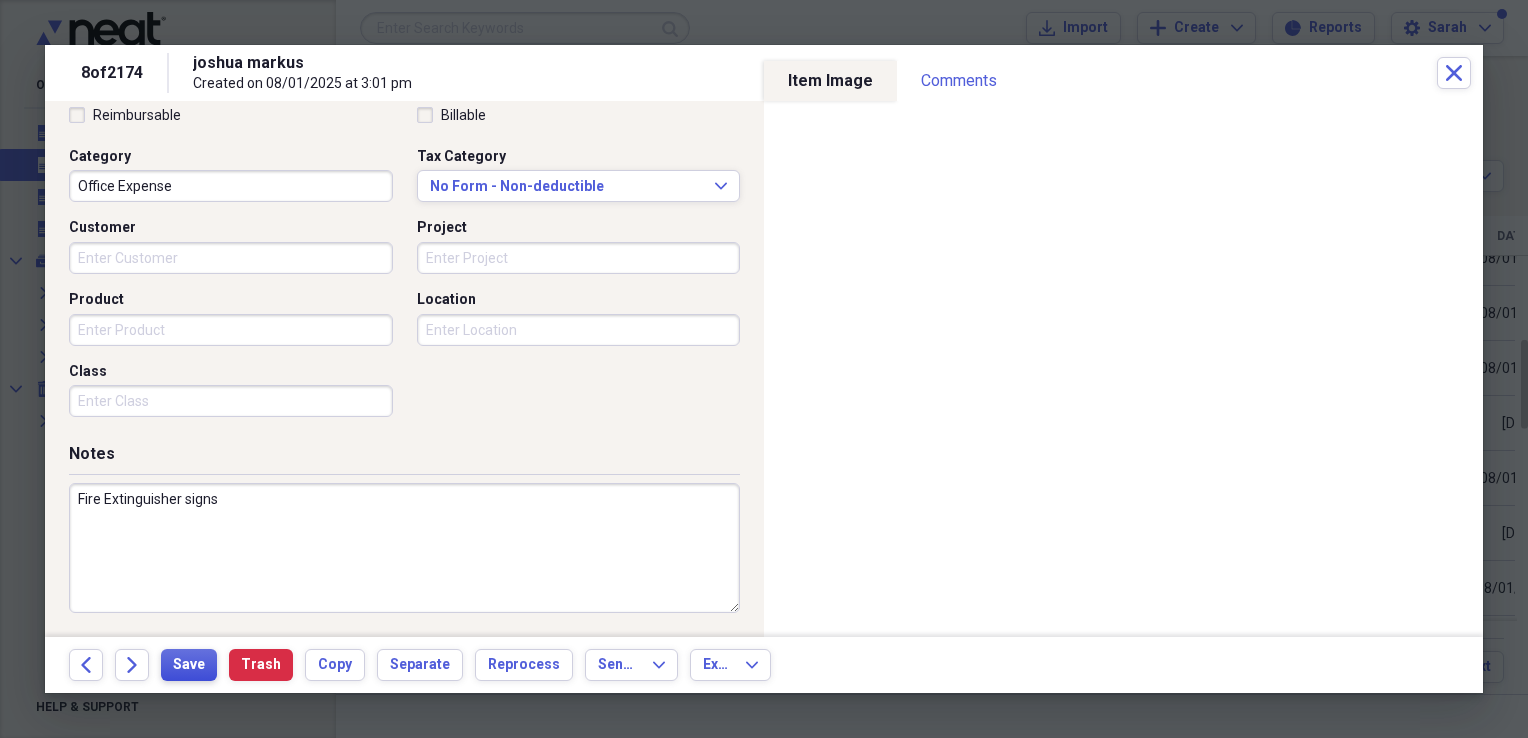 type on "Fire Extinguisher signs" 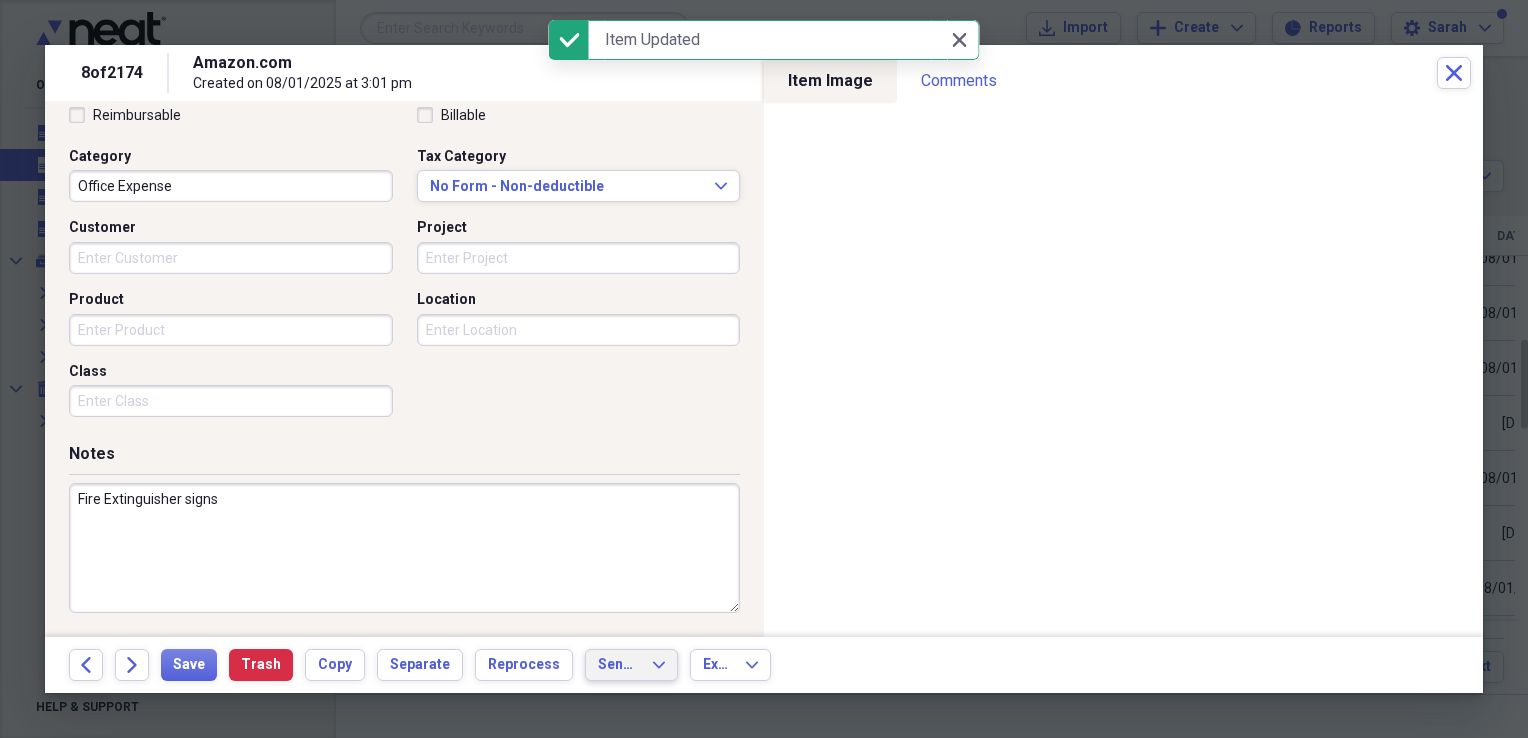 drag, startPoint x: 597, startPoint y: 670, endPoint x: 607, endPoint y: 678, distance: 12.806249 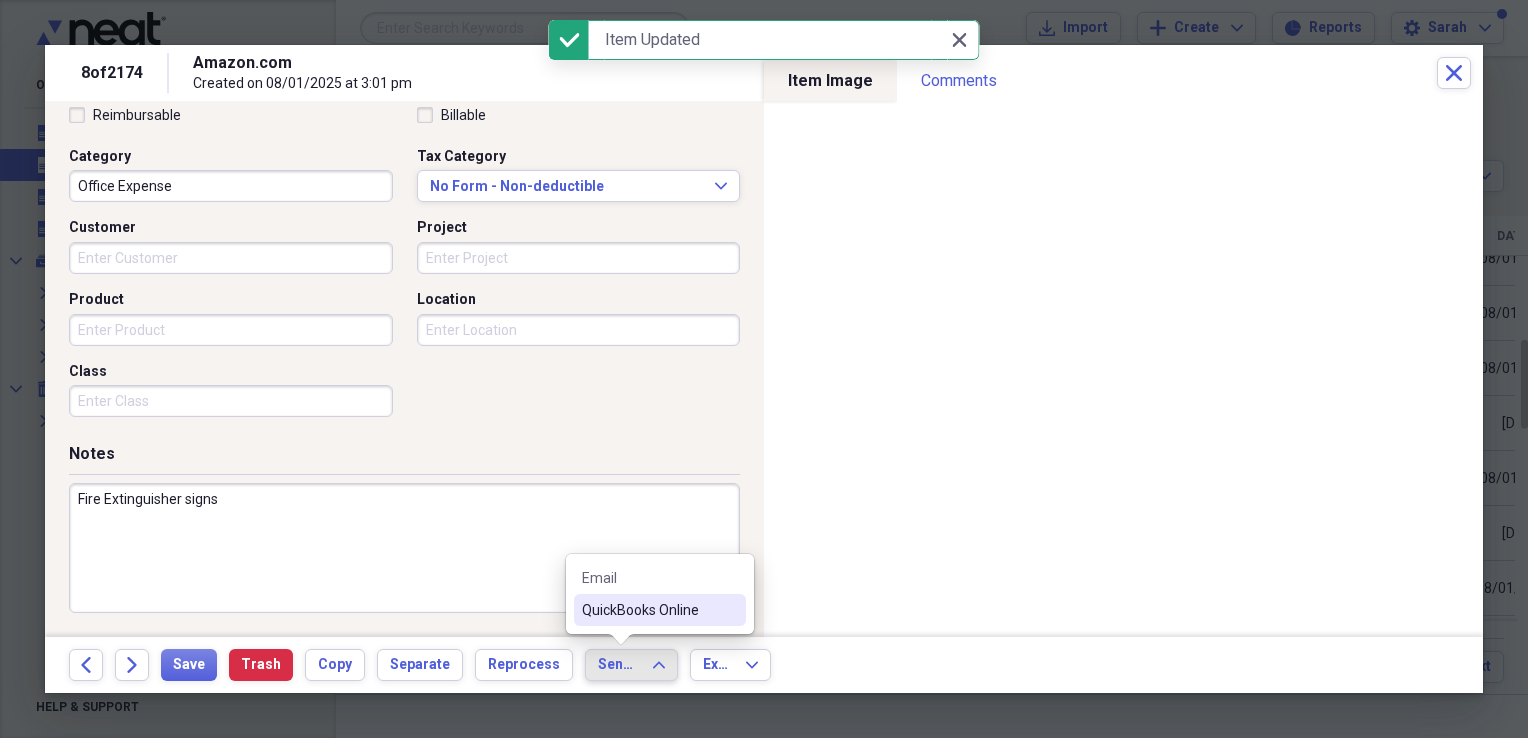 click on "QuickBooks Online" at bounding box center (648, 610) 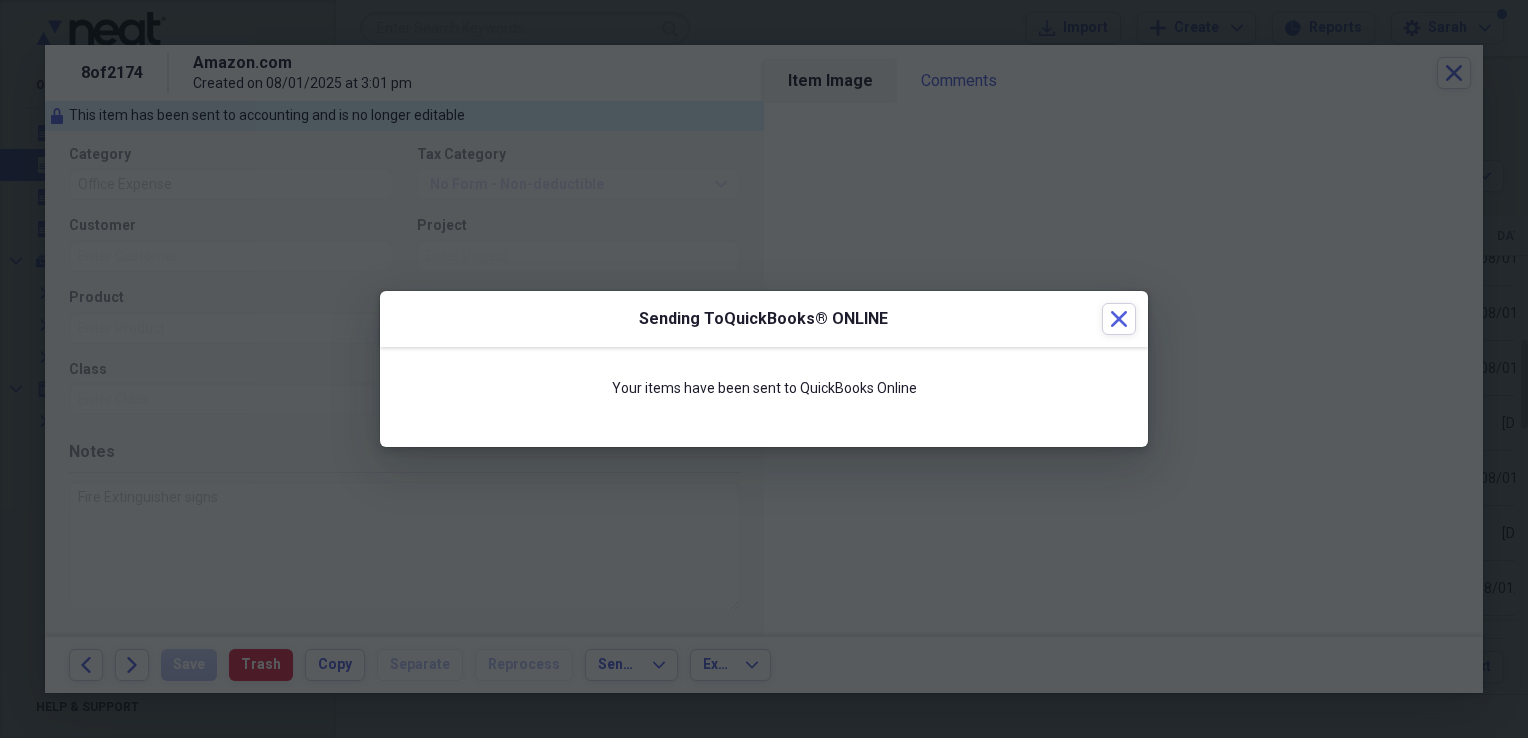 scroll, scrollTop: 467, scrollLeft: 0, axis: vertical 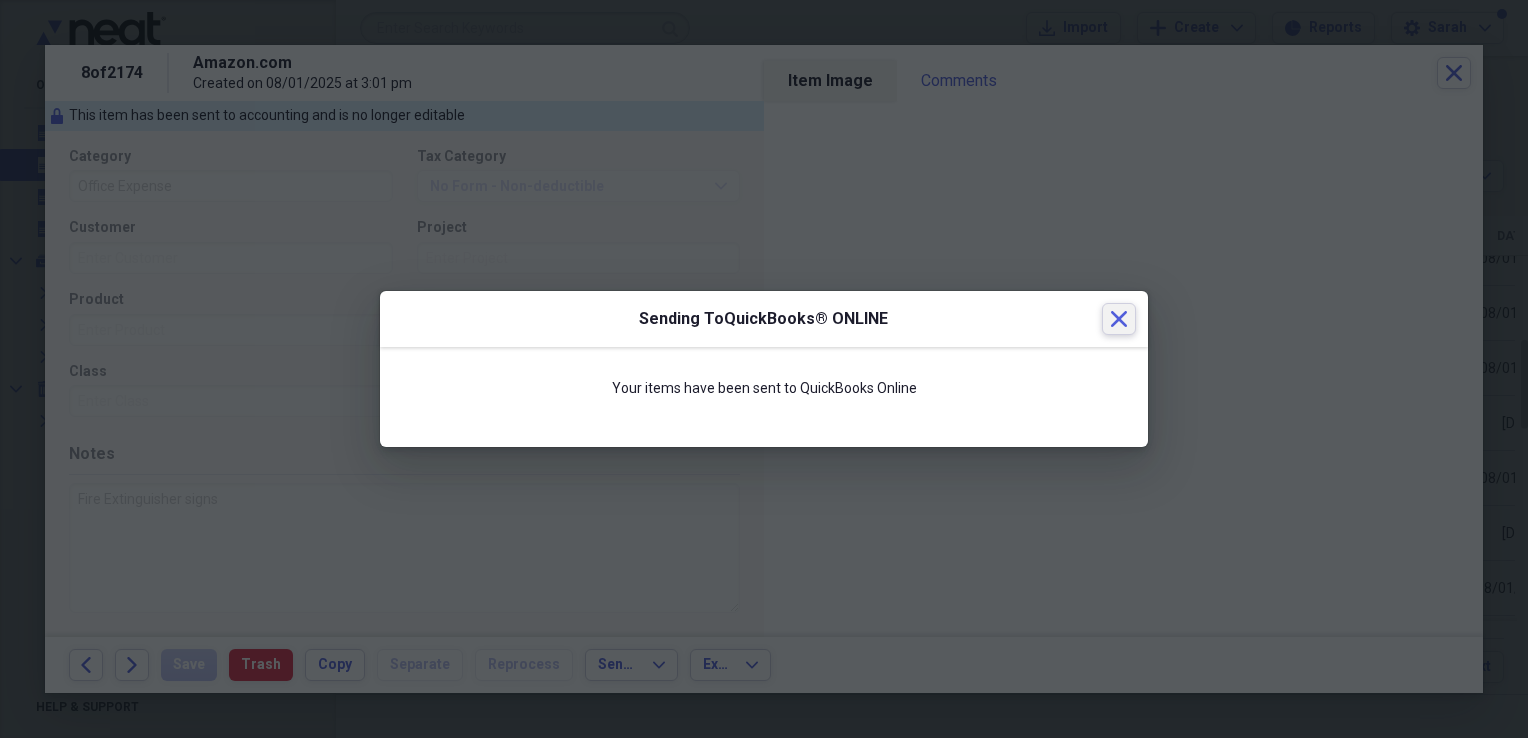 click on "Close" at bounding box center (1119, 319) 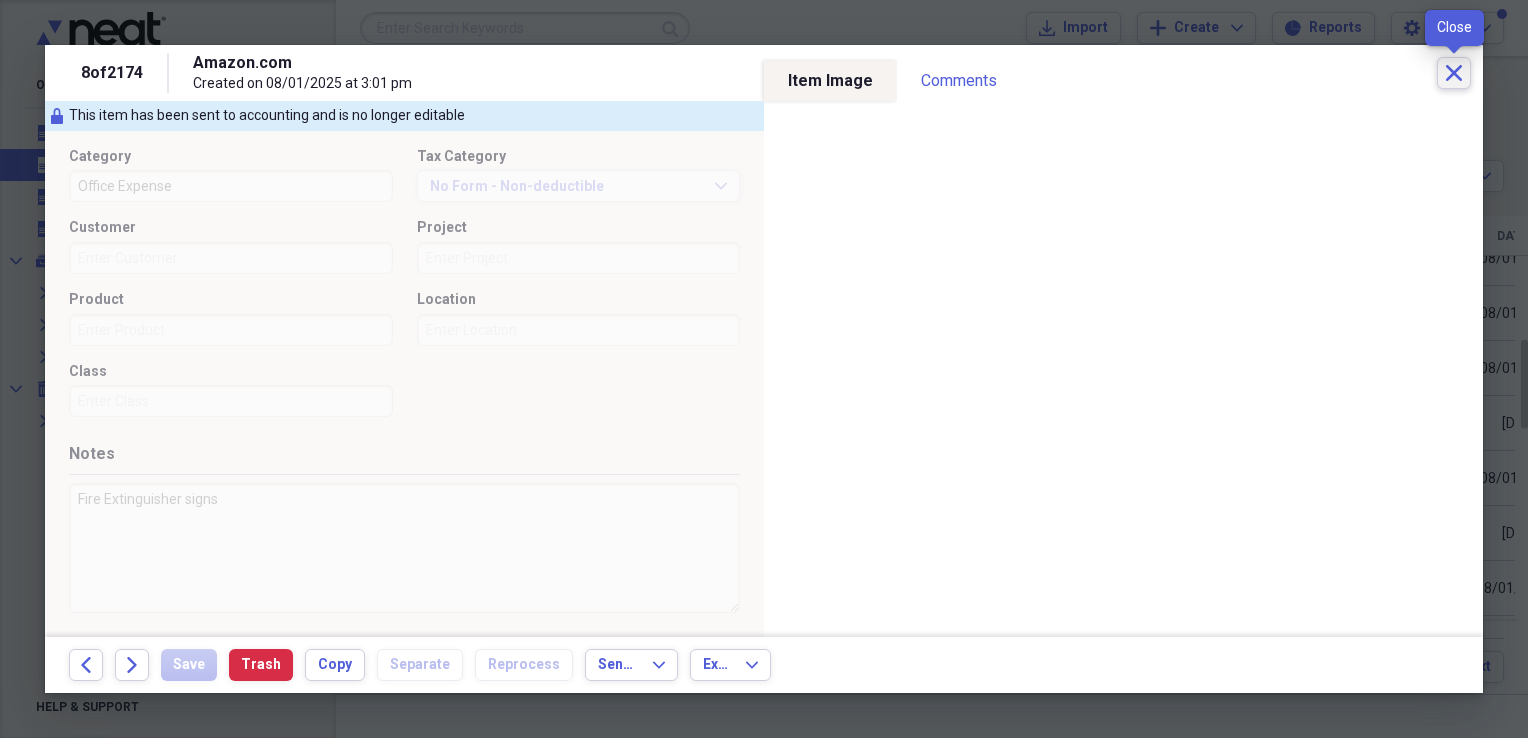click on "Close" at bounding box center [1454, 73] 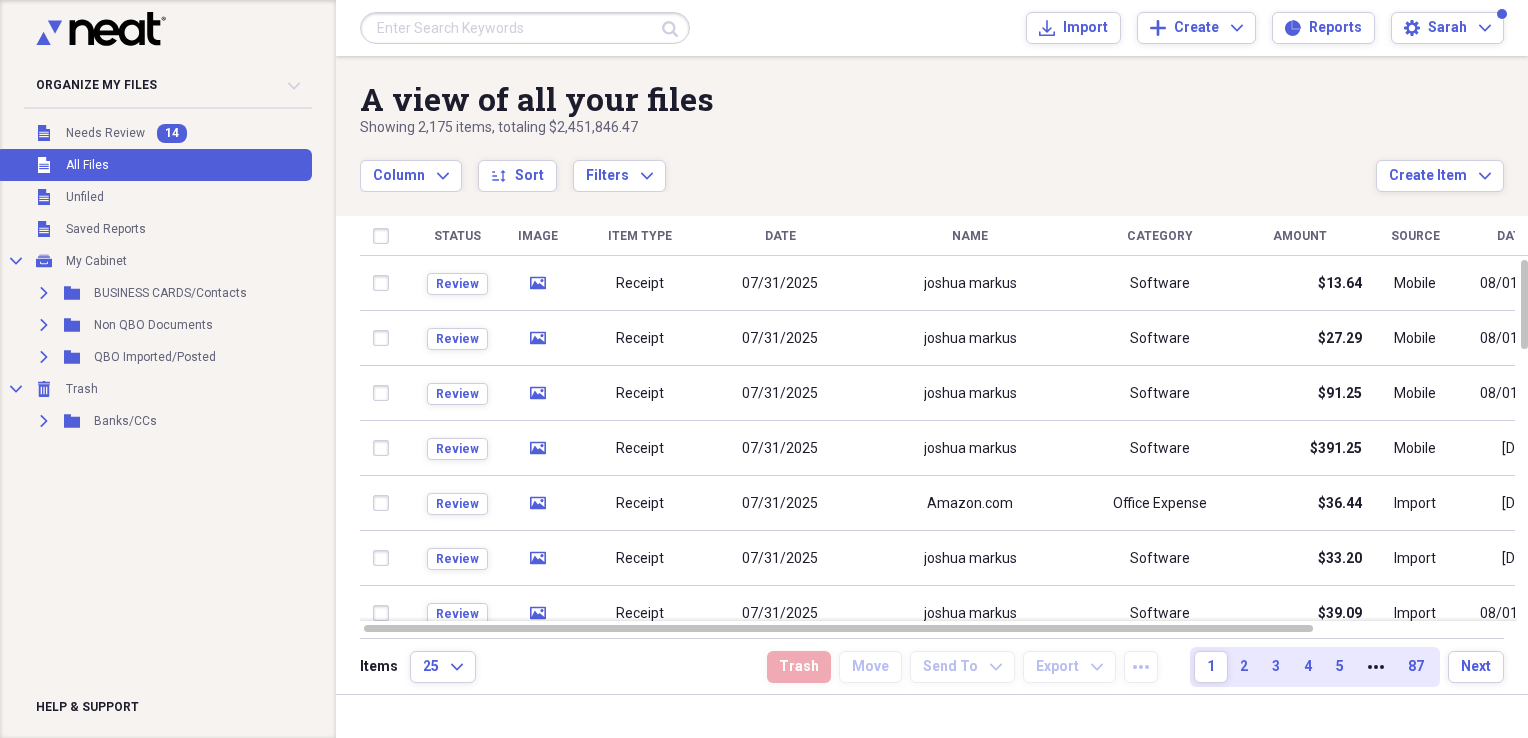 scroll, scrollTop: 0, scrollLeft: 0, axis: both 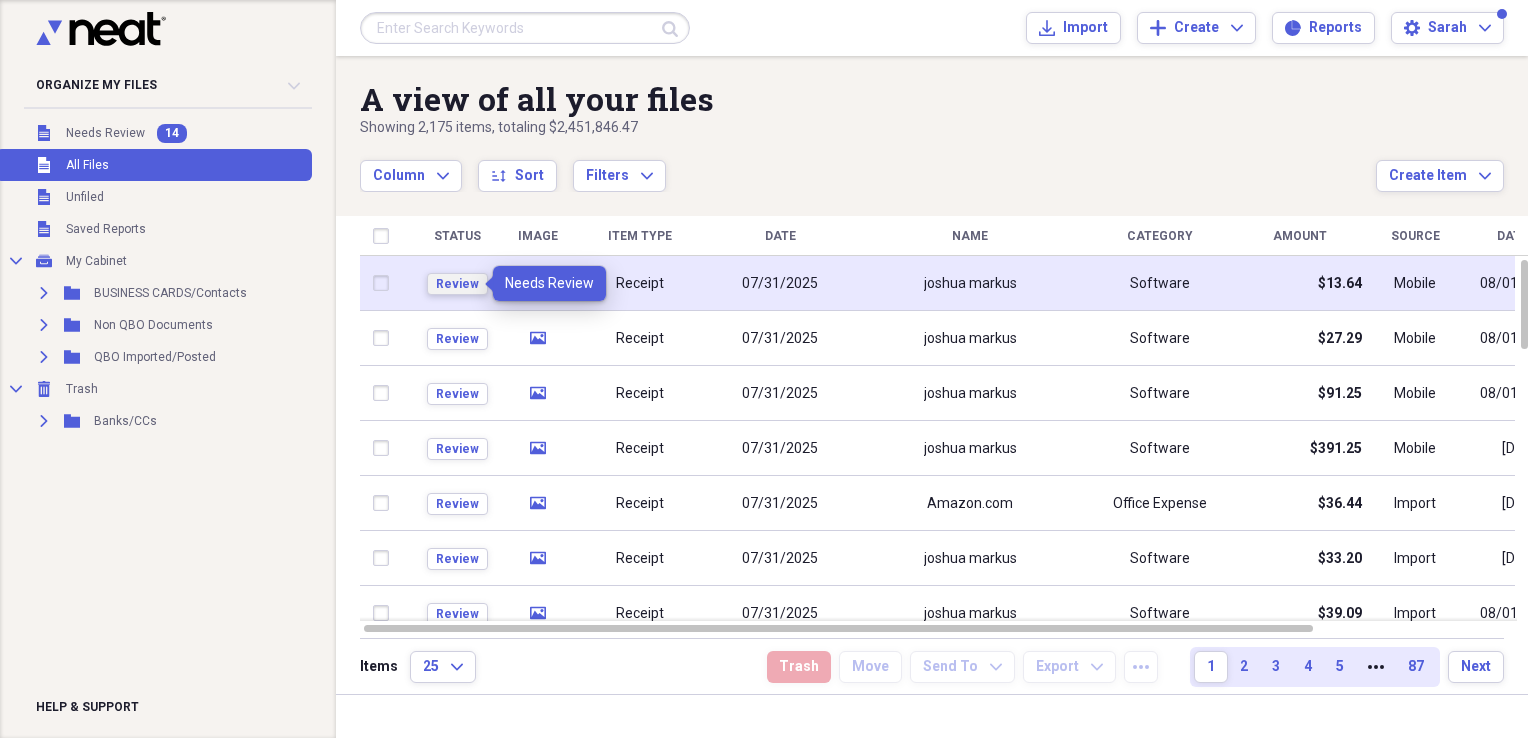 click on "Review" at bounding box center (457, 284) 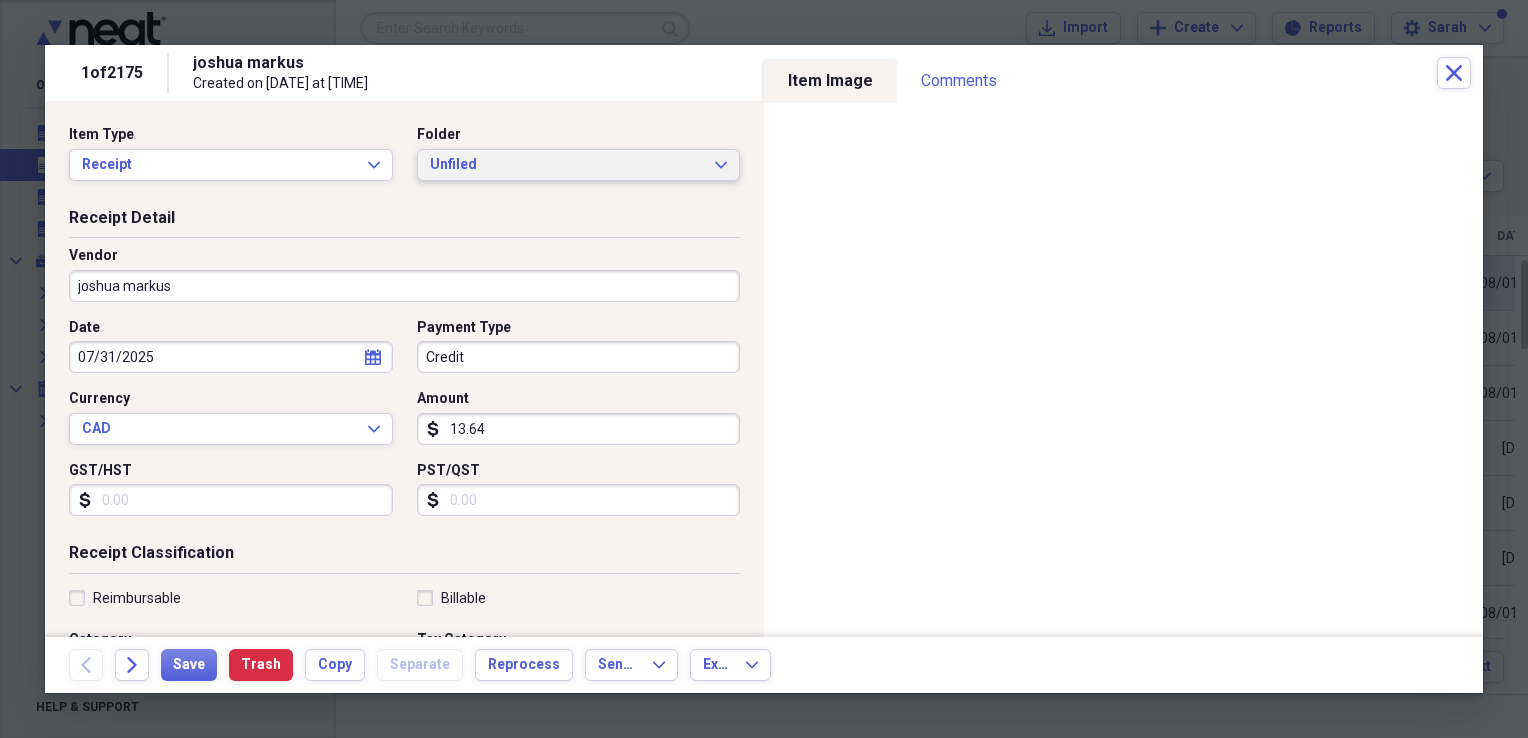 click on "Unfiled" at bounding box center (567, 165) 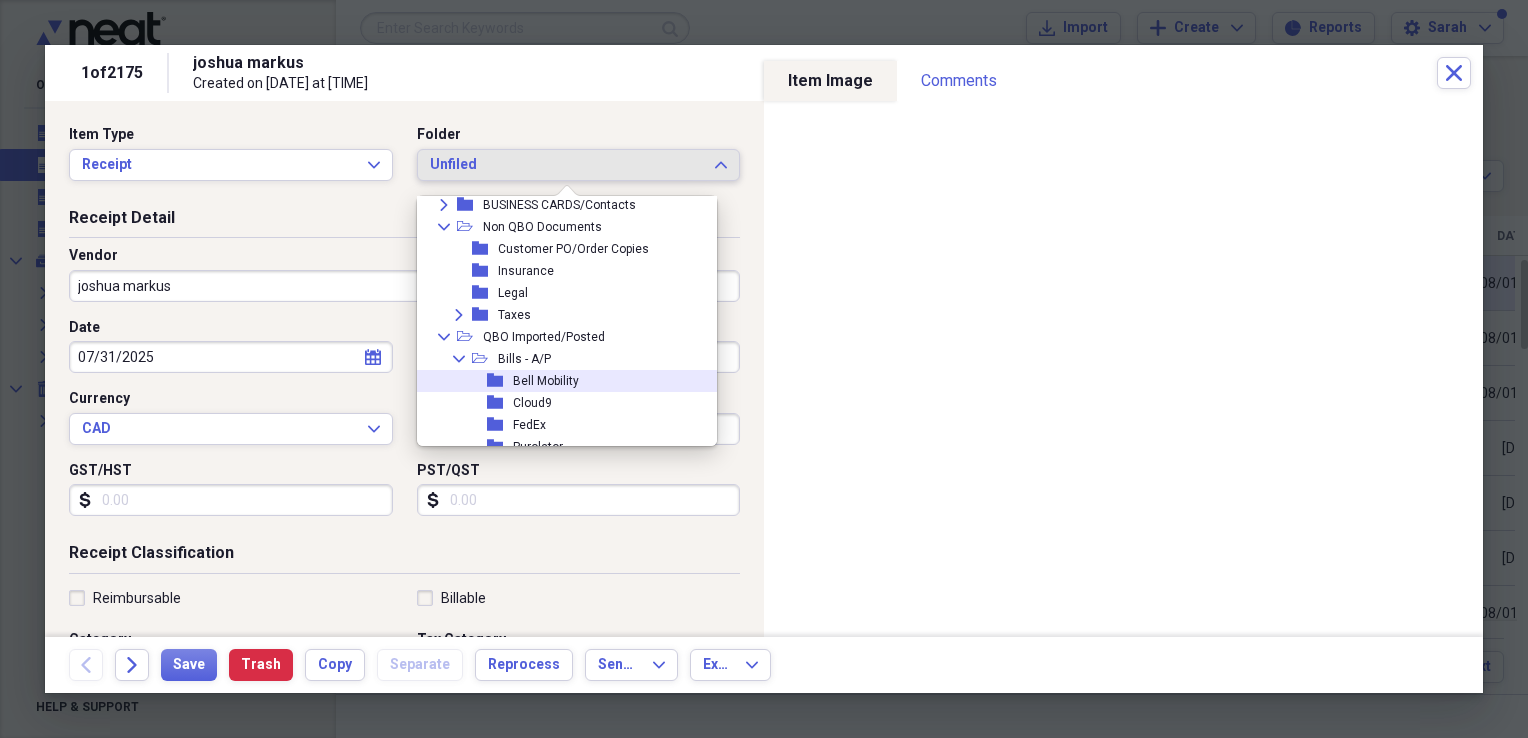 scroll, scrollTop: 292, scrollLeft: 0, axis: vertical 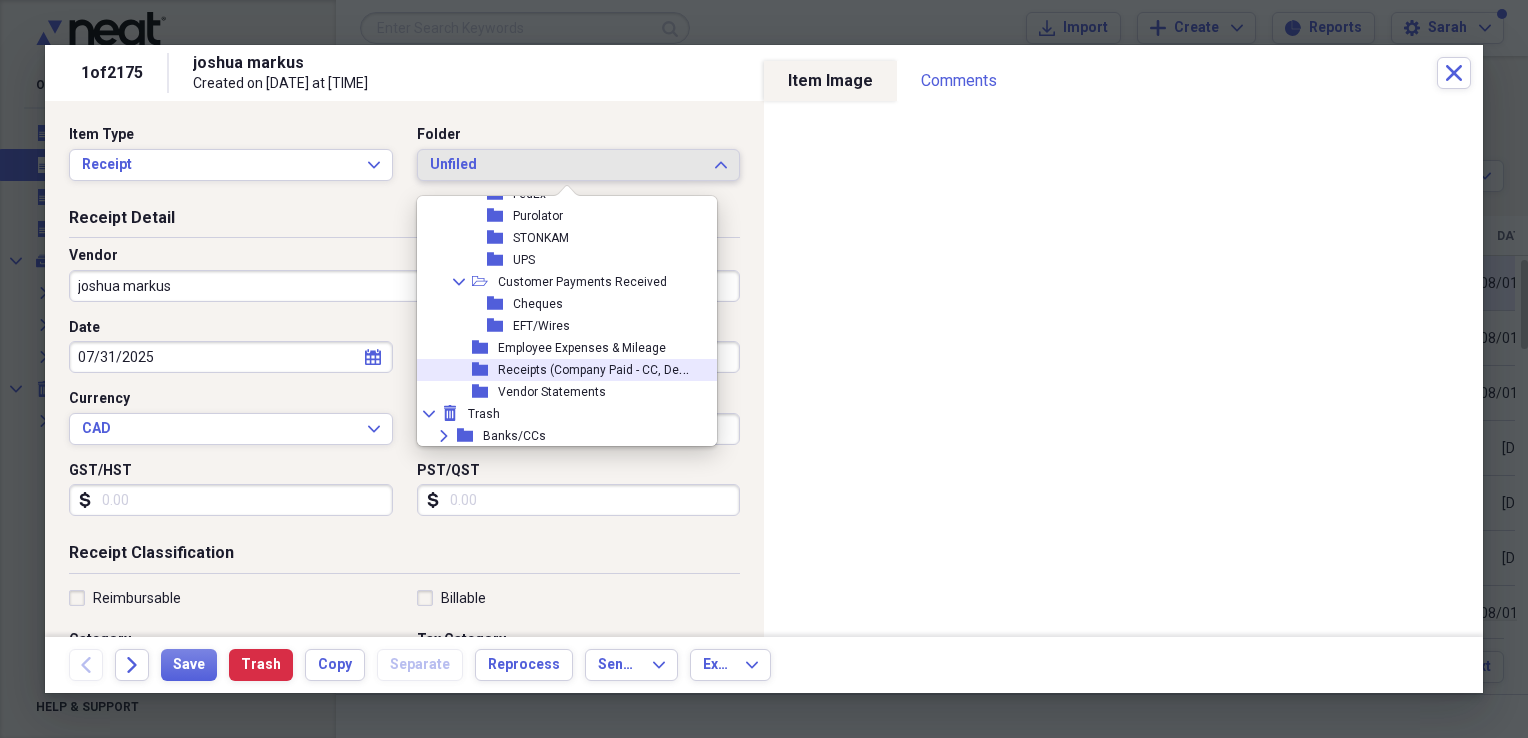 click on "folder" 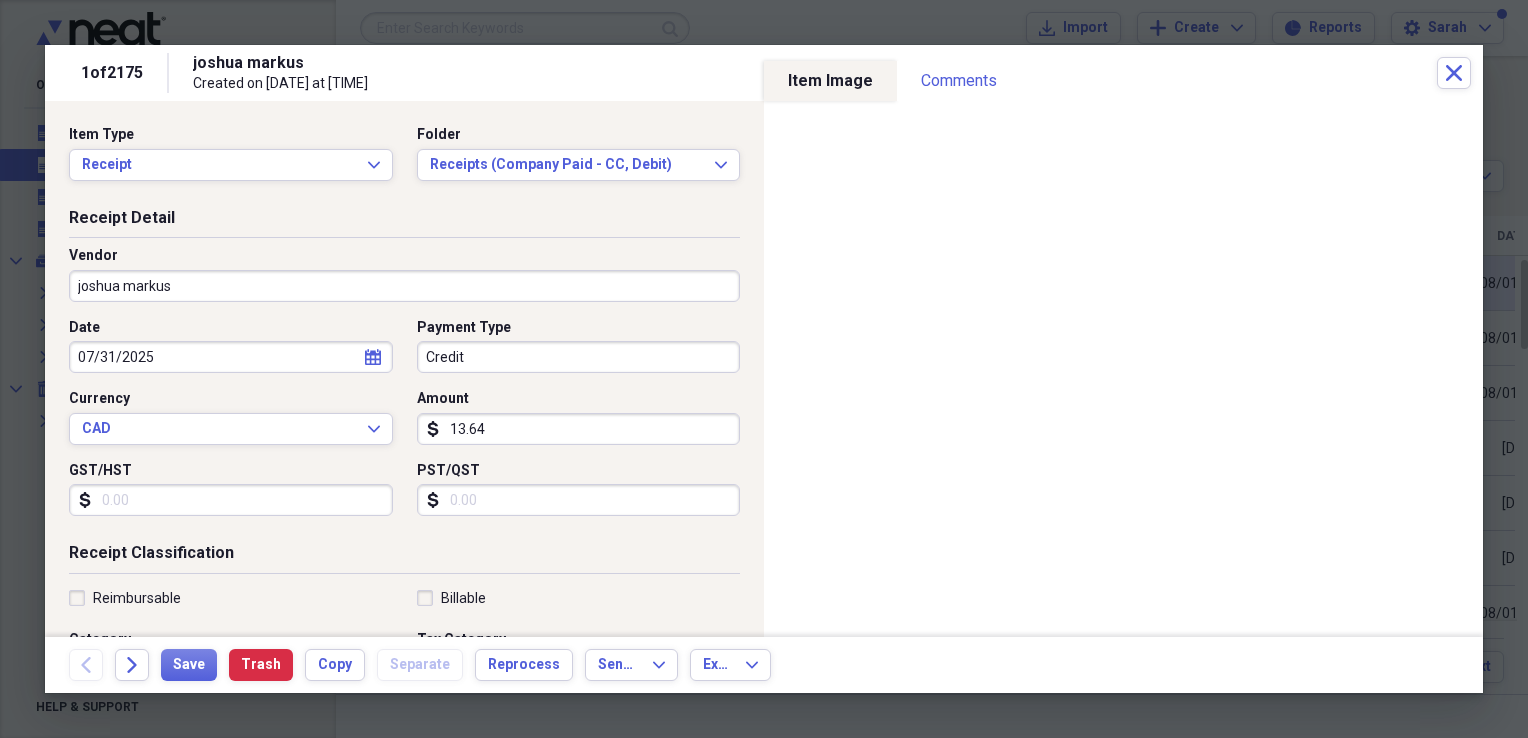 drag, startPoint x: 225, startPoint y: 280, endPoint x: 234, endPoint y: 270, distance: 13.453624 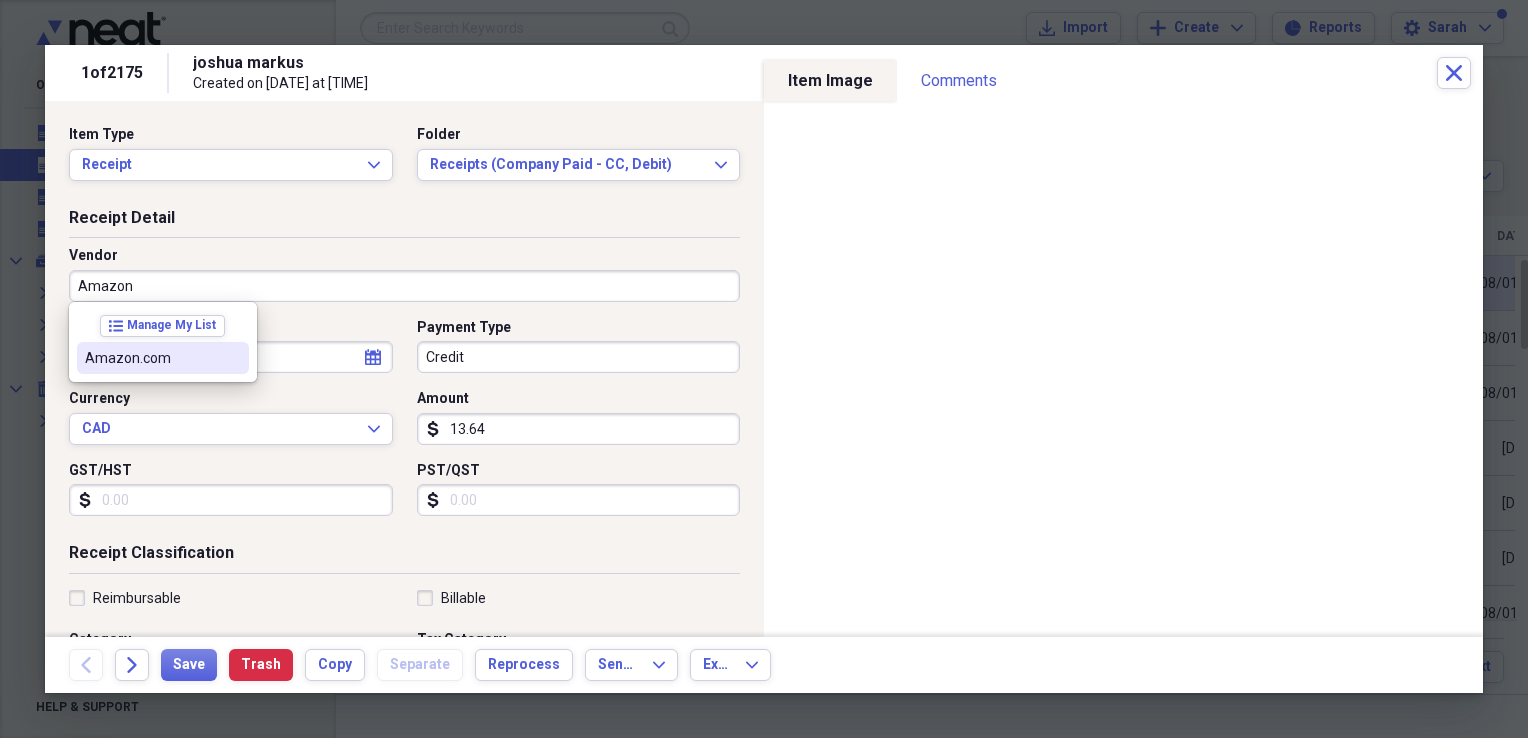 click on "Amazon.com" at bounding box center [163, 358] 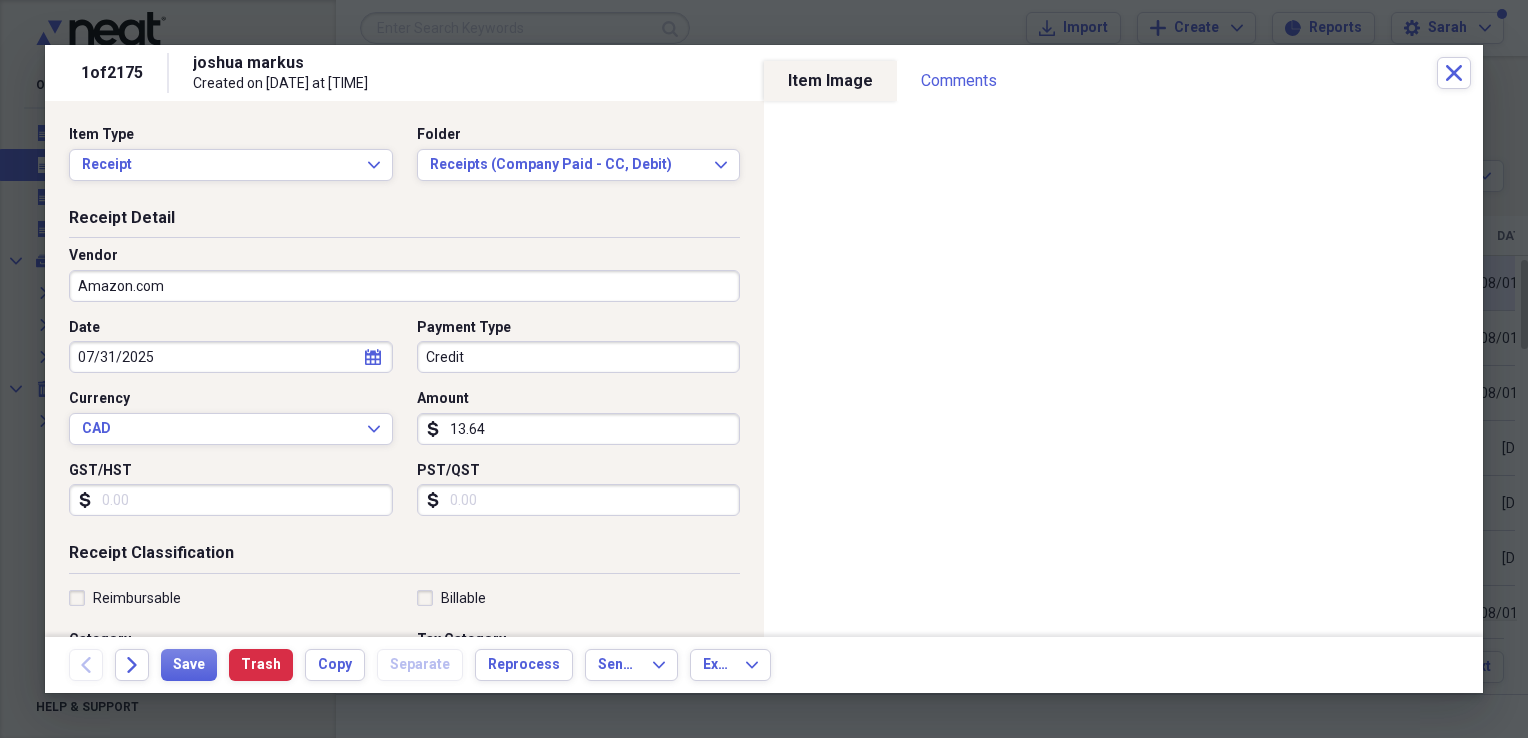 type on "Office Expense" 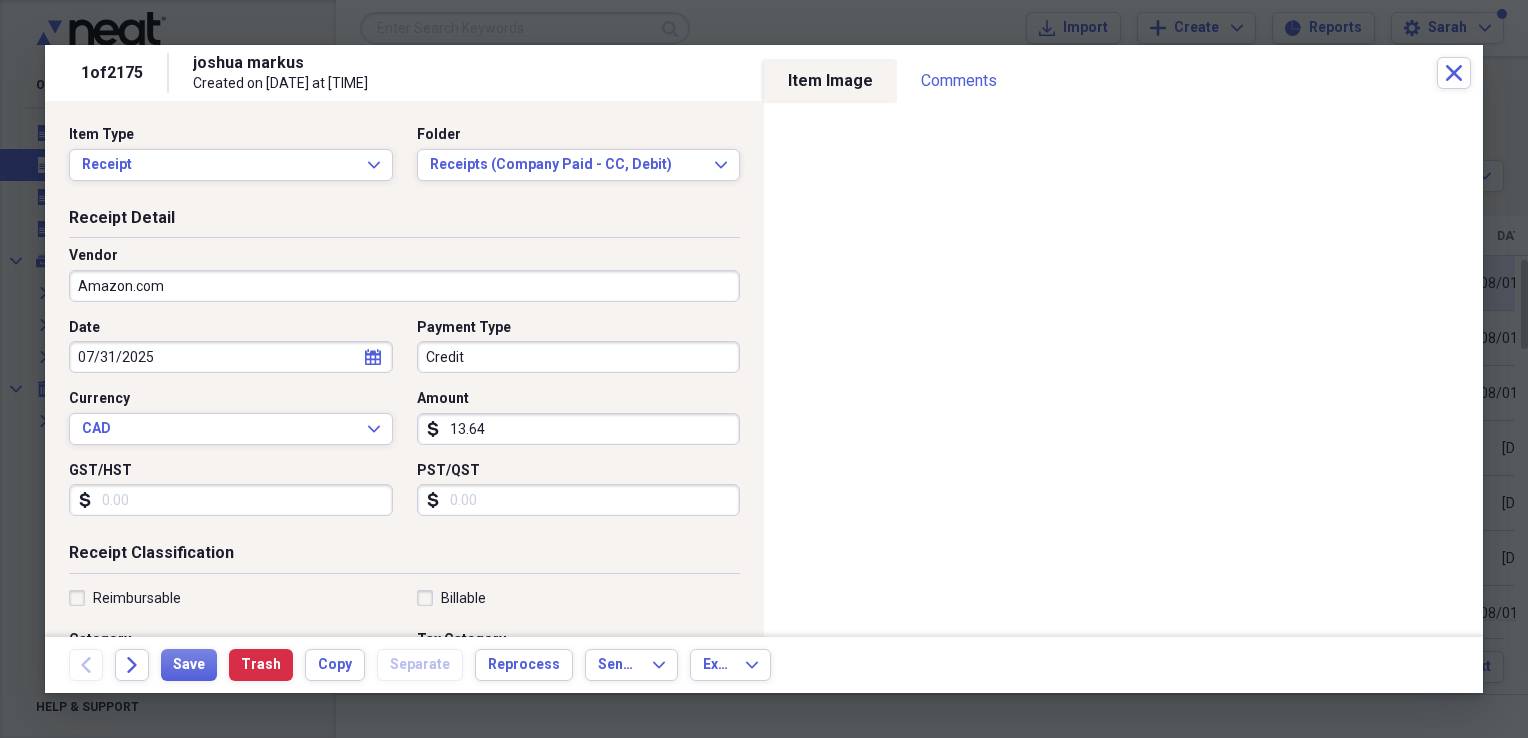 click on "Credit" at bounding box center [579, 357] 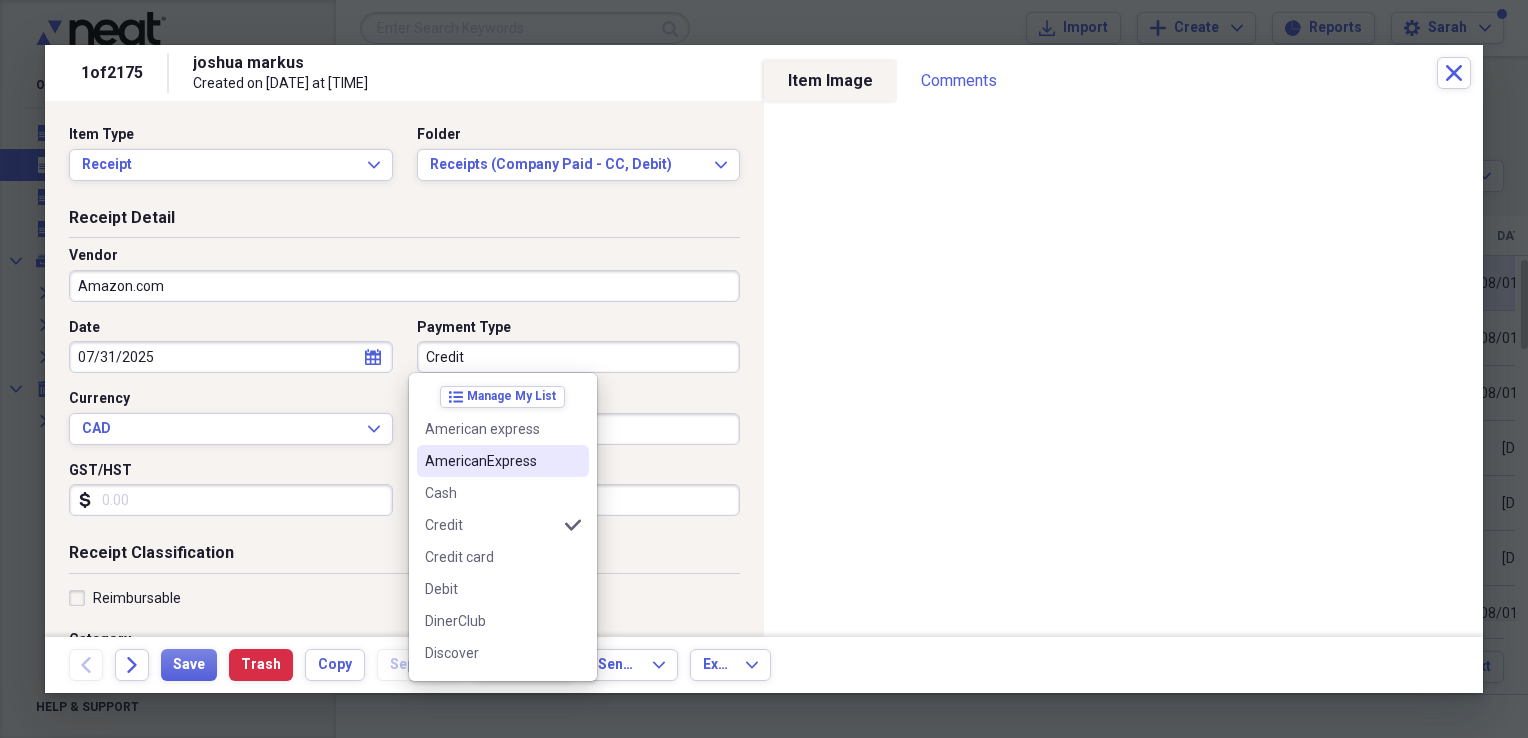 drag, startPoint x: 460, startPoint y: 467, endPoint x: 379, endPoint y: 410, distance: 99.04544 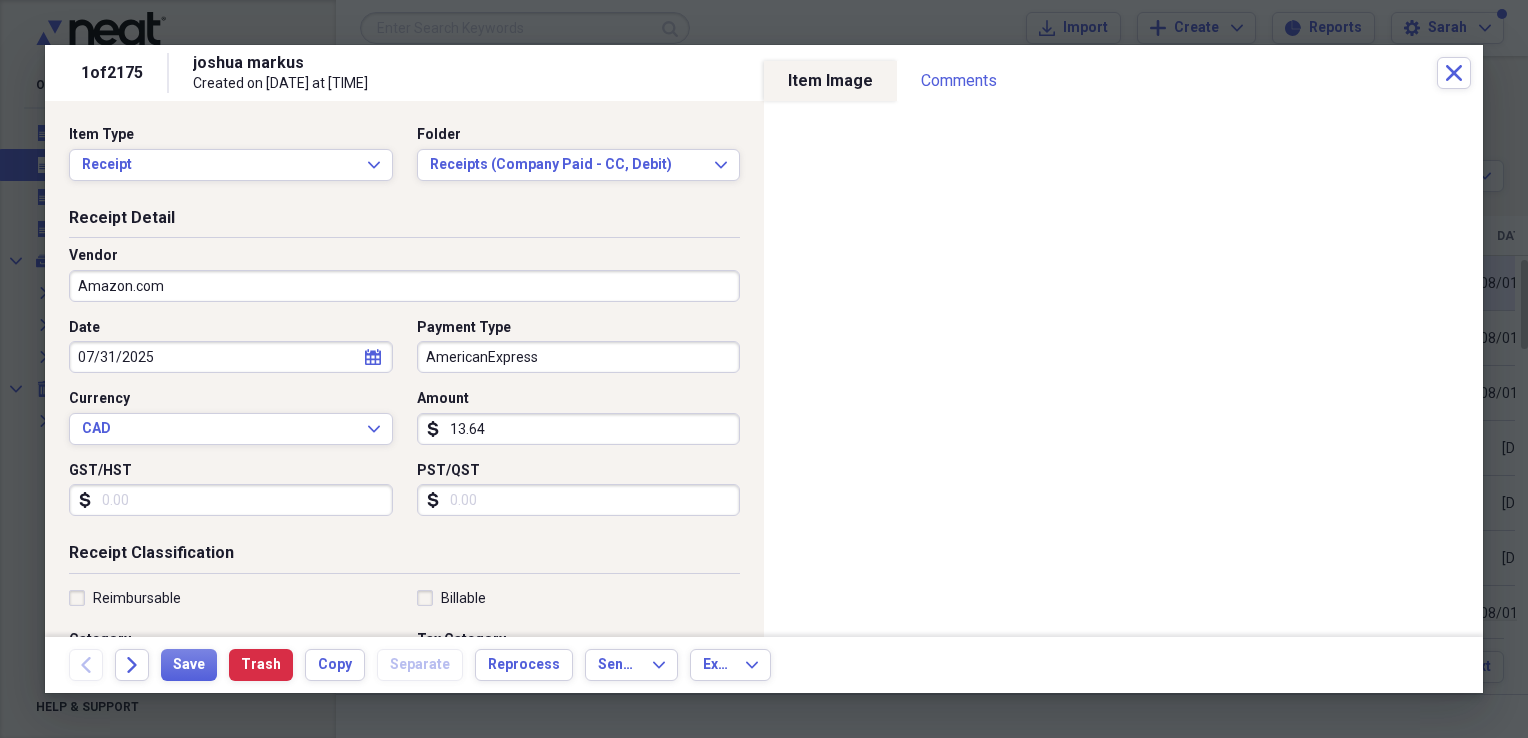 drag, startPoint x: 320, startPoint y: 495, endPoint x: 332, endPoint y: 482, distance: 17.691807 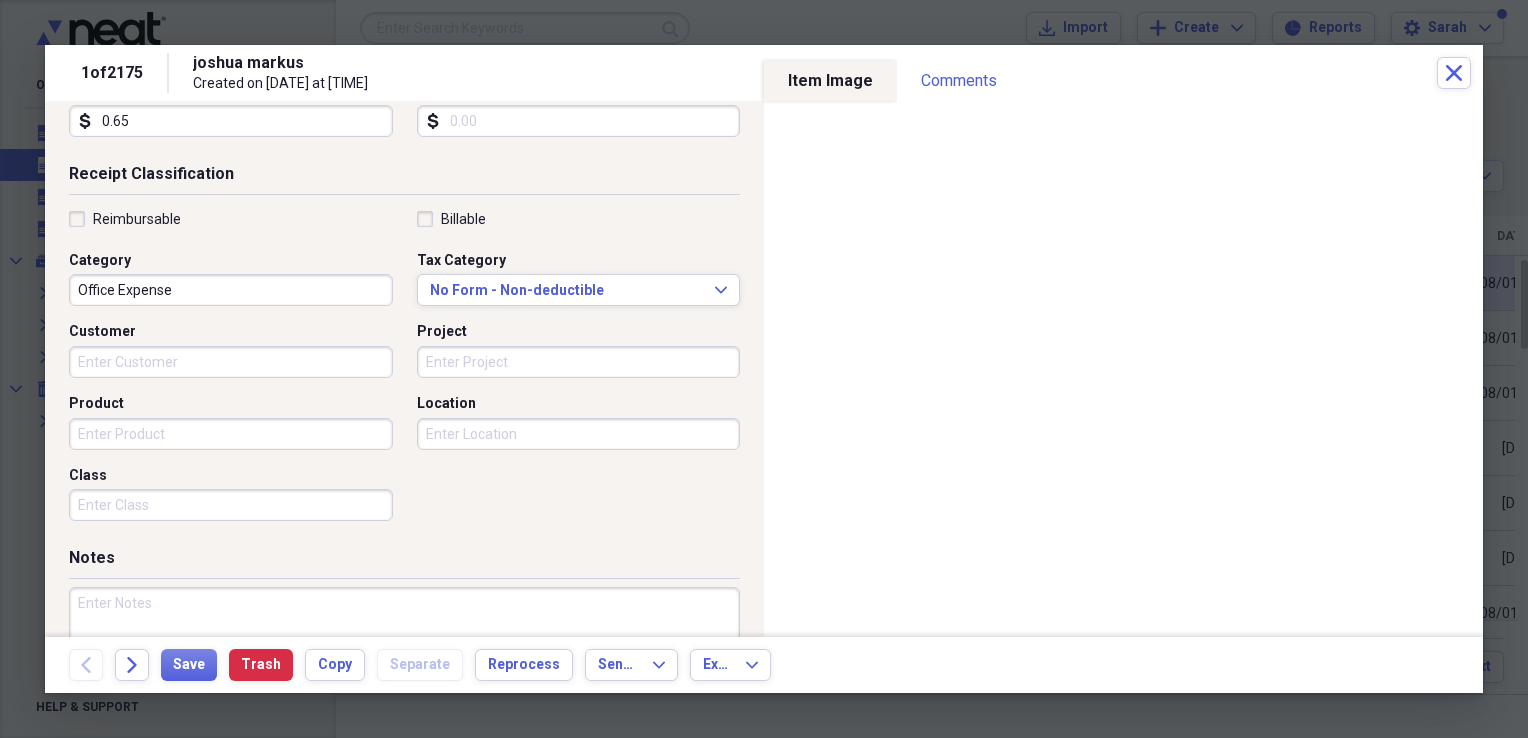 scroll, scrollTop: 383, scrollLeft: 0, axis: vertical 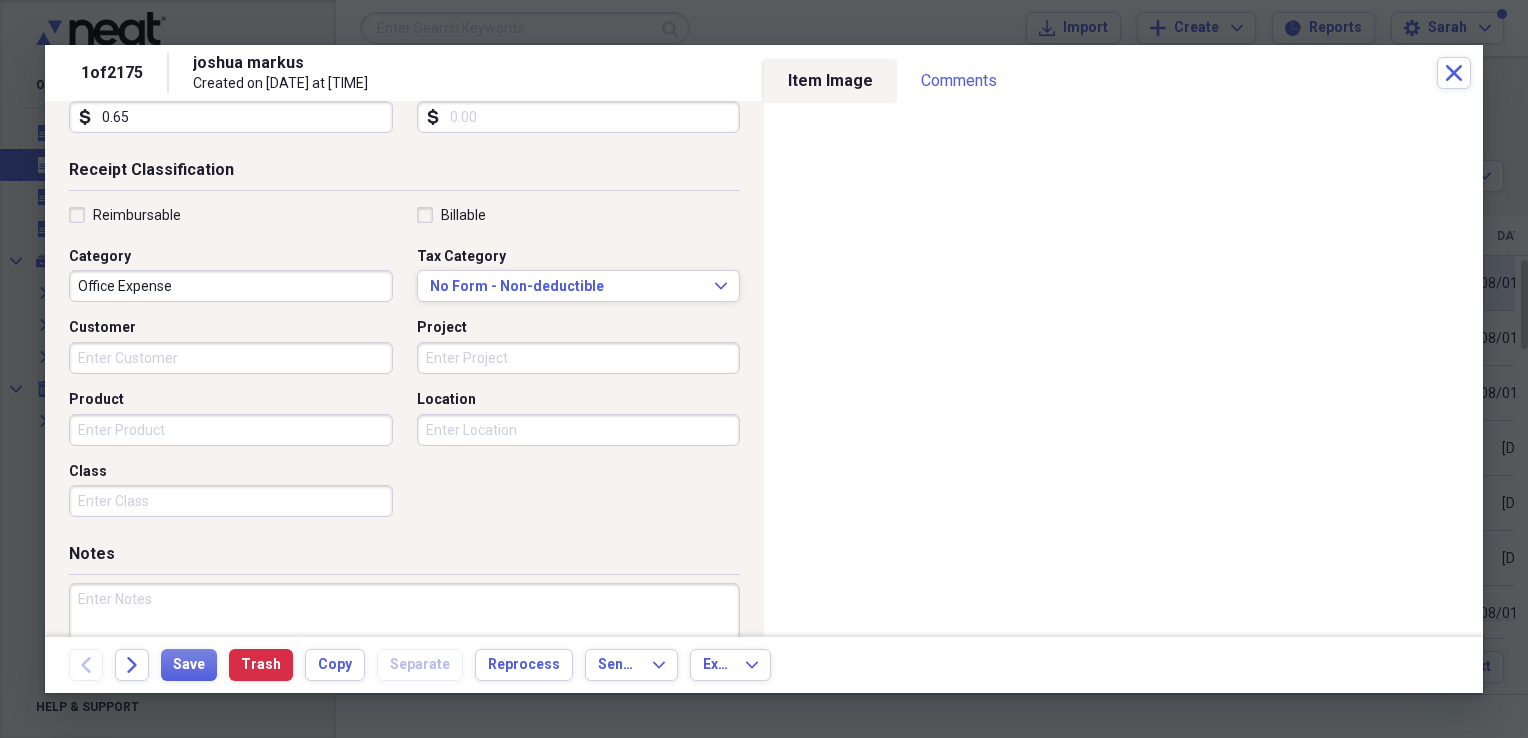 type on "0.65" 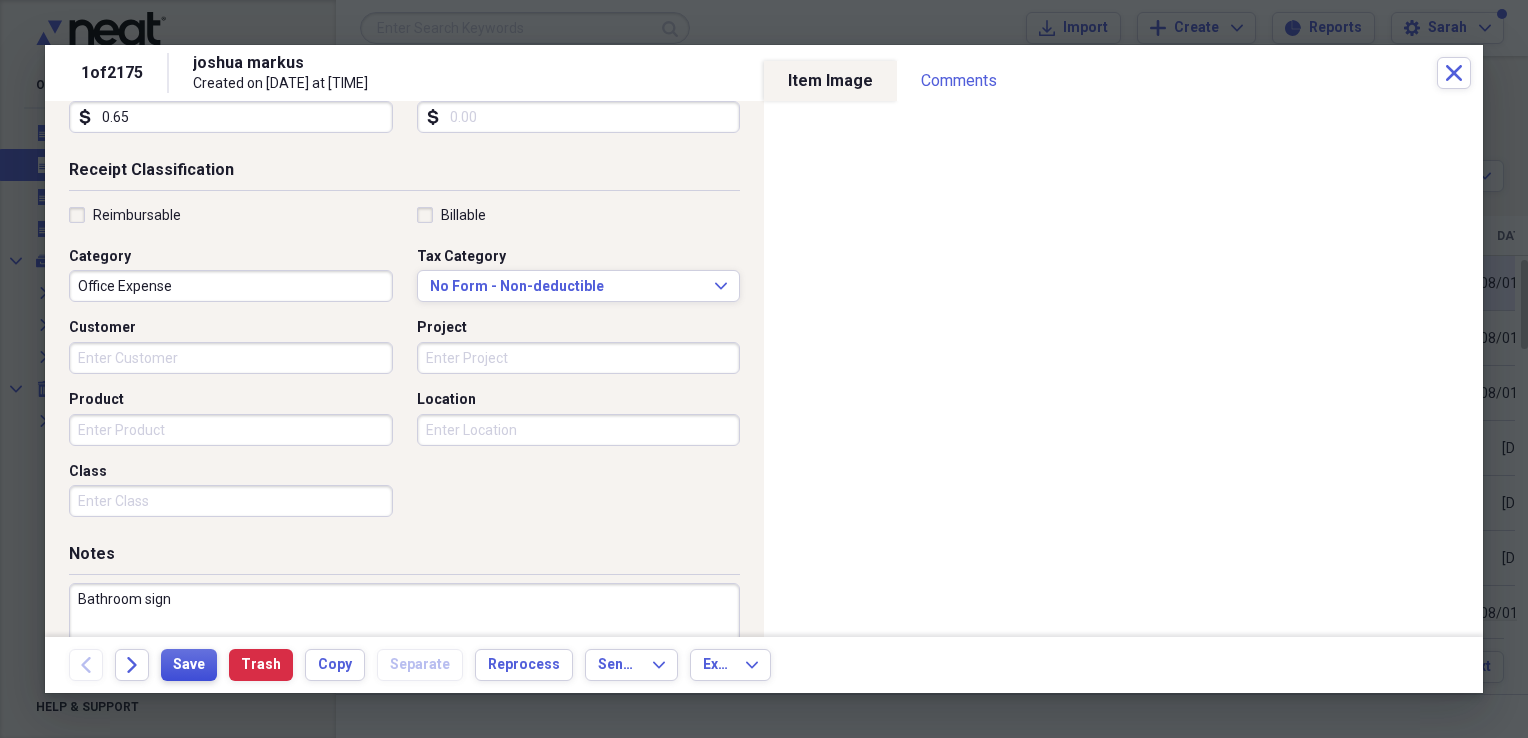 type on "Bathroom sign" 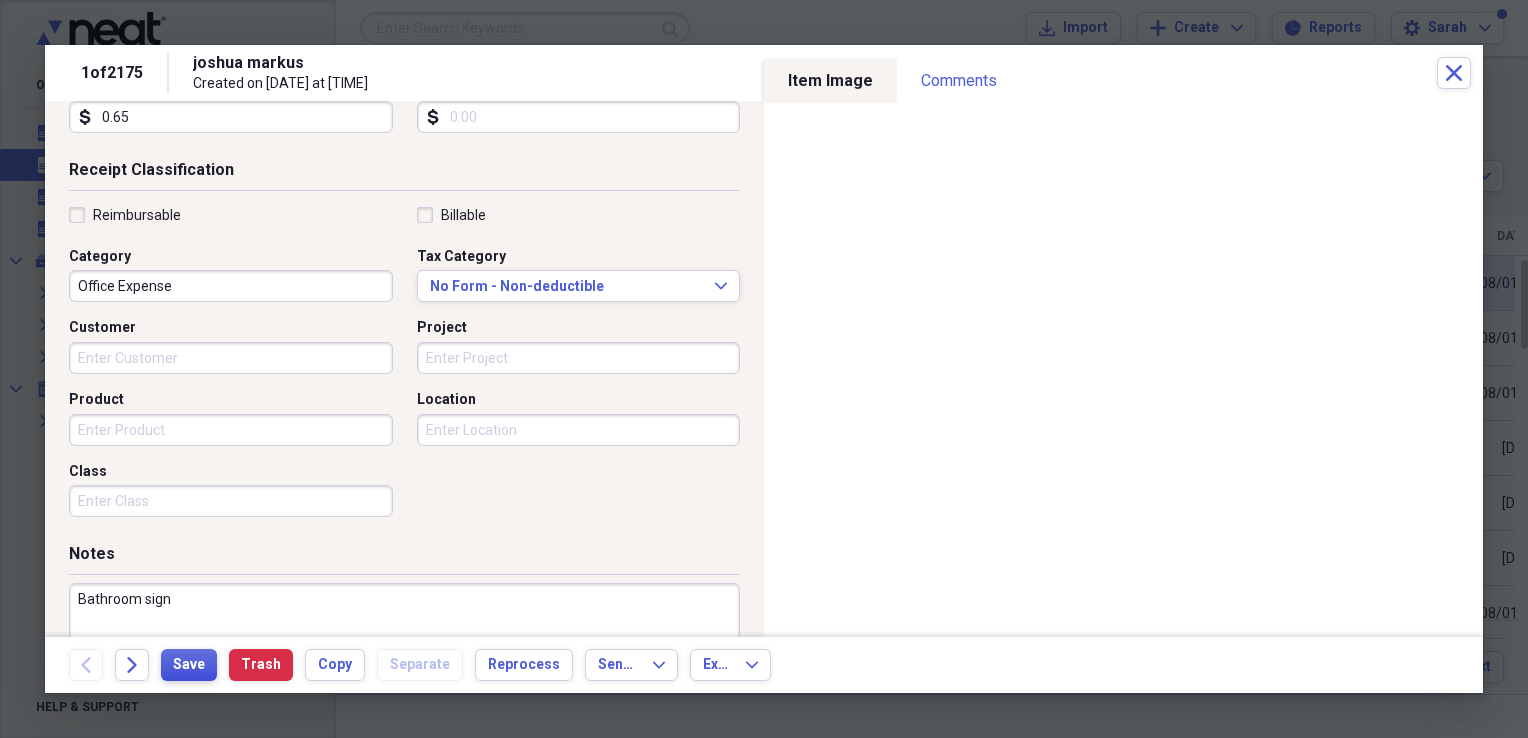 click on "Save" at bounding box center [189, 665] 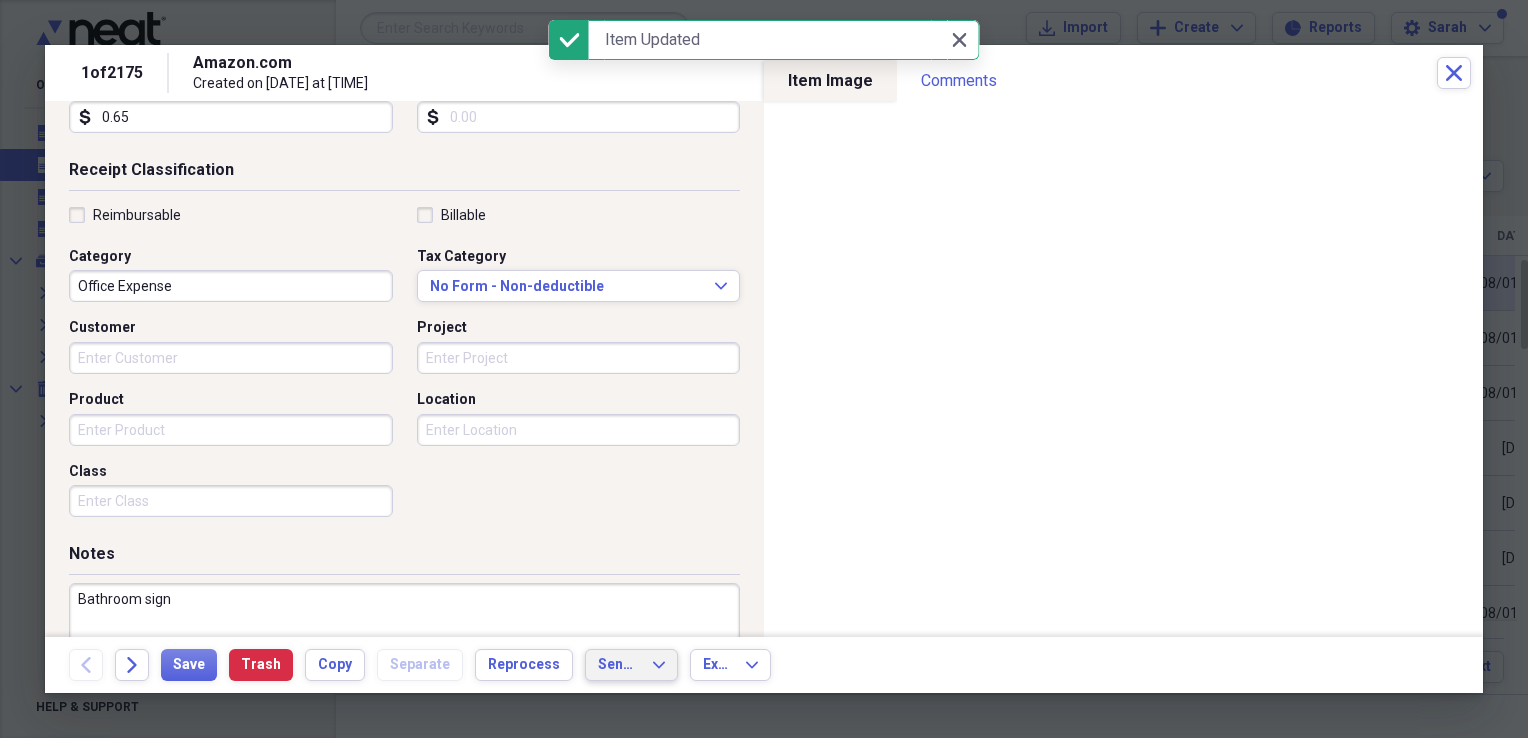click on "Send To Expand" at bounding box center (631, 665) 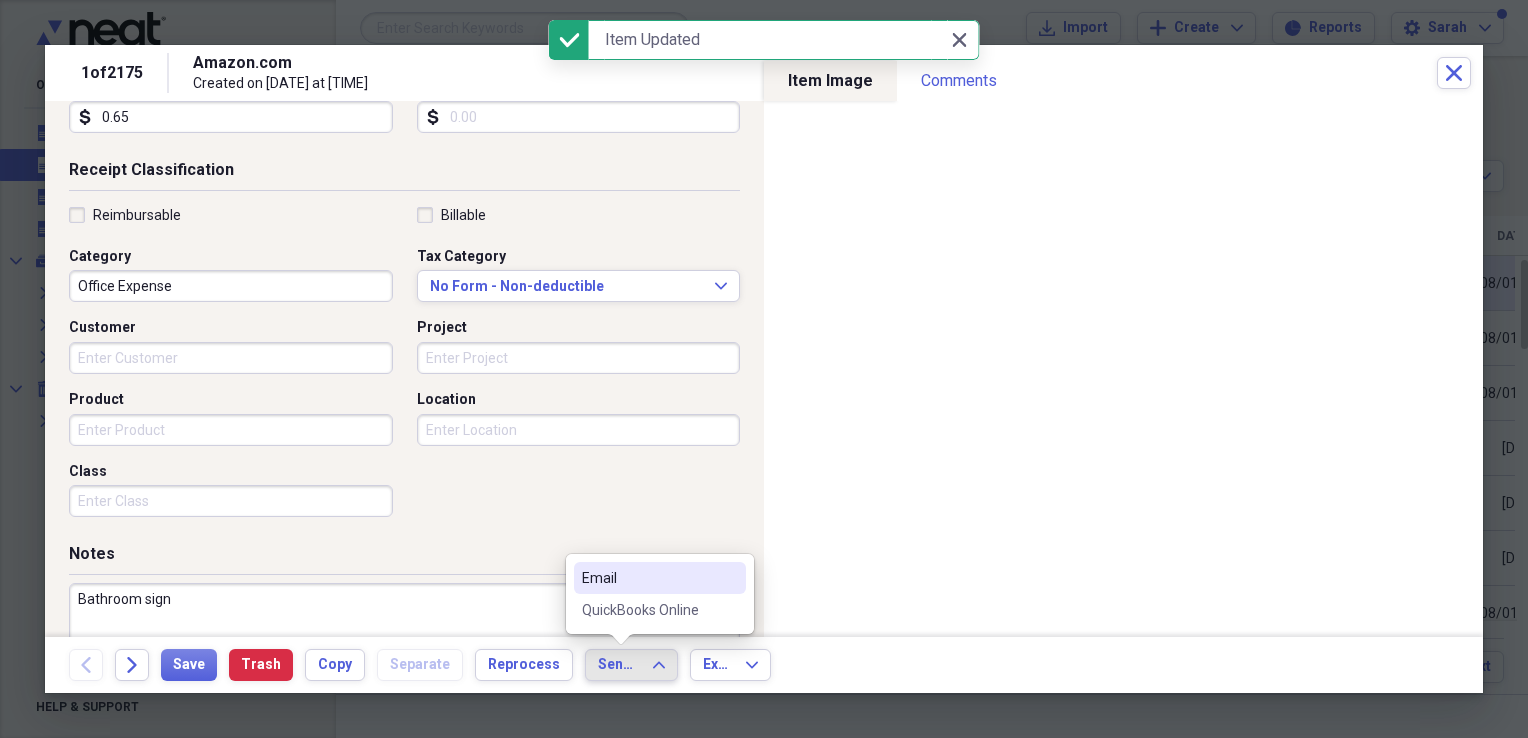click on "QuickBooks Online" at bounding box center [648, 610] 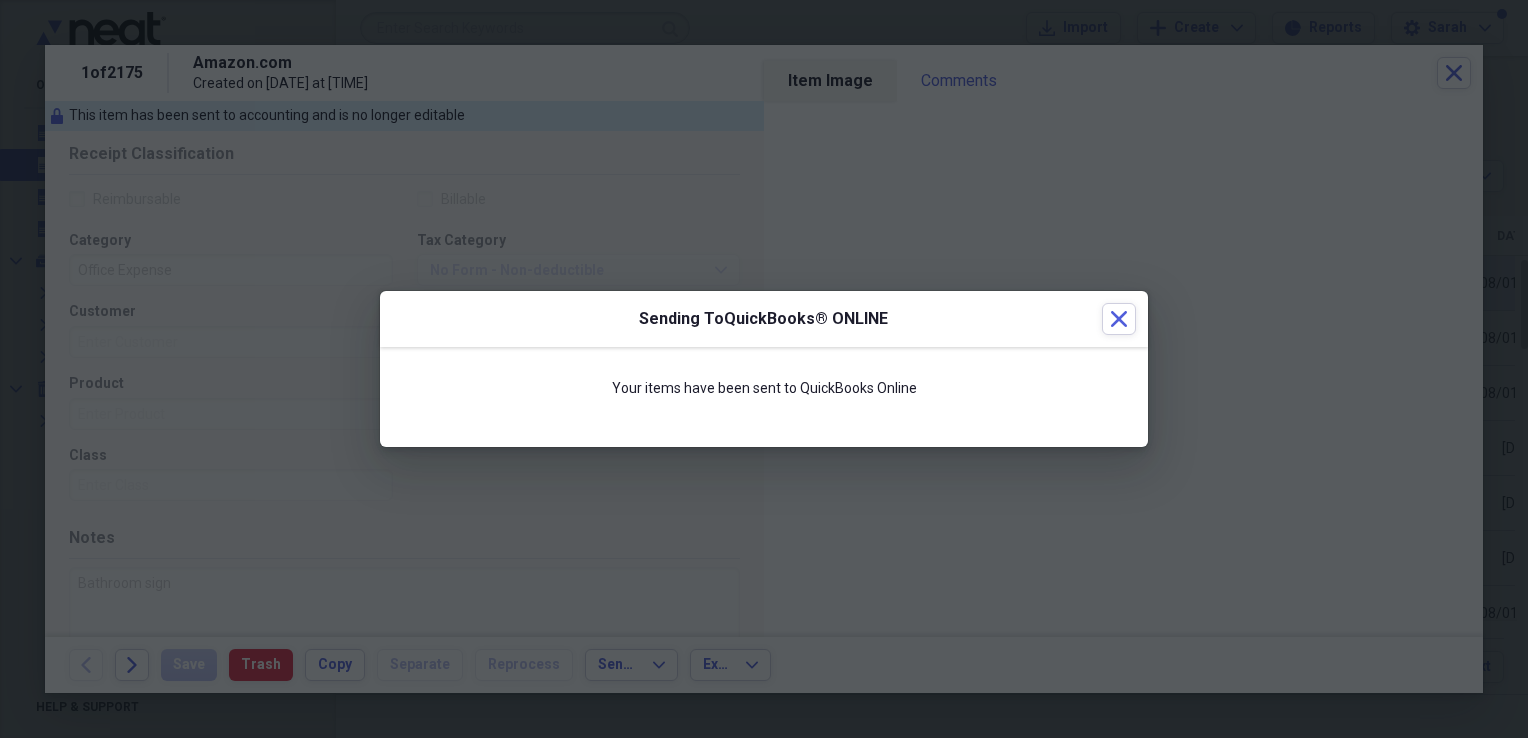 scroll, scrollTop: 367, scrollLeft: 0, axis: vertical 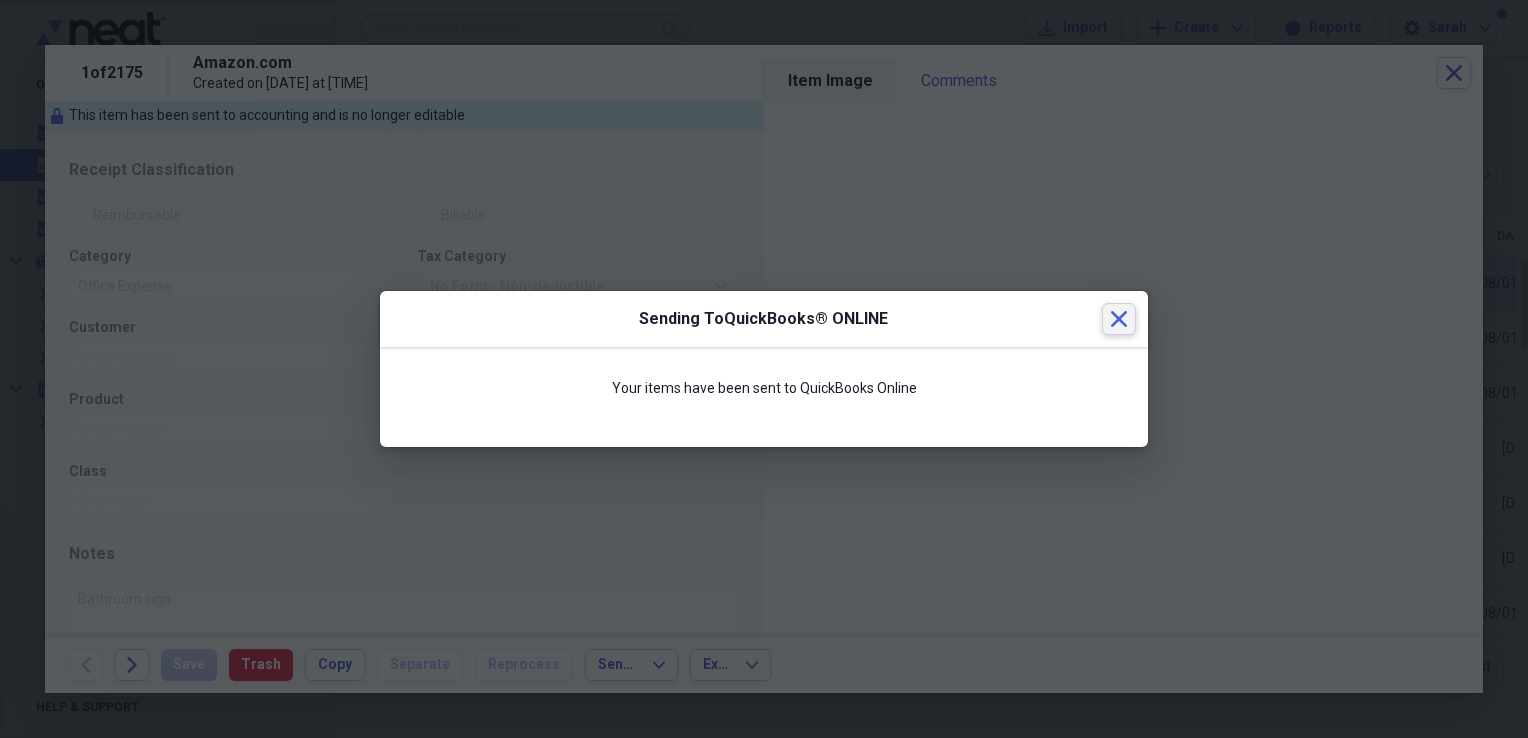 click 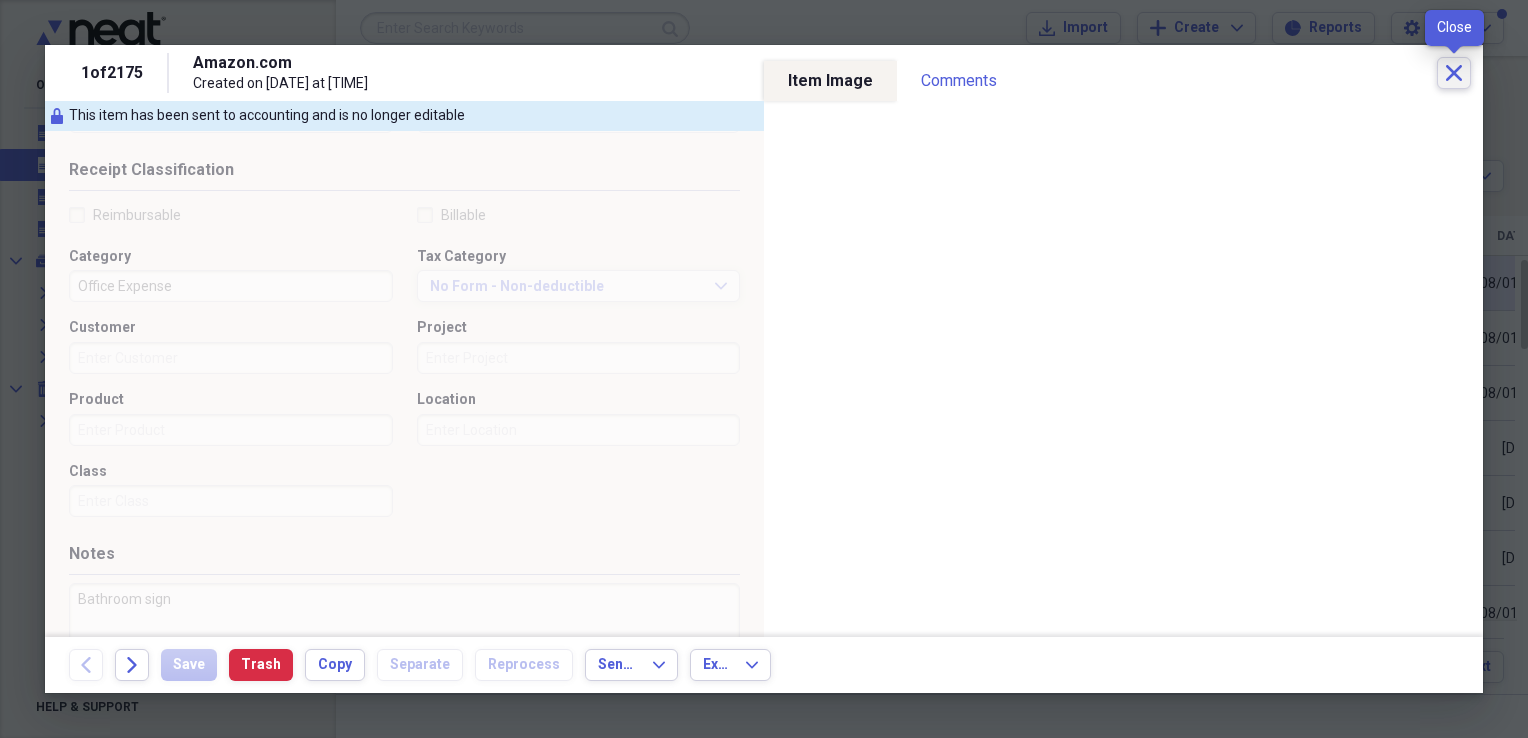 click on "Close" 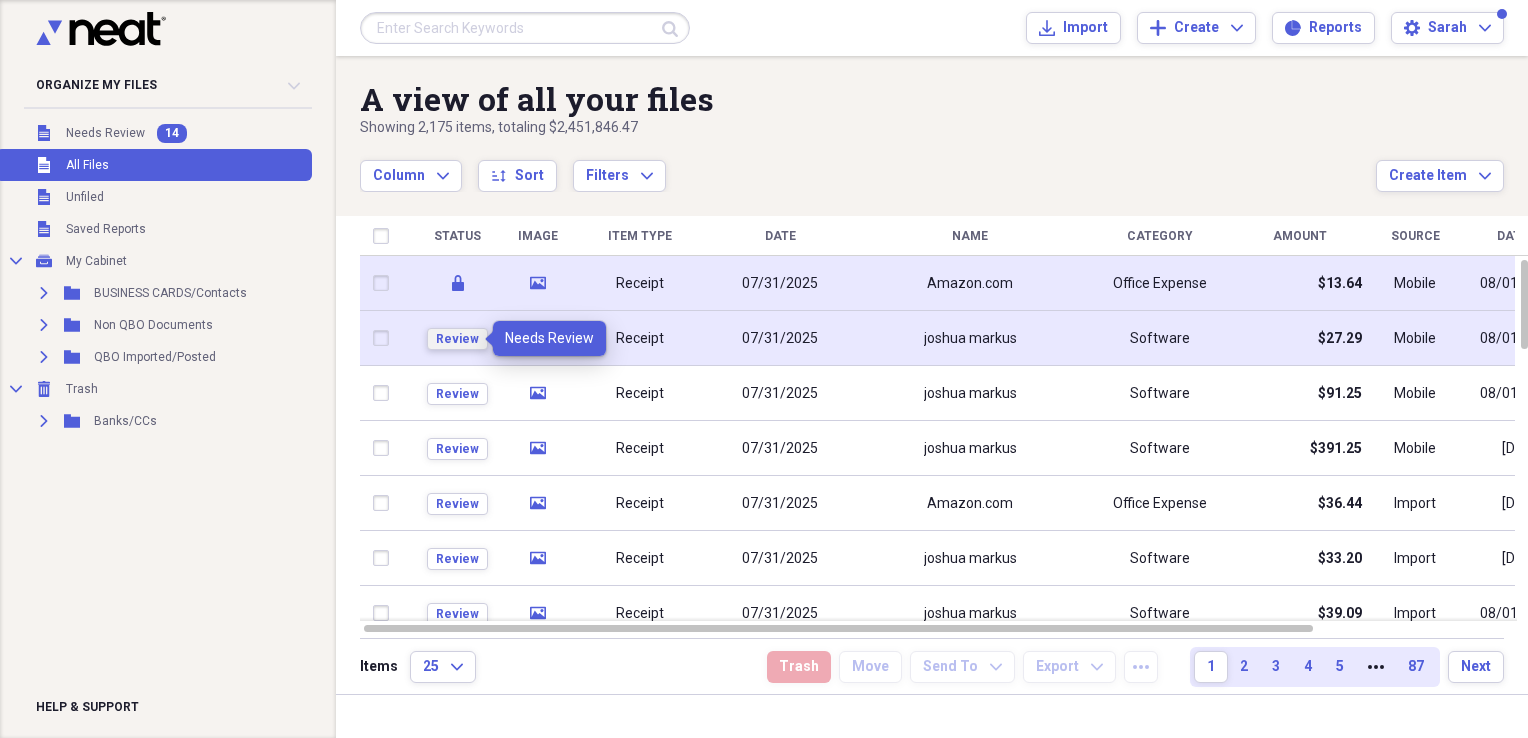 click on "Review" at bounding box center (457, 339) 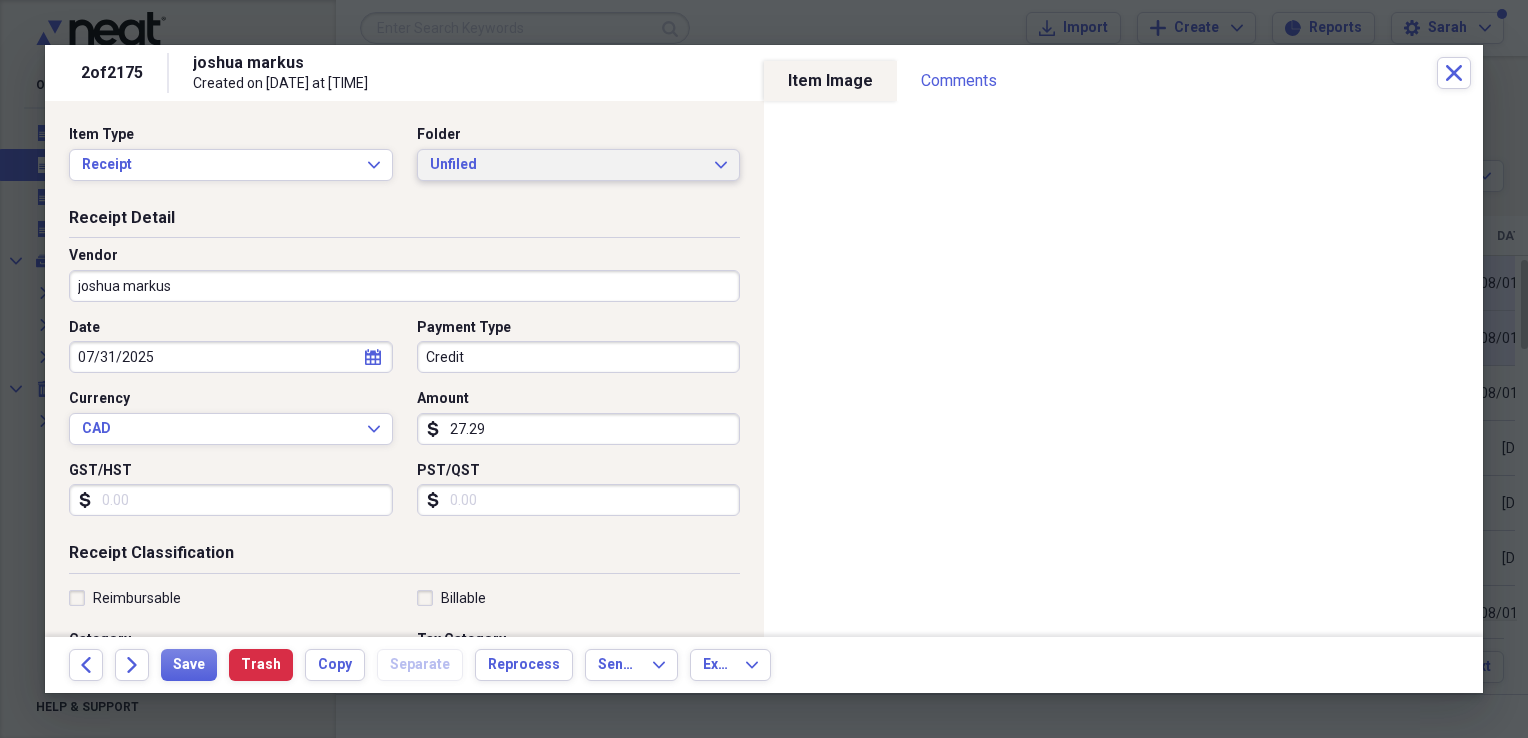 click on "Unfiled Expand" at bounding box center [579, 165] 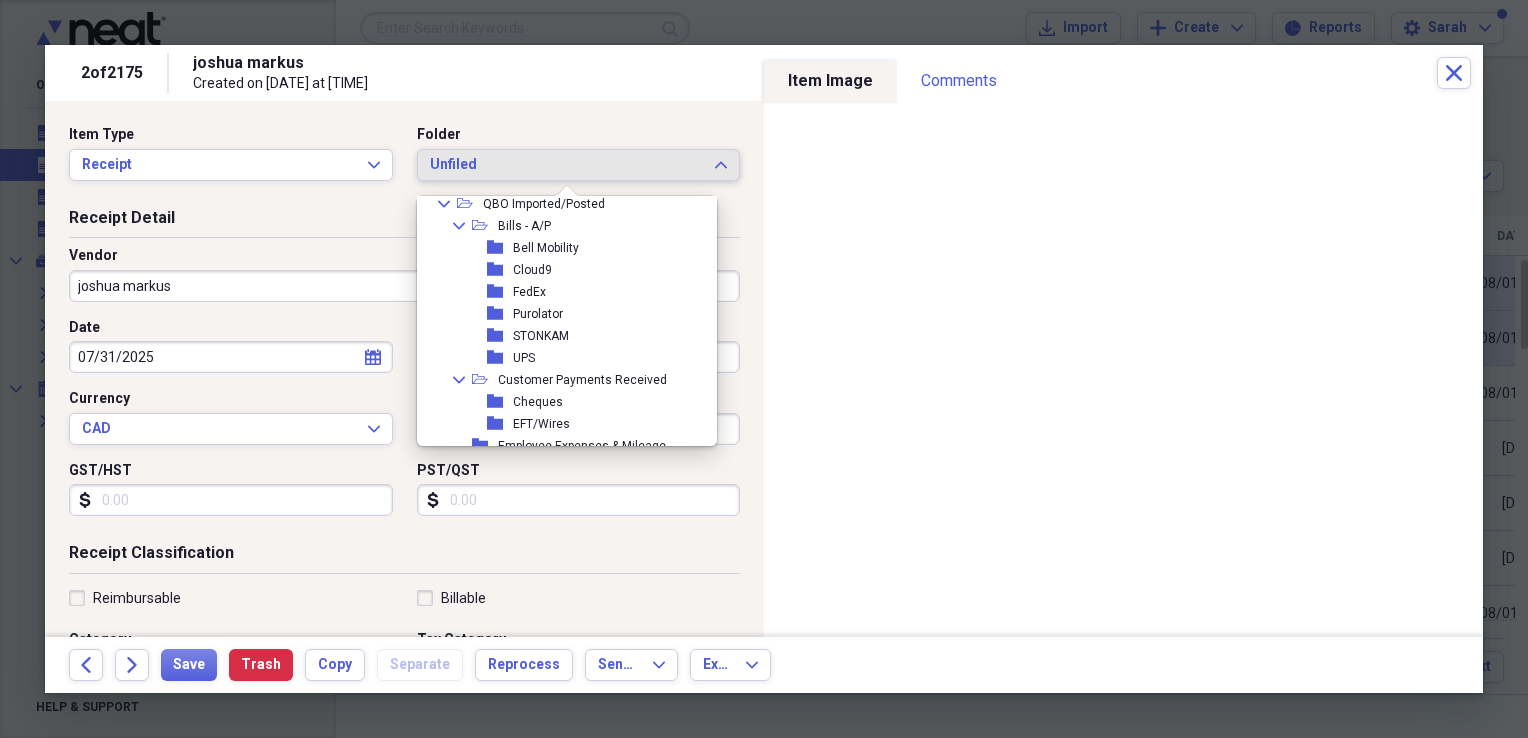 scroll, scrollTop: 292, scrollLeft: 0, axis: vertical 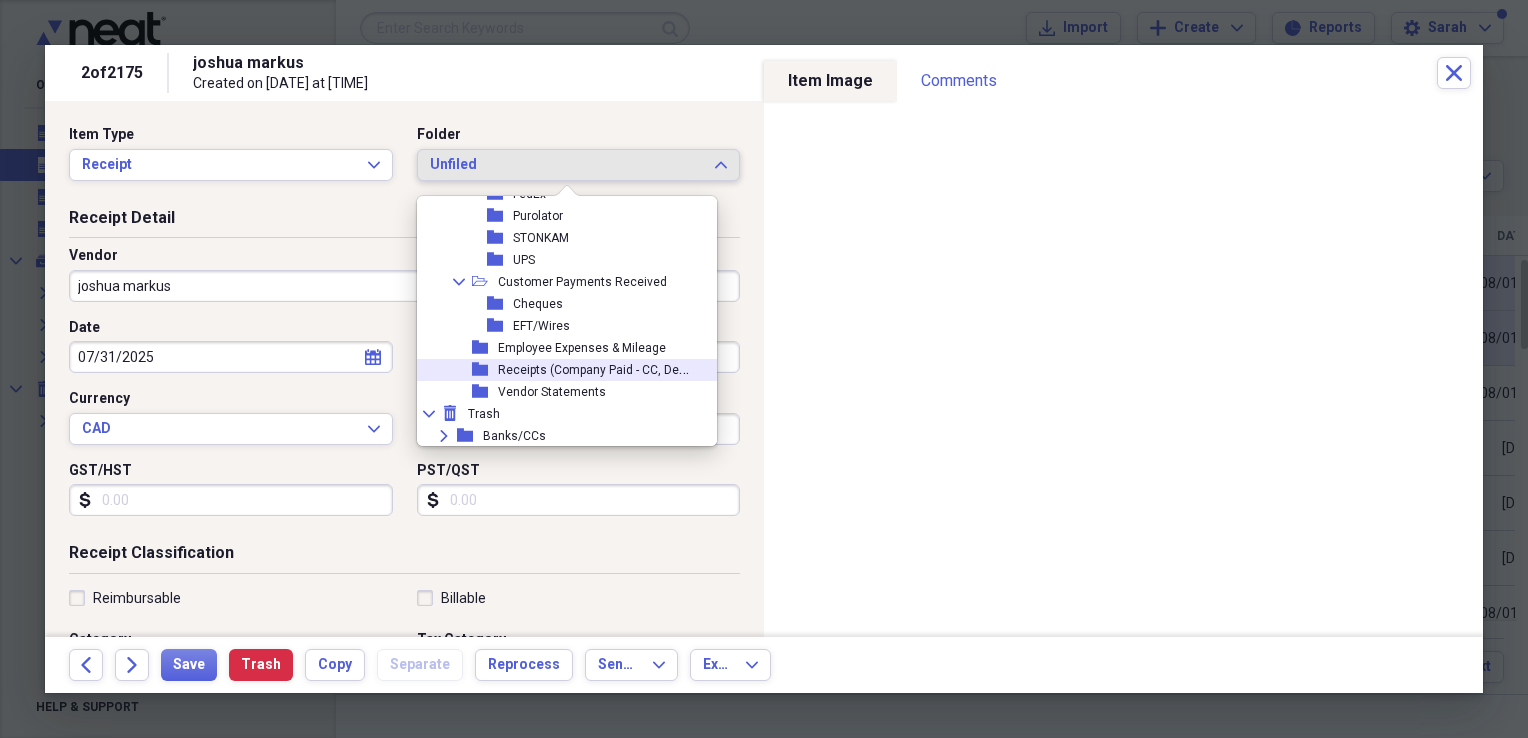 click 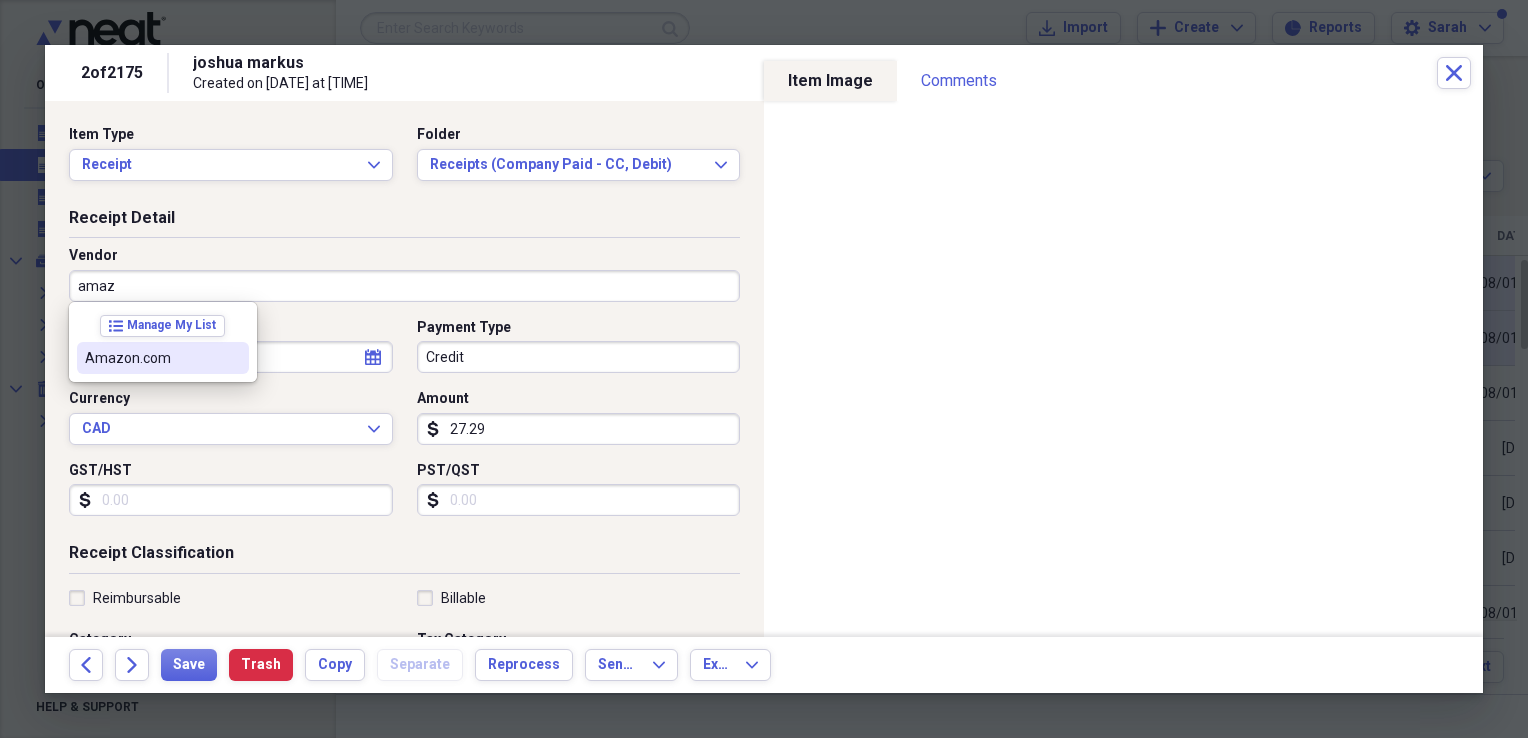 drag, startPoint x: 165, startPoint y: 360, endPoint x: 275, endPoint y: 328, distance: 114.56003 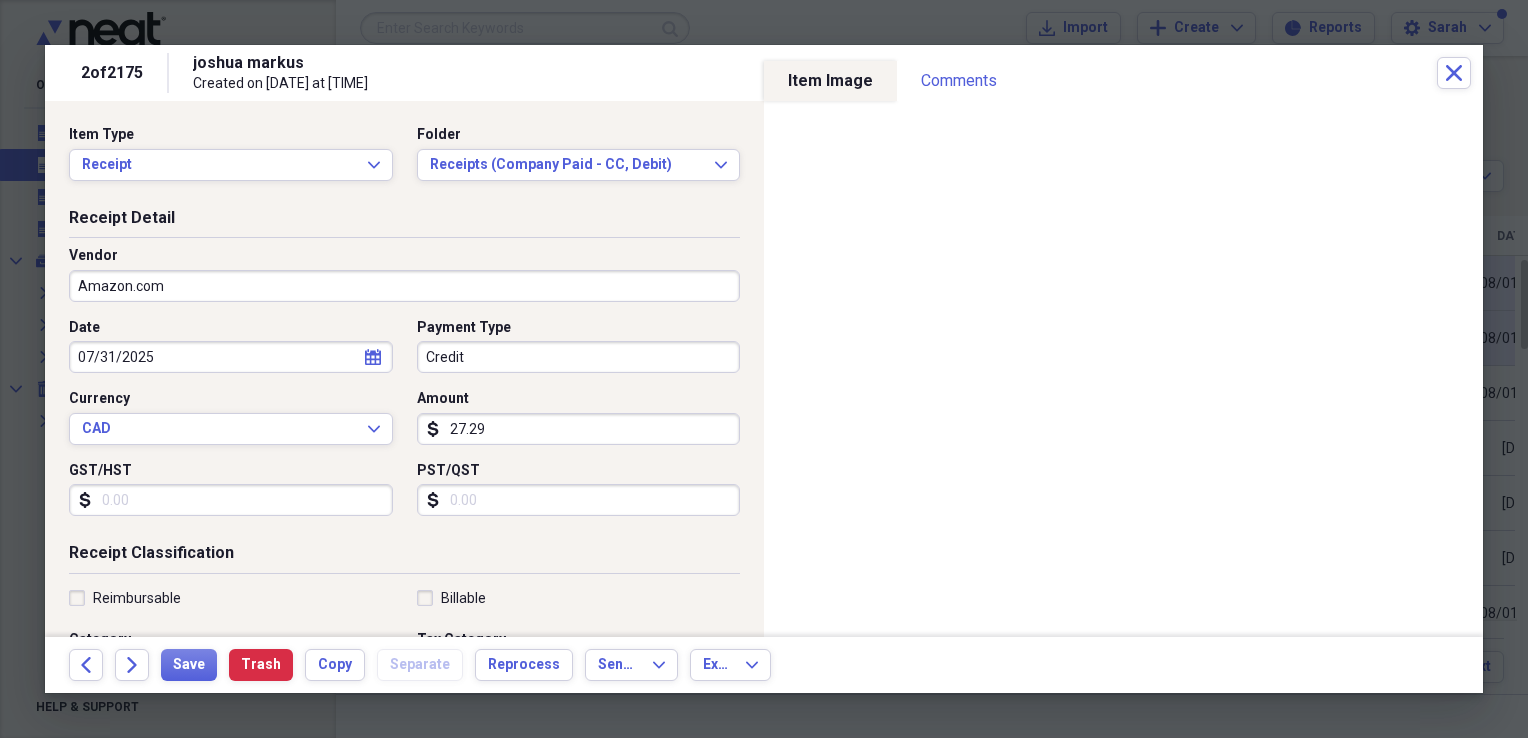 type on "Office Expense" 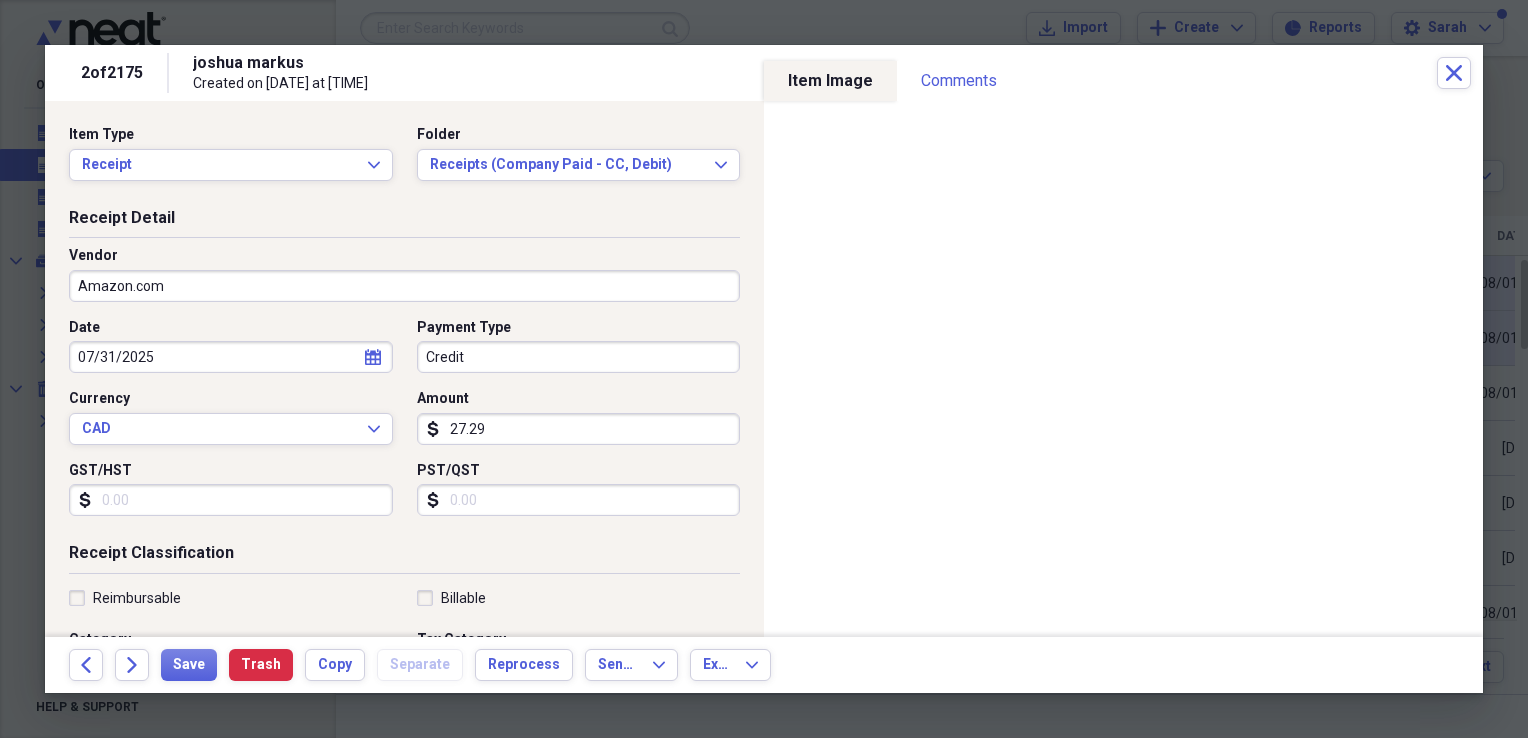 click on "Credit" at bounding box center [579, 357] 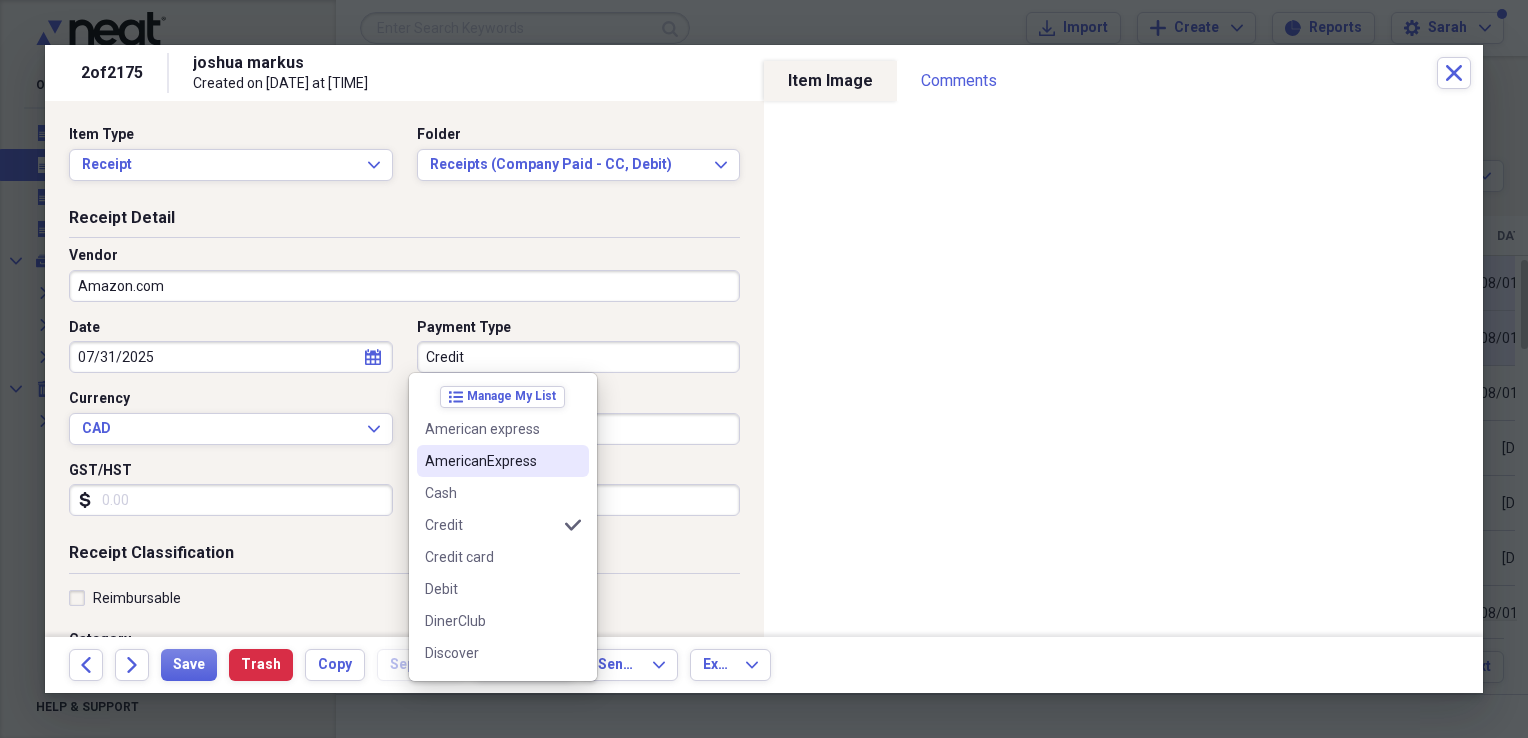drag, startPoint x: 542, startPoint y: 458, endPoint x: 254, endPoint y: 400, distance: 293.78223 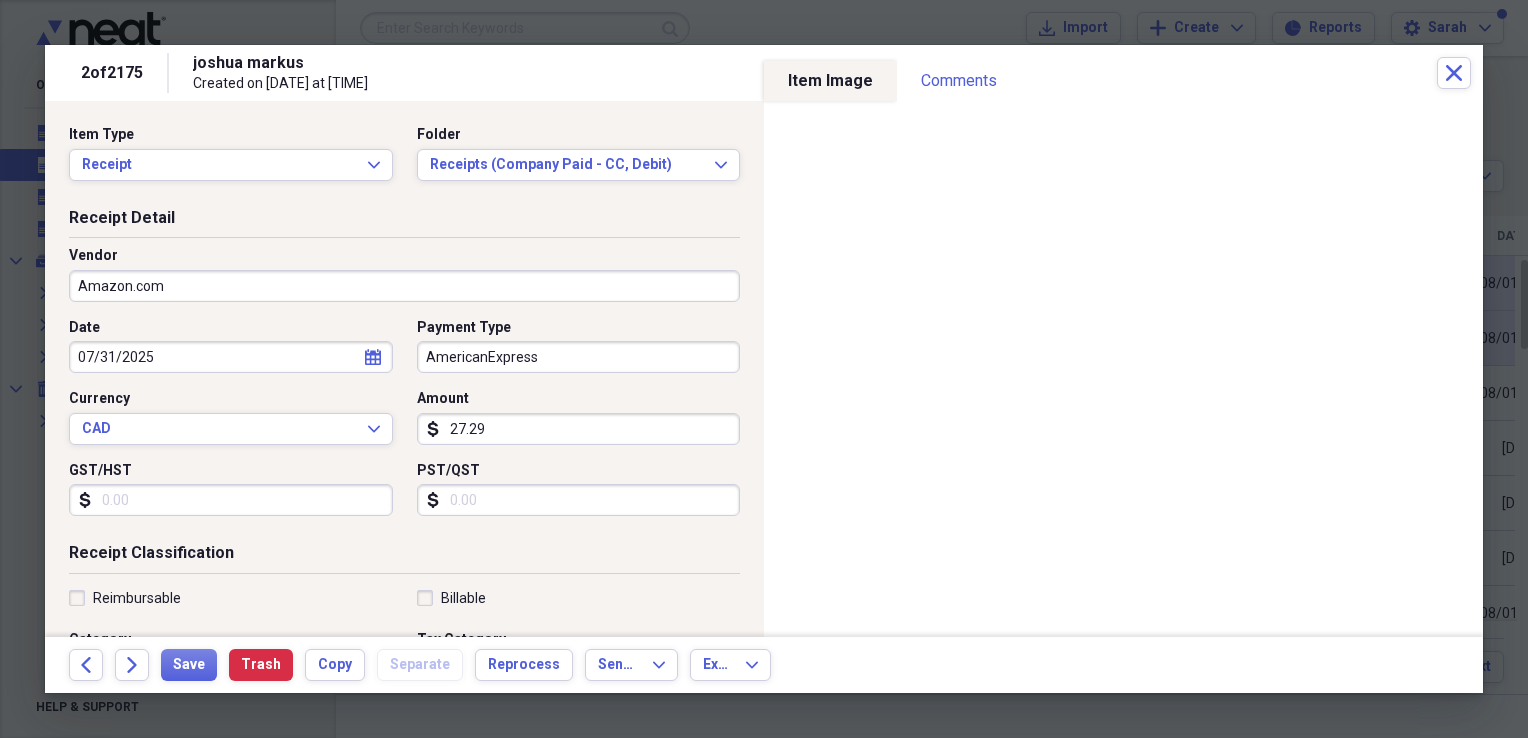 click on "GST/HST" at bounding box center (231, 500) 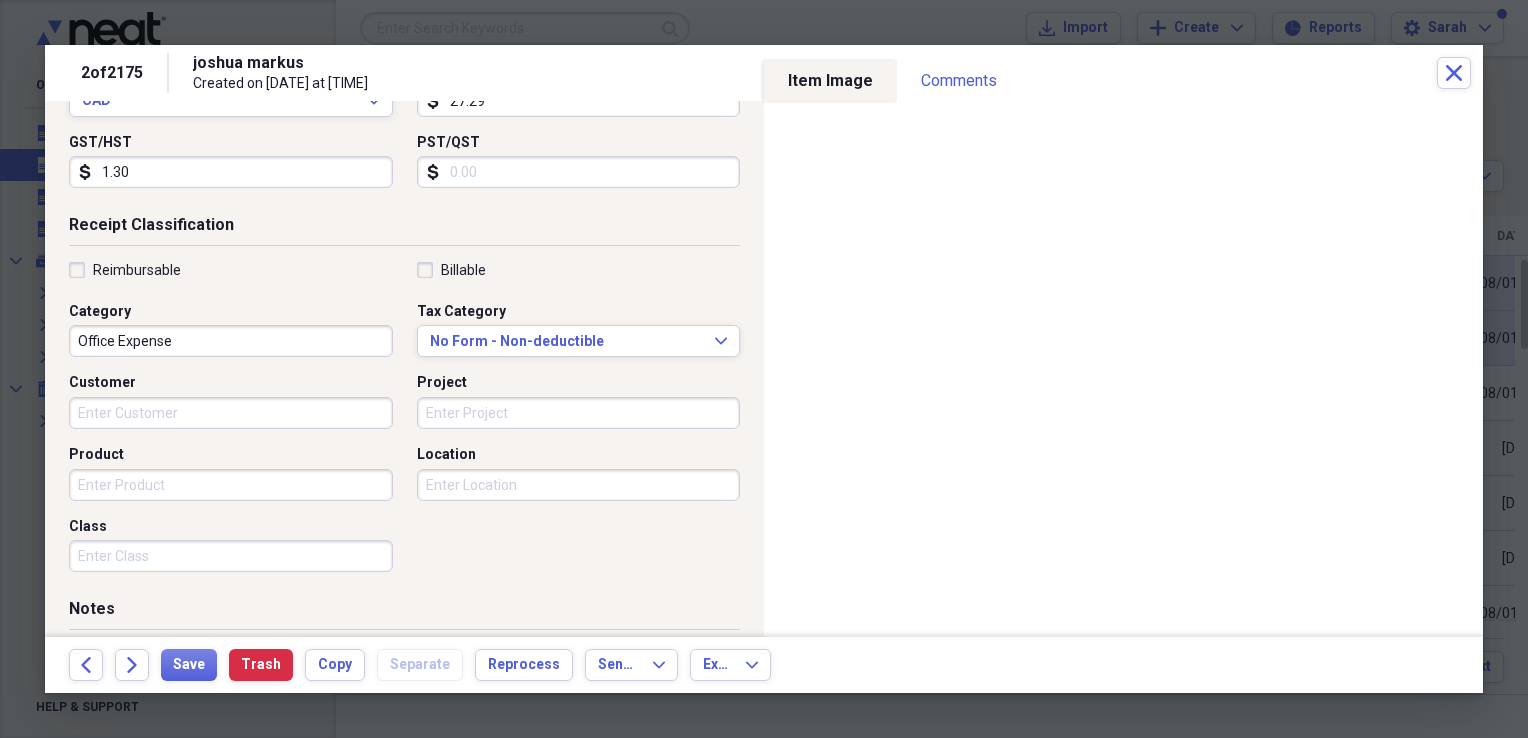scroll, scrollTop: 400, scrollLeft: 0, axis: vertical 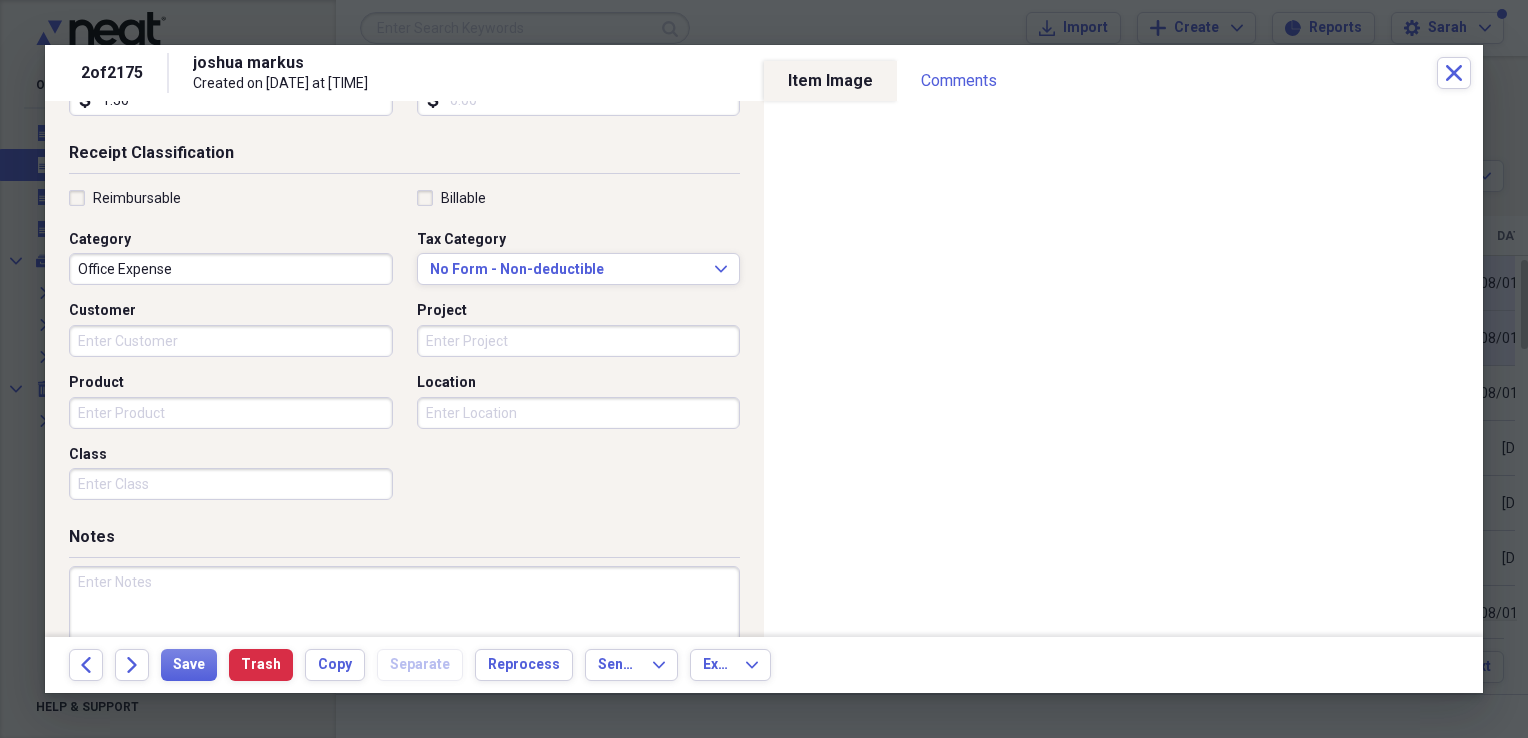 type on "1.30" 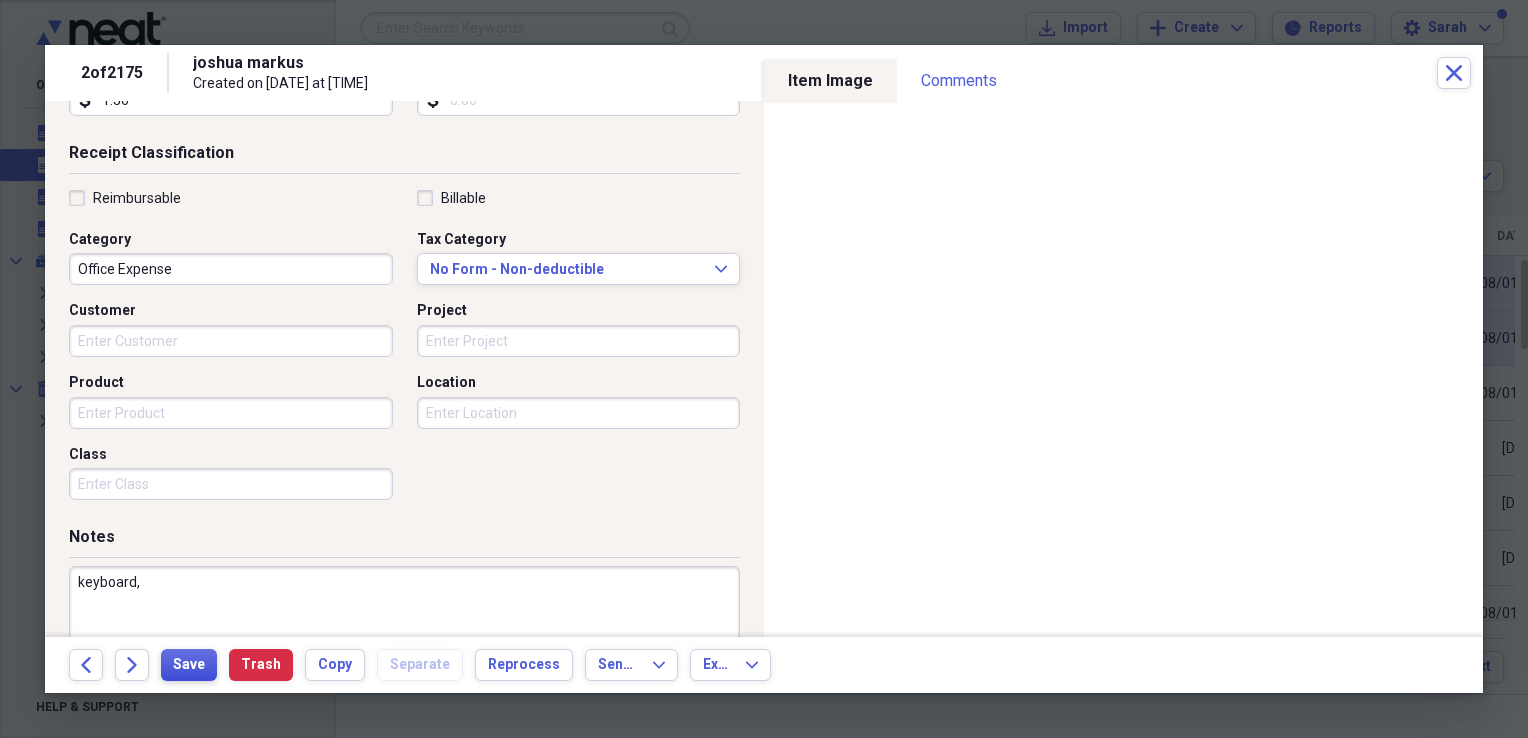 type on "keyboard," 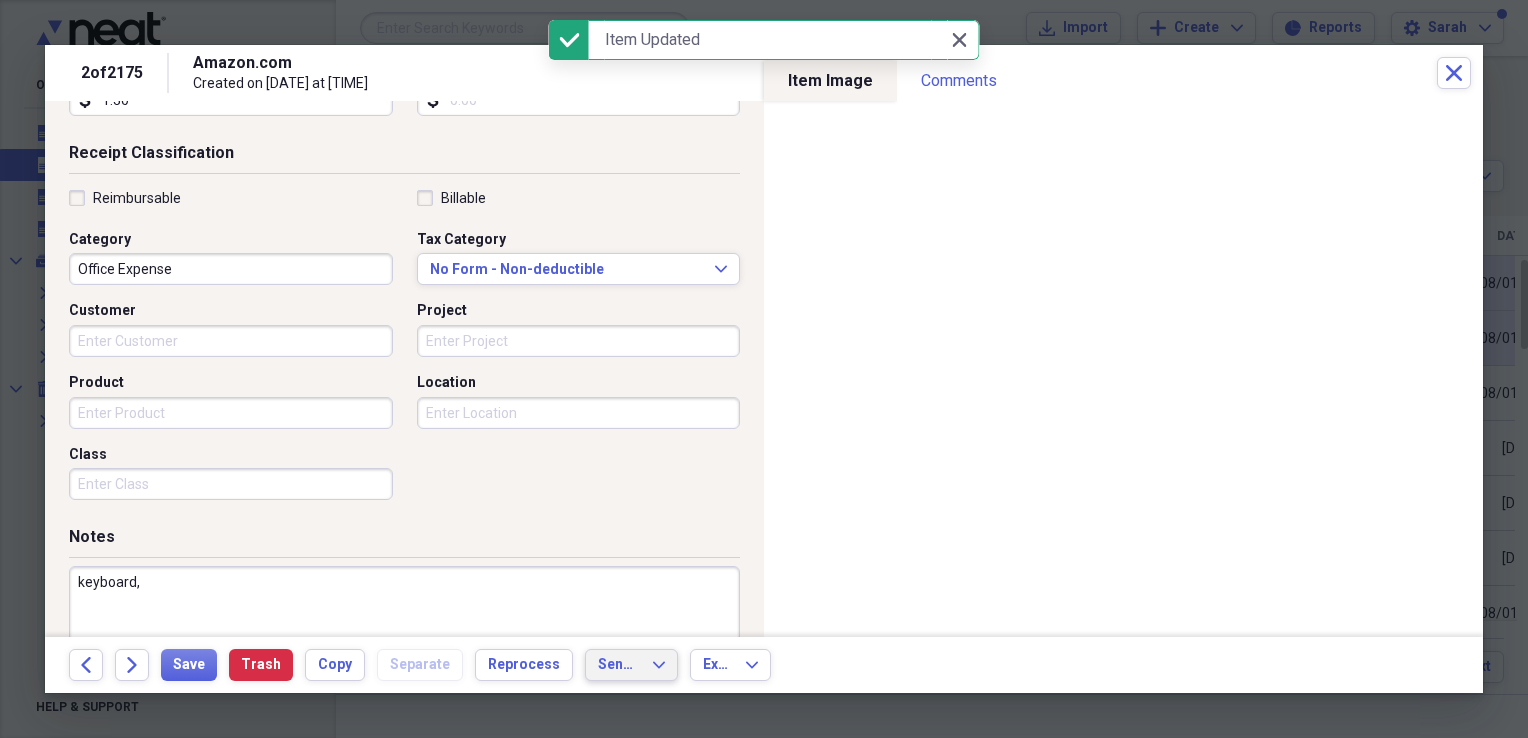 click on "Send To" at bounding box center [619, 665] 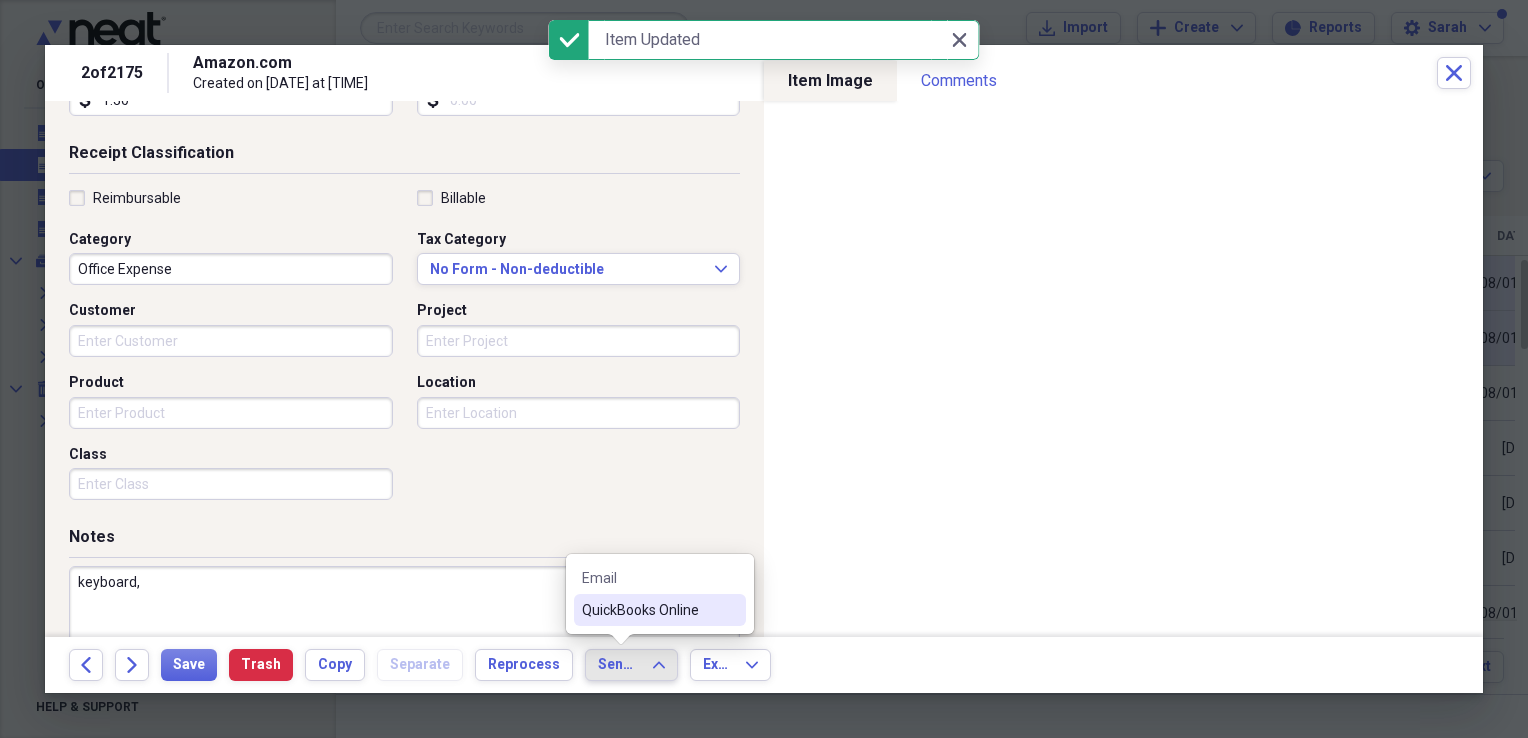 click on "QuickBooks Online" at bounding box center [648, 610] 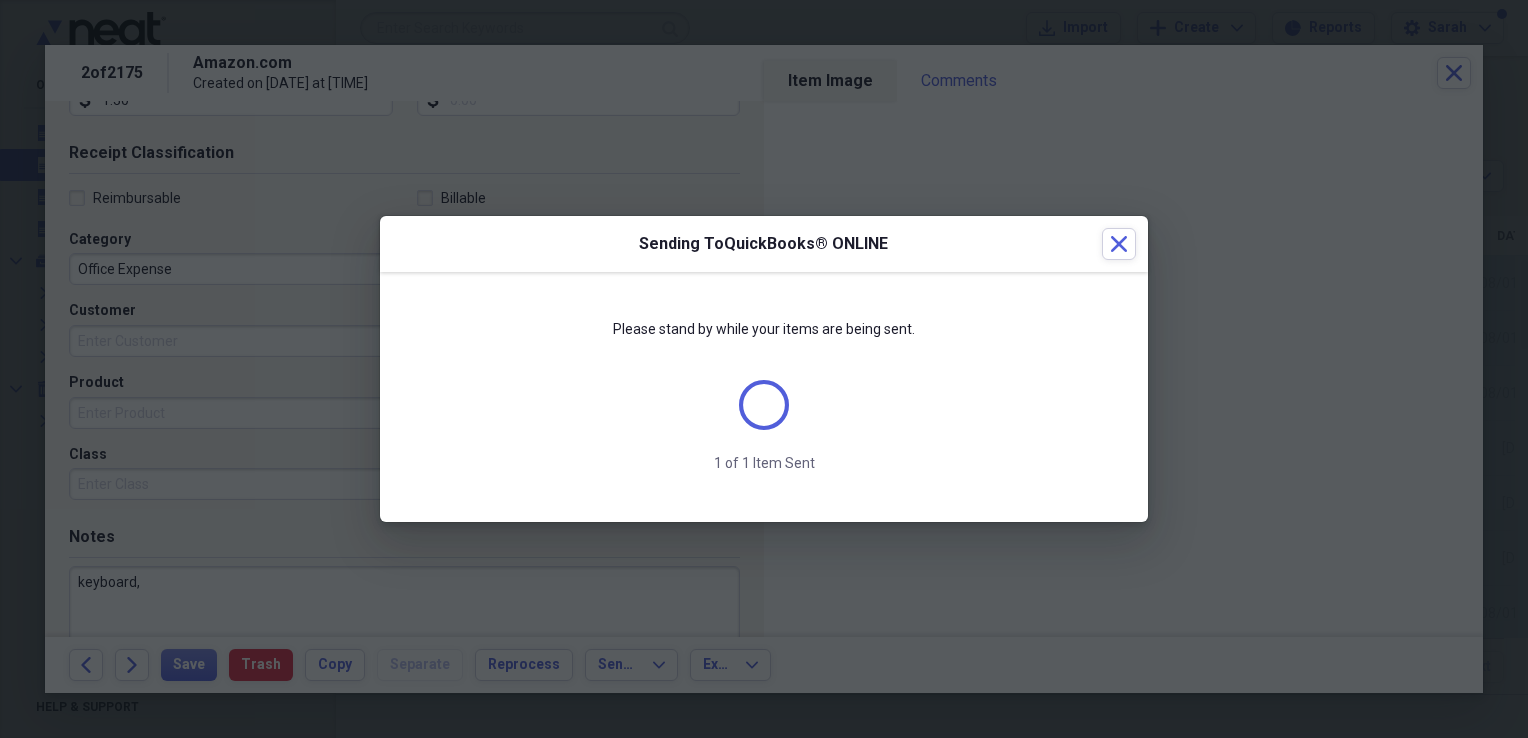 scroll, scrollTop: 384, scrollLeft: 0, axis: vertical 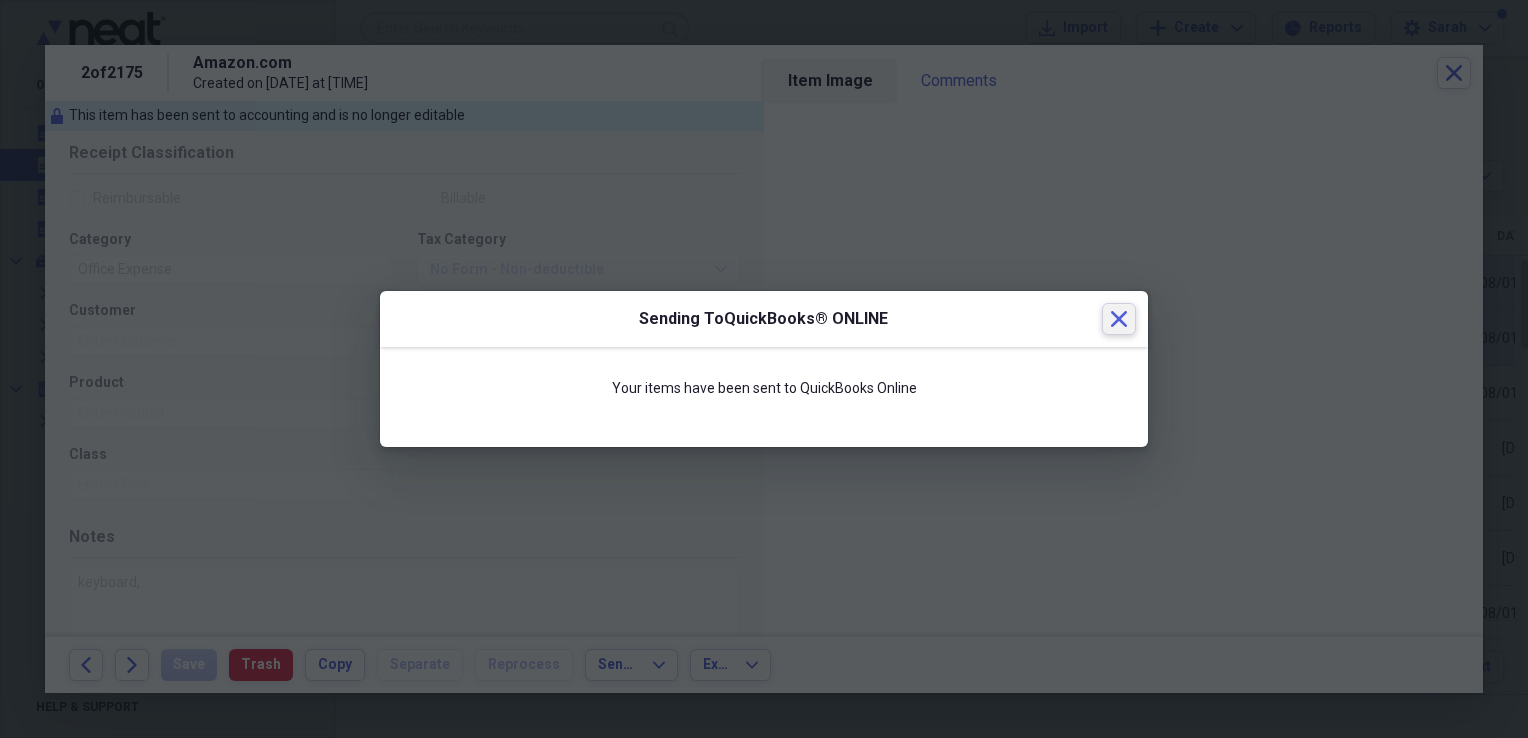 click 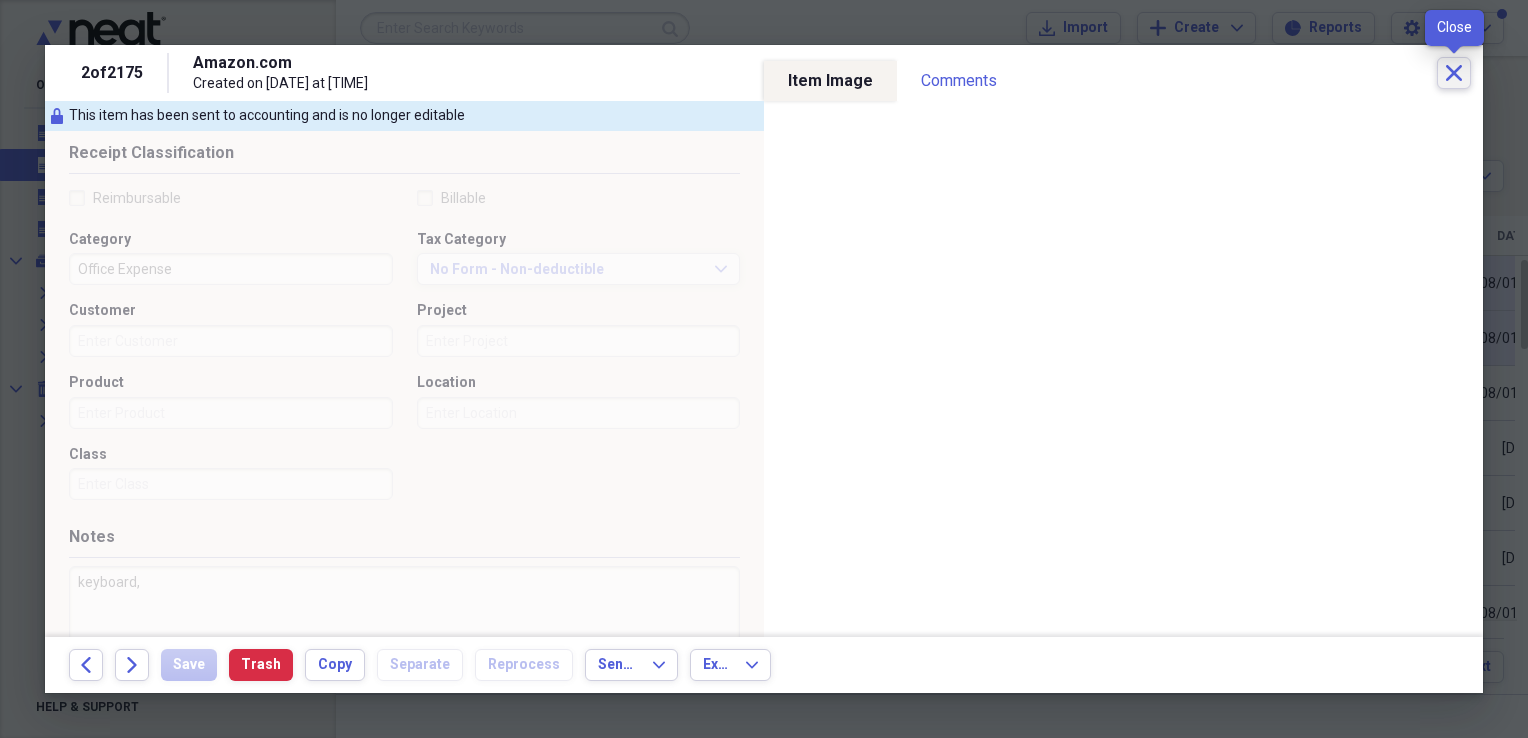 click on "Close" 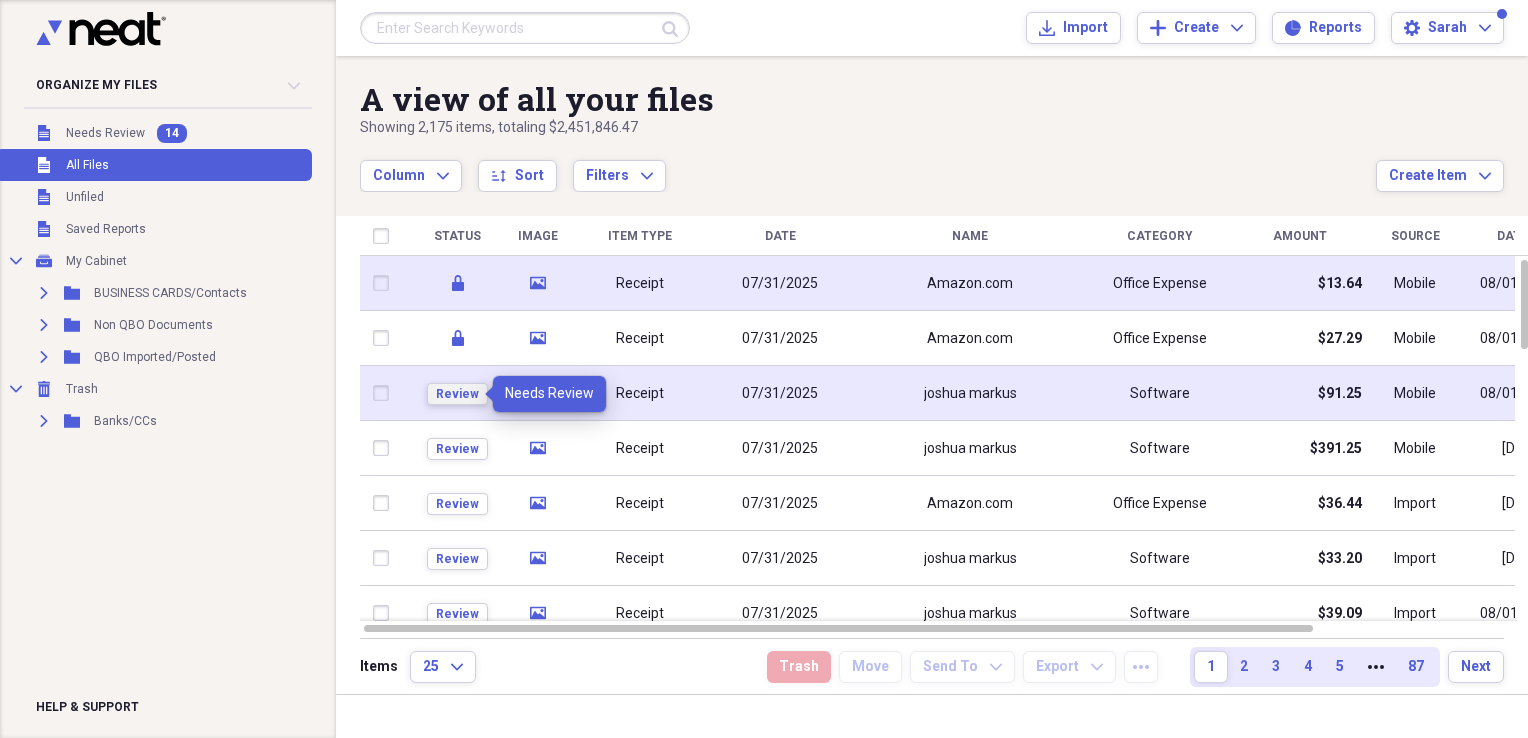 click on "Review" at bounding box center [457, 394] 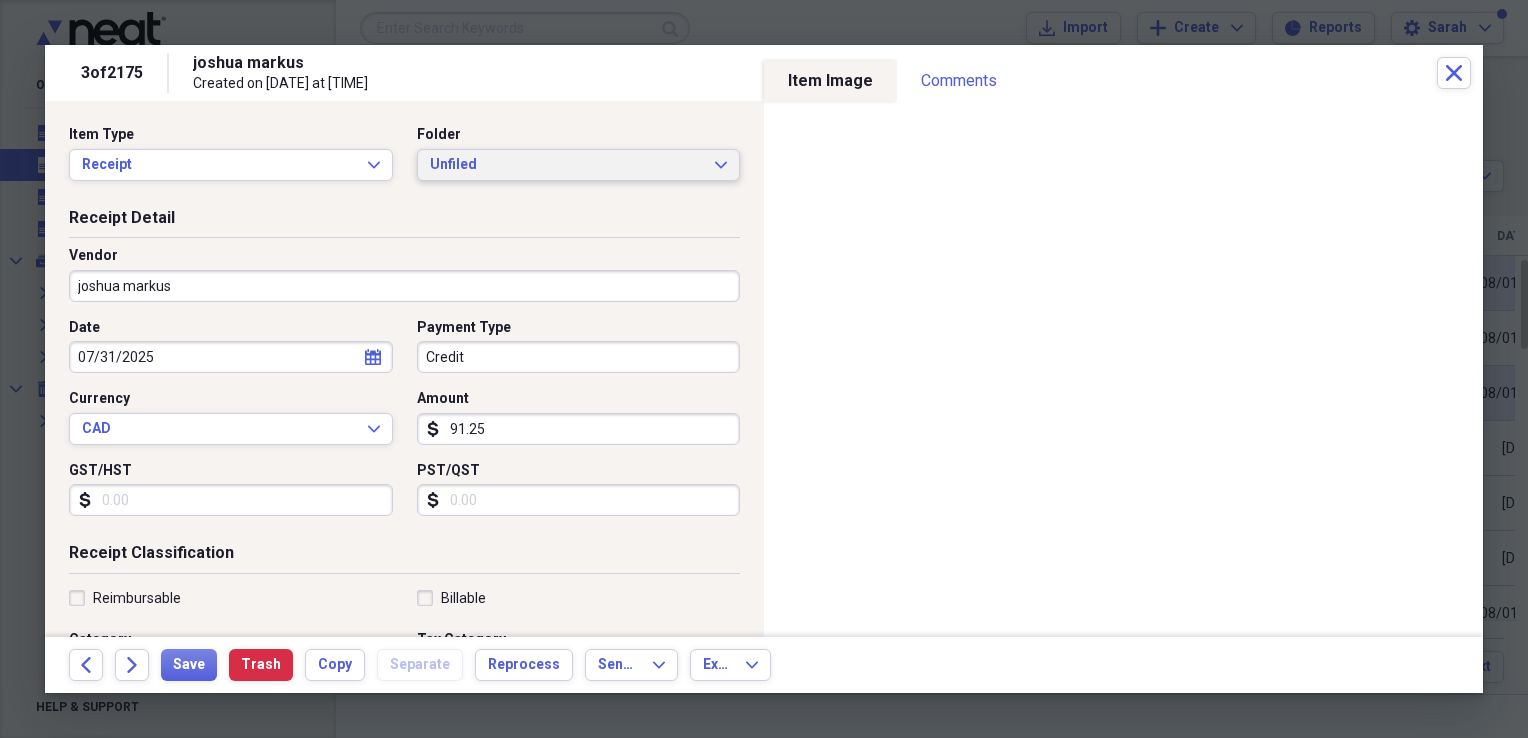 click on "Unfiled" at bounding box center (567, 165) 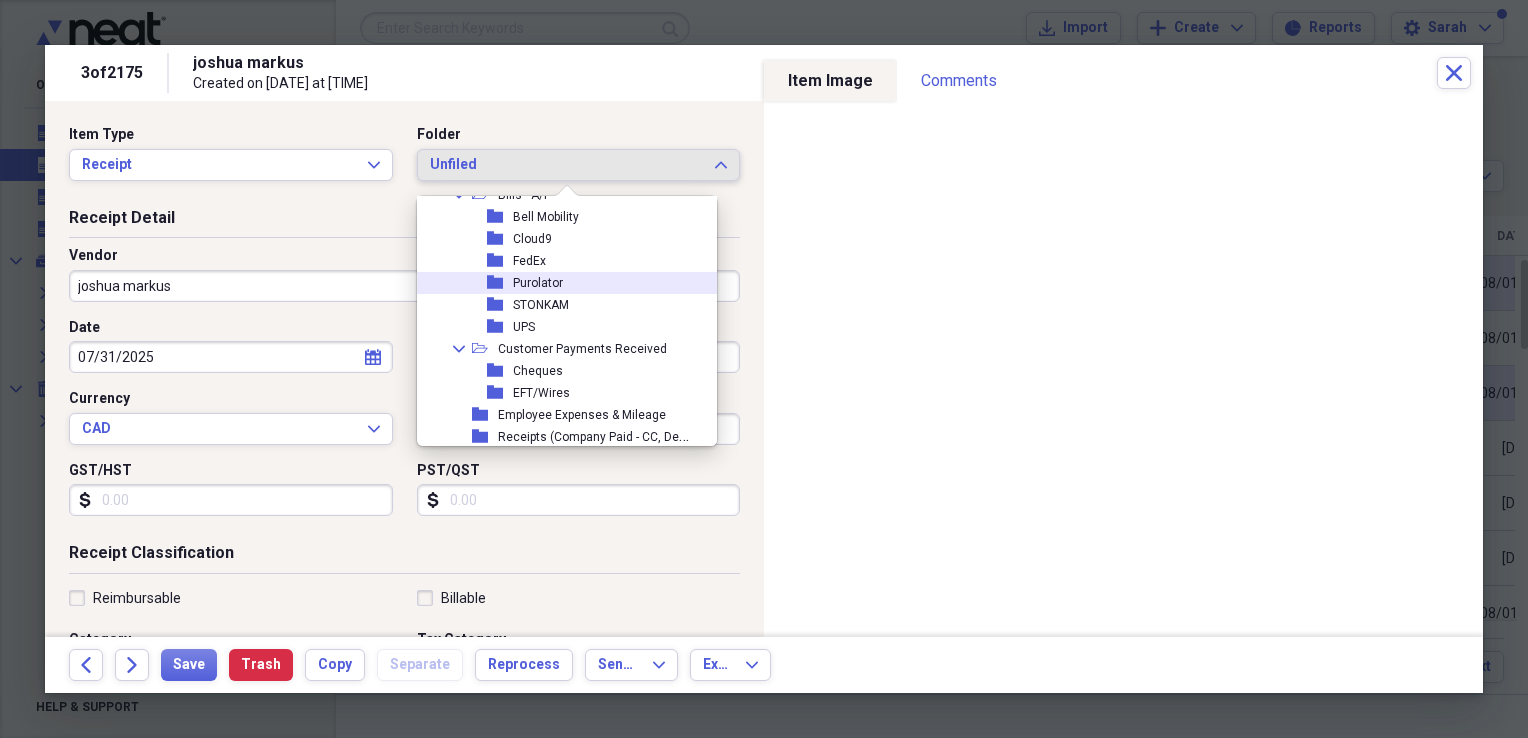 scroll, scrollTop: 292, scrollLeft: 0, axis: vertical 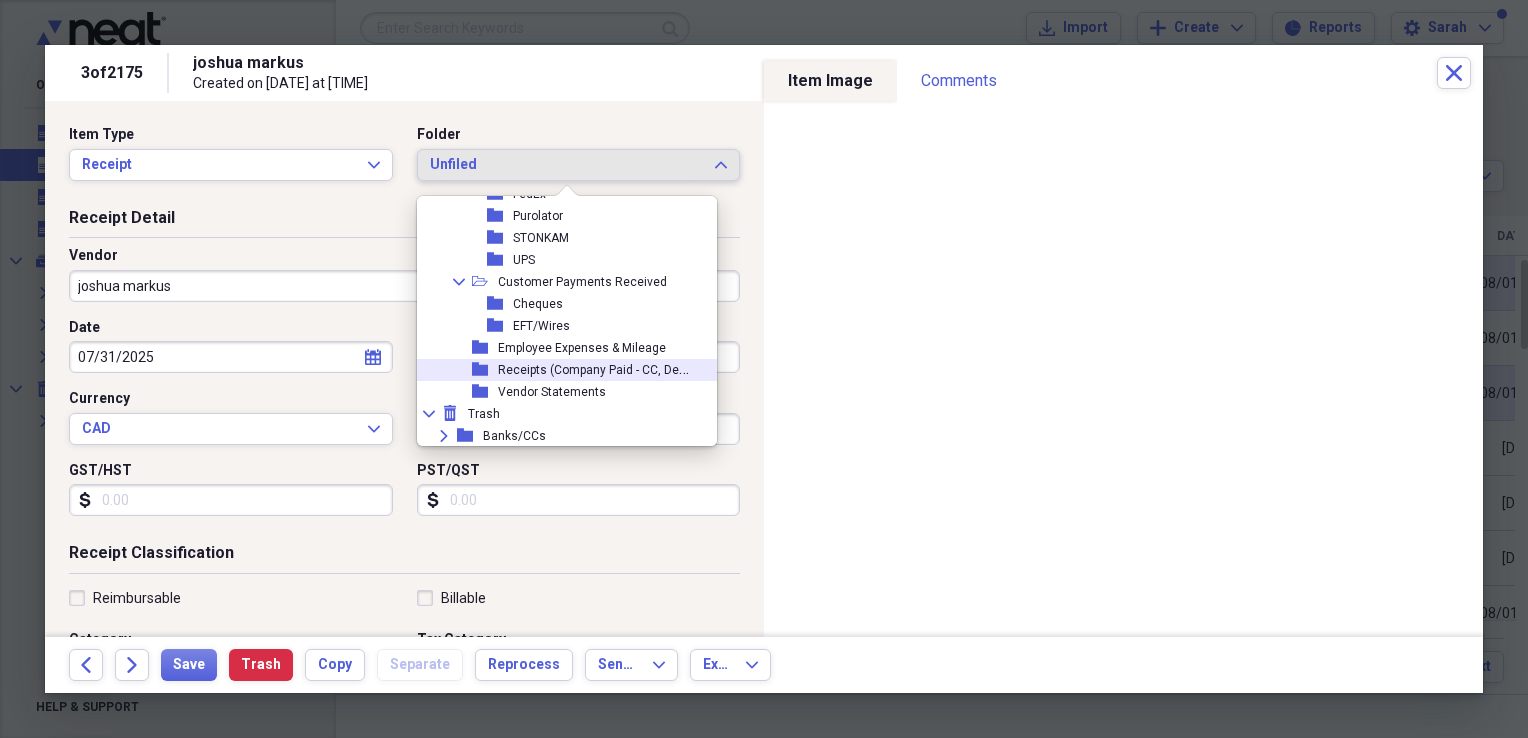 click 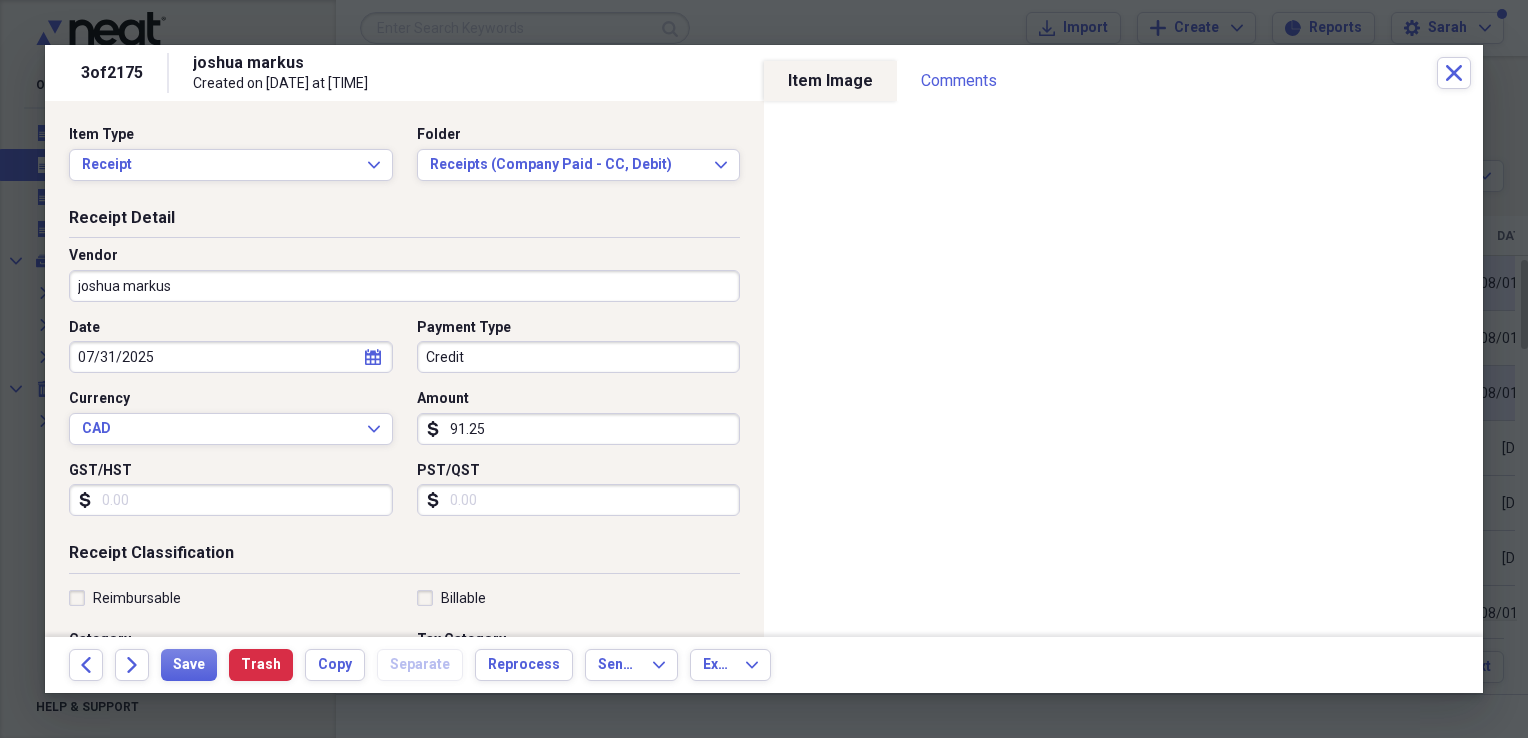 click on "joshua markus" at bounding box center (404, 286) 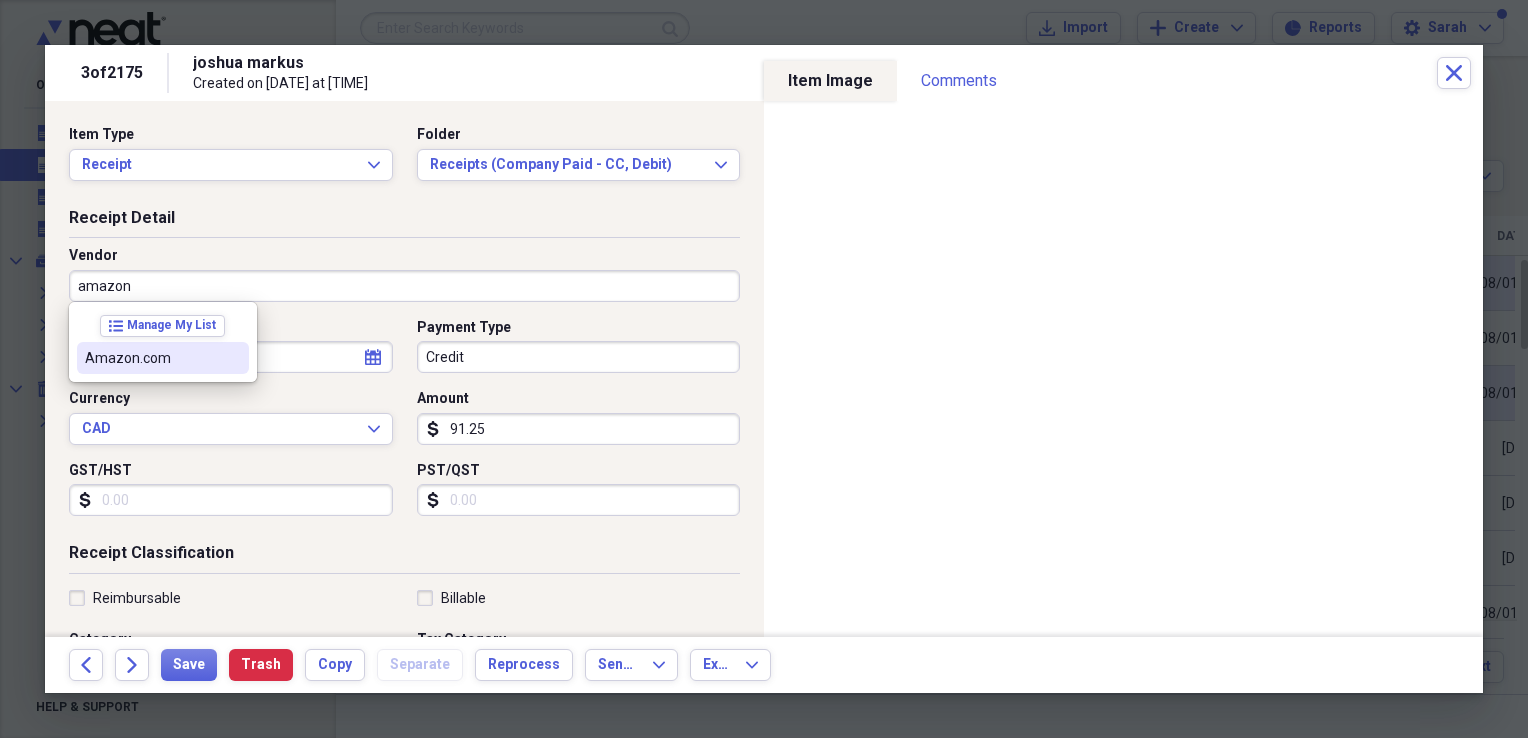 click on "Amazon.com" at bounding box center (151, 358) 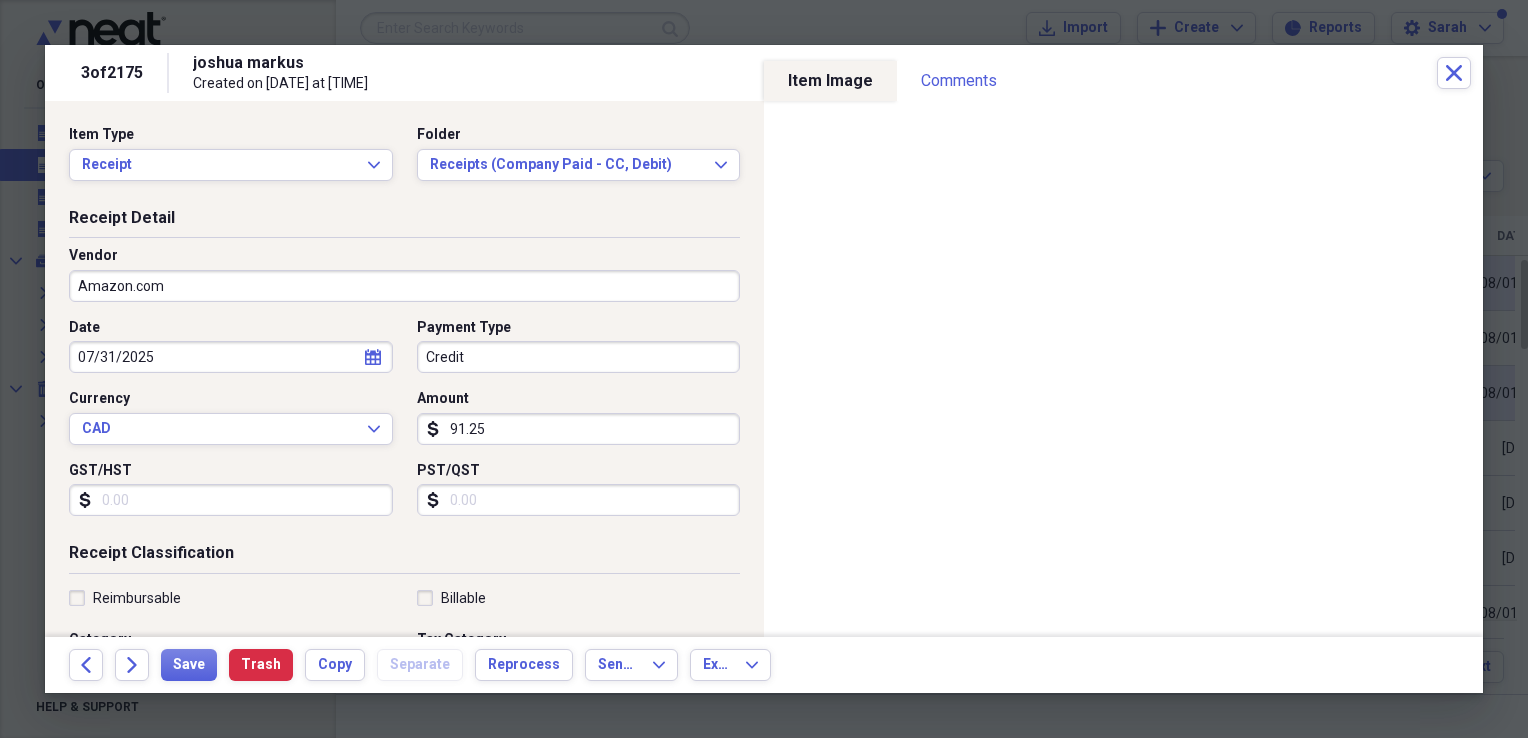 type on "Office Expense" 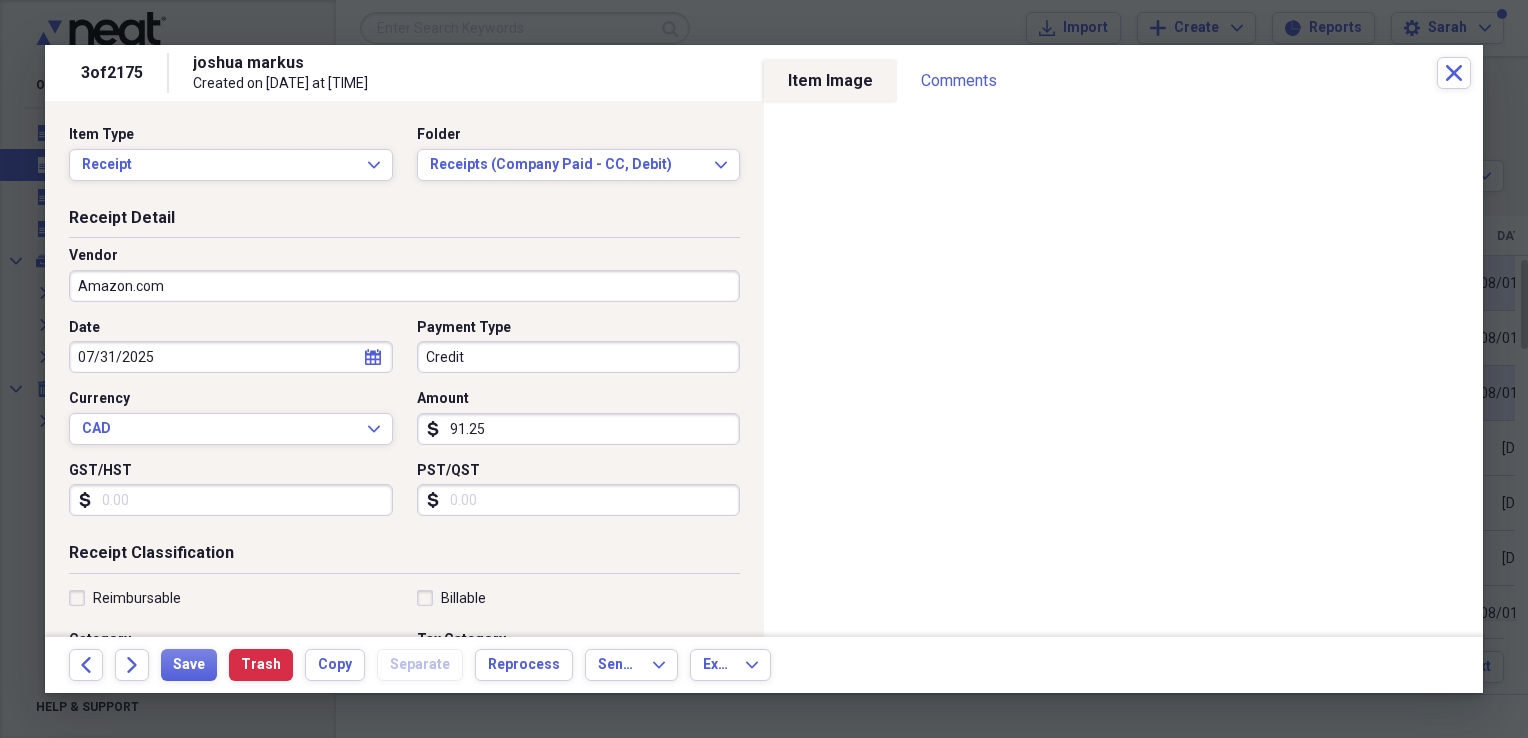 click on "Credit" at bounding box center [579, 357] 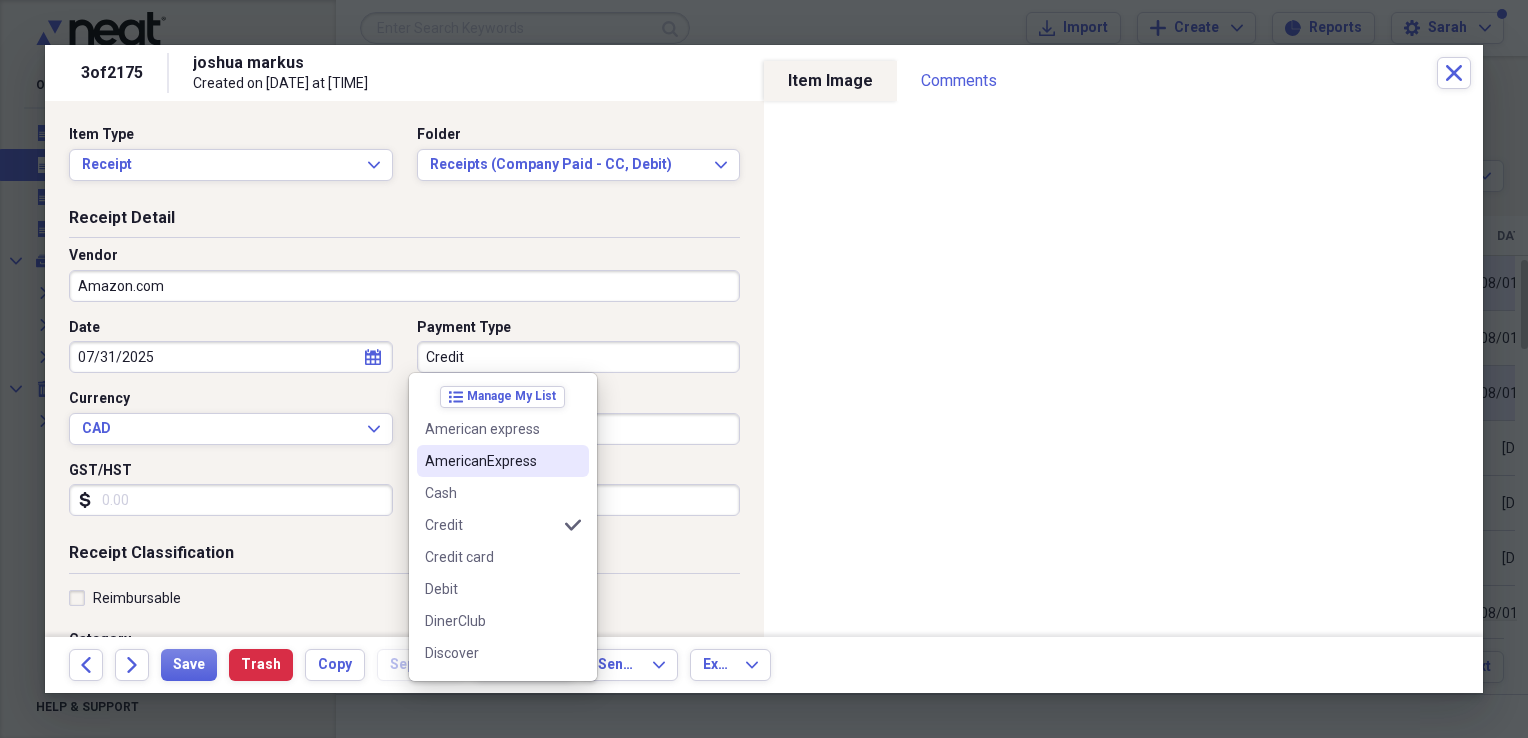 click on "AmericanExpress" at bounding box center (491, 461) 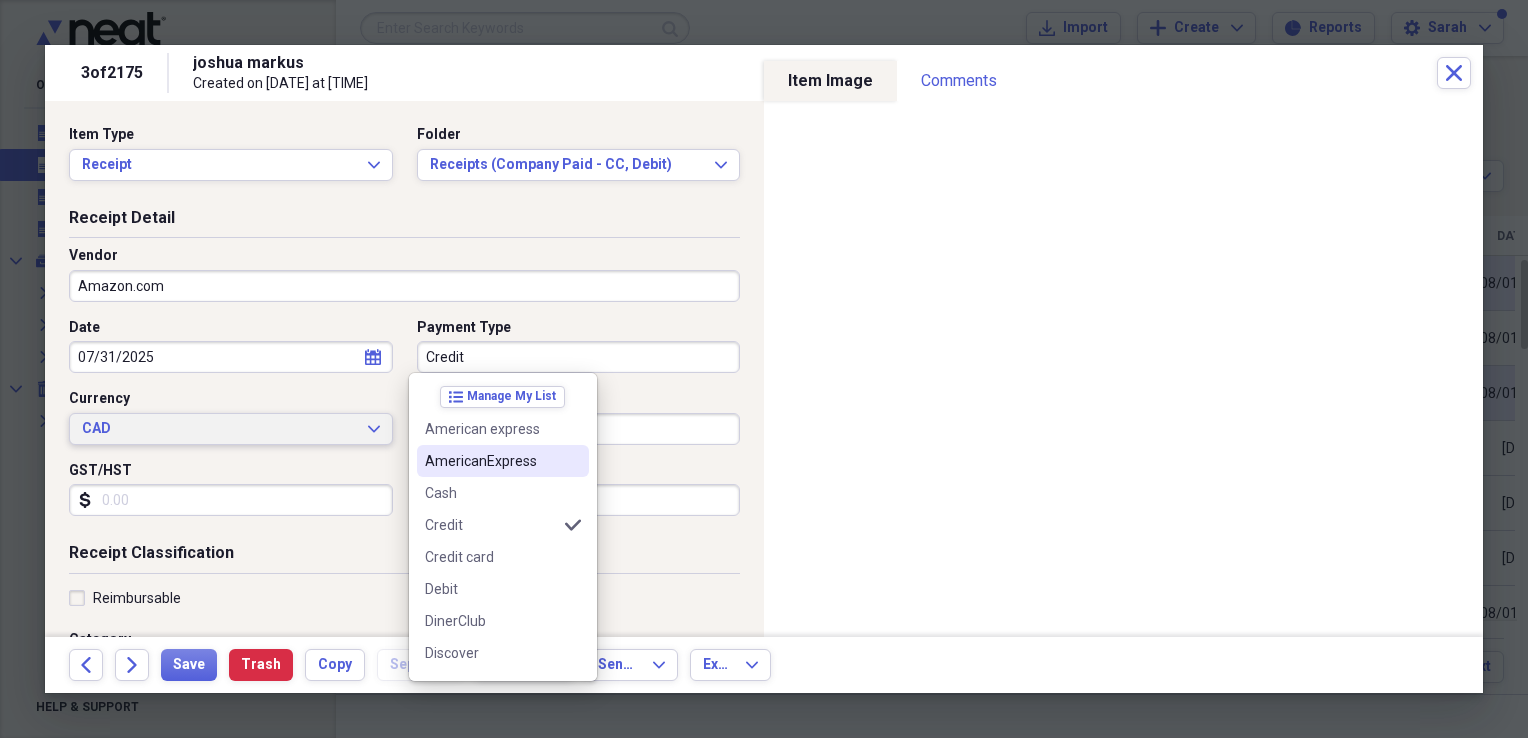 type on "AmericanExpress" 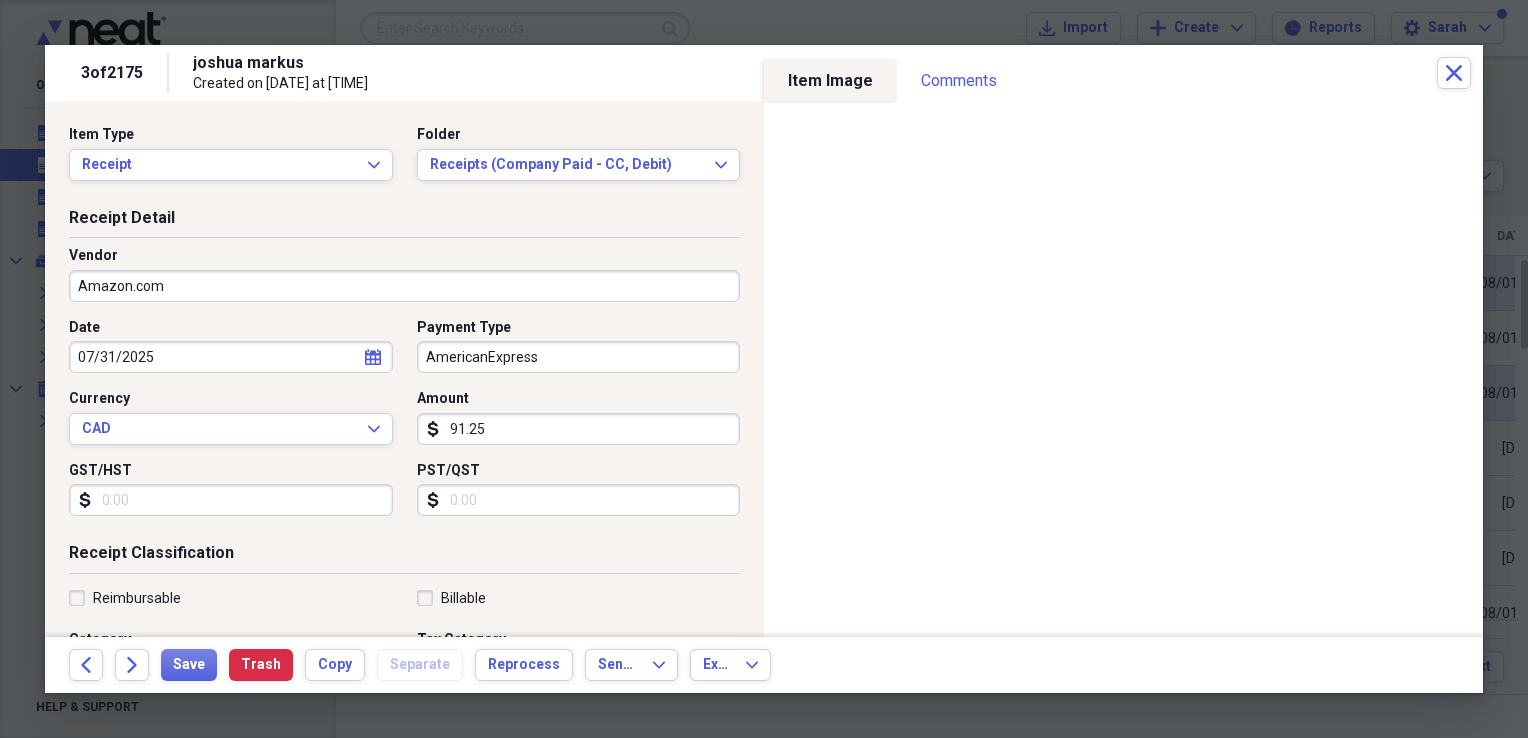 click on "91.25" at bounding box center [579, 429] 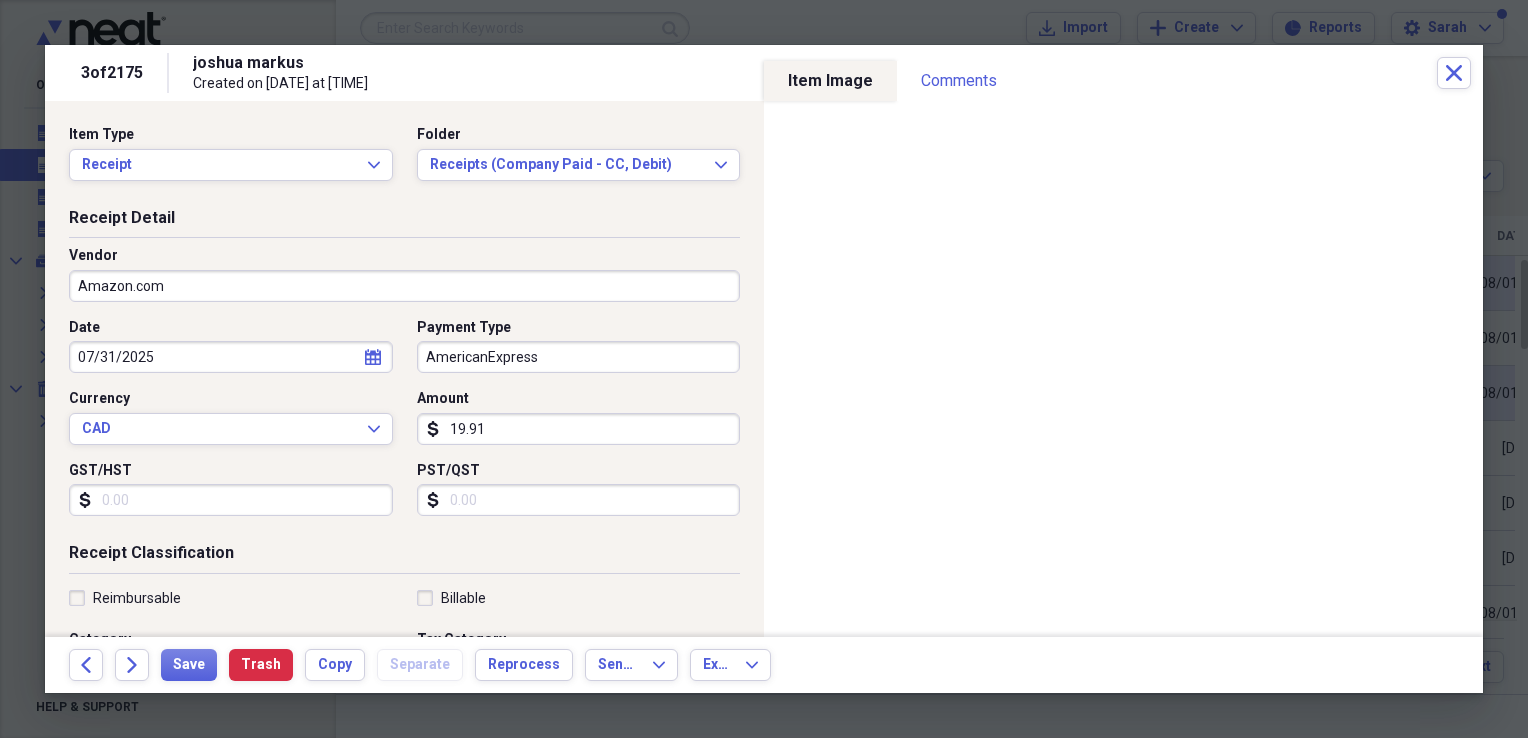 type on "19.91" 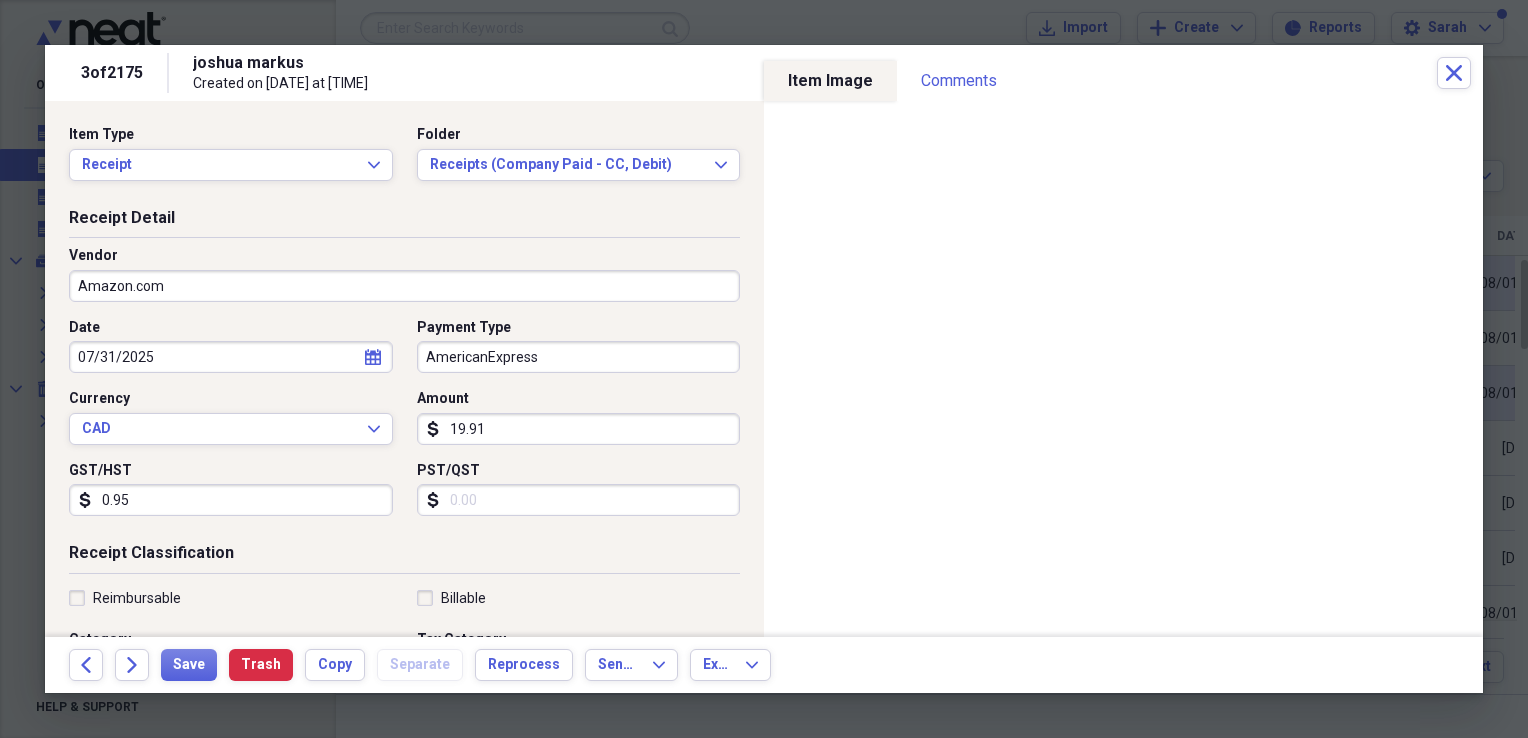 scroll, scrollTop: 400, scrollLeft: 0, axis: vertical 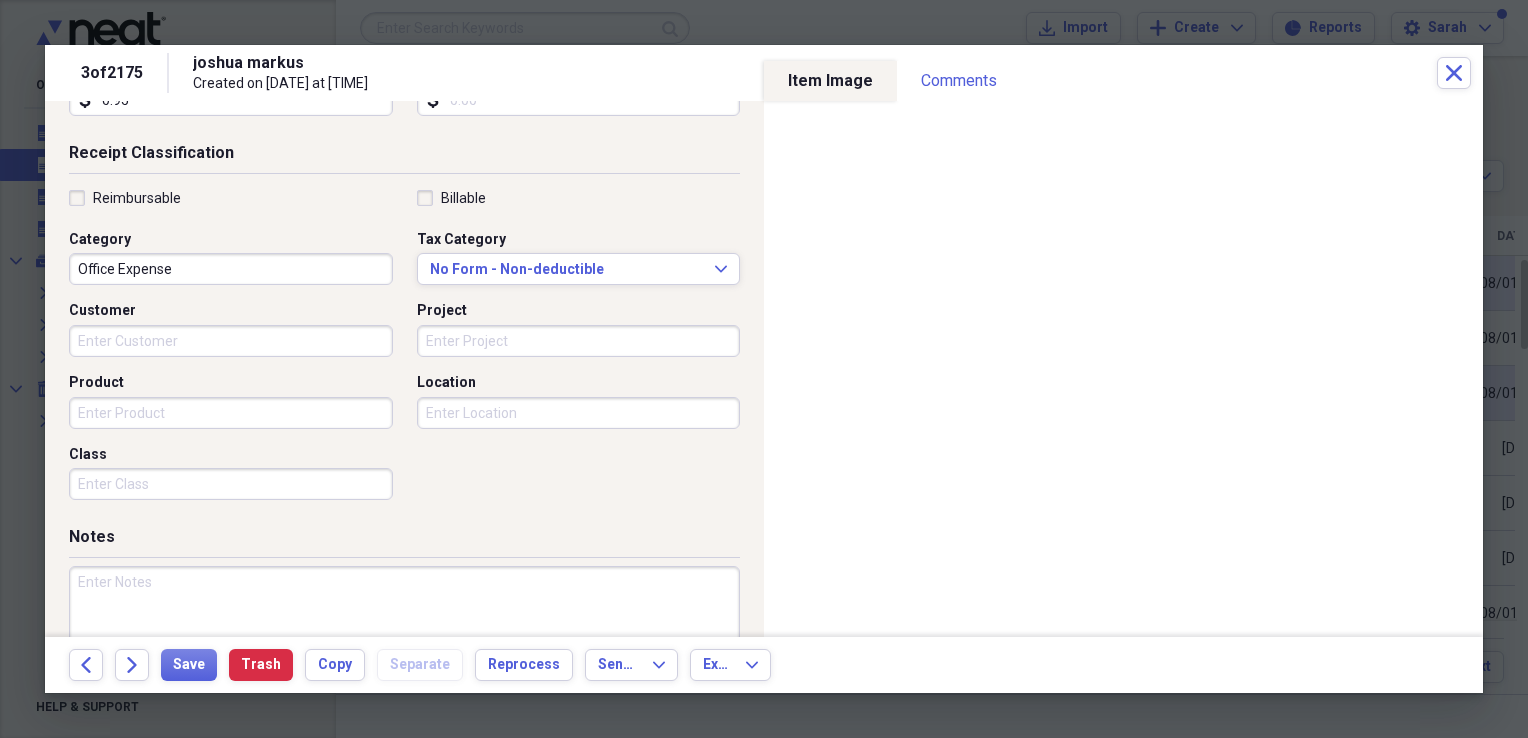 type on "0.95" 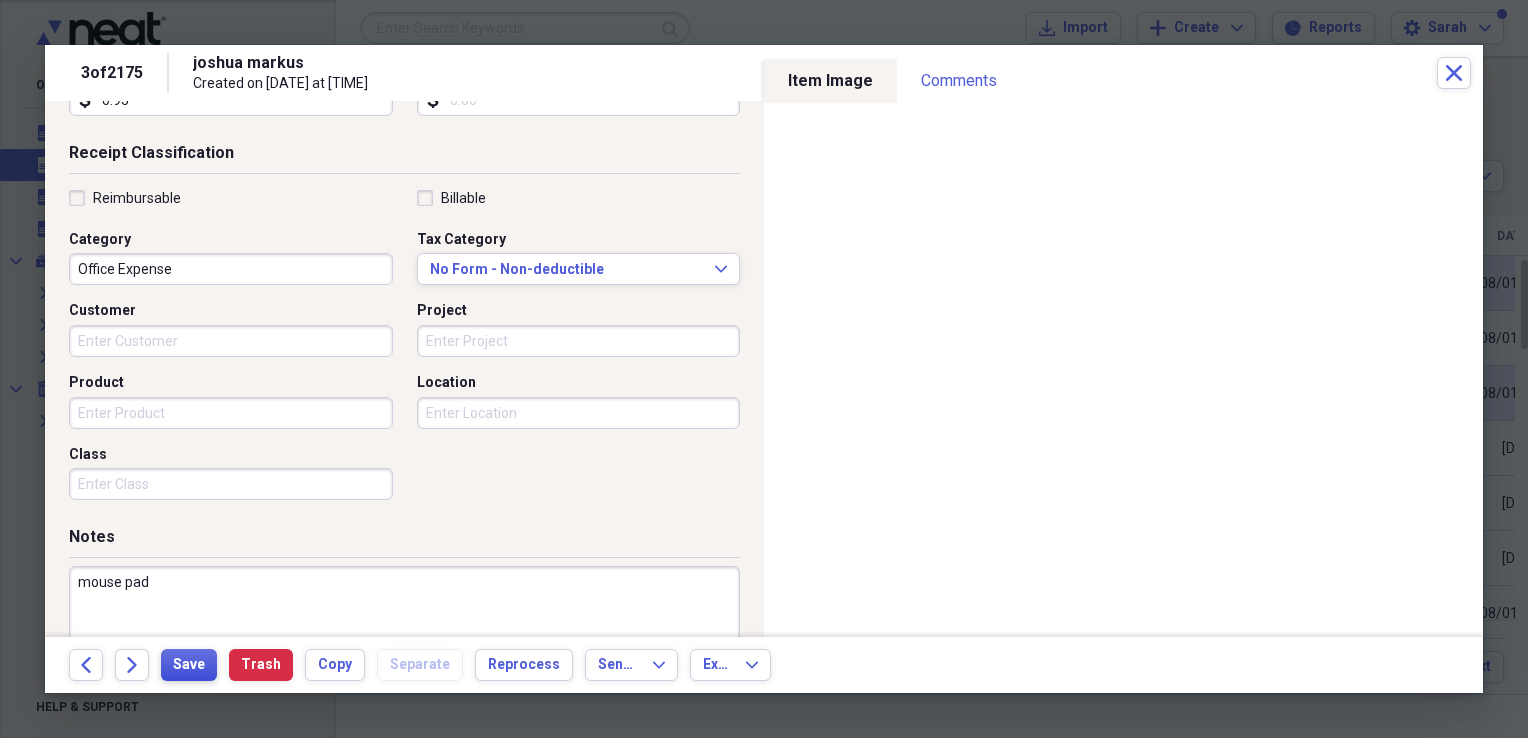 type on "mouse pad" 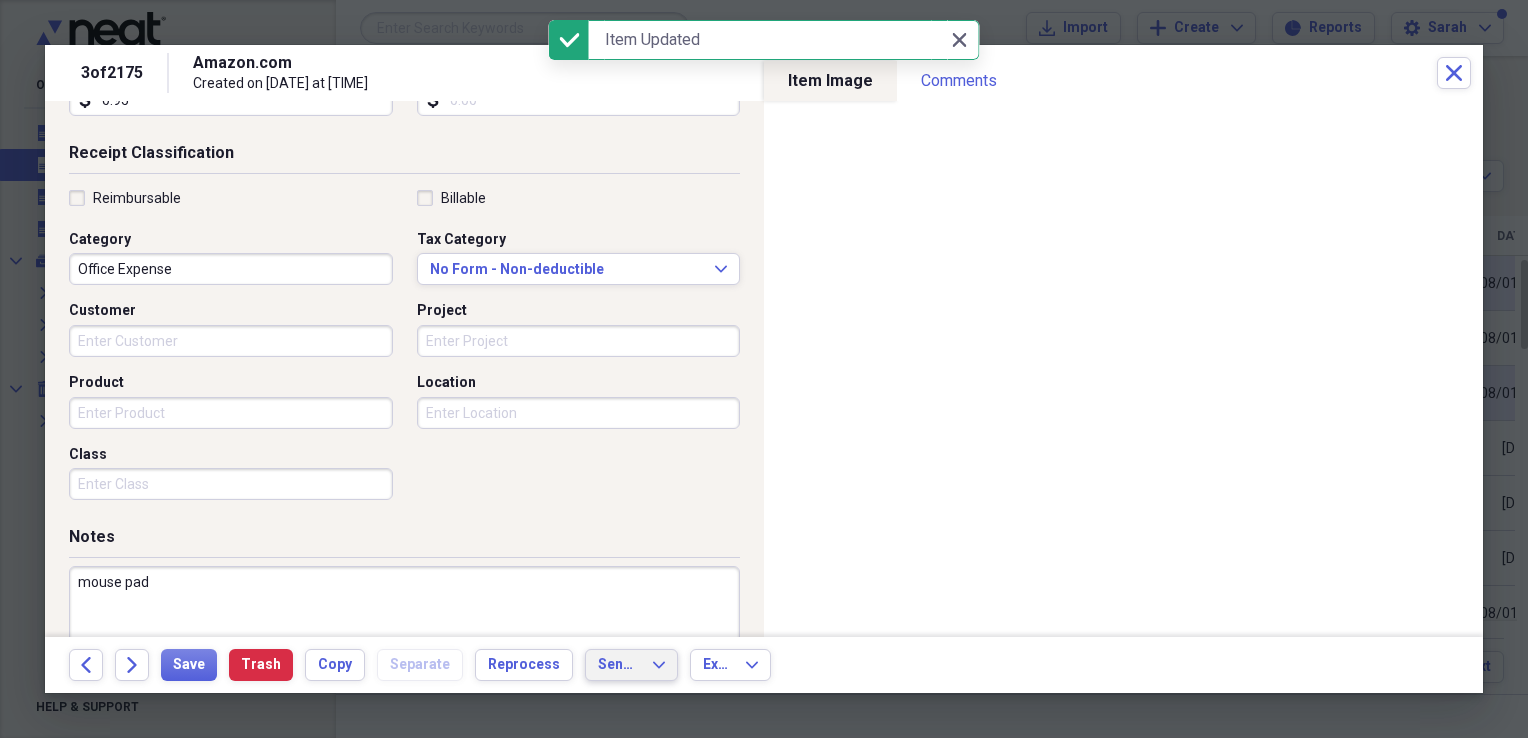 click on "Send To" at bounding box center (619, 665) 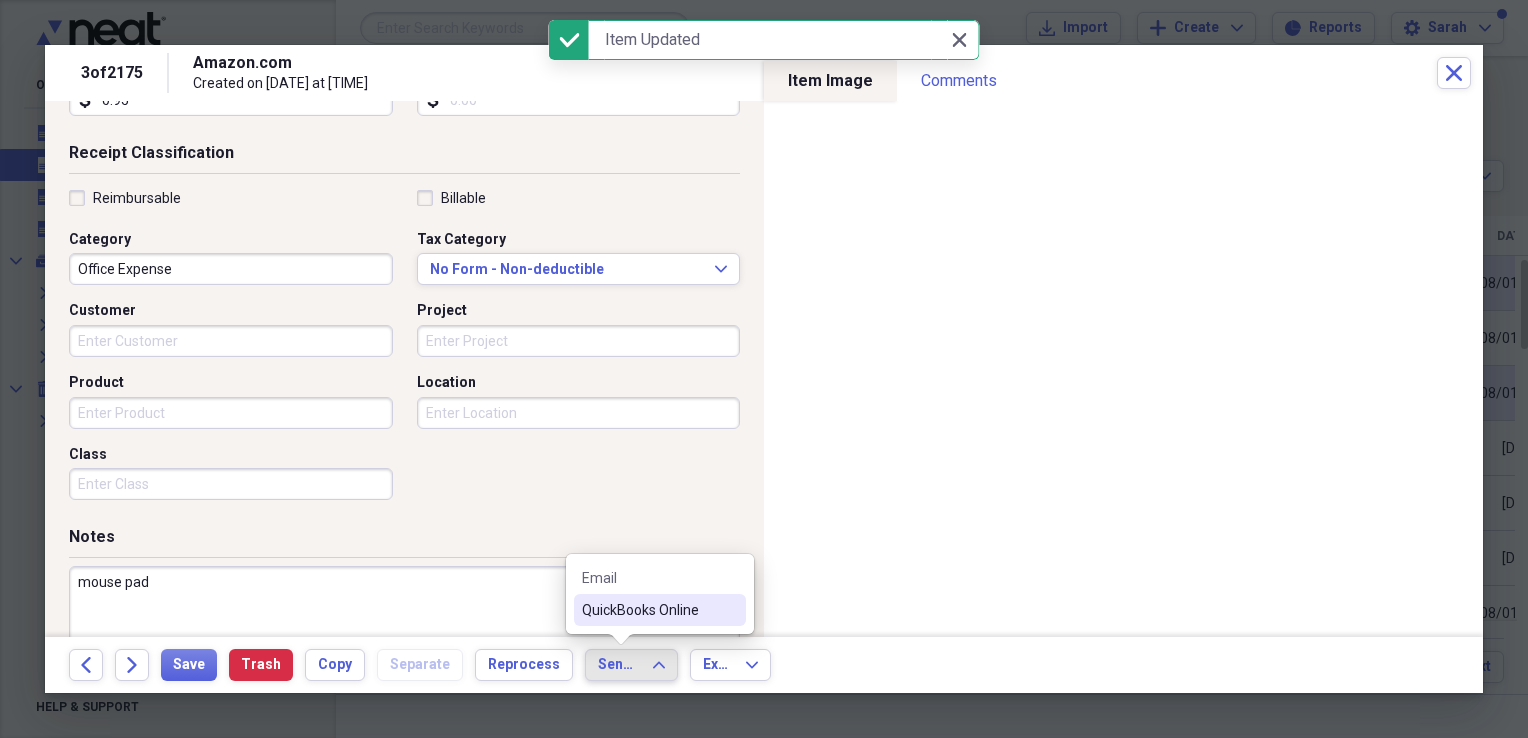 click on "QuickBooks Online" at bounding box center (648, 610) 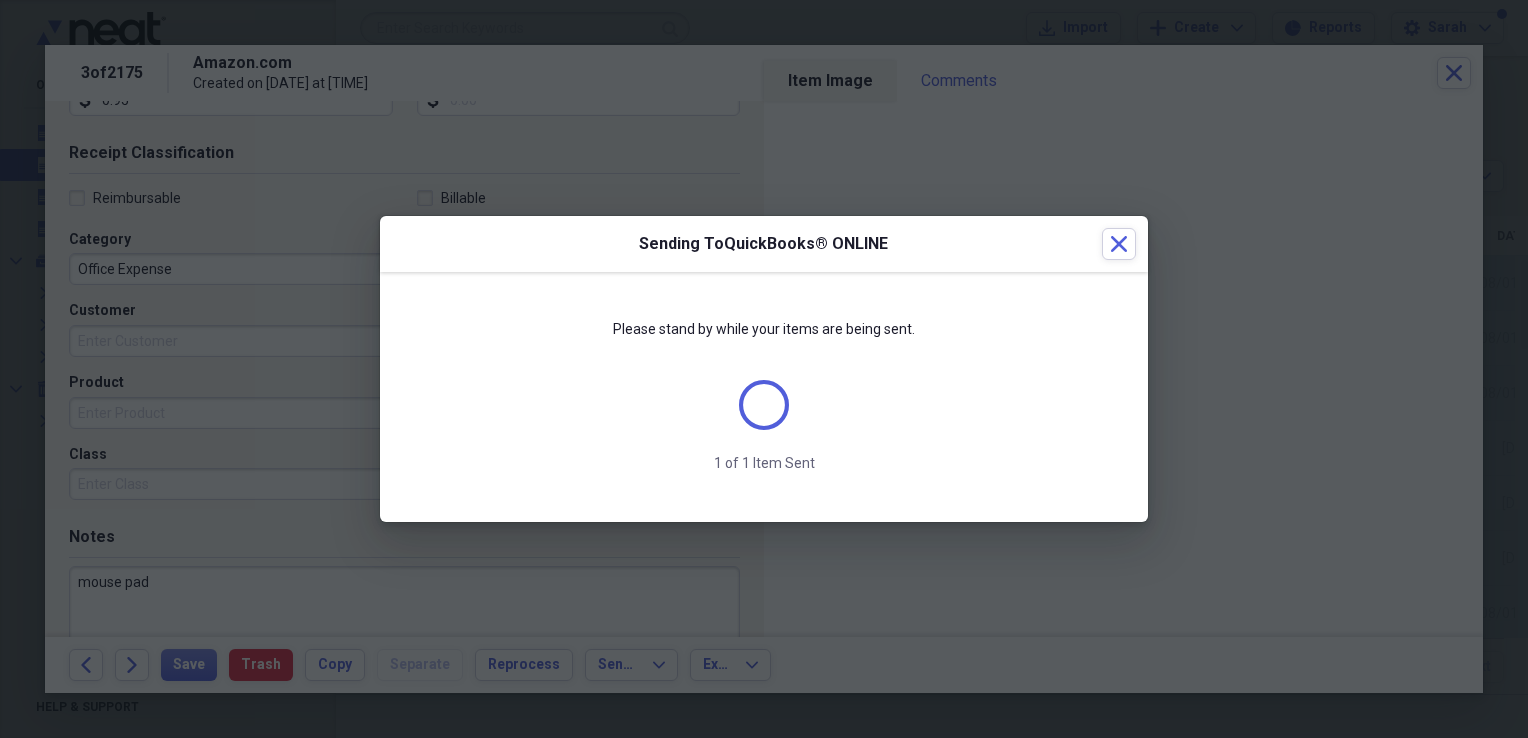 scroll, scrollTop: 384, scrollLeft: 0, axis: vertical 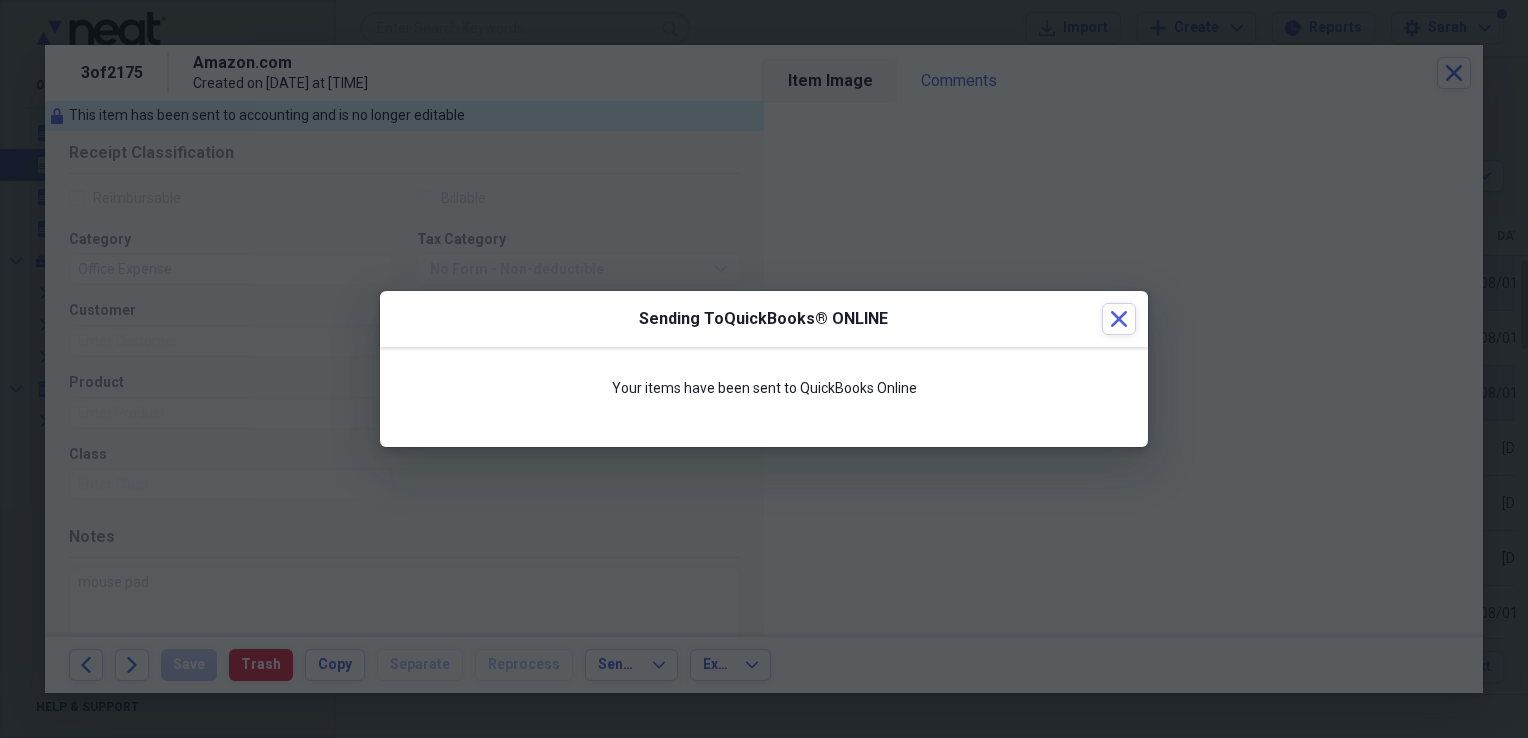 click on "Sending To  QuickBooks® ONLINE Close" at bounding box center [764, 319] 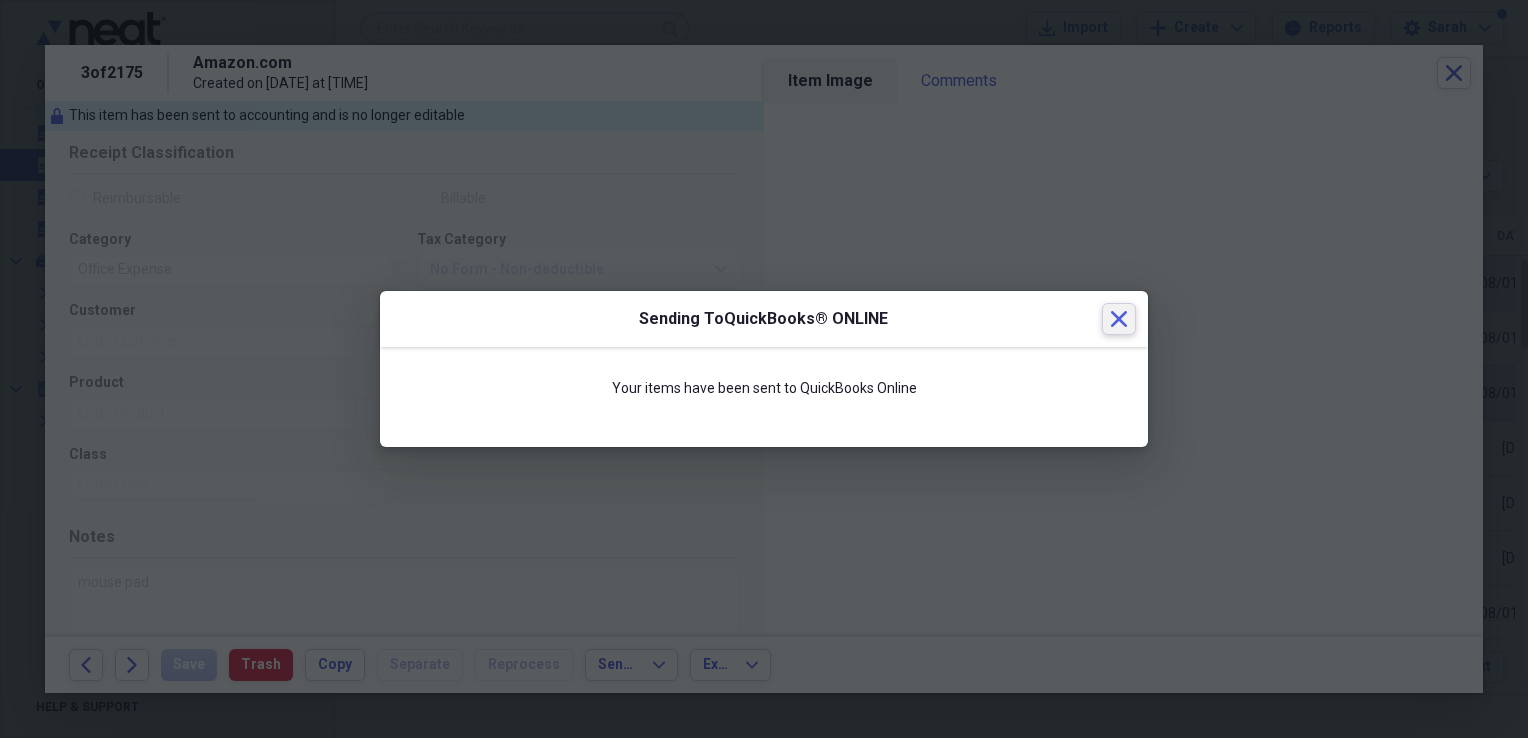 drag, startPoint x: 1123, startPoint y: 331, endPoint x: 1147, endPoint y: 310, distance: 31.890438 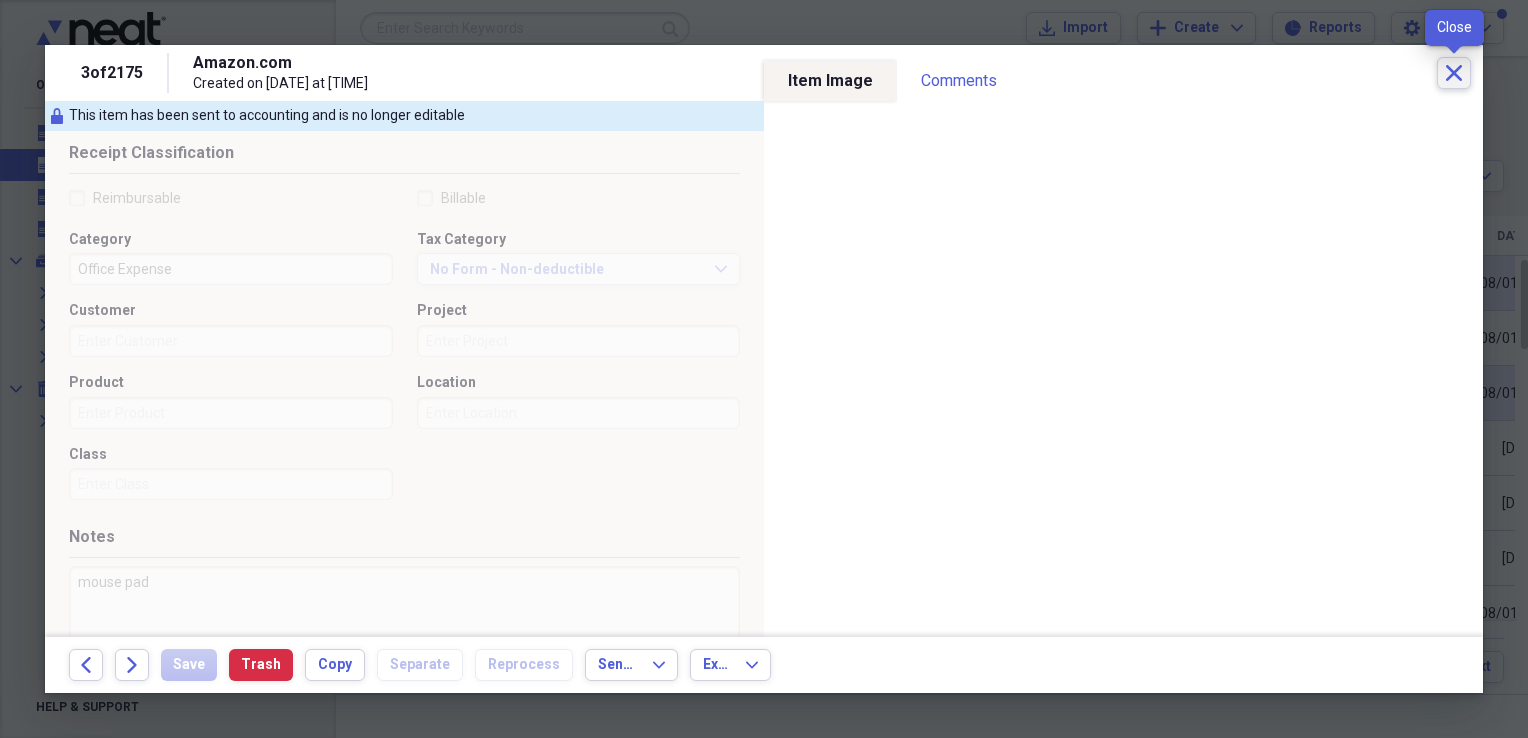 click on "Close" at bounding box center [1454, 73] 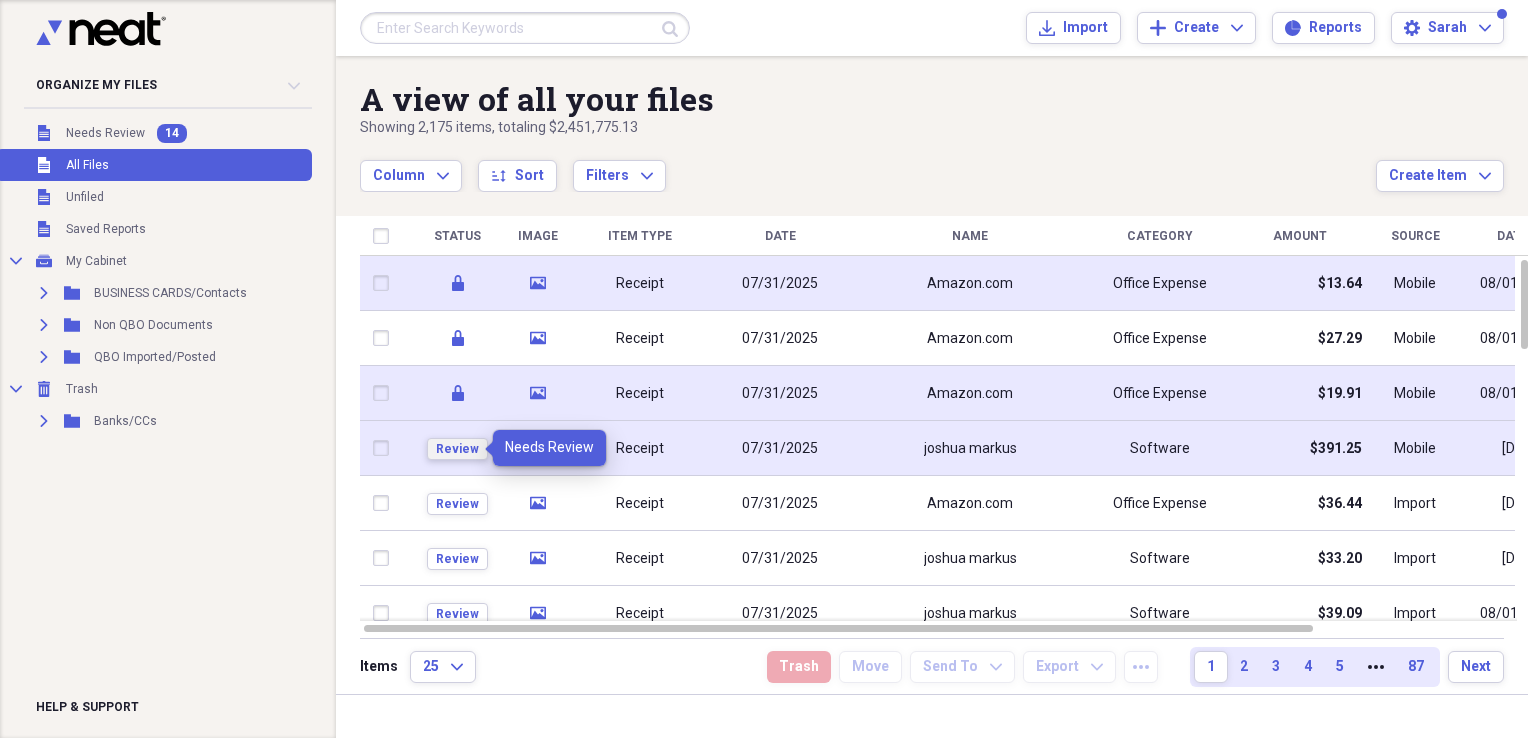 click on "Review" at bounding box center [457, 449] 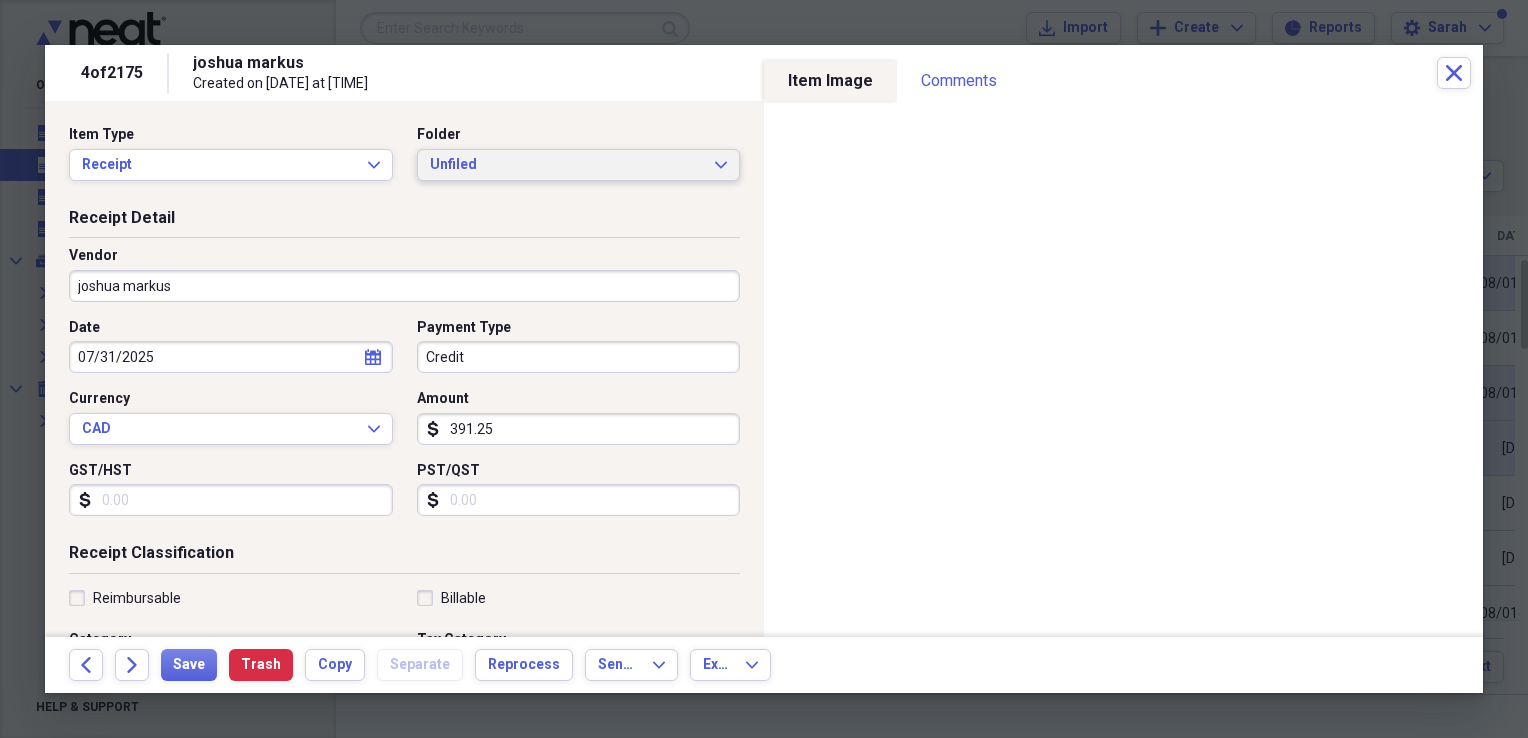 drag, startPoint x: 520, startPoint y: 167, endPoint x: 520, endPoint y: 187, distance: 20 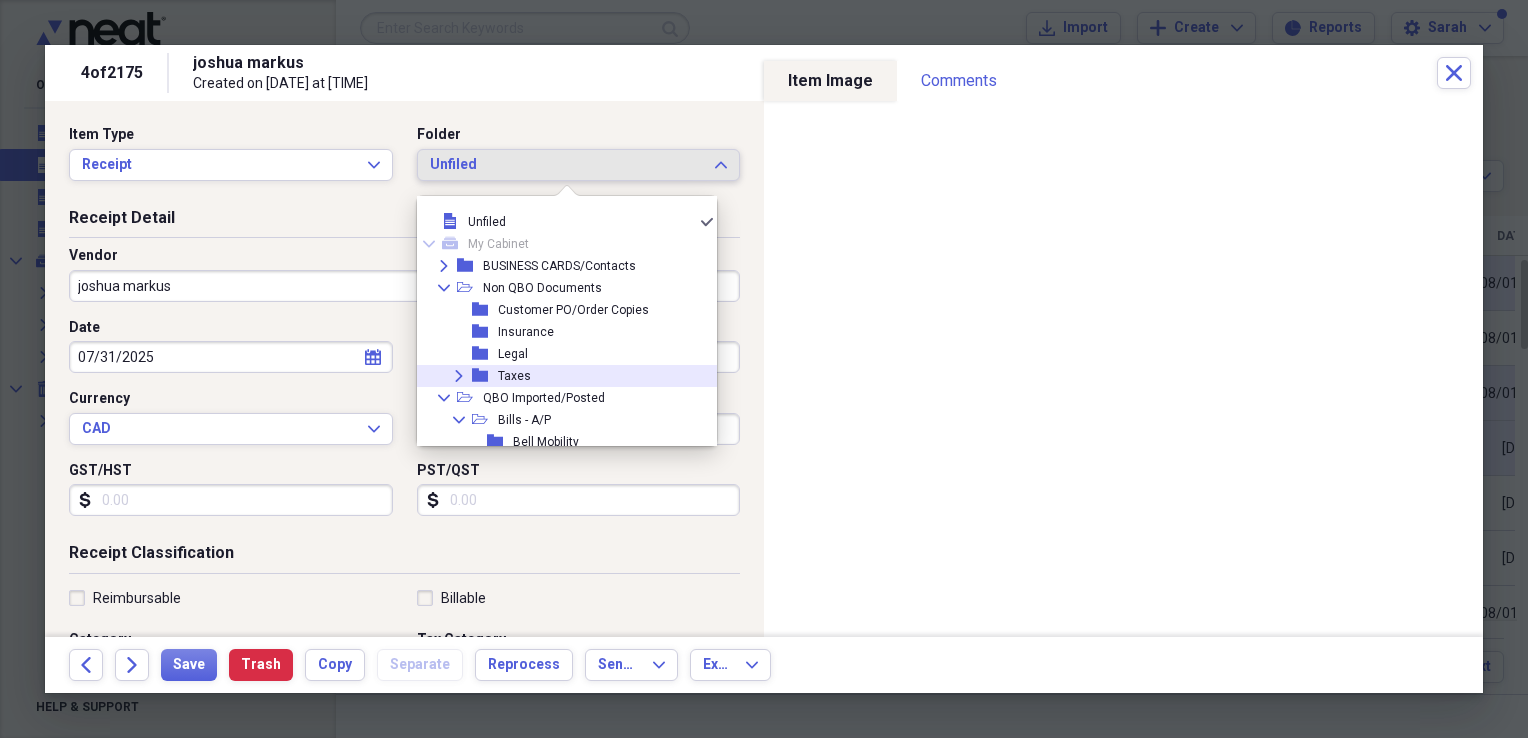 scroll, scrollTop: 292, scrollLeft: 0, axis: vertical 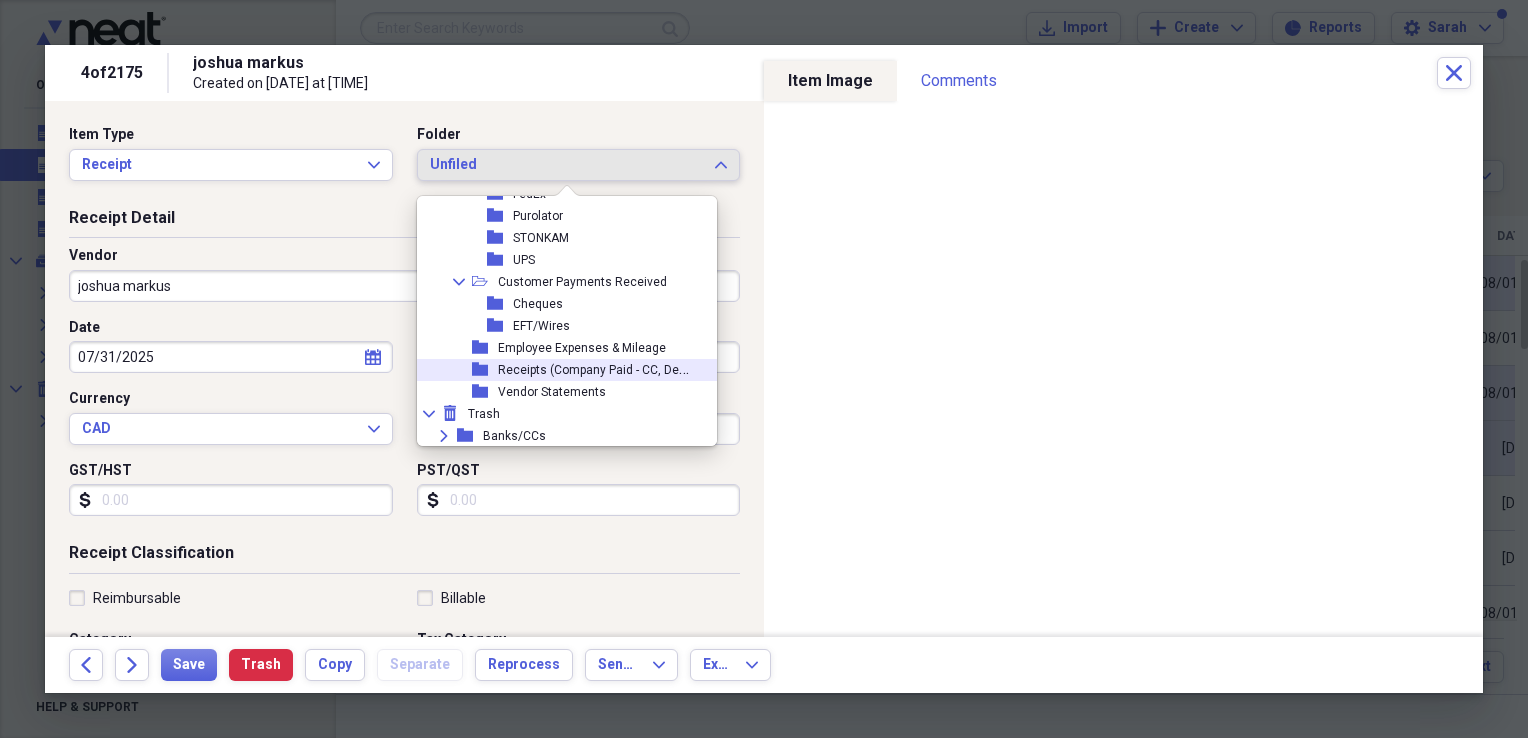 click 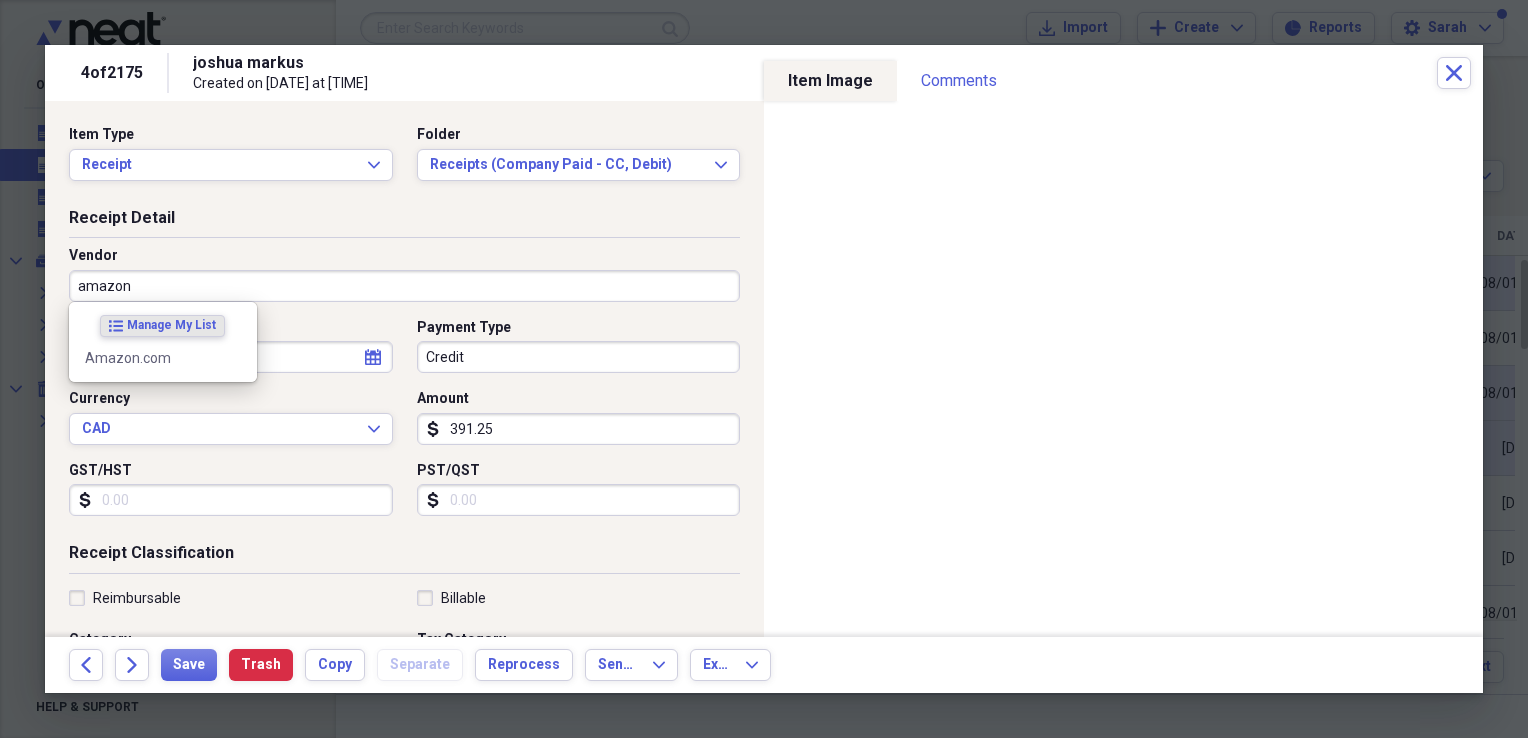 type on "amazon" 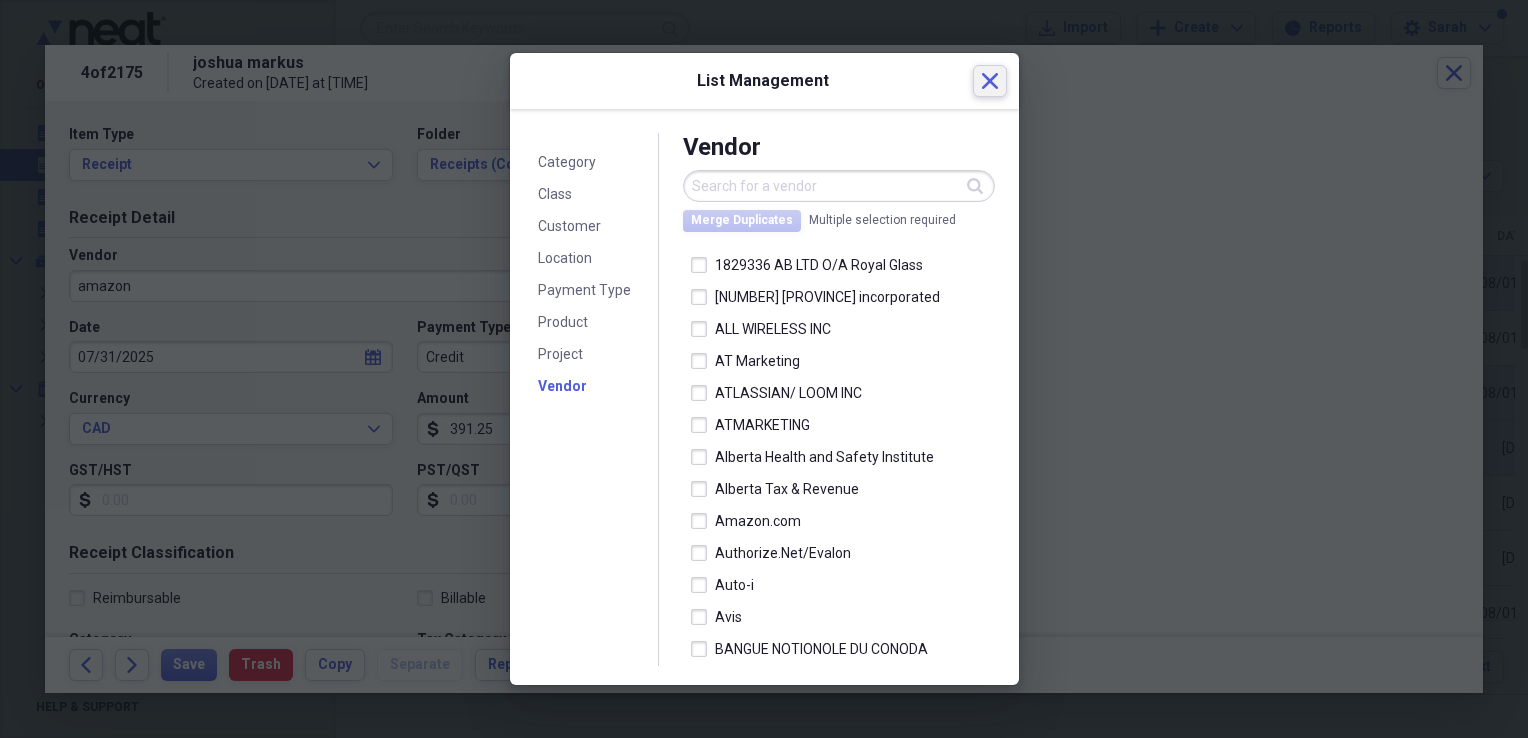 click 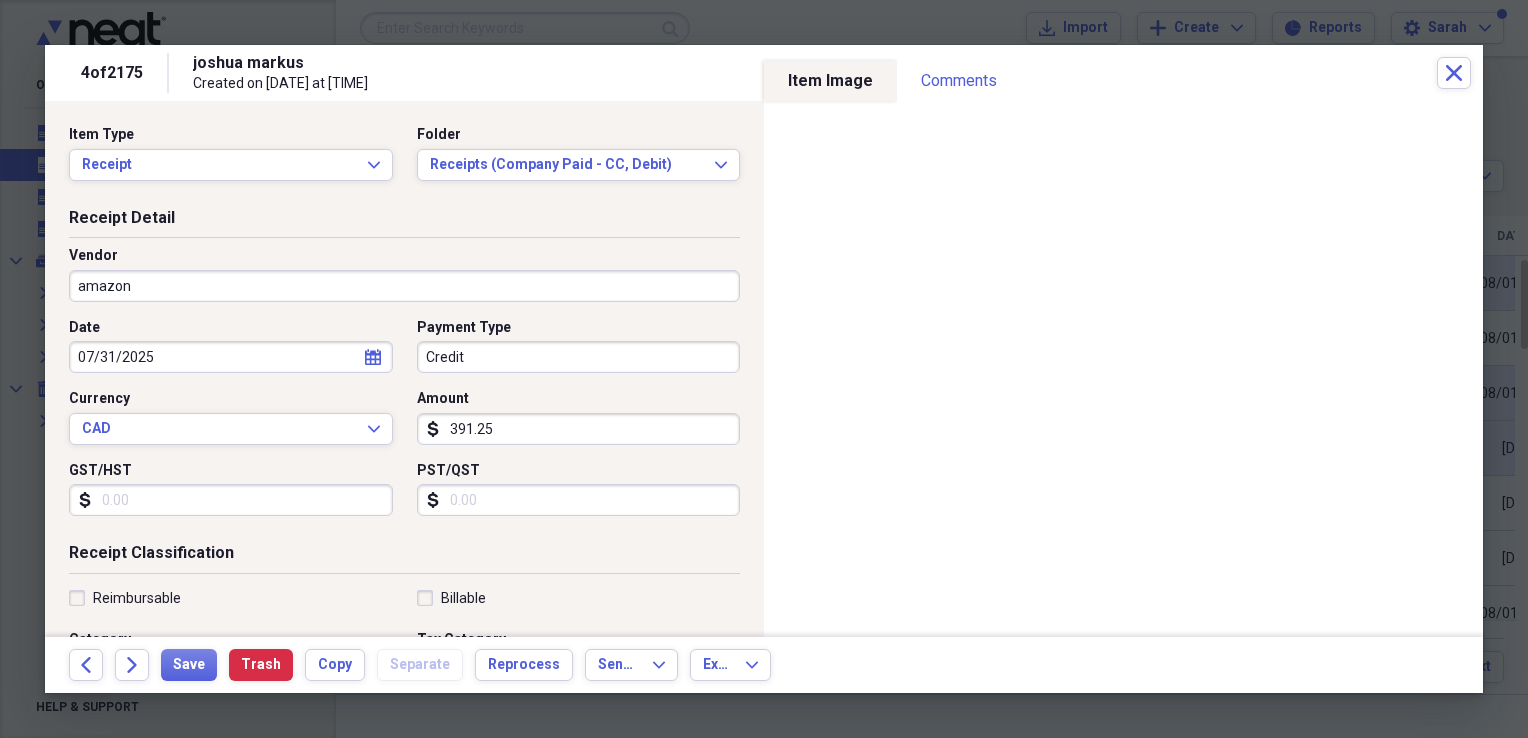 click on "Credit" at bounding box center (579, 357) 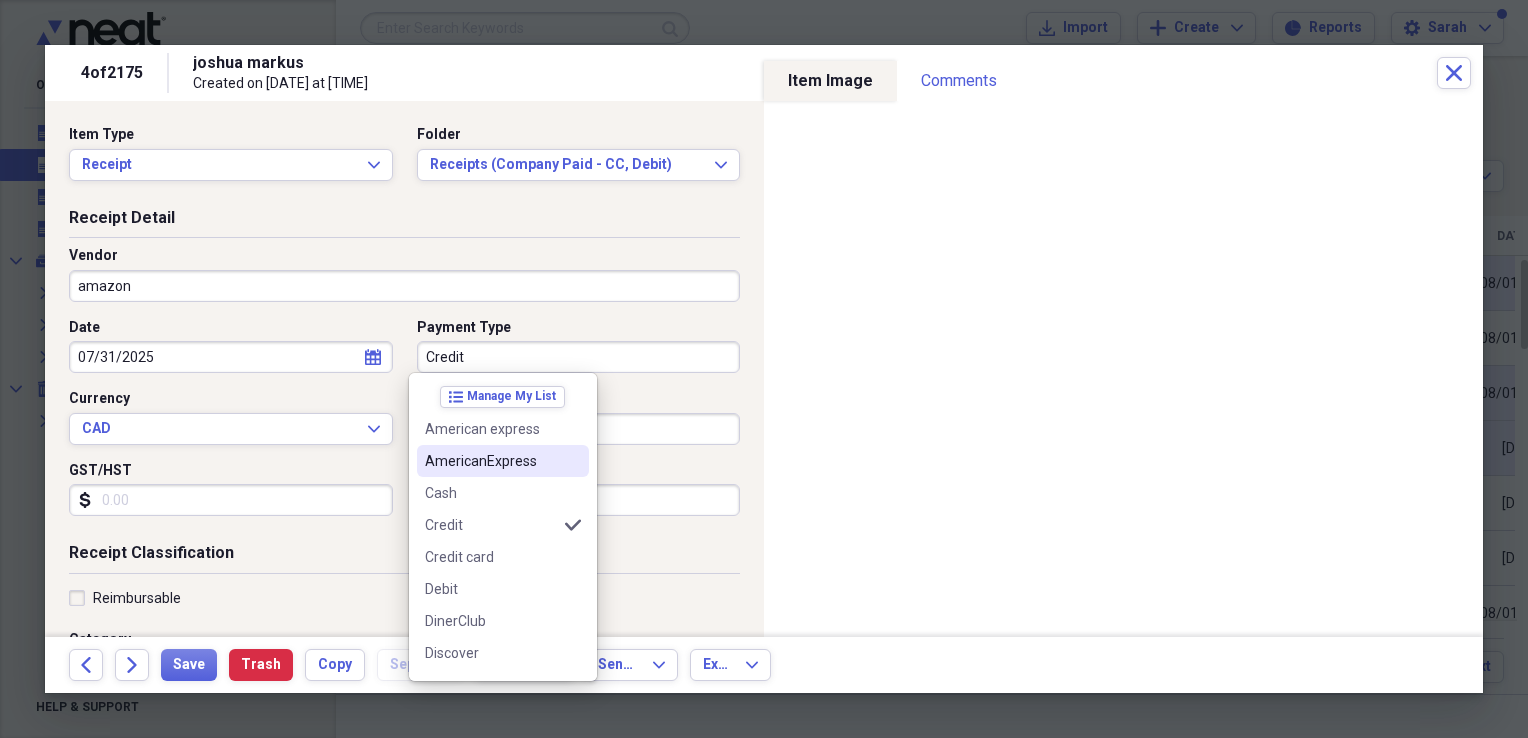 click on "AmericanExpress" at bounding box center (491, 461) 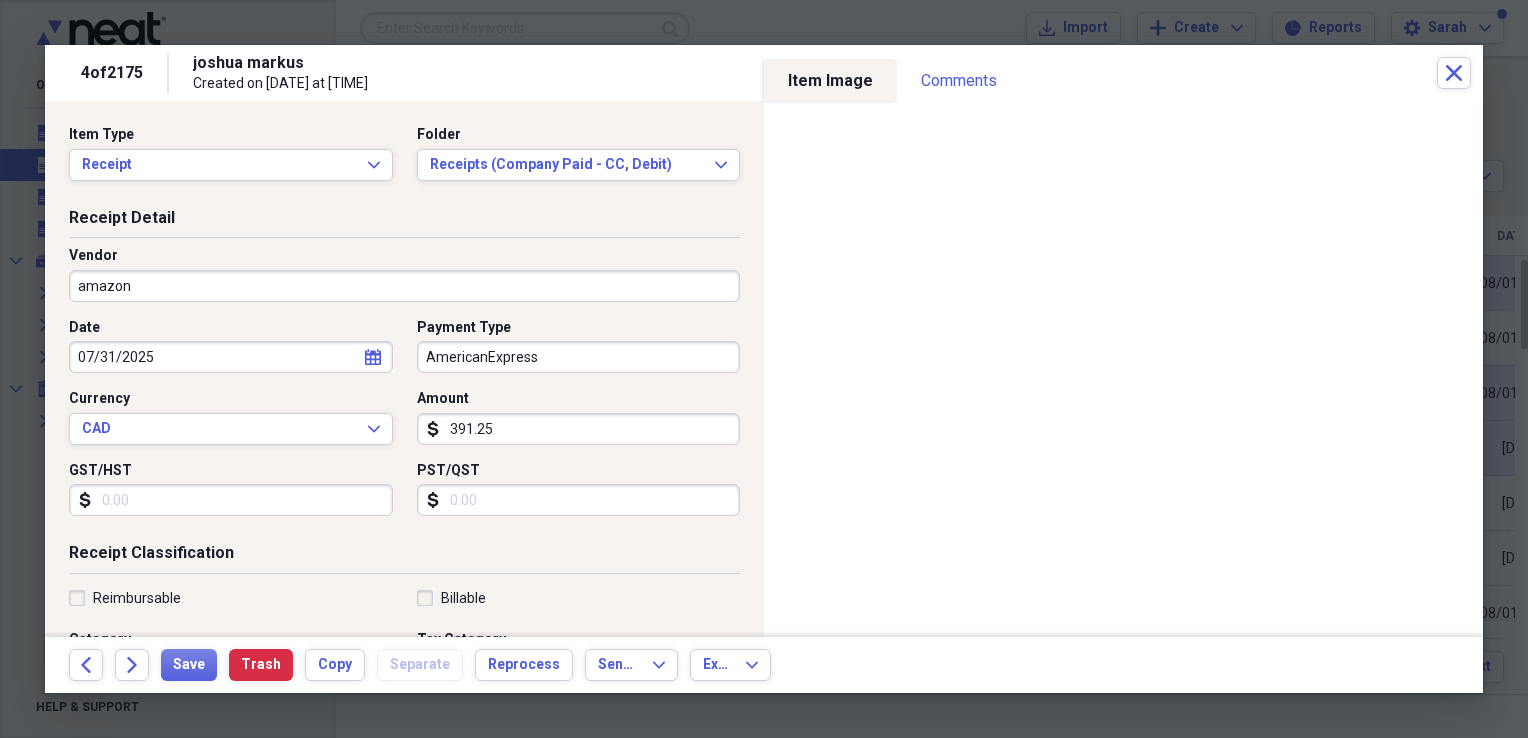 click on "391.25" at bounding box center (579, 429) 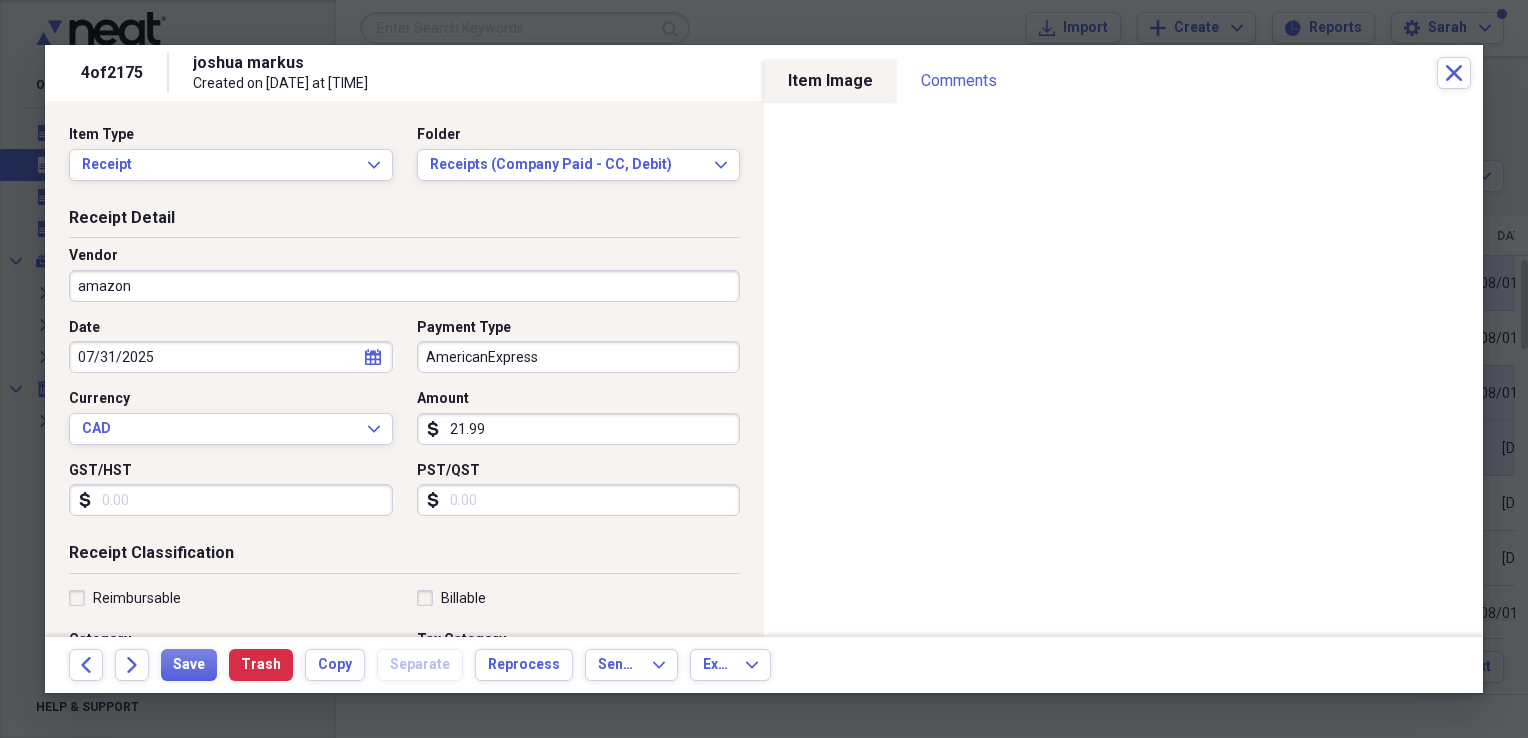 type on "21.99" 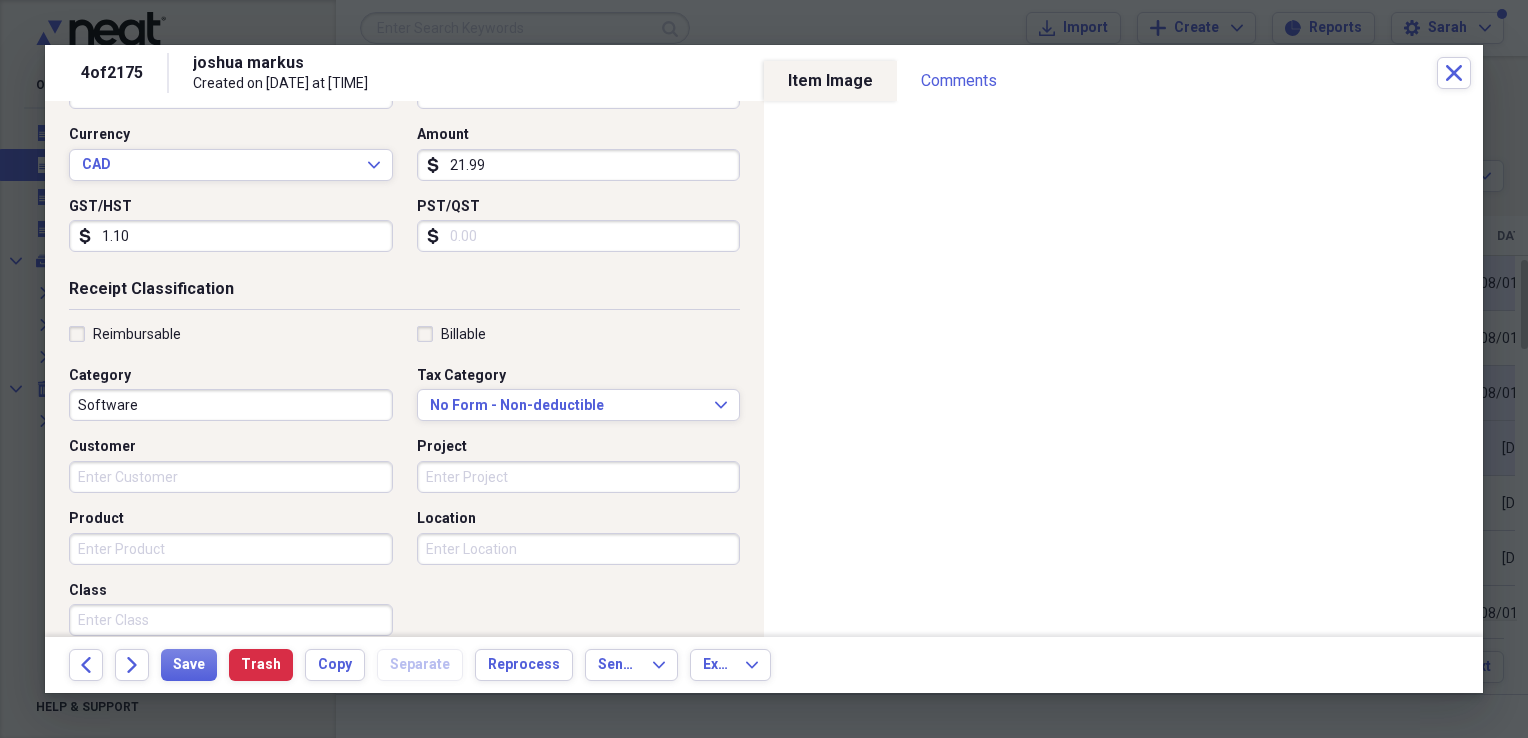 scroll, scrollTop: 400, scrollLeft: 0, axis: vertical 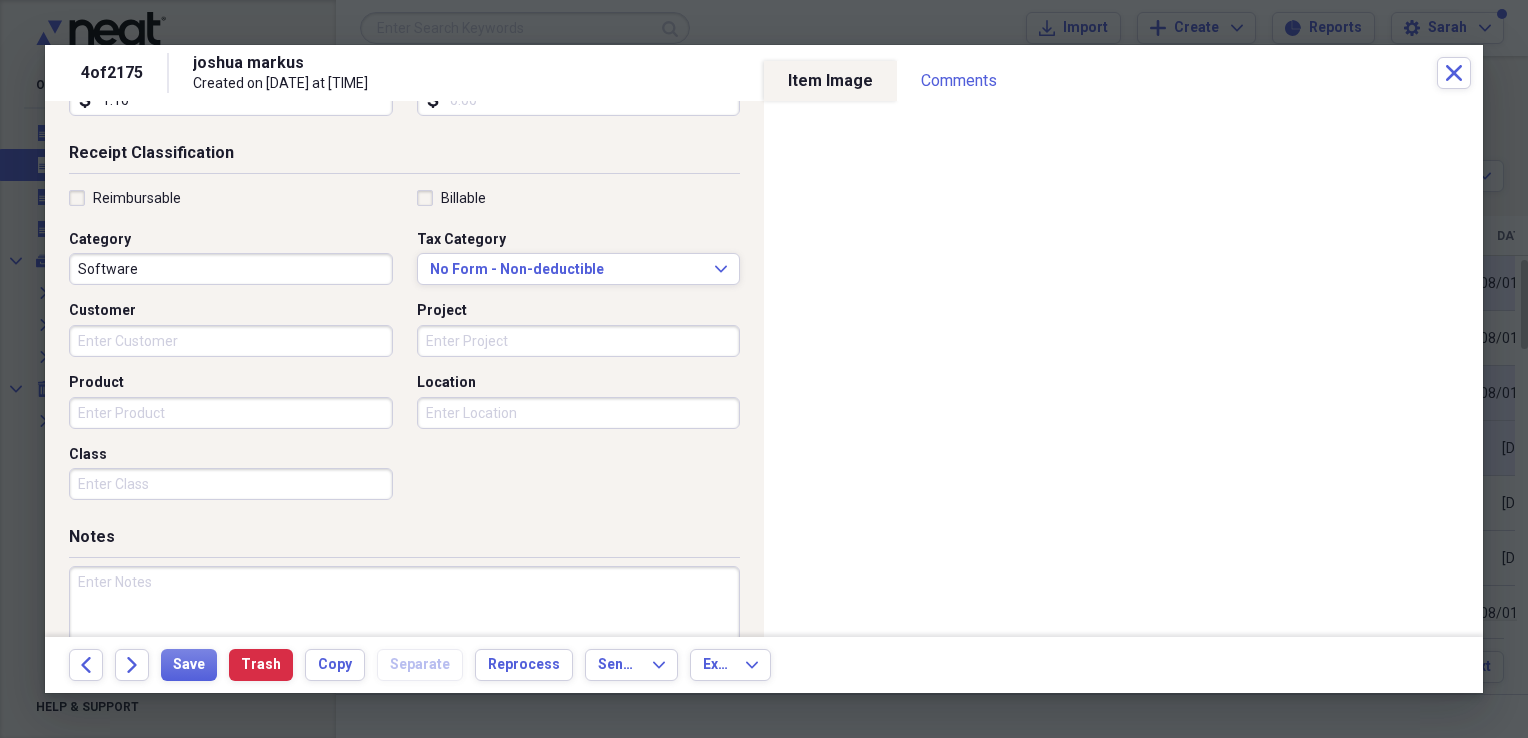 type on "1.10" 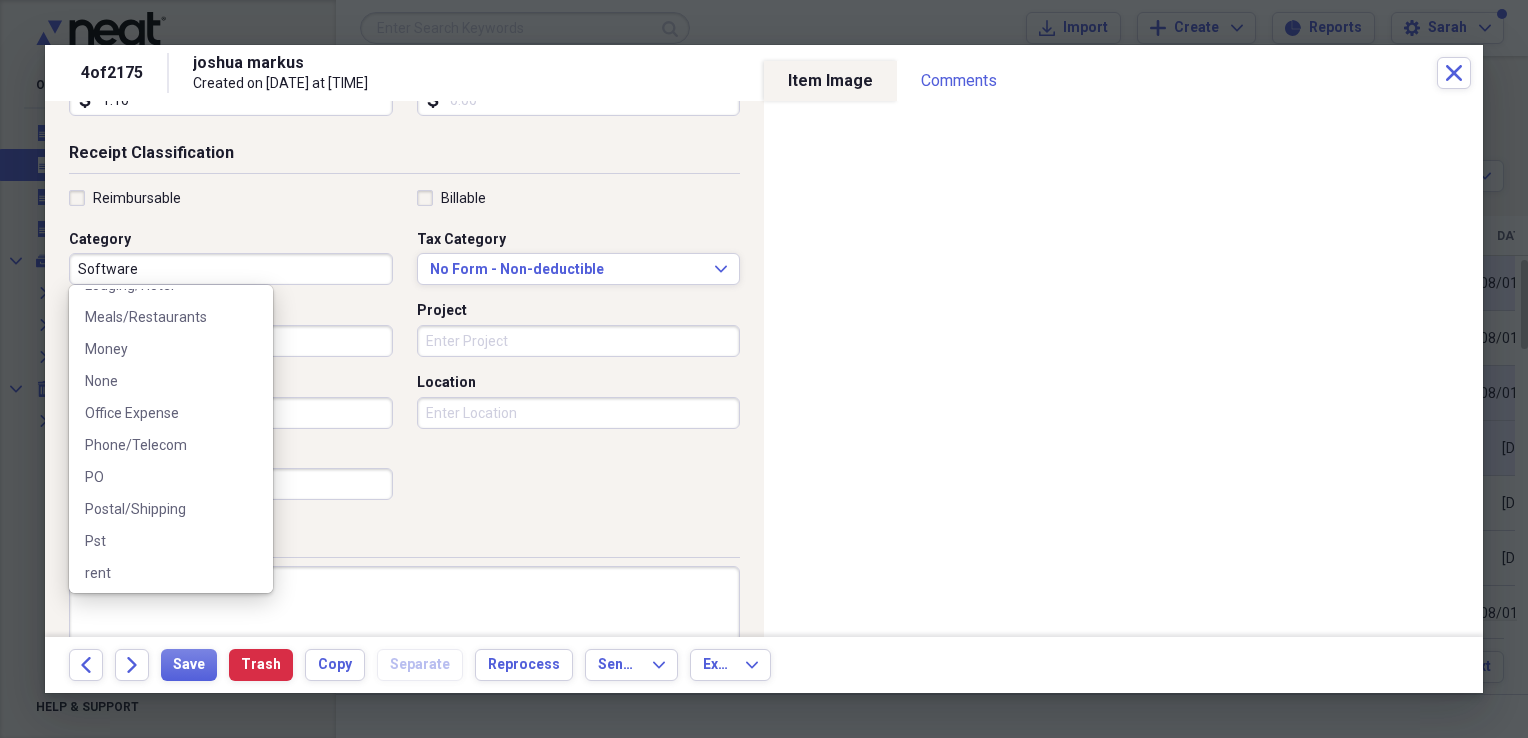 scroll, scrollTop: 700, scrollLeft: 0, axis: vertical 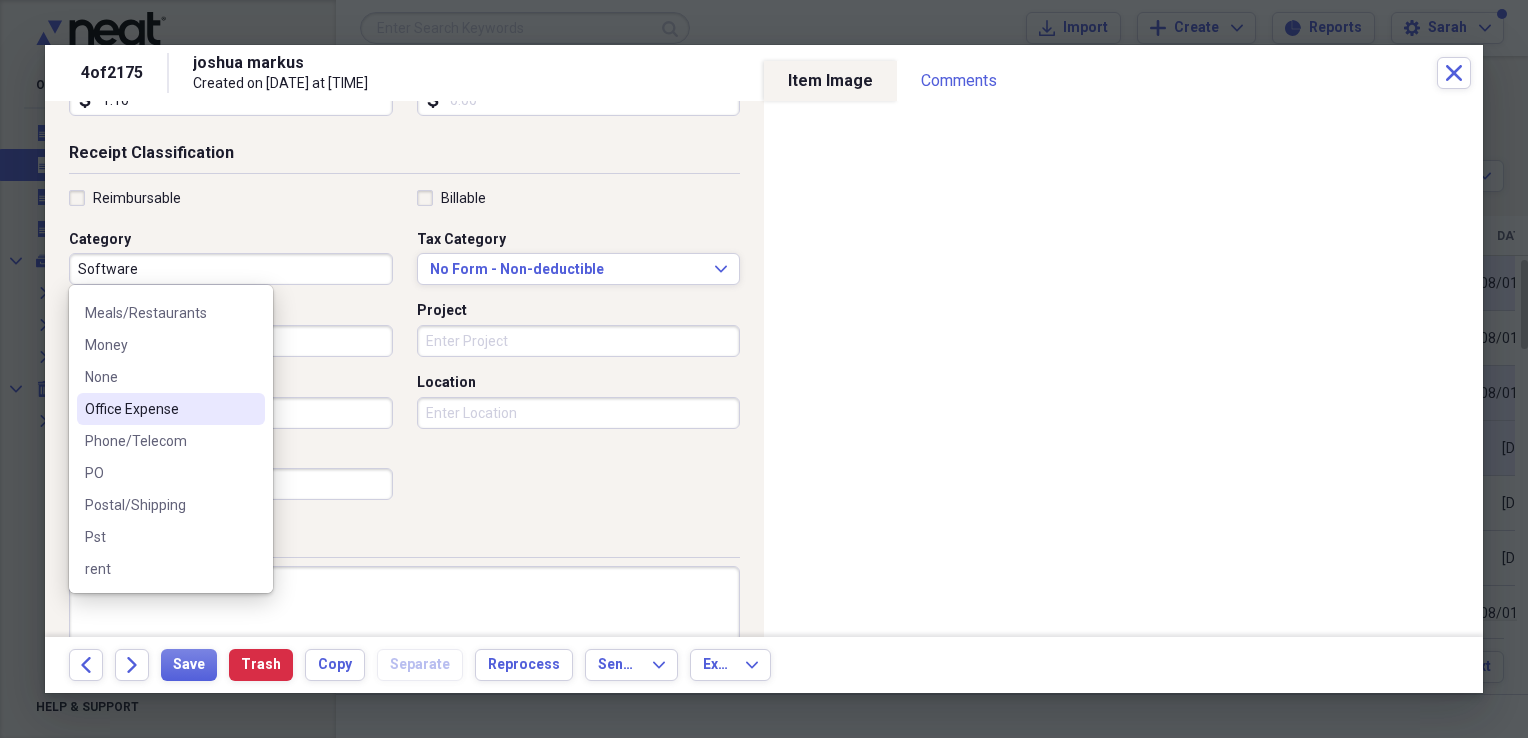 click on "Office Expense" at bounding box center [159, 409] 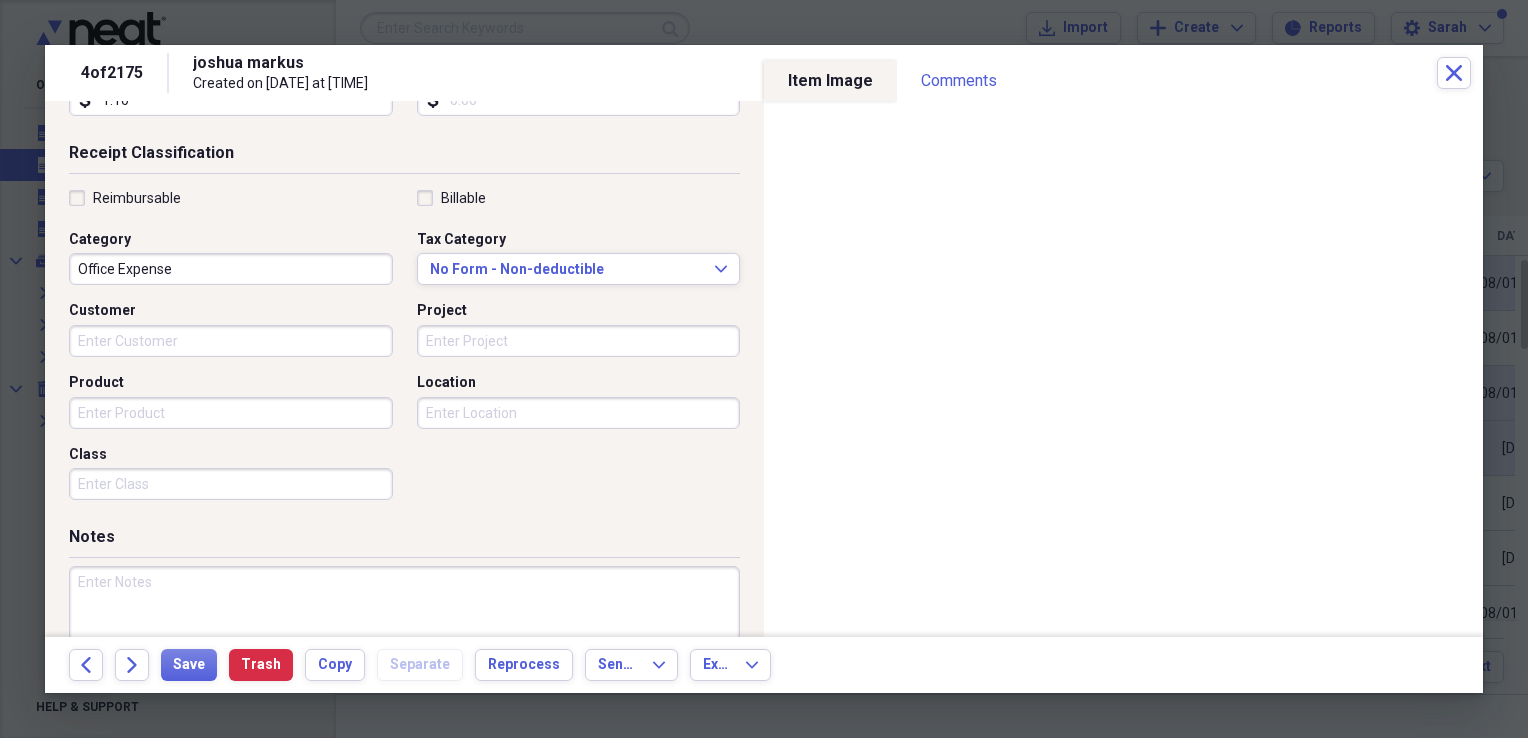 click at bounding box center (404, 631) 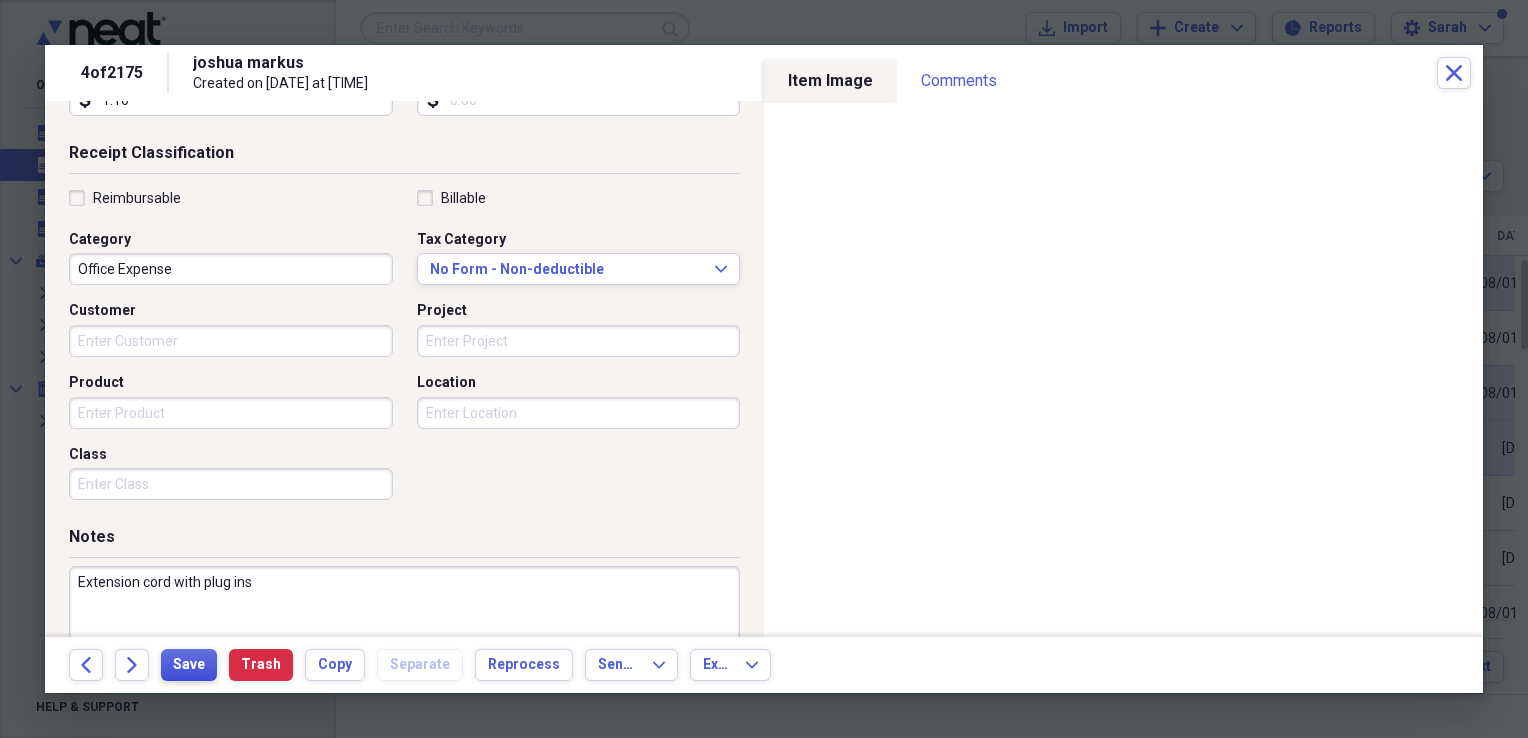 type on "Extension cord with plug ins" 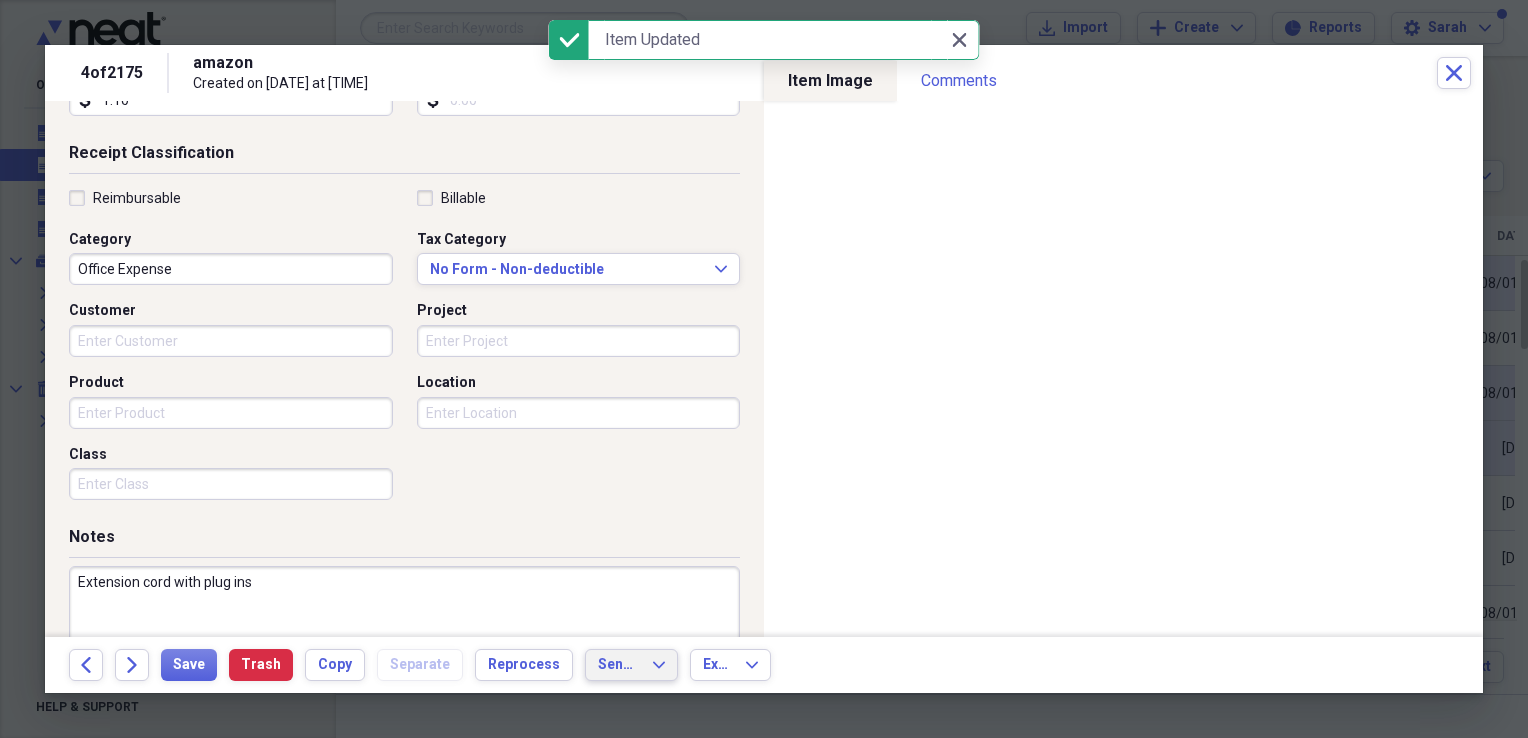 click on "Send To" at bounding box center [619, 665] 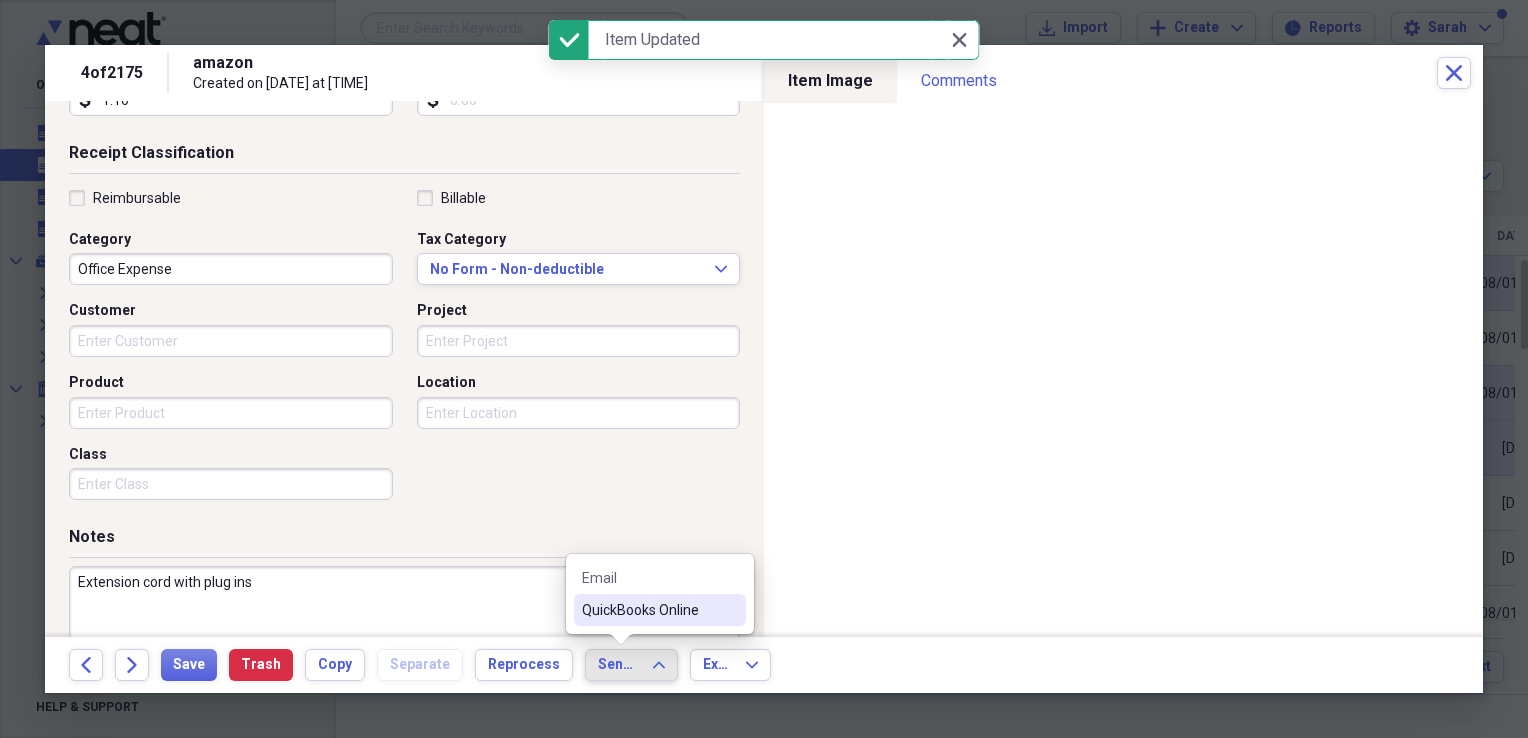 click on "QuickBooks Online" at bounding box center (648, 610) 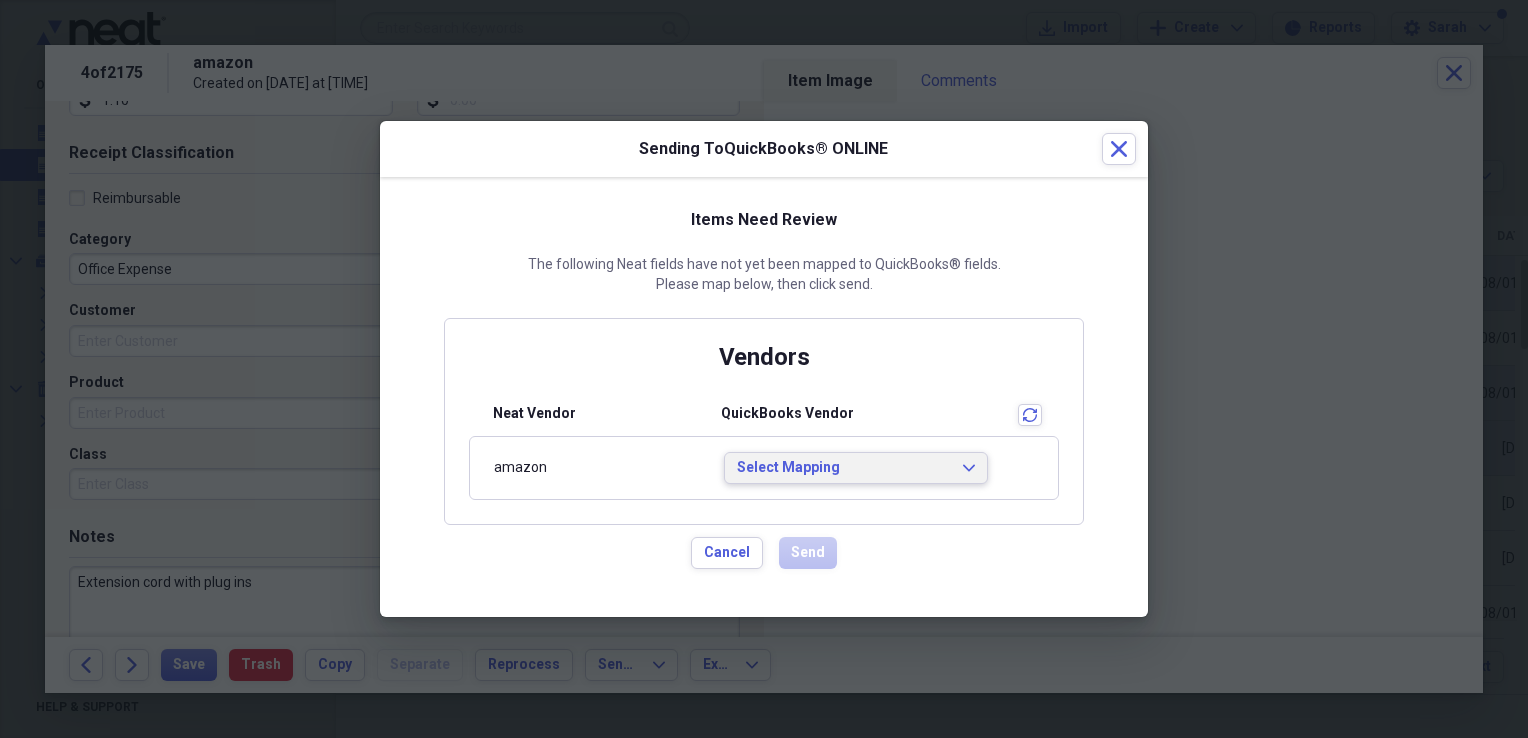 click on "Select Mapping" at bounding box center [844, 468] 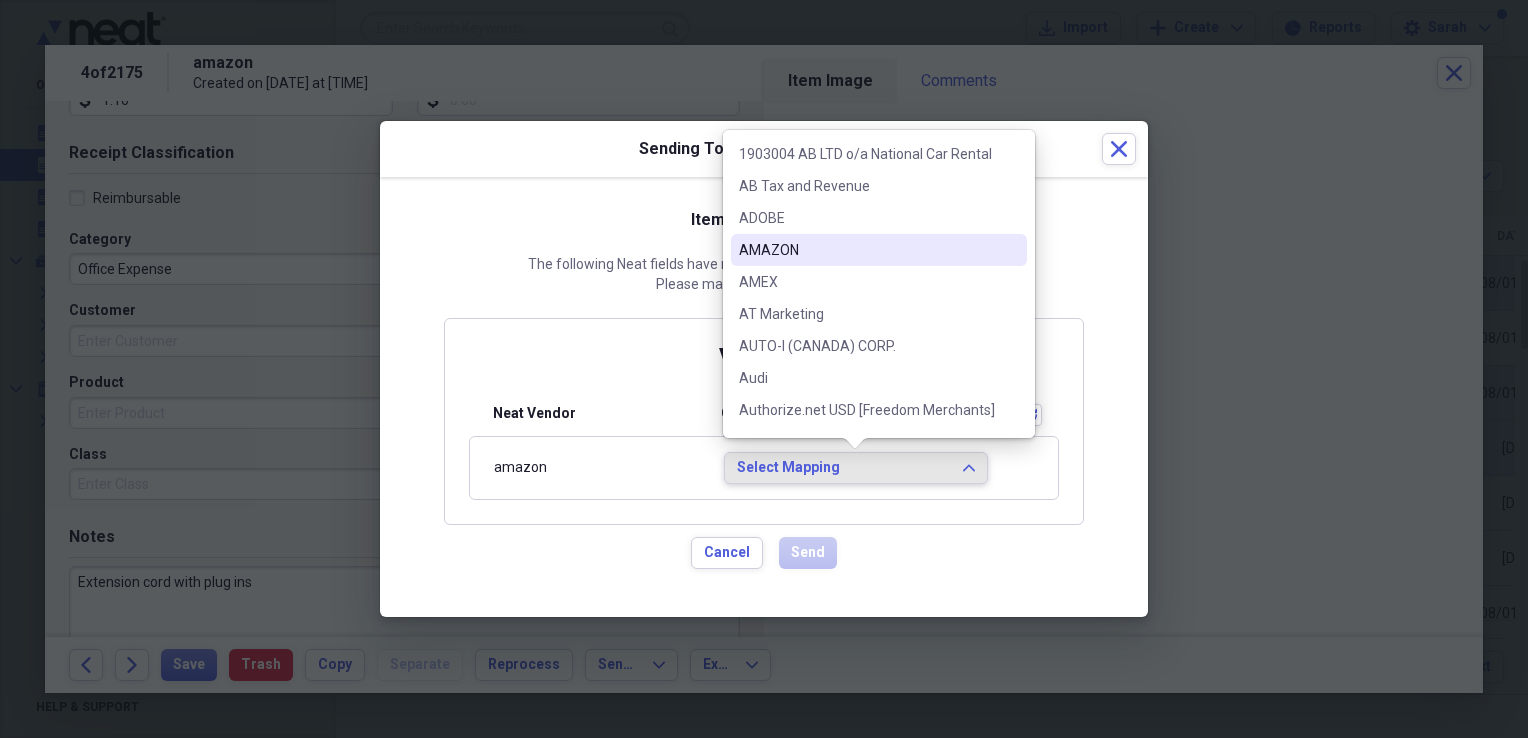 click on "AMAZON" at bounding box center (867, 250) 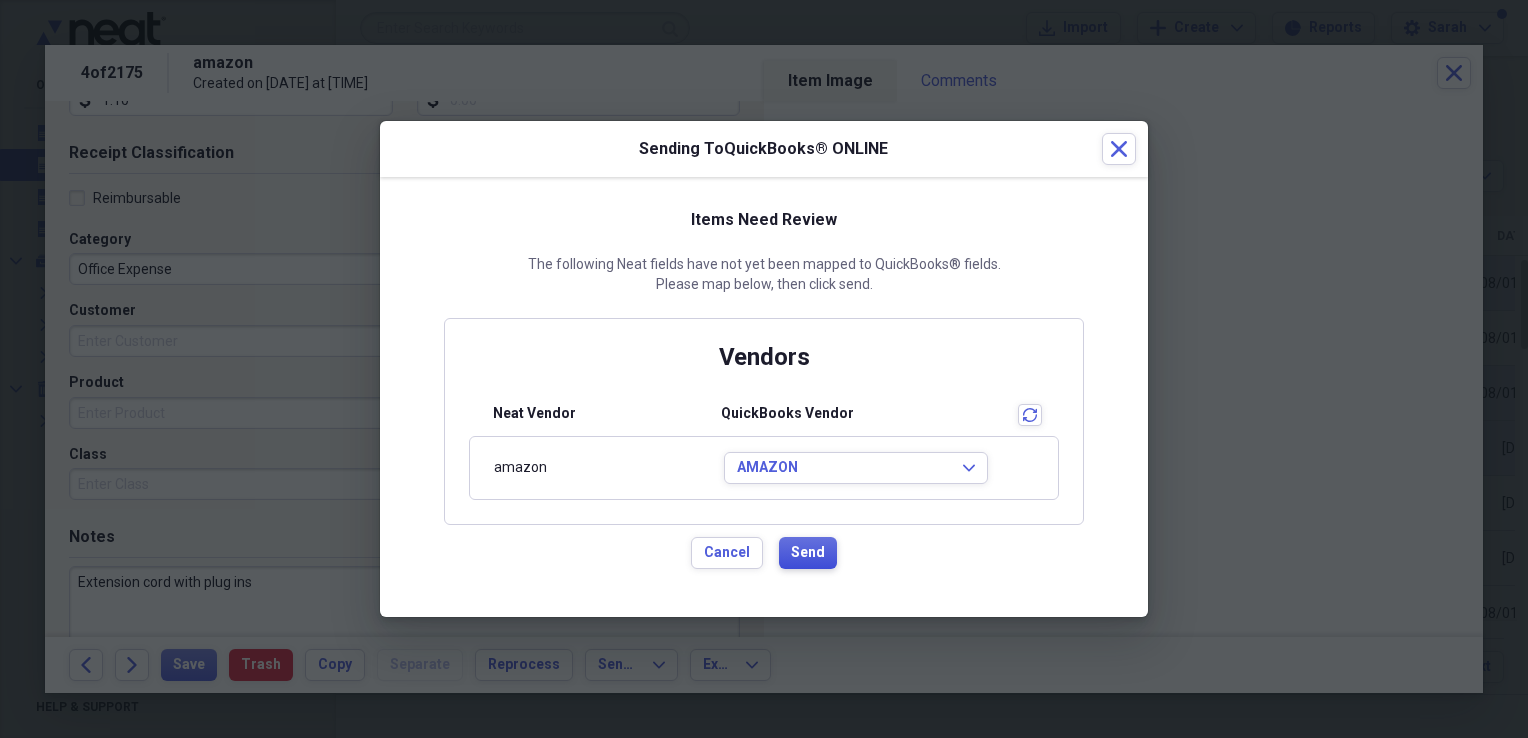 click on "Send" at bounding box center [808, 553] 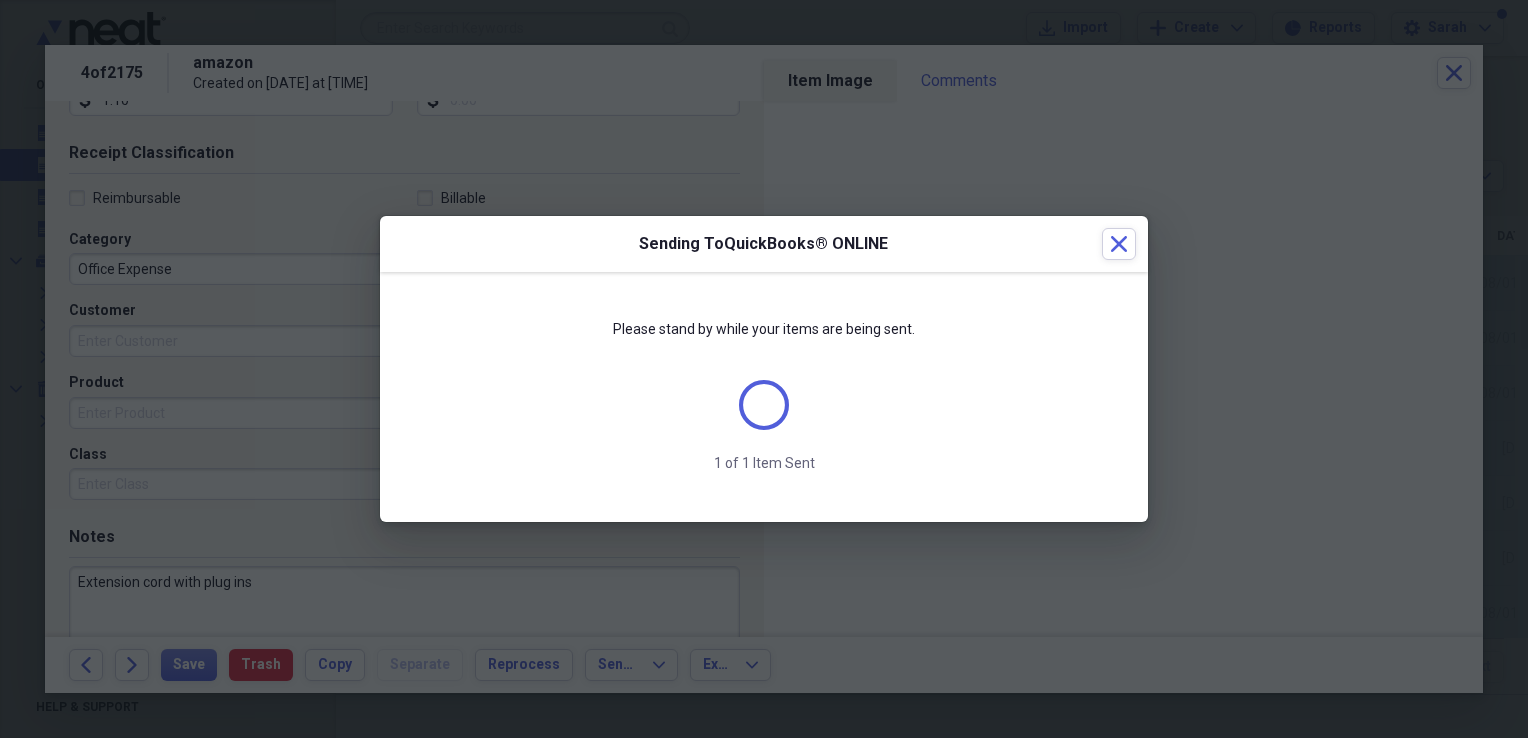 scroll, scrollTop: 384, scrollLeft: 0, axis: vertical 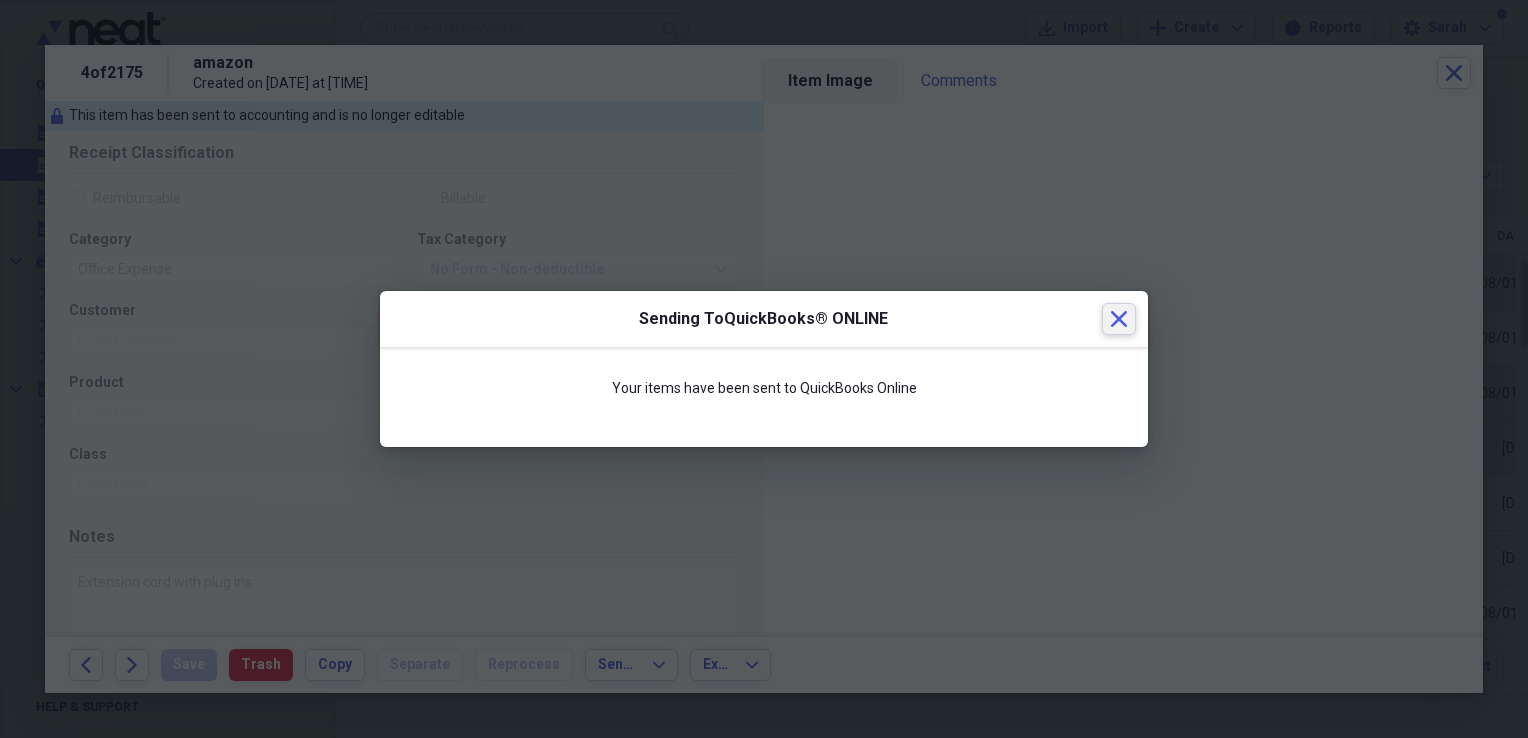 click 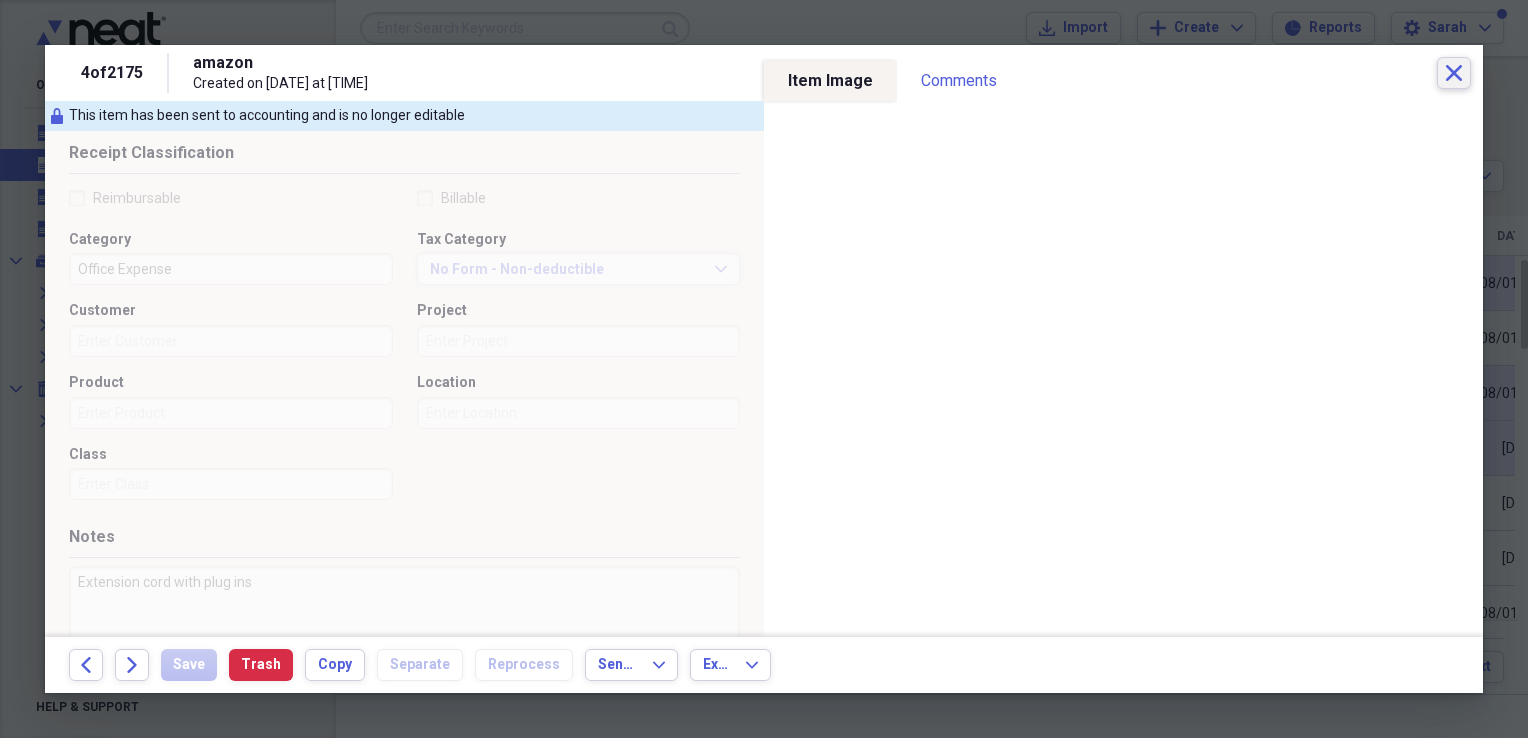 click 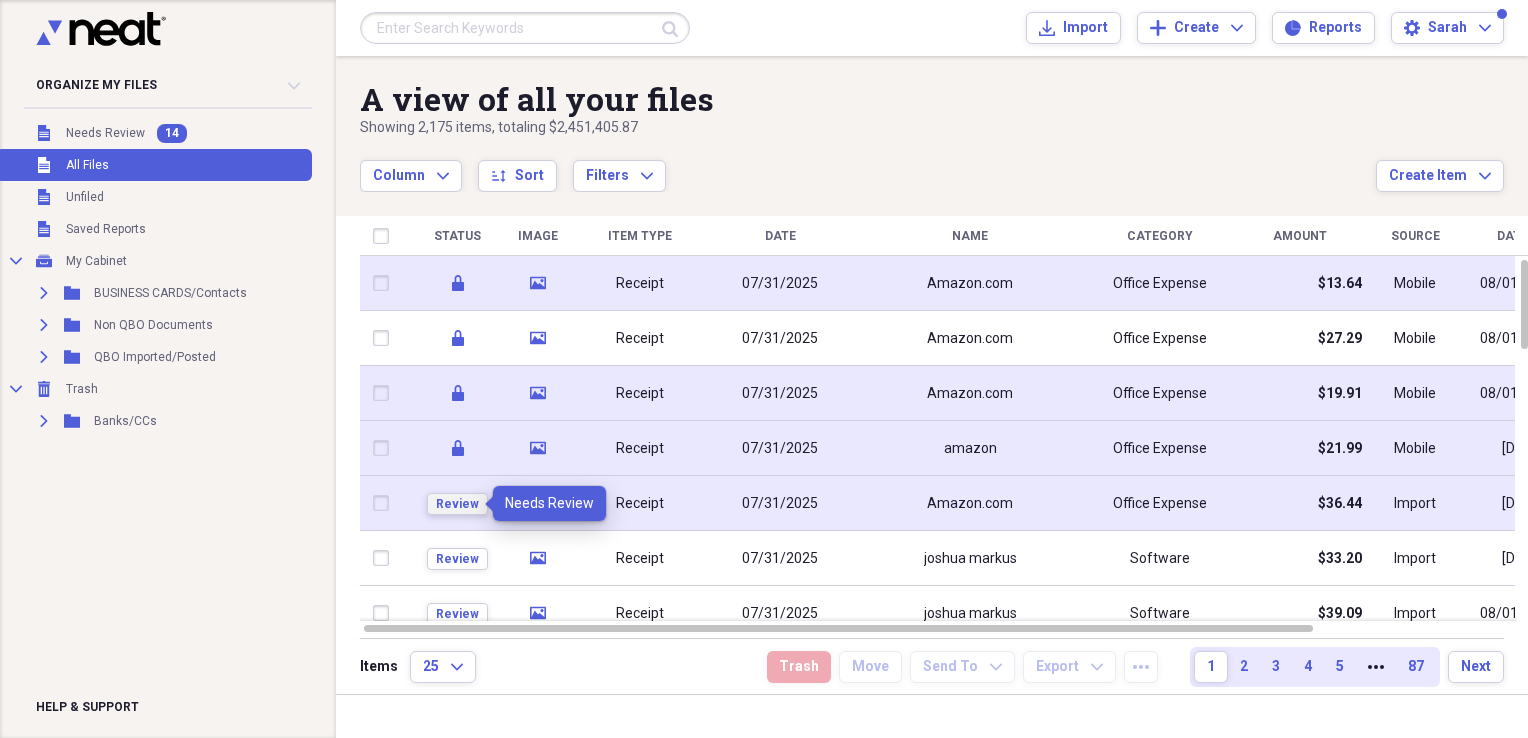 click on "Review" at bounding box center (457, 504) 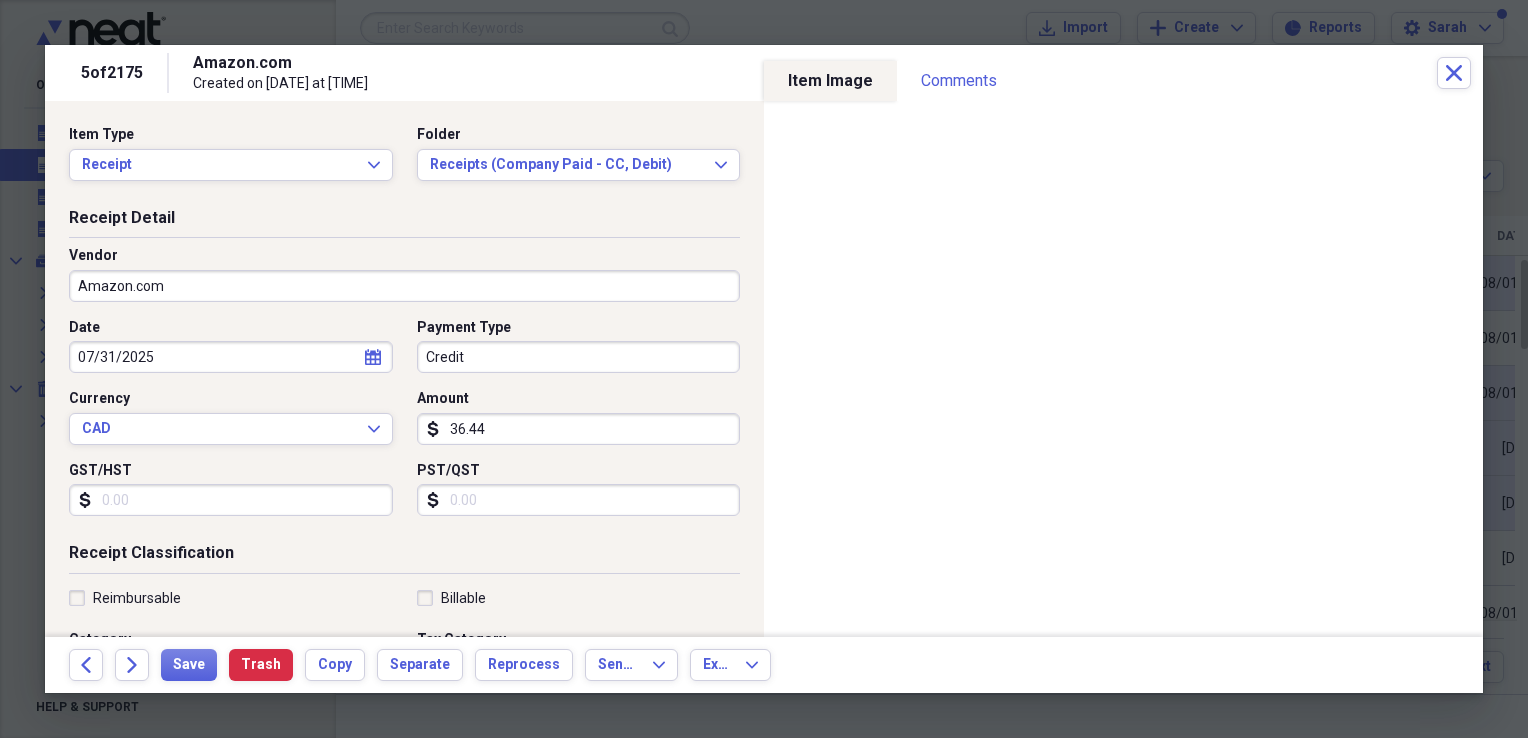 click on "Credit" at bounding box center [579, 357] 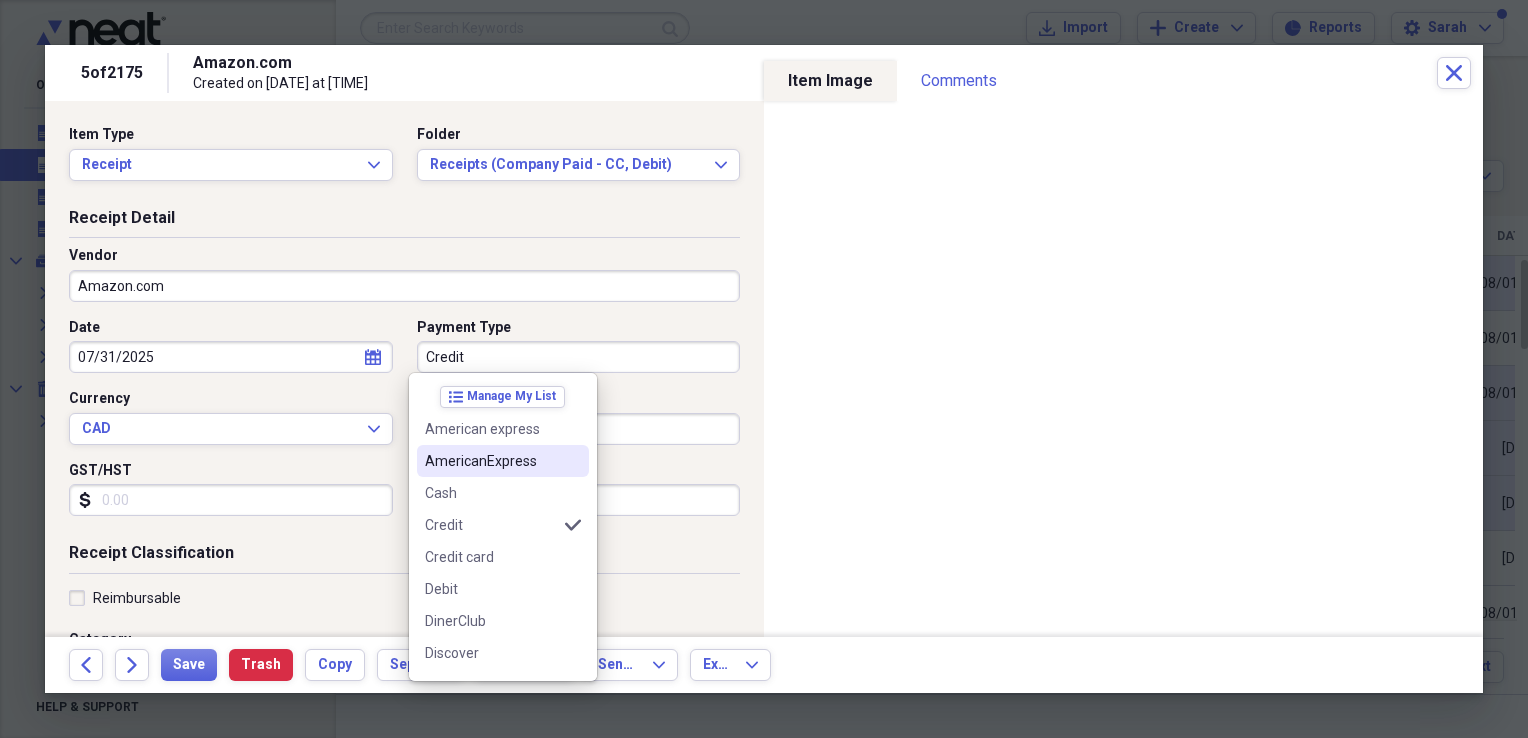 click on "AmericanExpress" at bounding box center (491, 461) 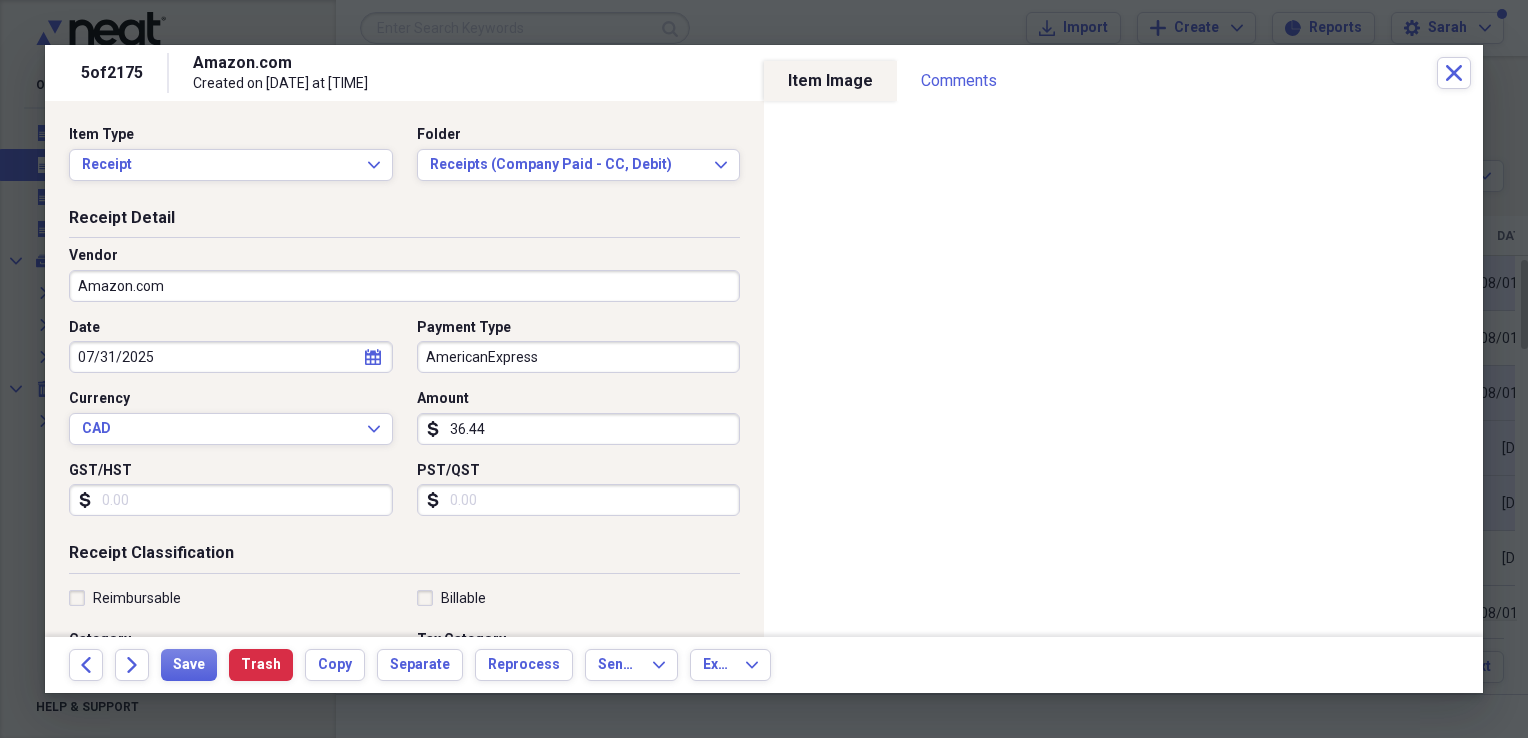 click on "GST/HST" at bounding box center (231, 500) 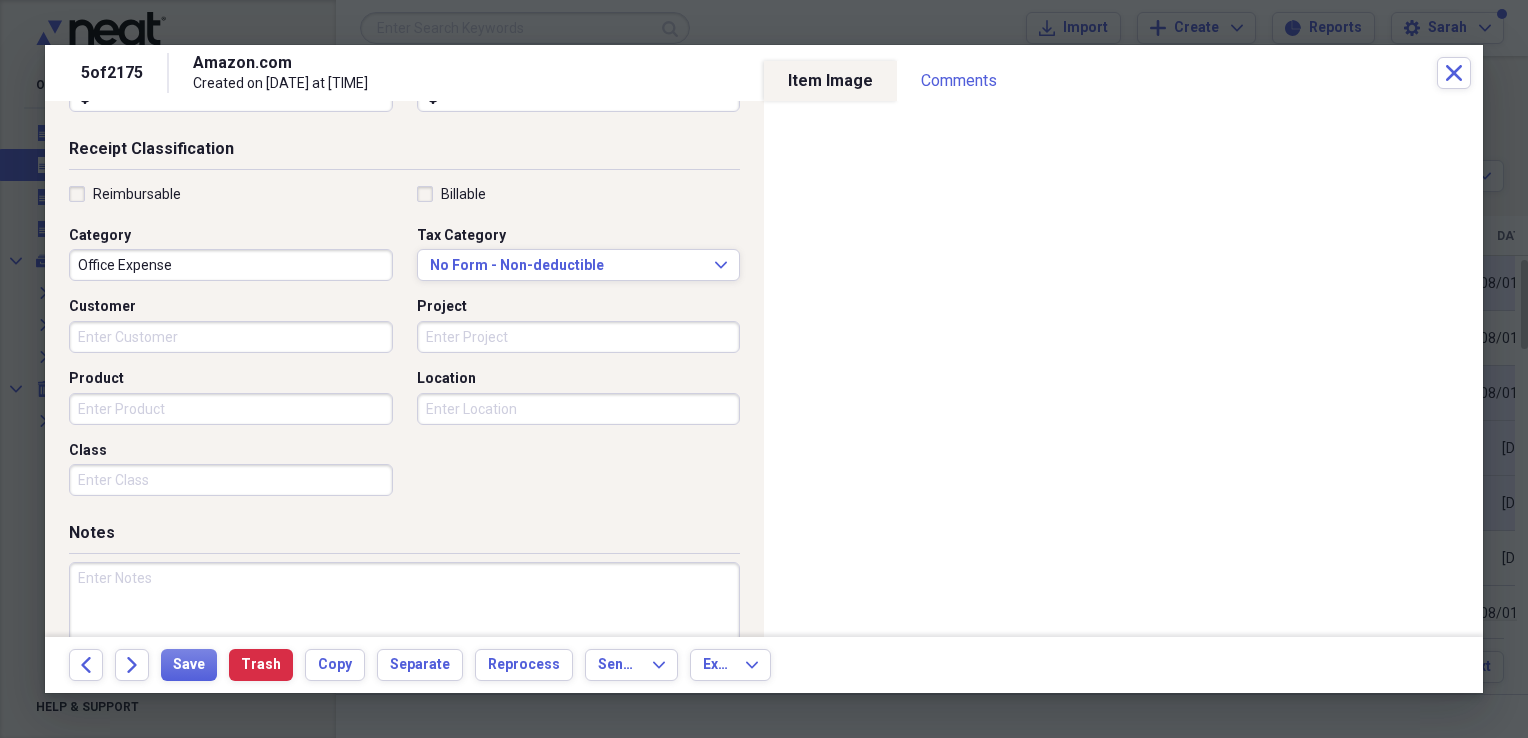 scroll, scrollTop: 483, scrollLeft: 0, axis: vertical 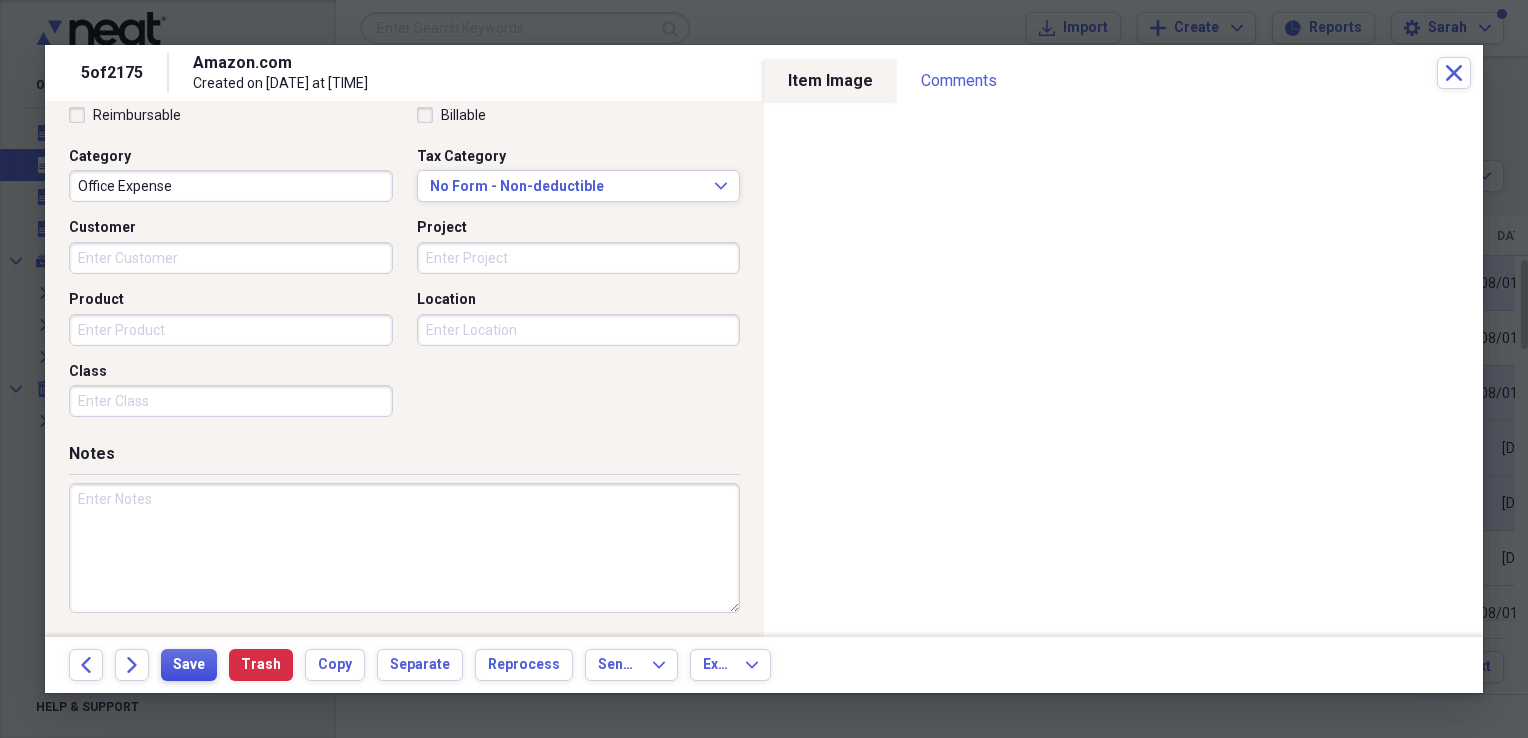 type on "1.73" 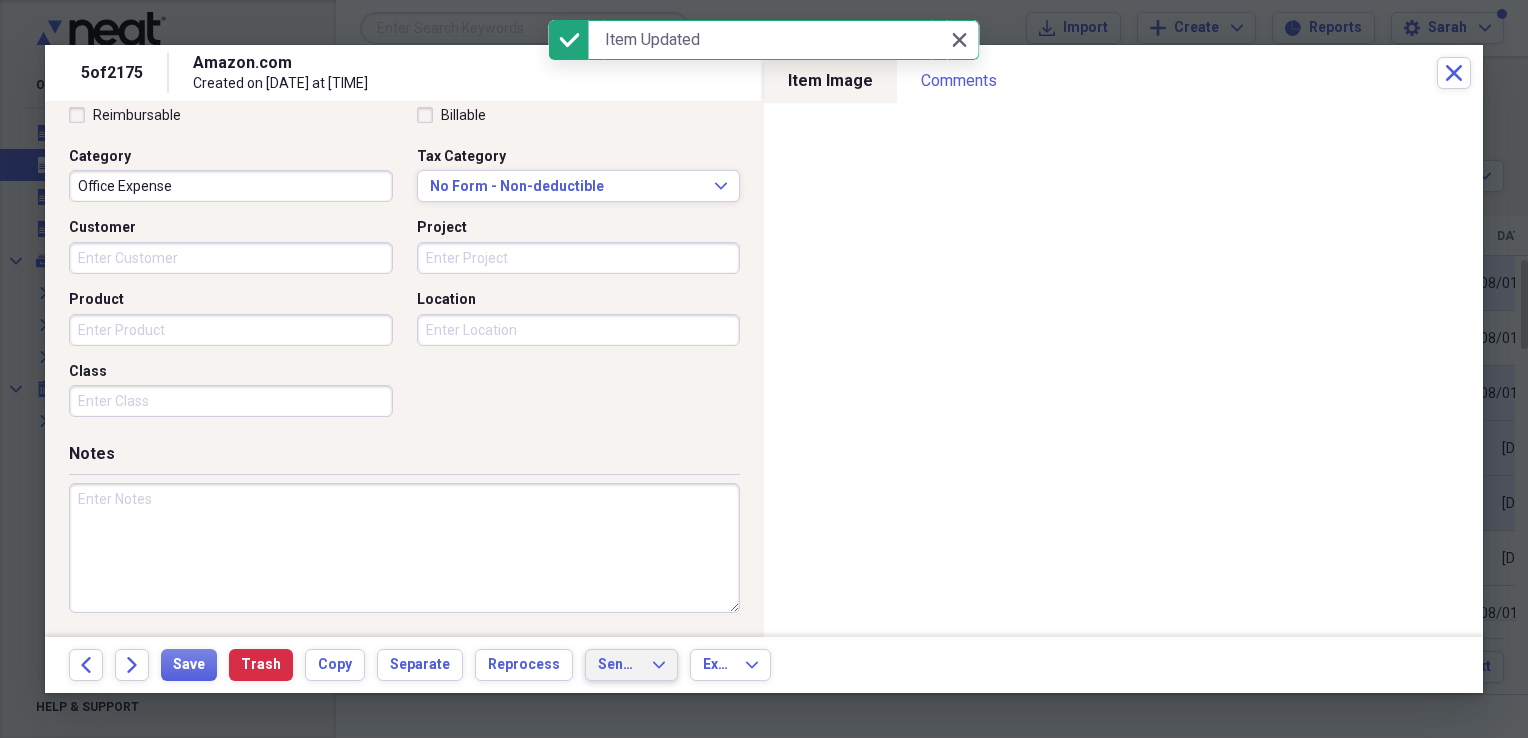click on "Send To" at bounding box center (619, 665) 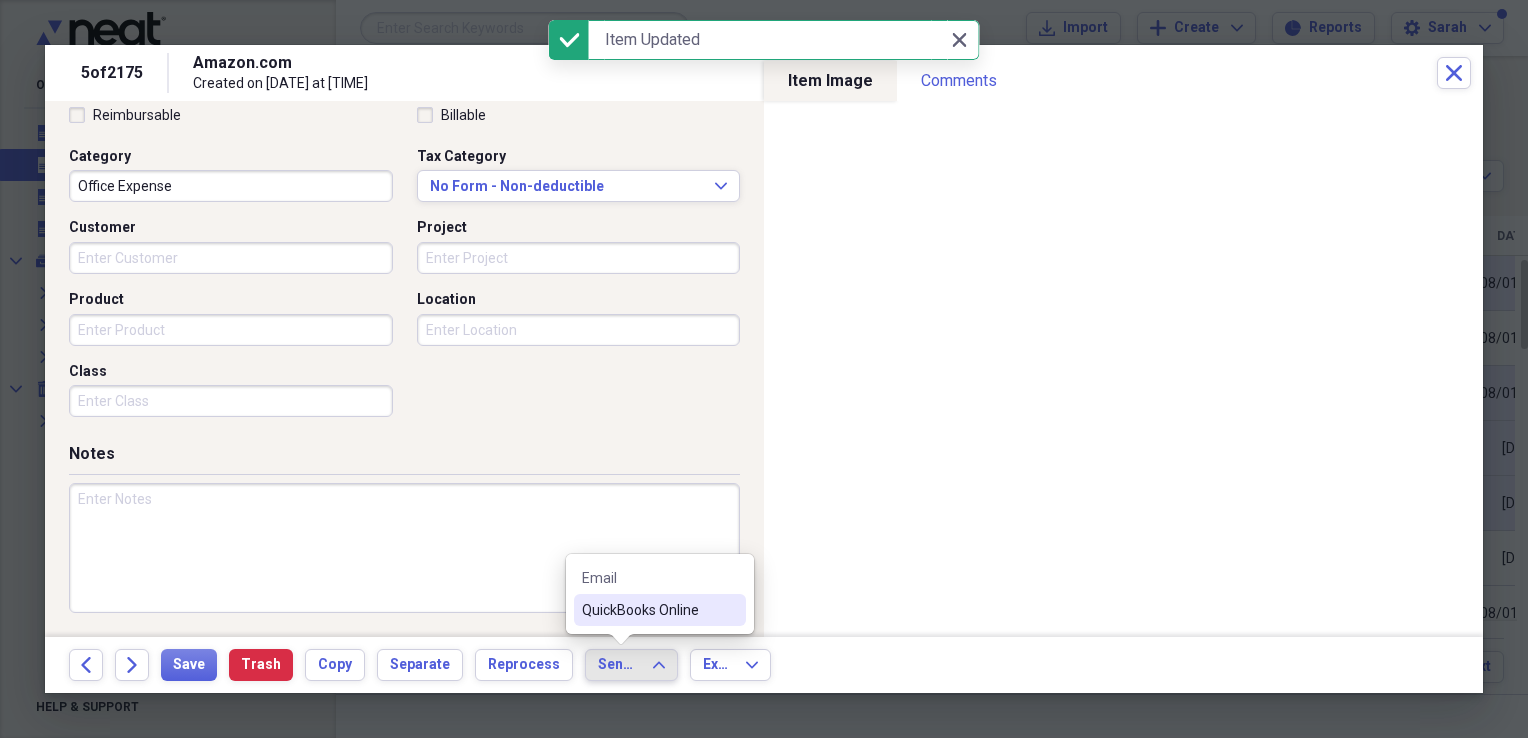 click on "QuickBooks Online" at bounding box center [648, 610] 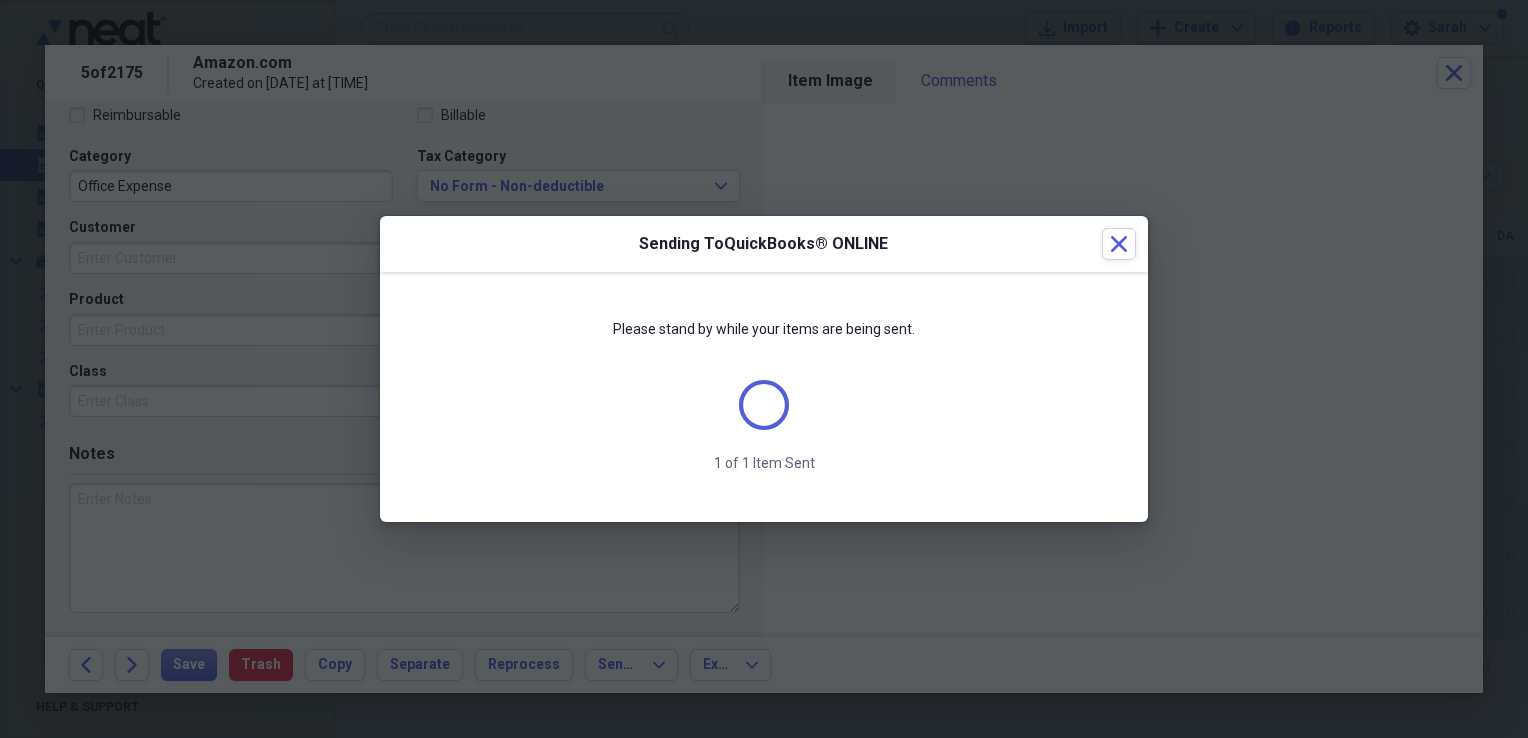 scroll, scrollTop: 467, scrollLeft: 0, axis: vertical 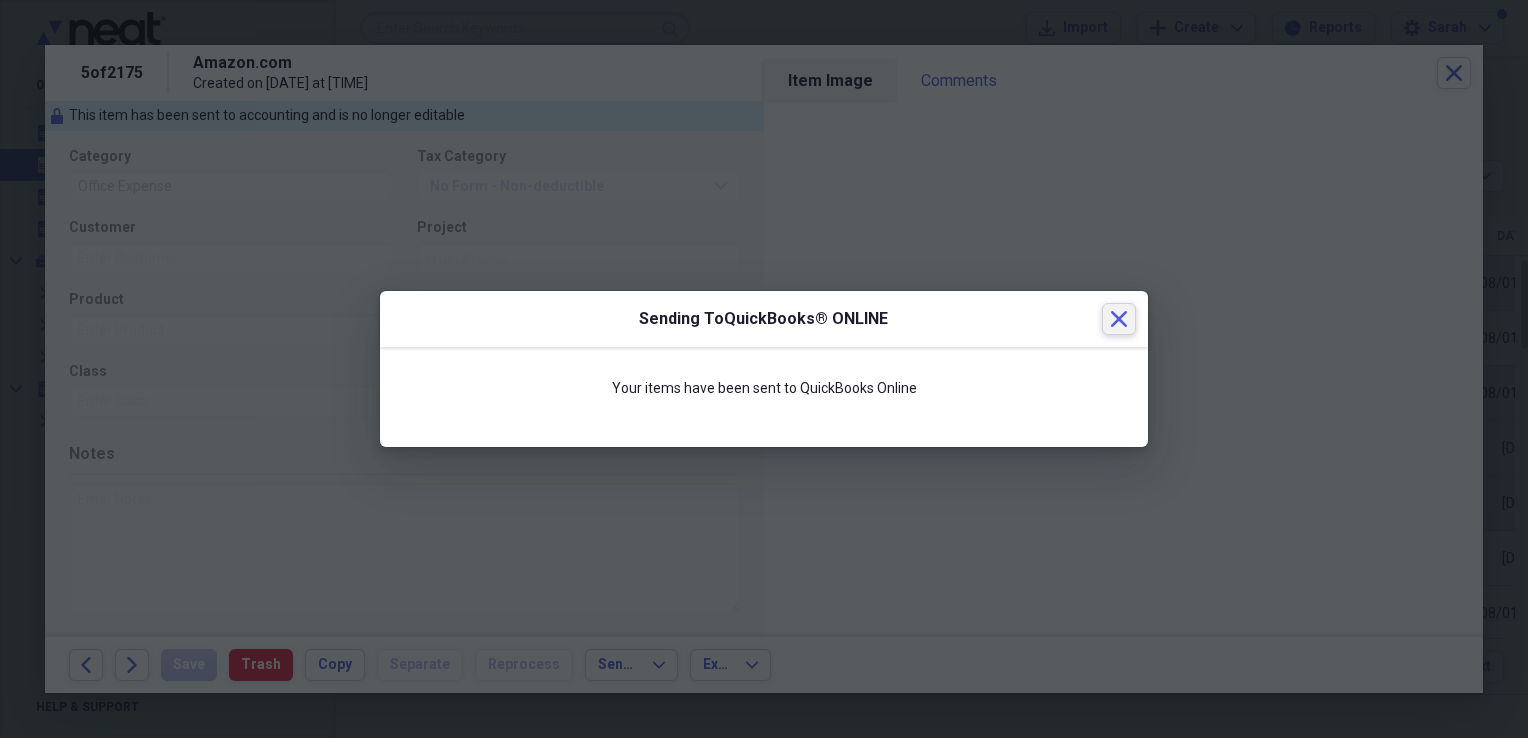 drag, startPoint x: 1115, startPoint y: 317, endPoint x: 1393, endPoint y: 98, distance: 353.8997 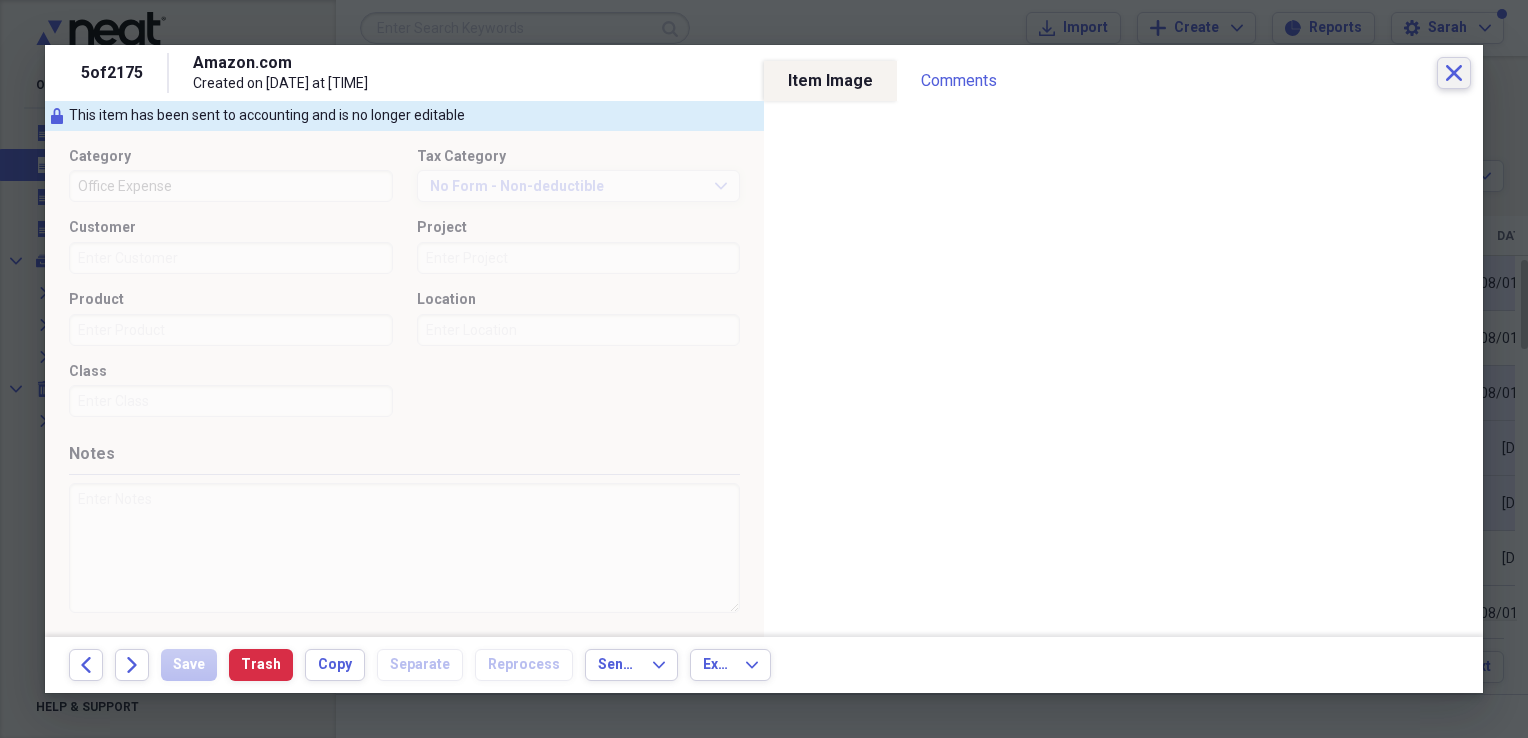 click 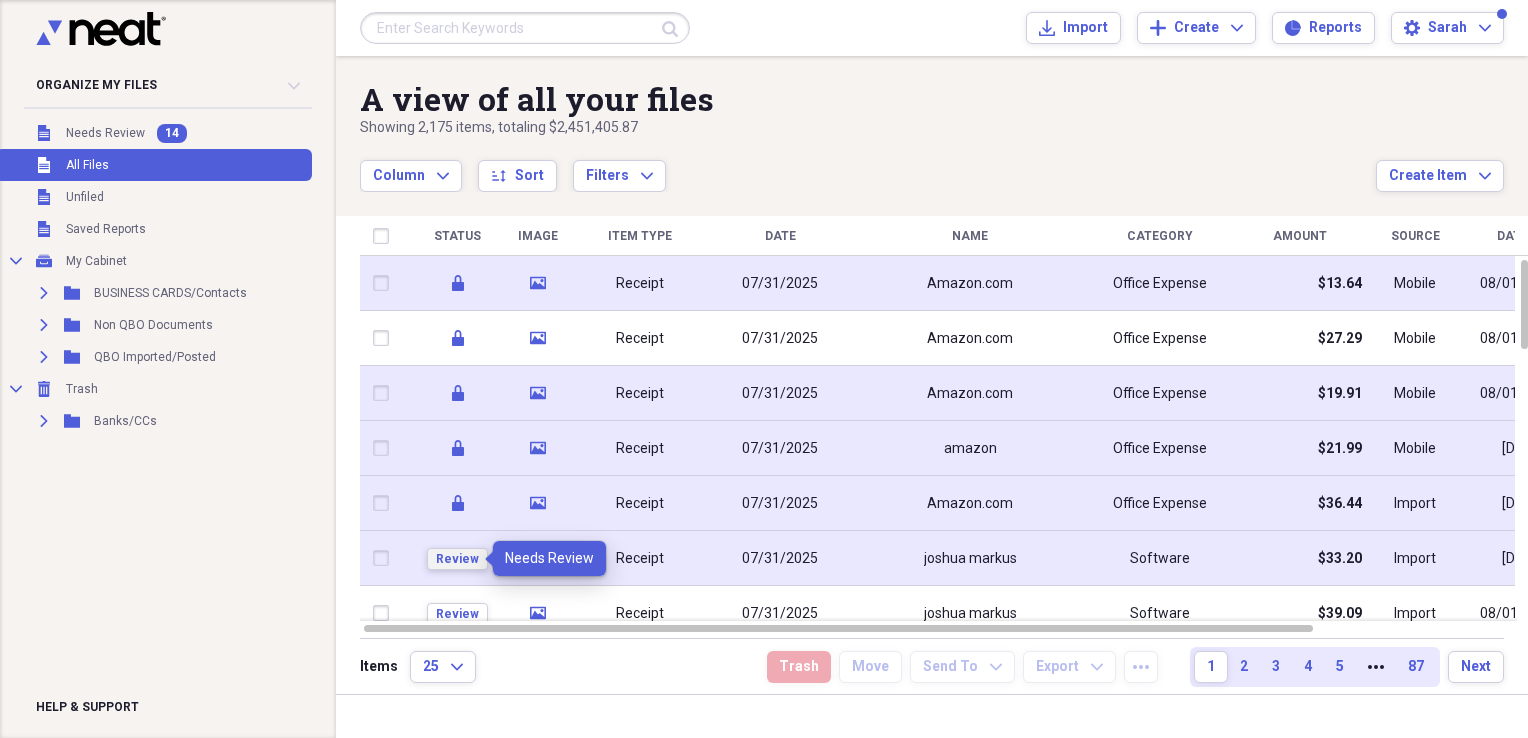 click on "Review" at bounding box center (457, 559) 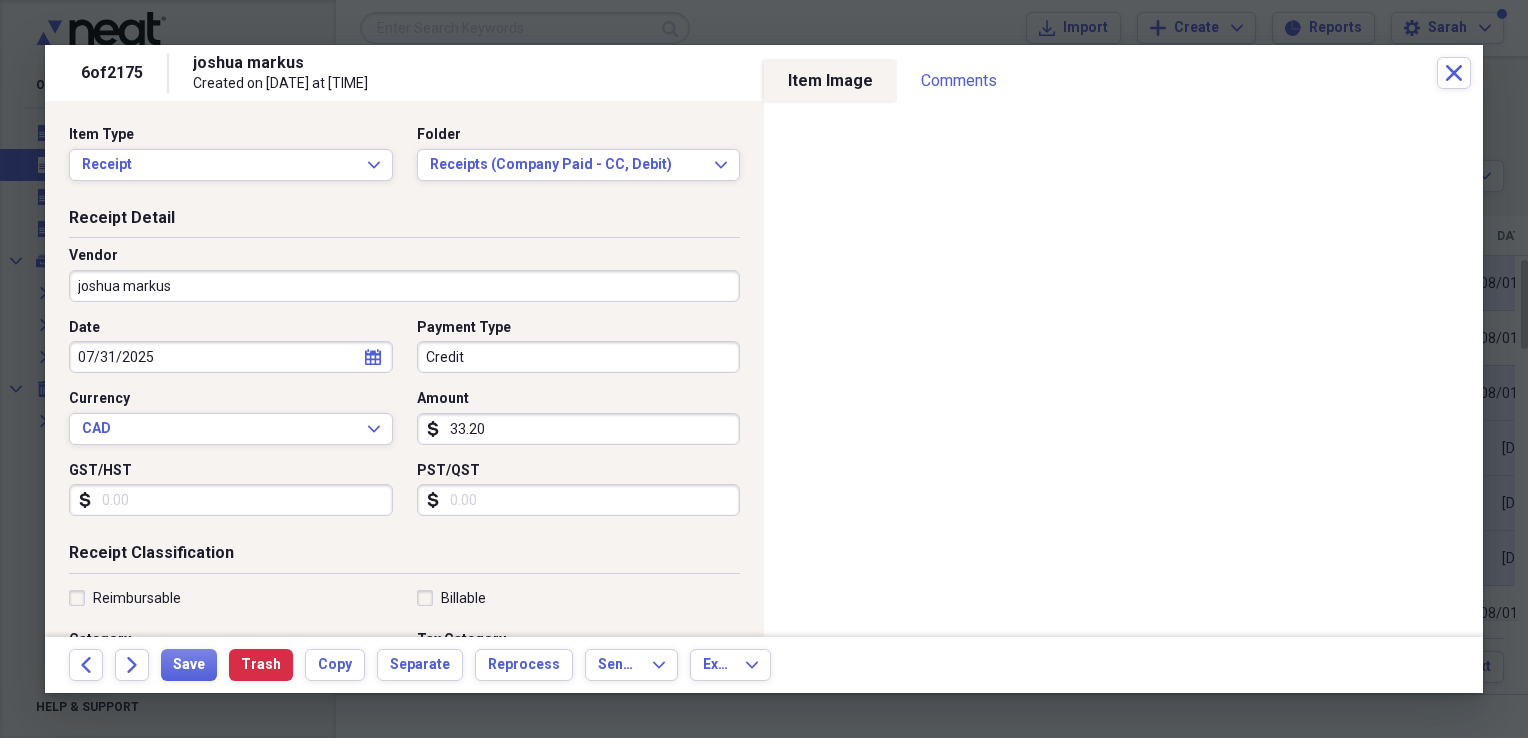 click on "joshua markus" at bounding box center [404, 286] 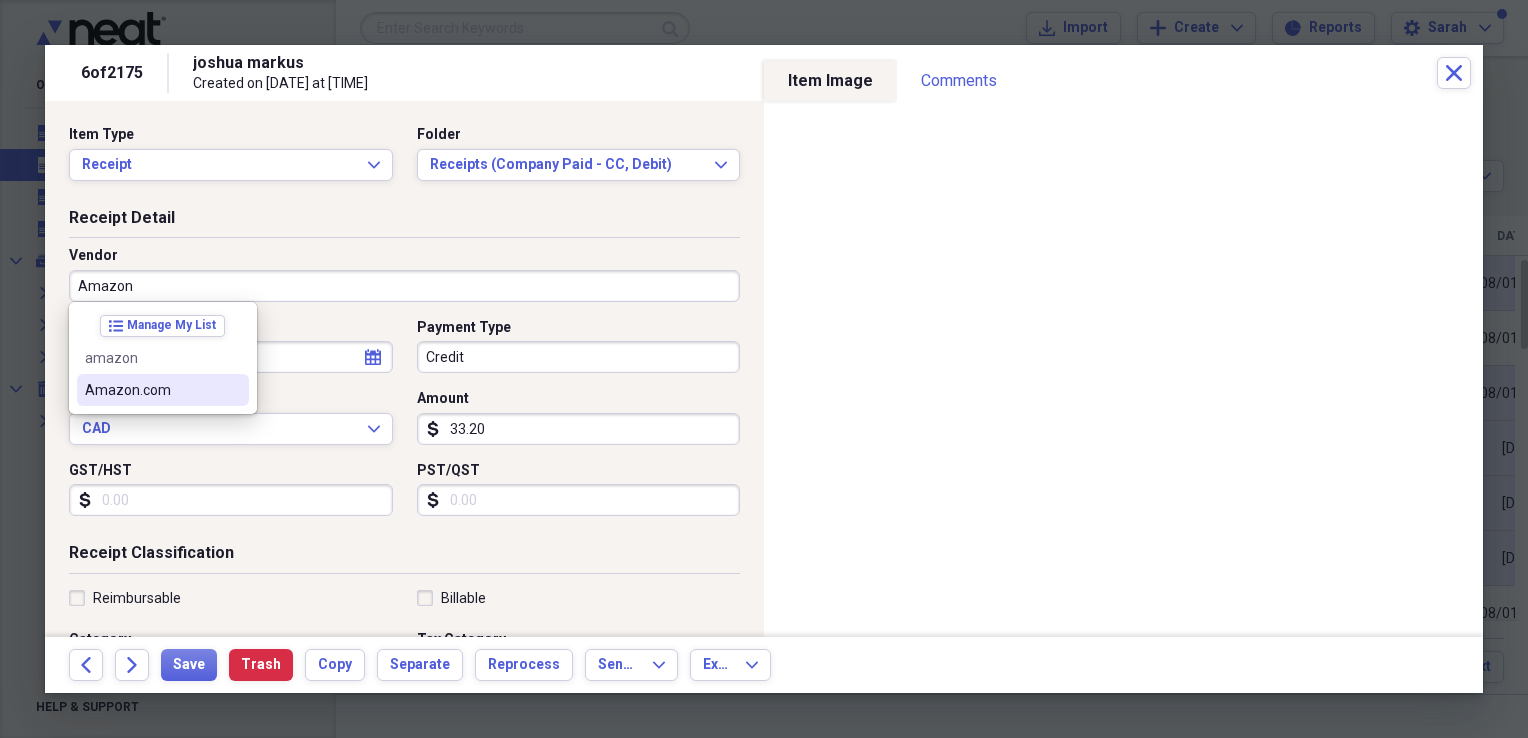 click on "Amazon.com" at bounding box center [151, 390] 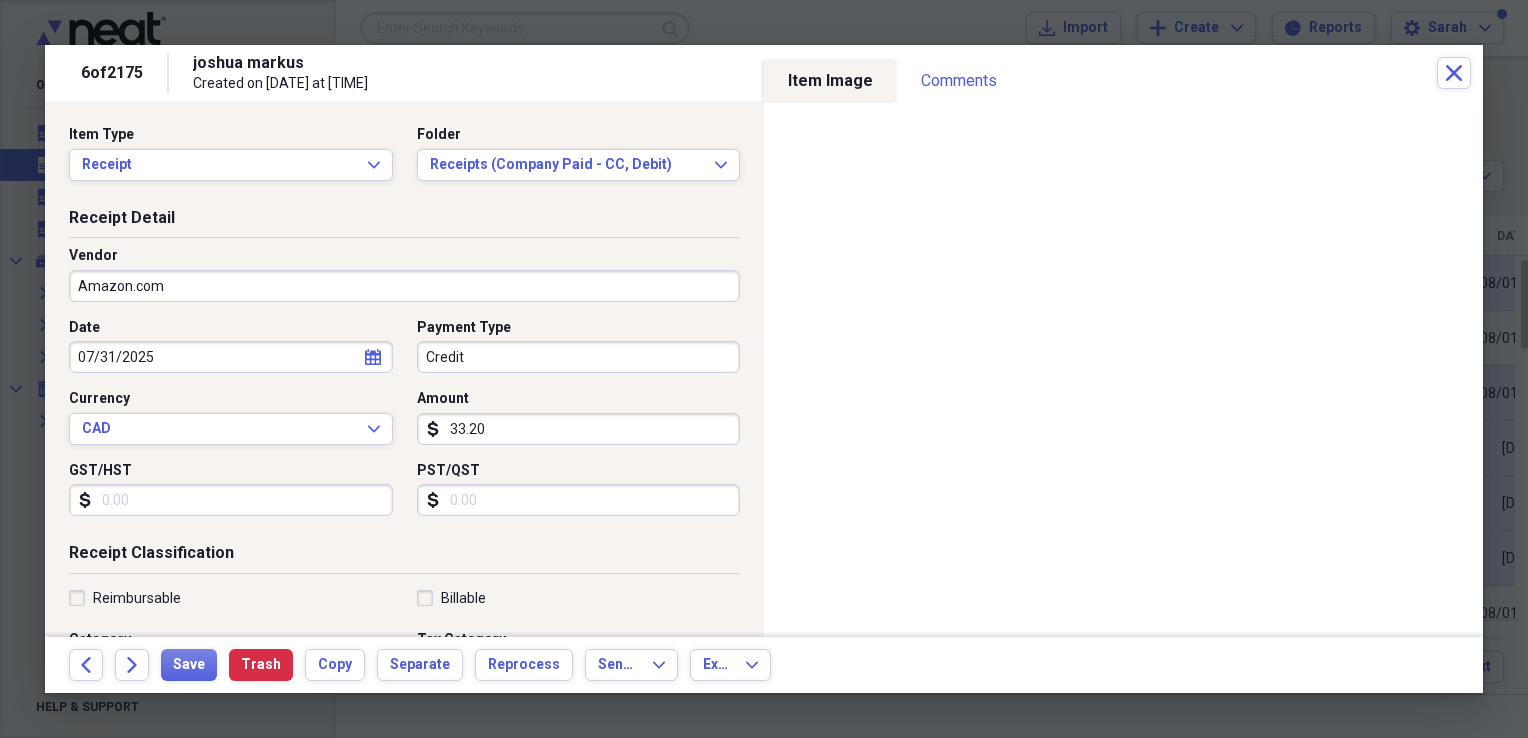 type on "Office Expense" 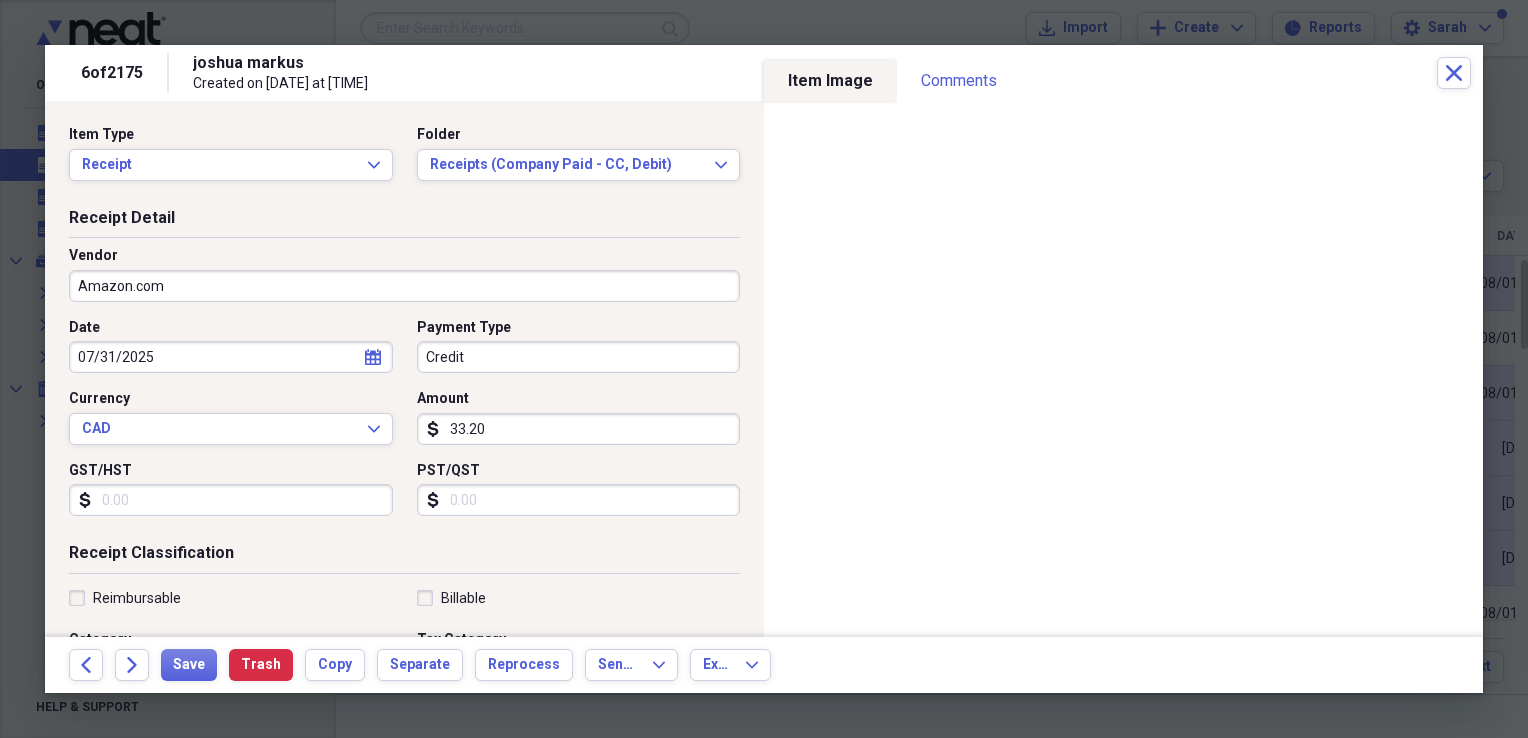 click on "Credit" at bounding box center [579, 357] 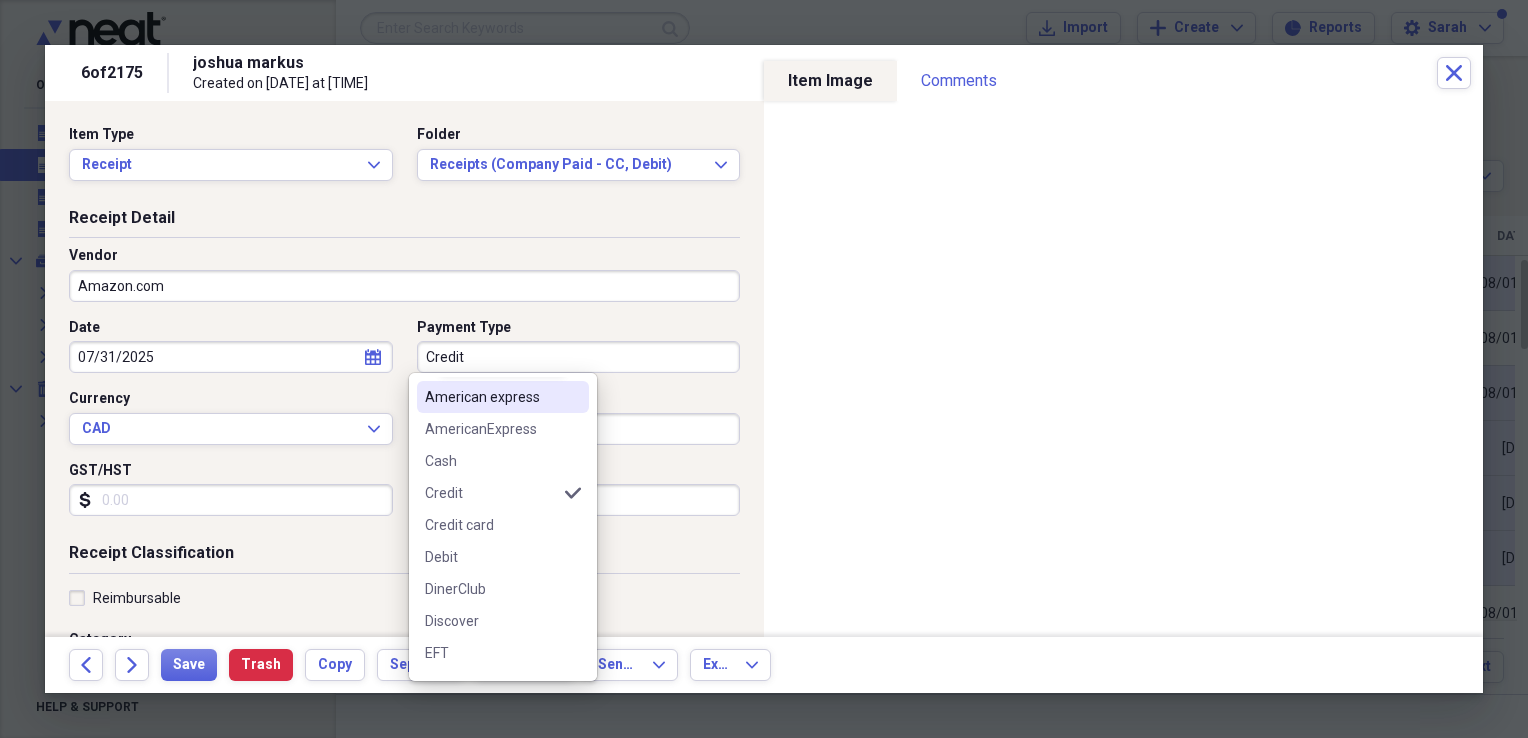 scroll, scrollTop: 0, scrollLeft: 0, axis: both 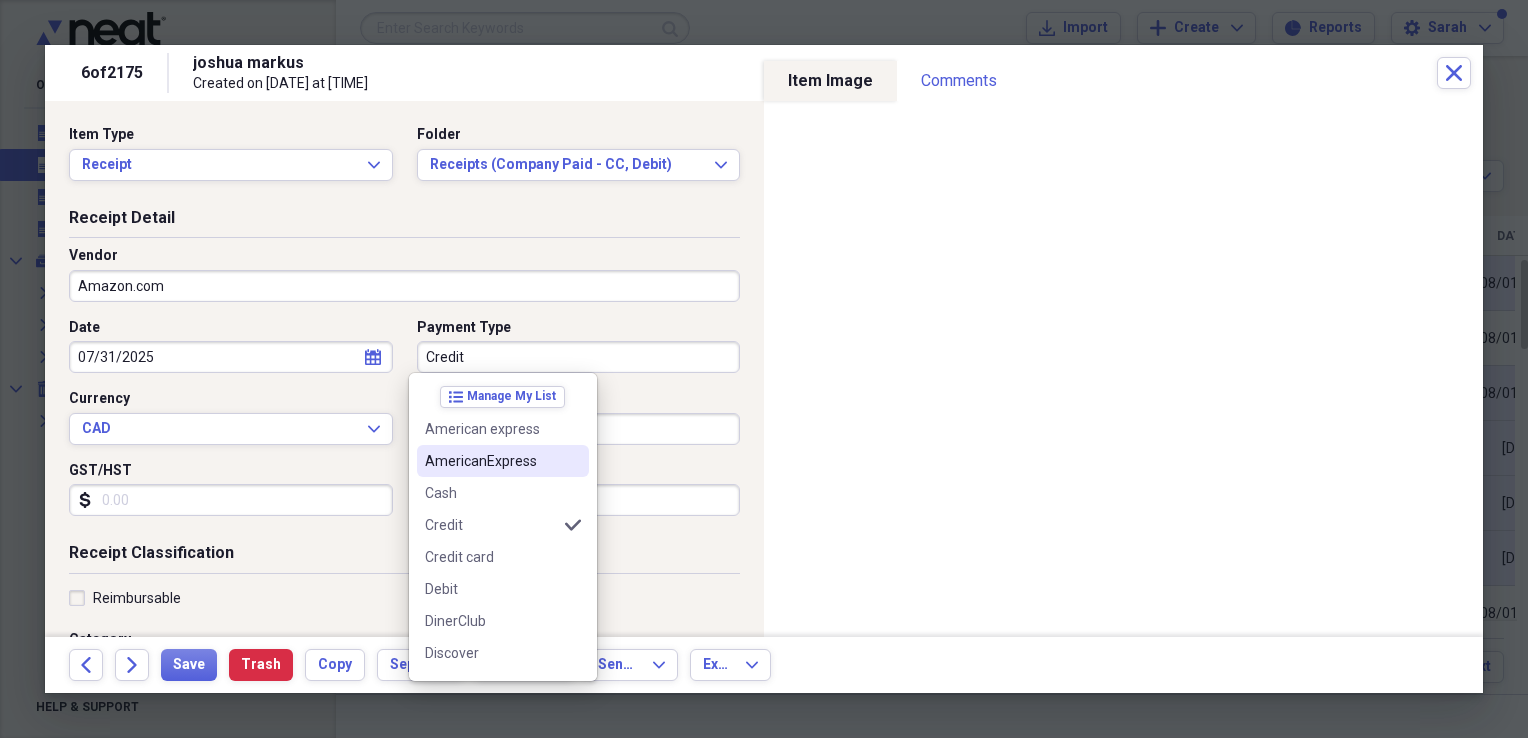 click on "AmericanExpress" at bounding box center (503, 461) 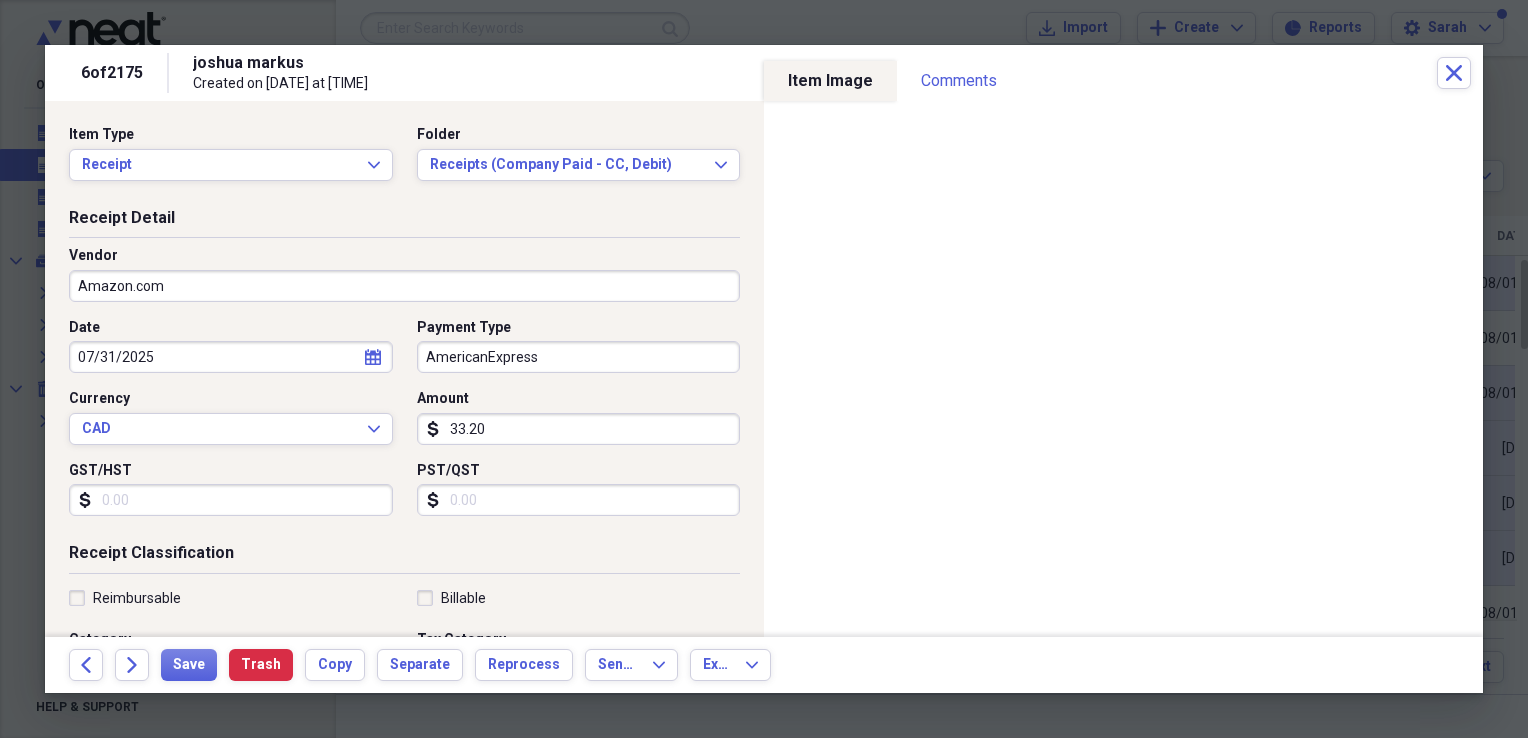 click on "GST/HST" at bounding box center (231, 500) 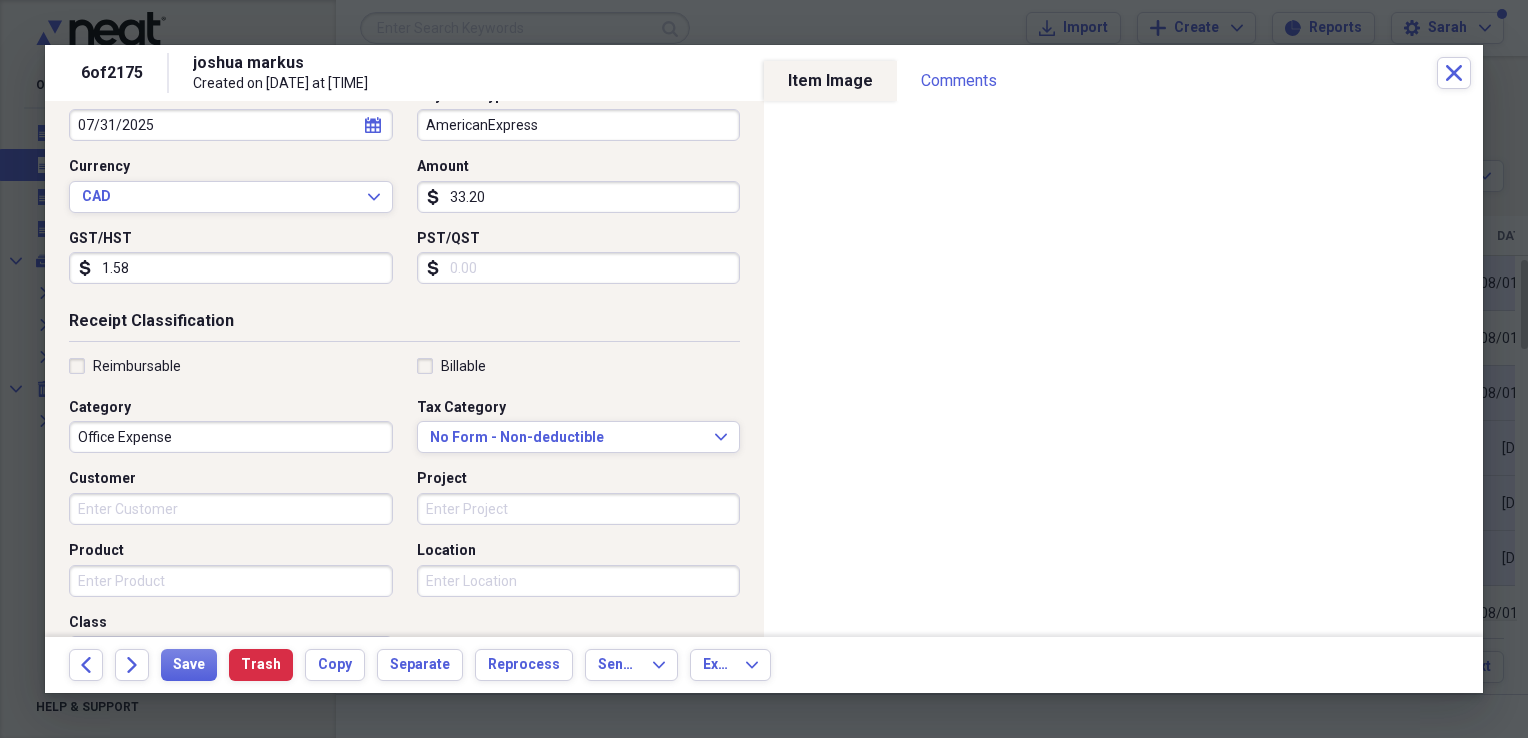 scroll, scrollTop: 400, scrollLeft: 0, axis: vertical 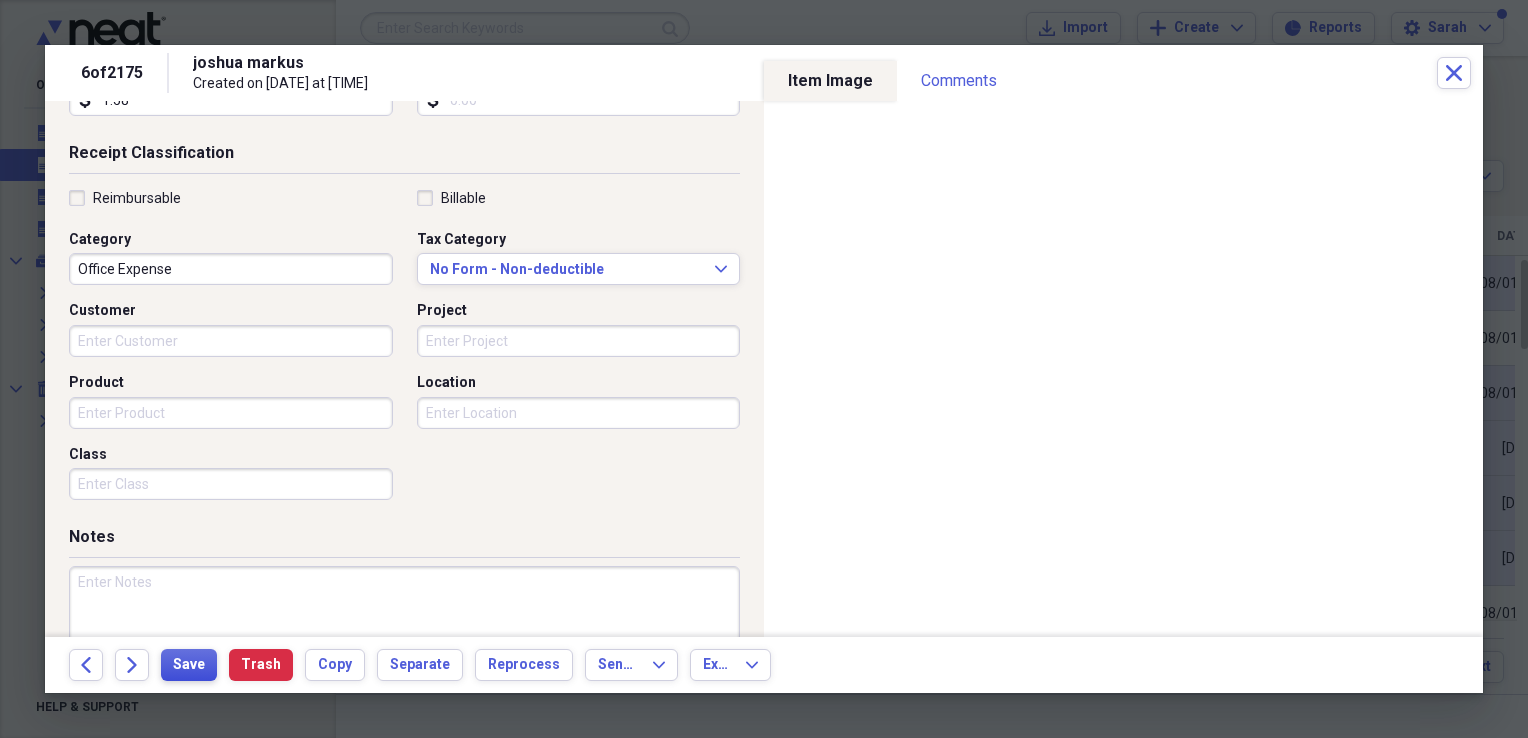 type on "1.58" 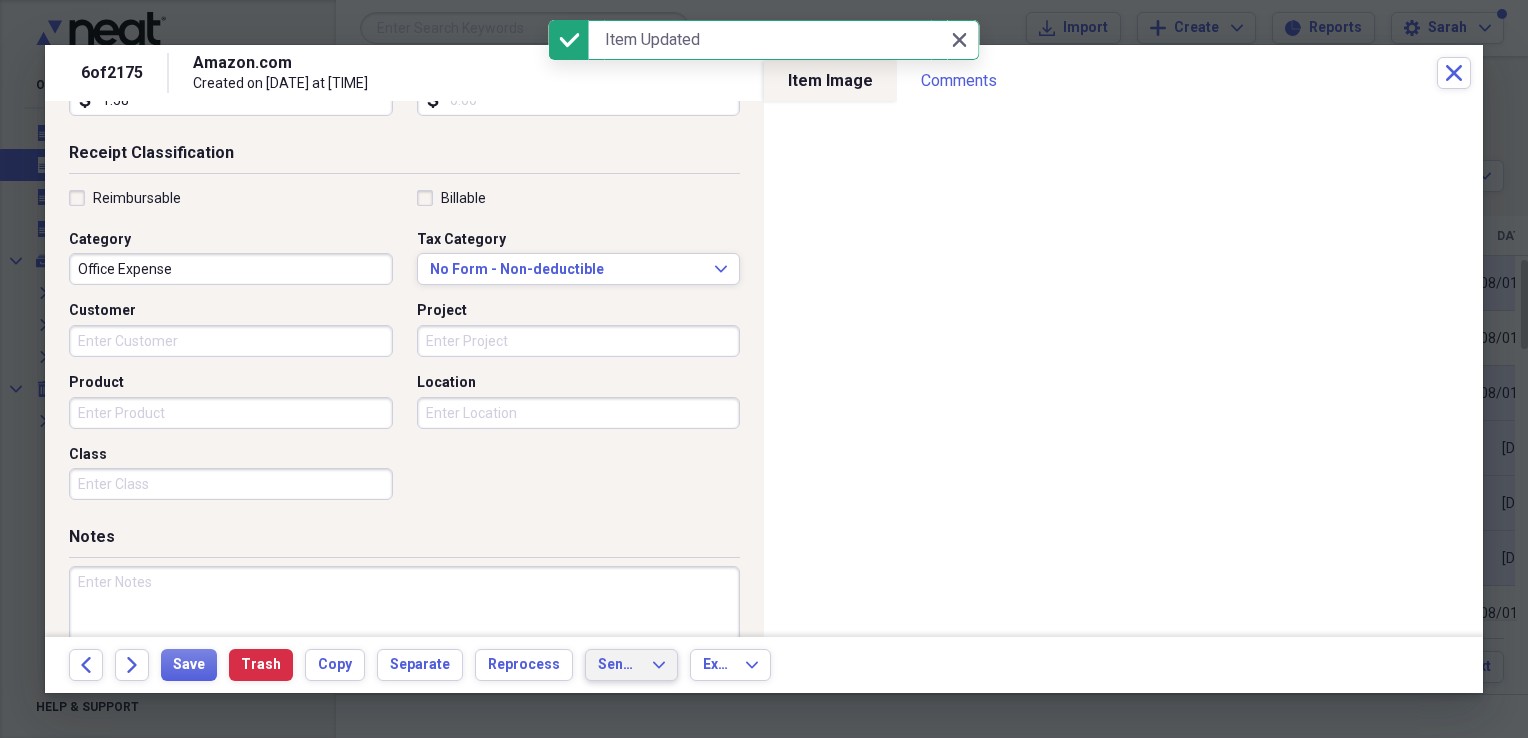 click on "Send To Expand" at bounding box center (631, 665) 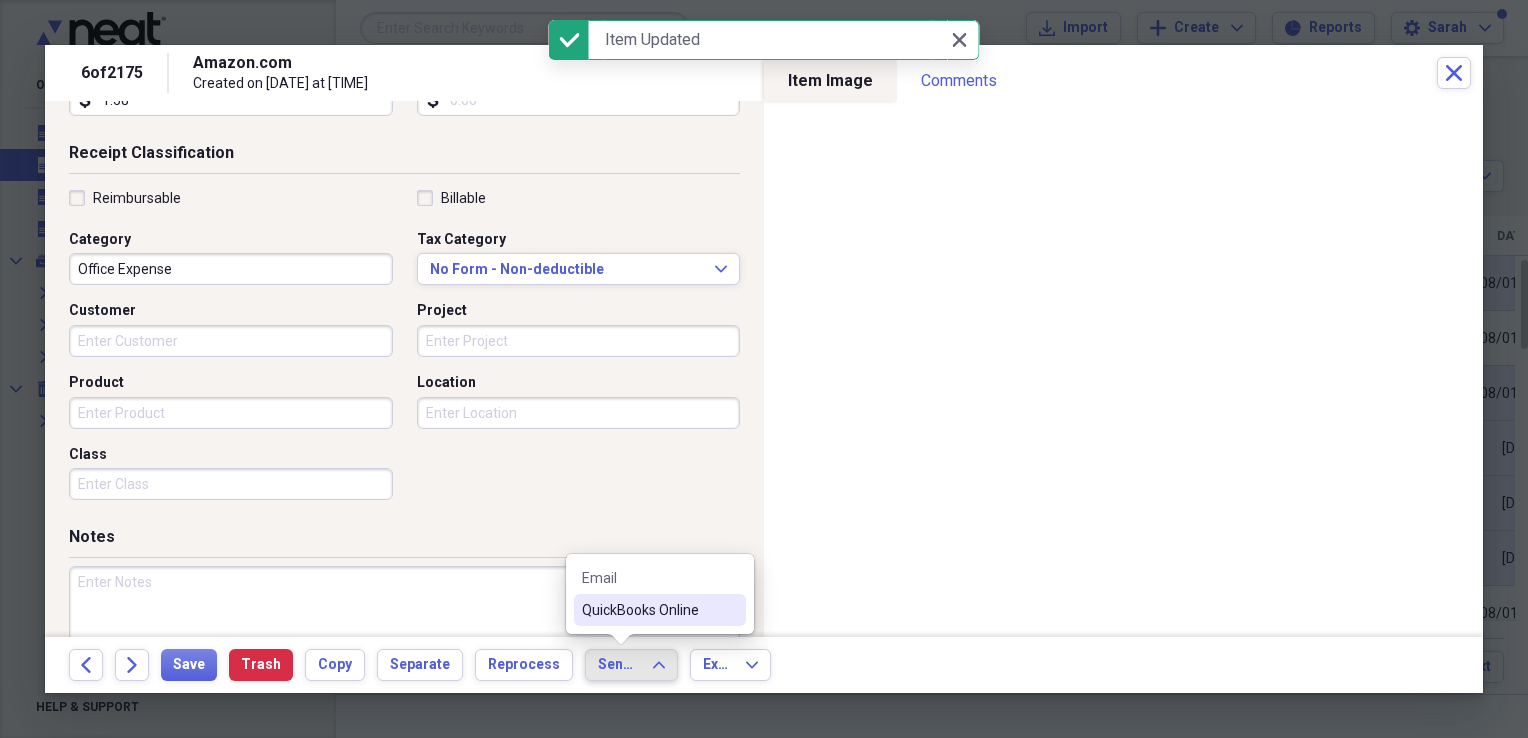click on "QuickBooks Online" at bounding box center (648, 610) 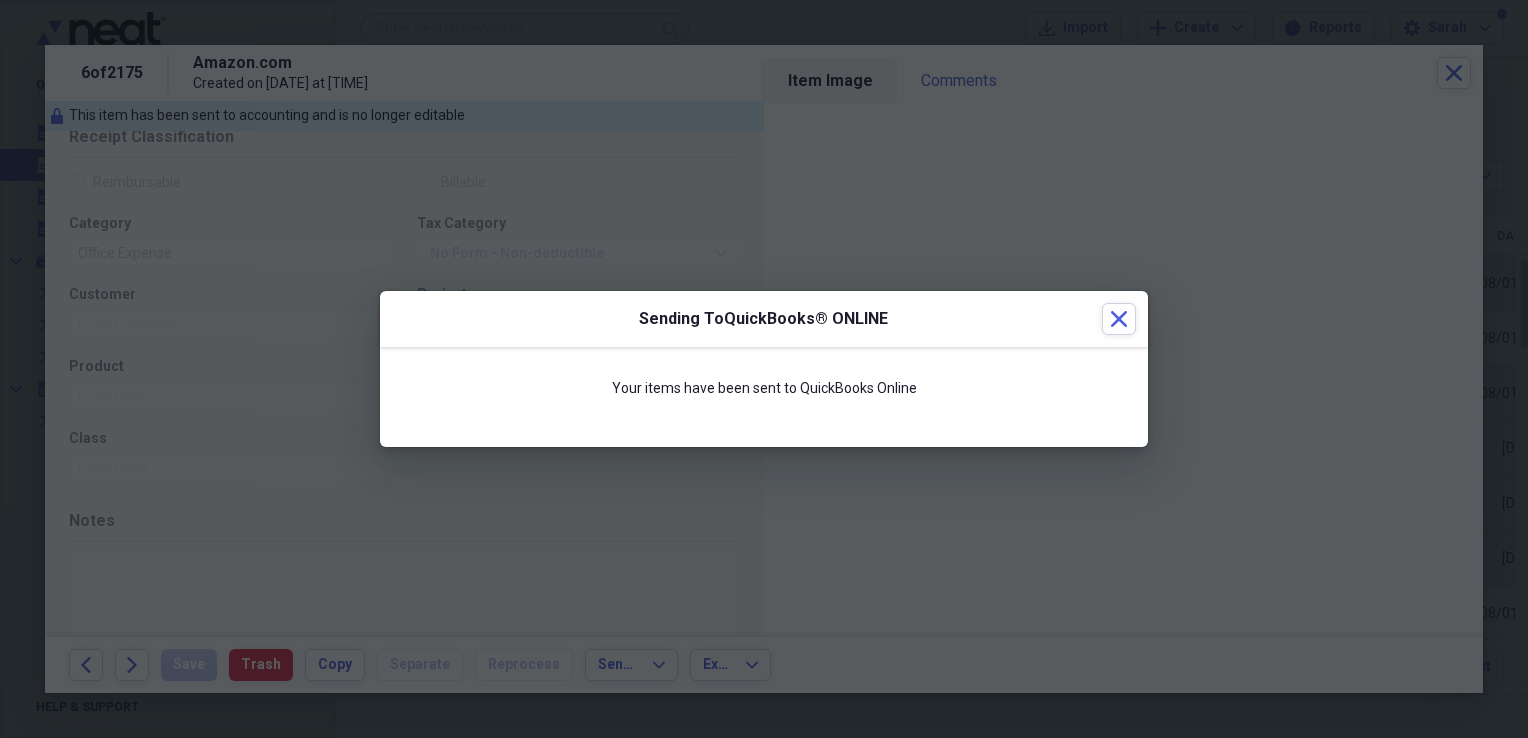 scroll, scrollTop: 384, scrollLeft: 0, axis: vertical 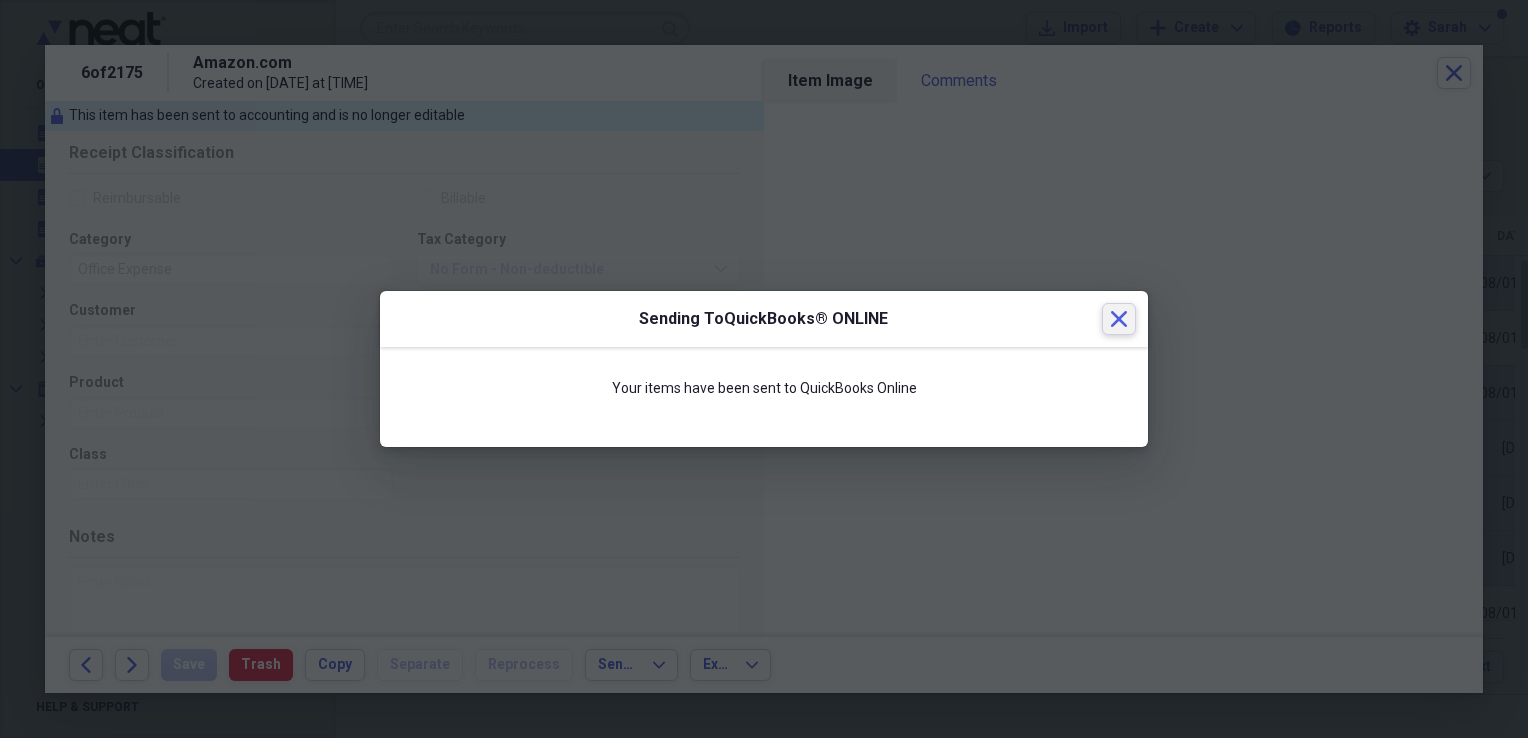 click 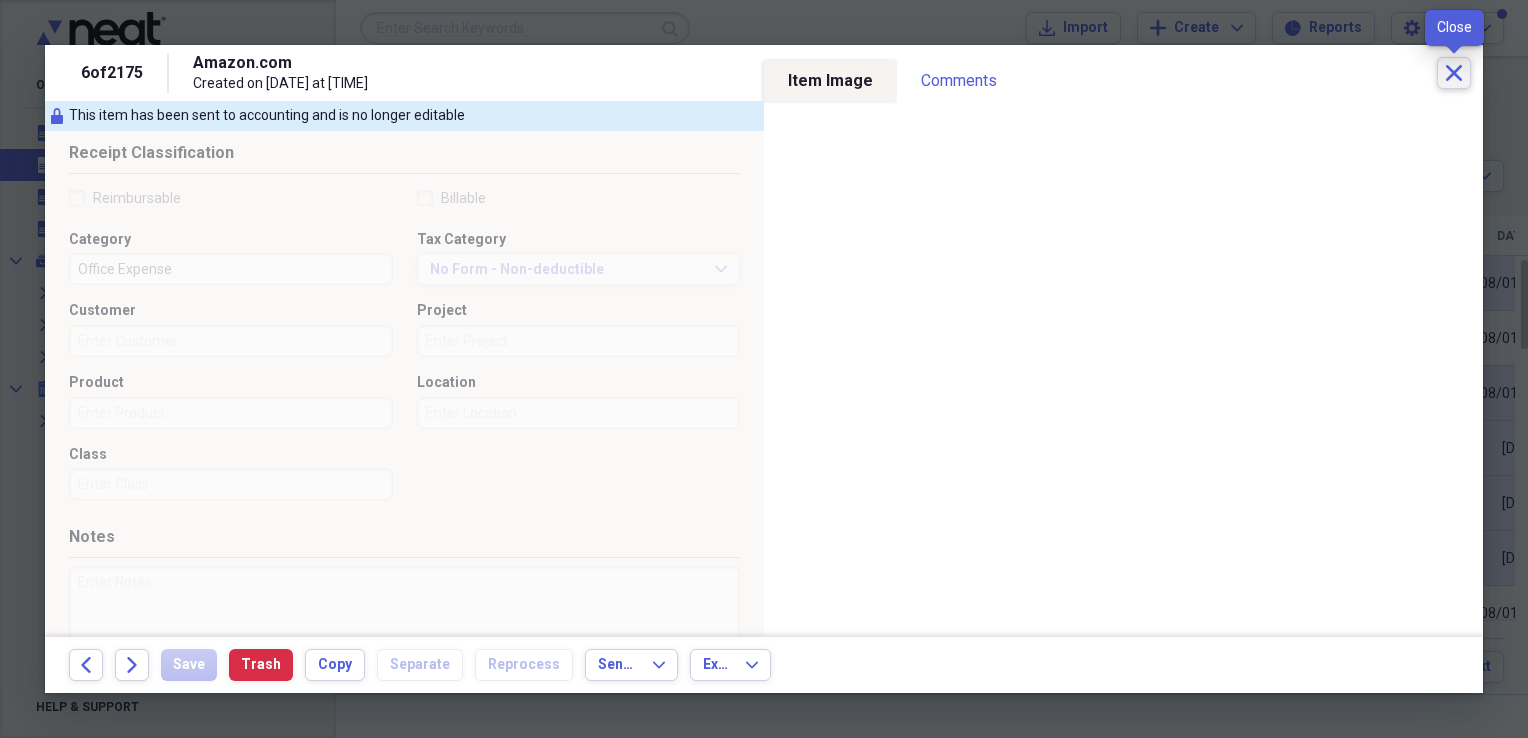 click 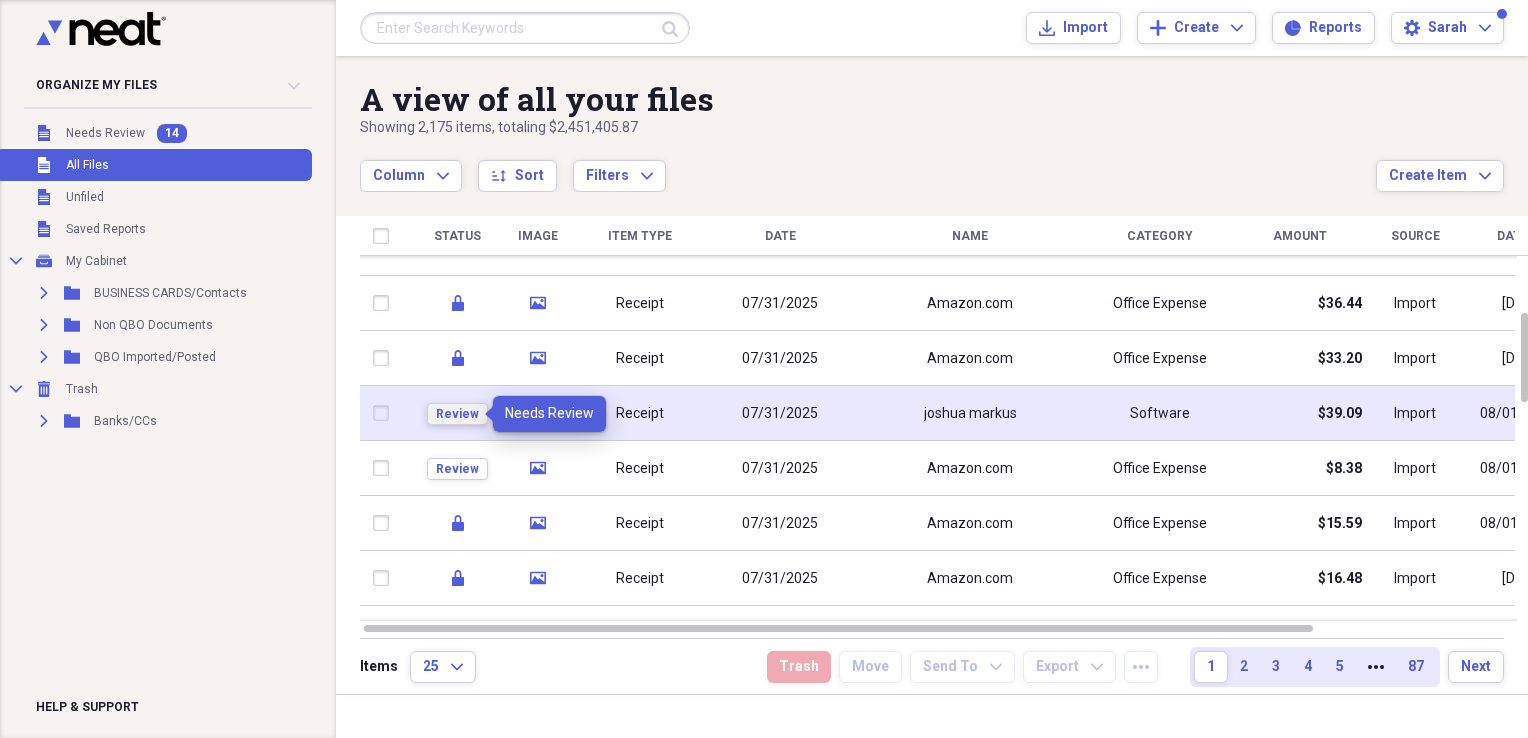 click on "Review" at bounding box center (457, 414) 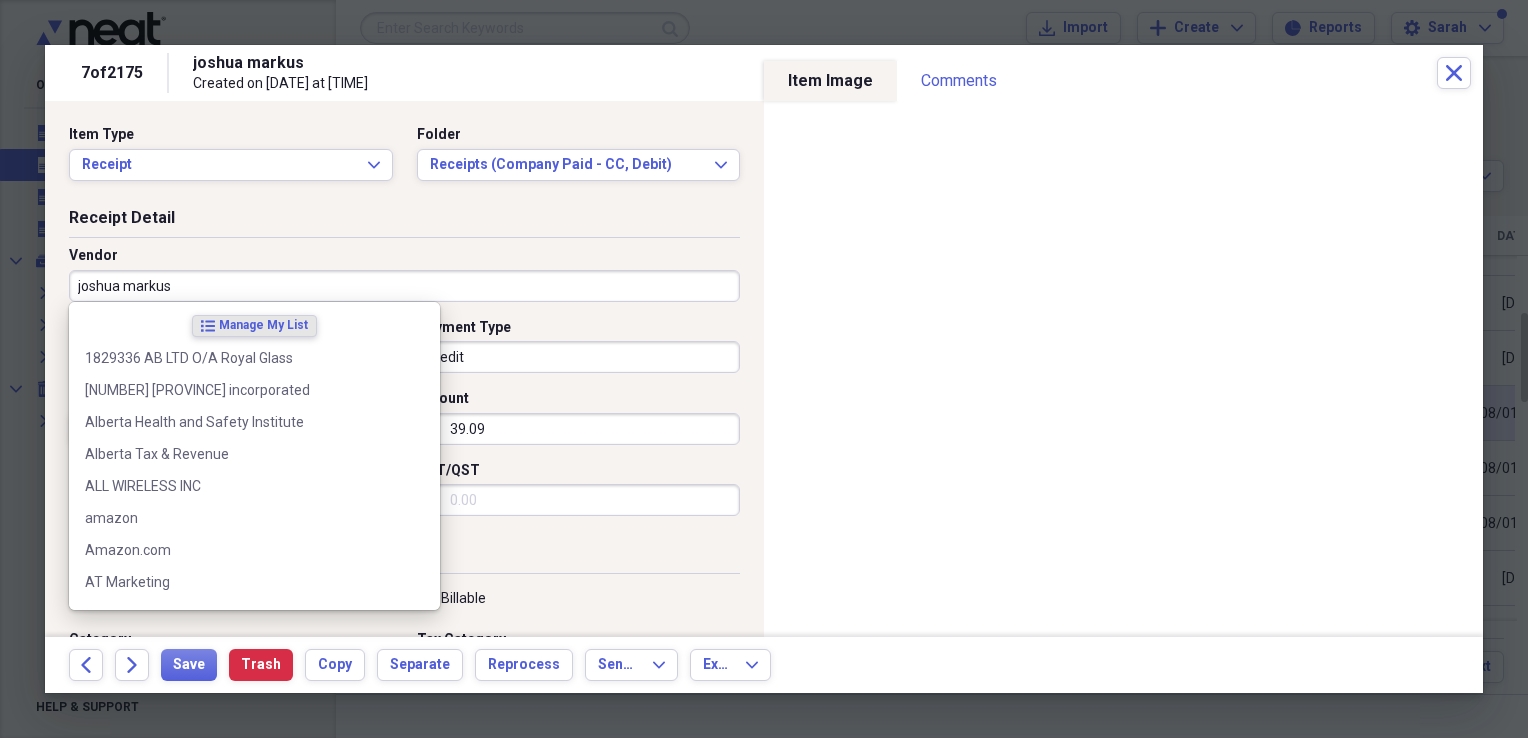 click on "joshua markus" at bounding box center (404, 286) 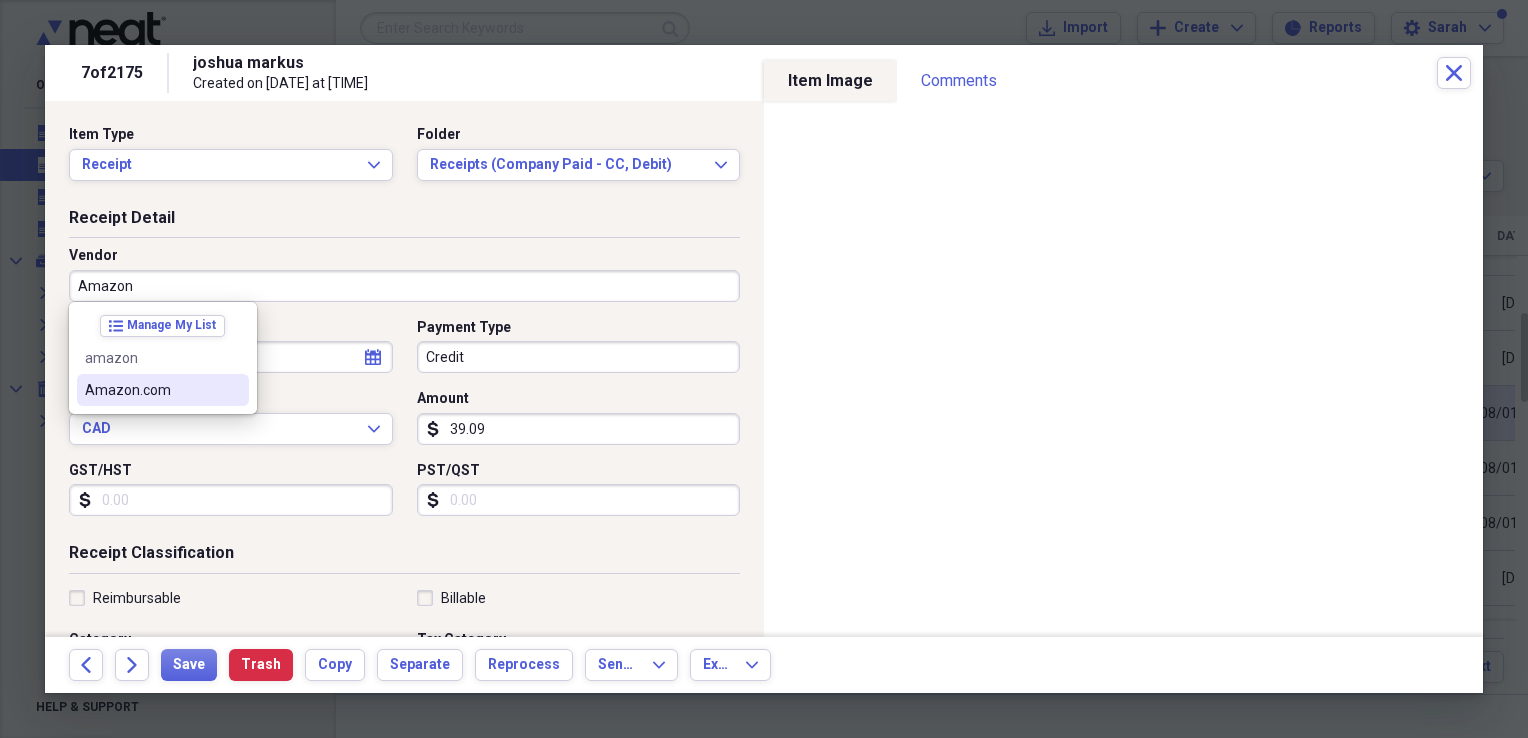 click on "Amazon.com" at bounding box center (151, 390) 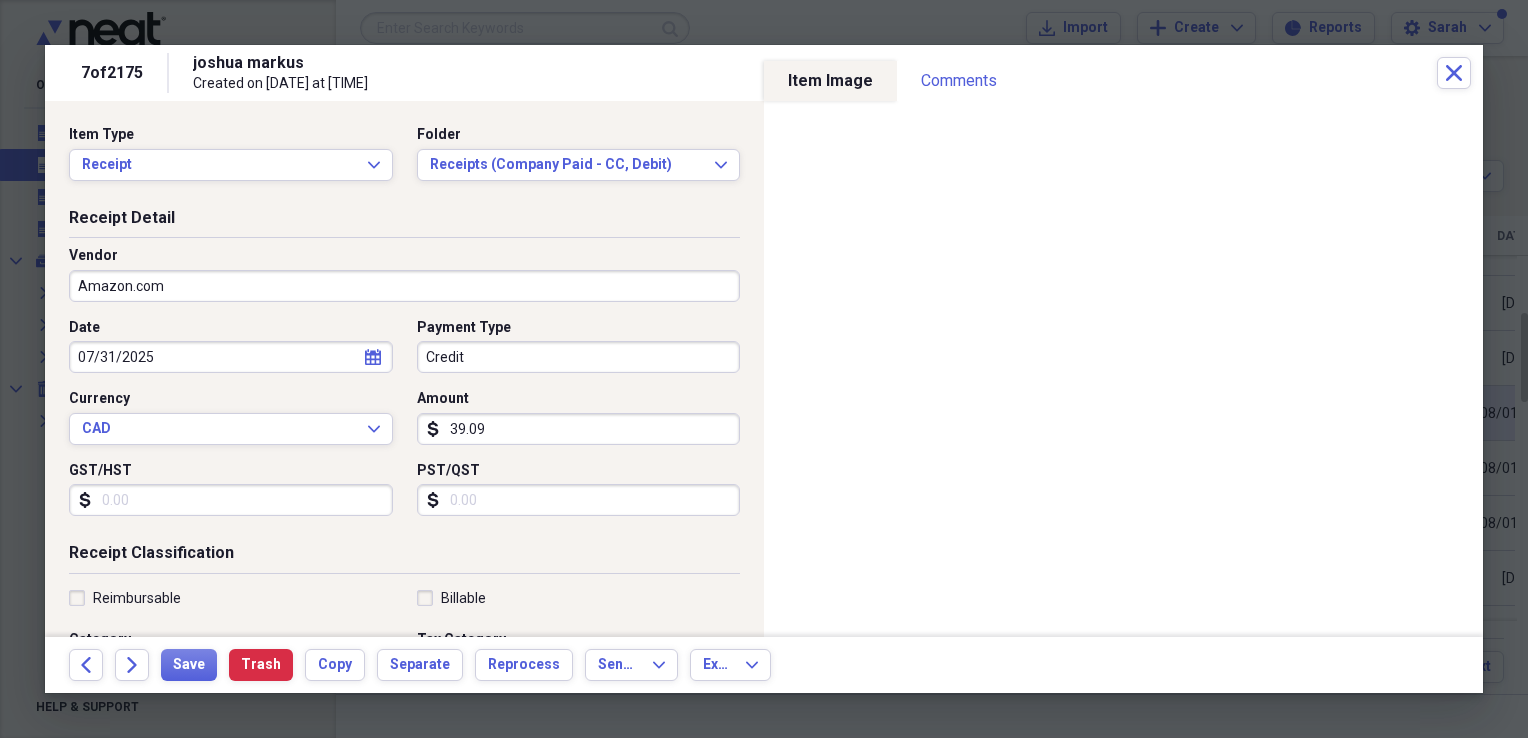 type on "Office Expense" 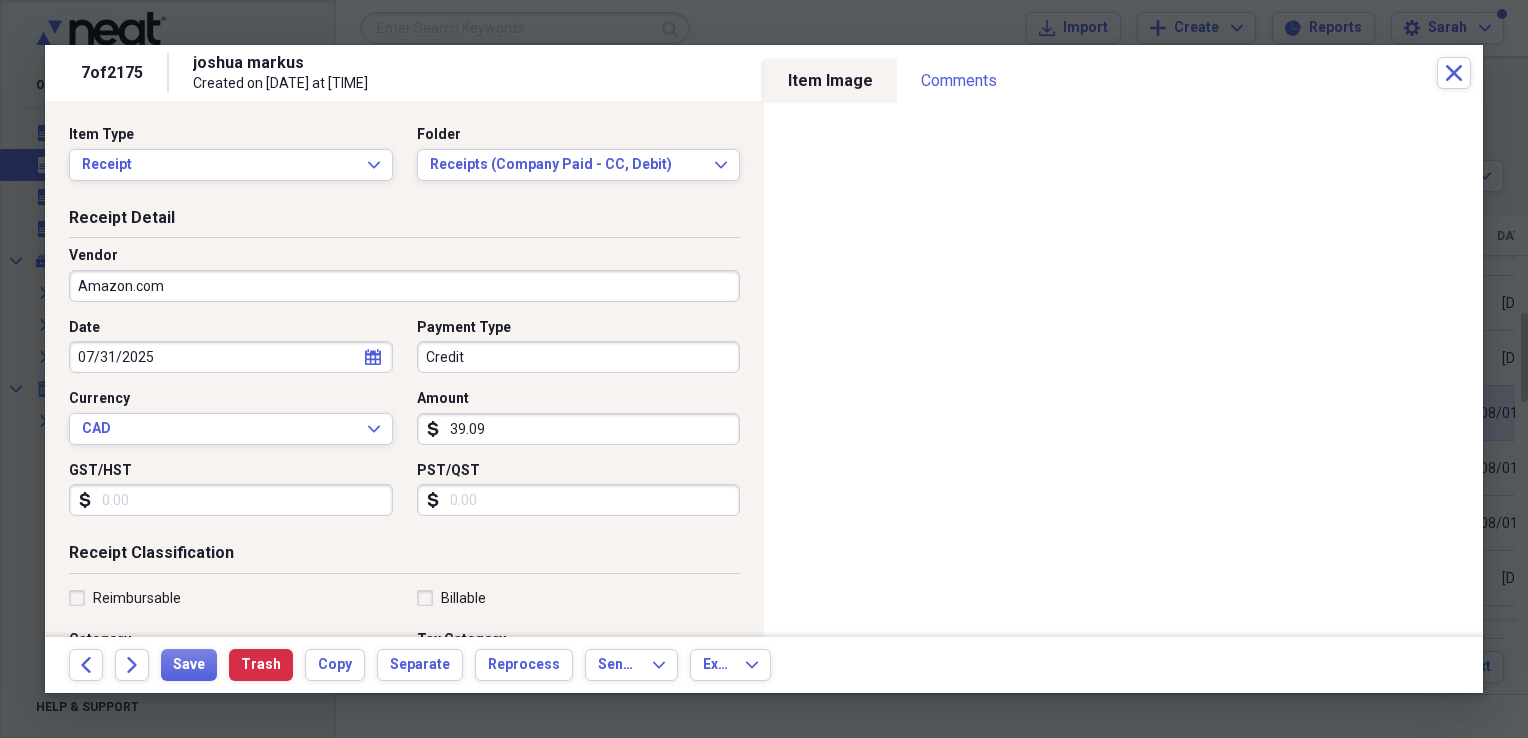 click on "Credit" at bounding box center [579, 357] 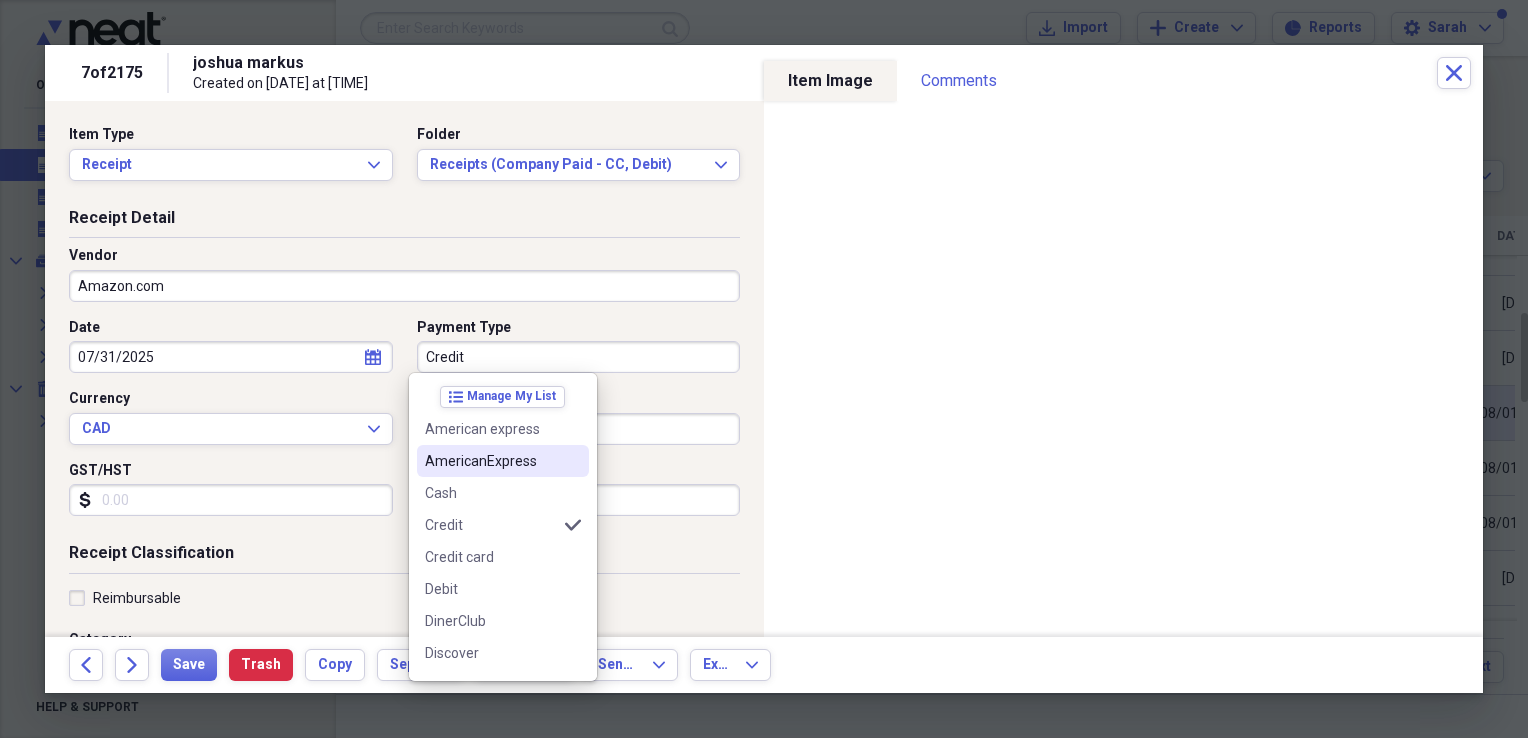 click on "AmericanExpress" at bounding box center [491, 461] 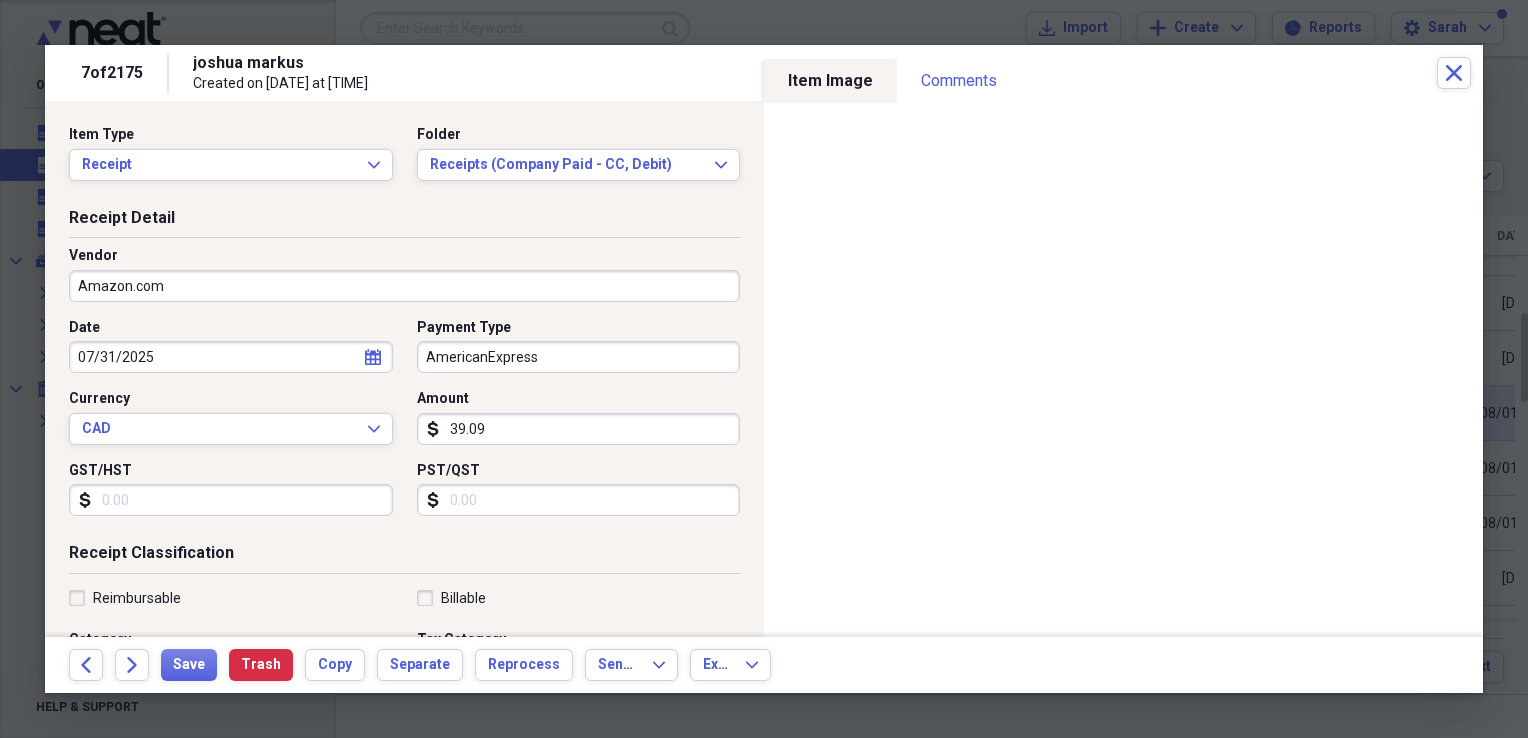 click on "GST/HST" at bounding box center [231, 500] 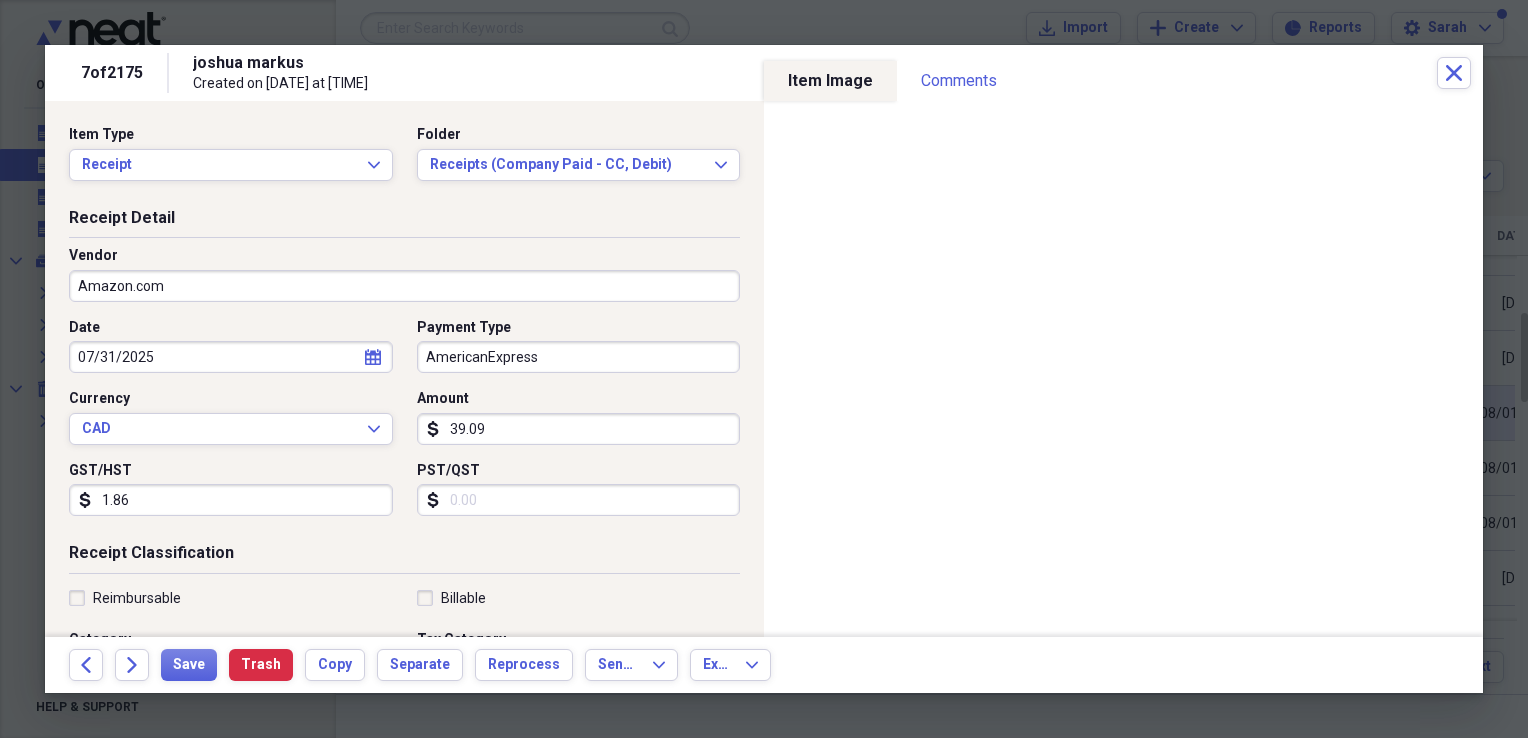 type on "1.86" 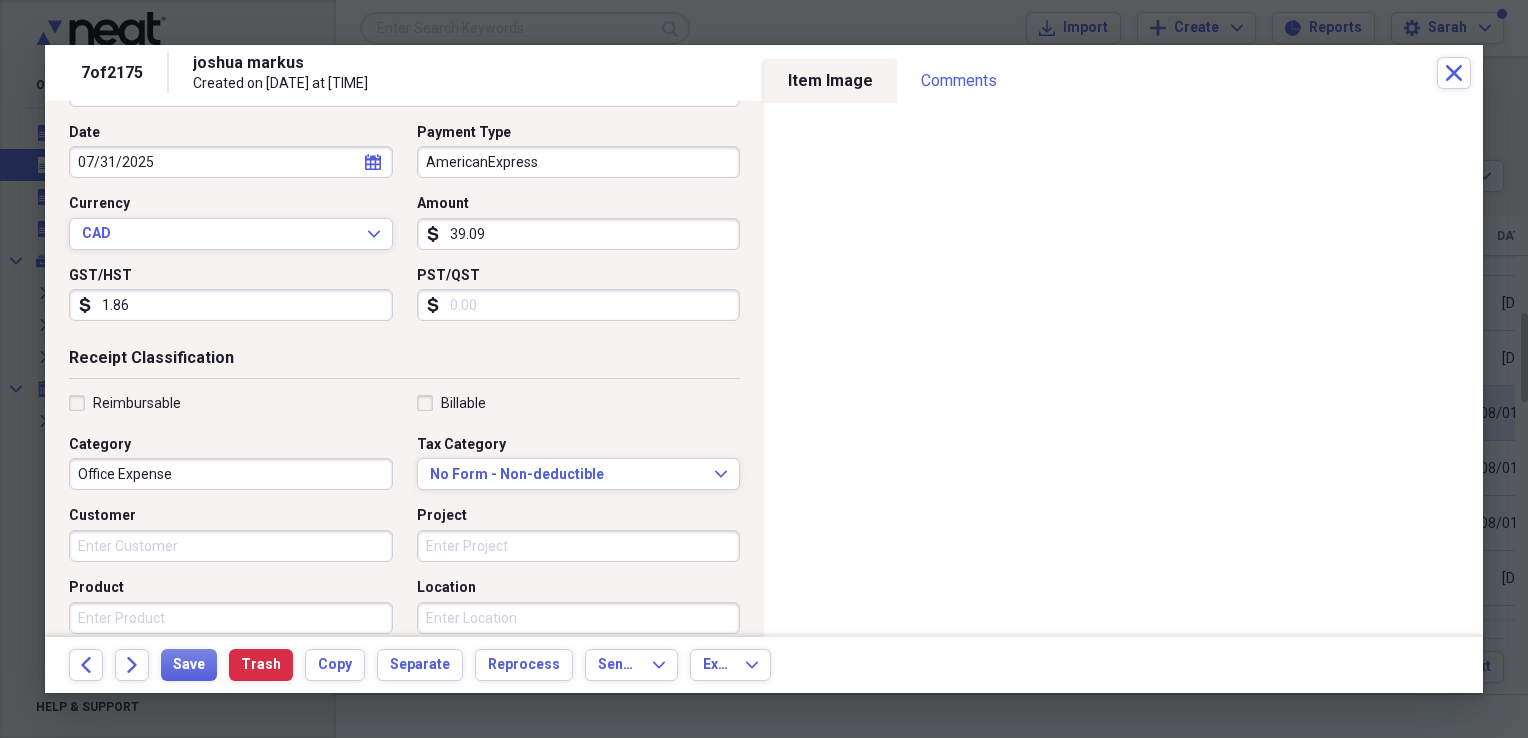 scroll, scrollTop: 300, scrollLeft: 0, axis: vertical 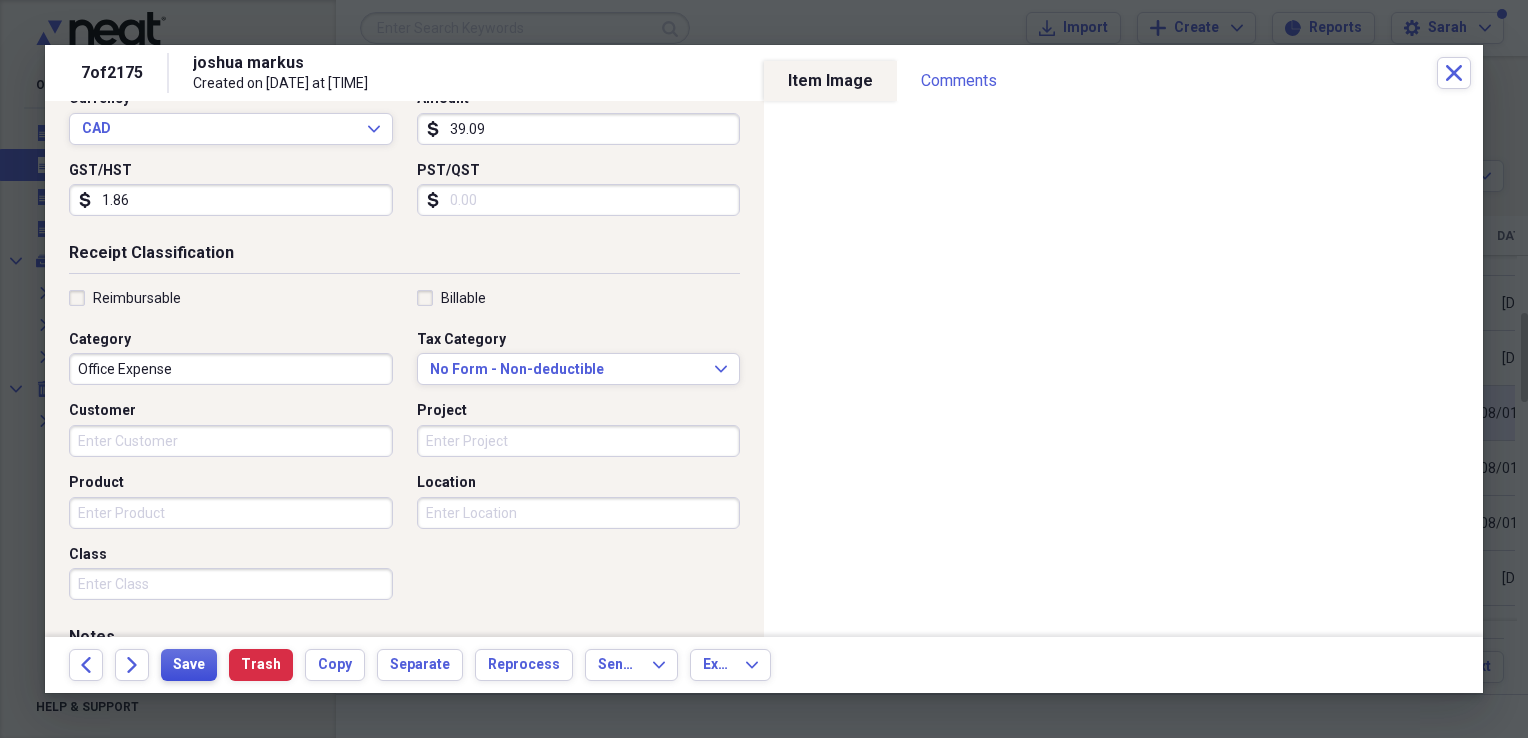click on "Save" at bounding box center [189, 665] 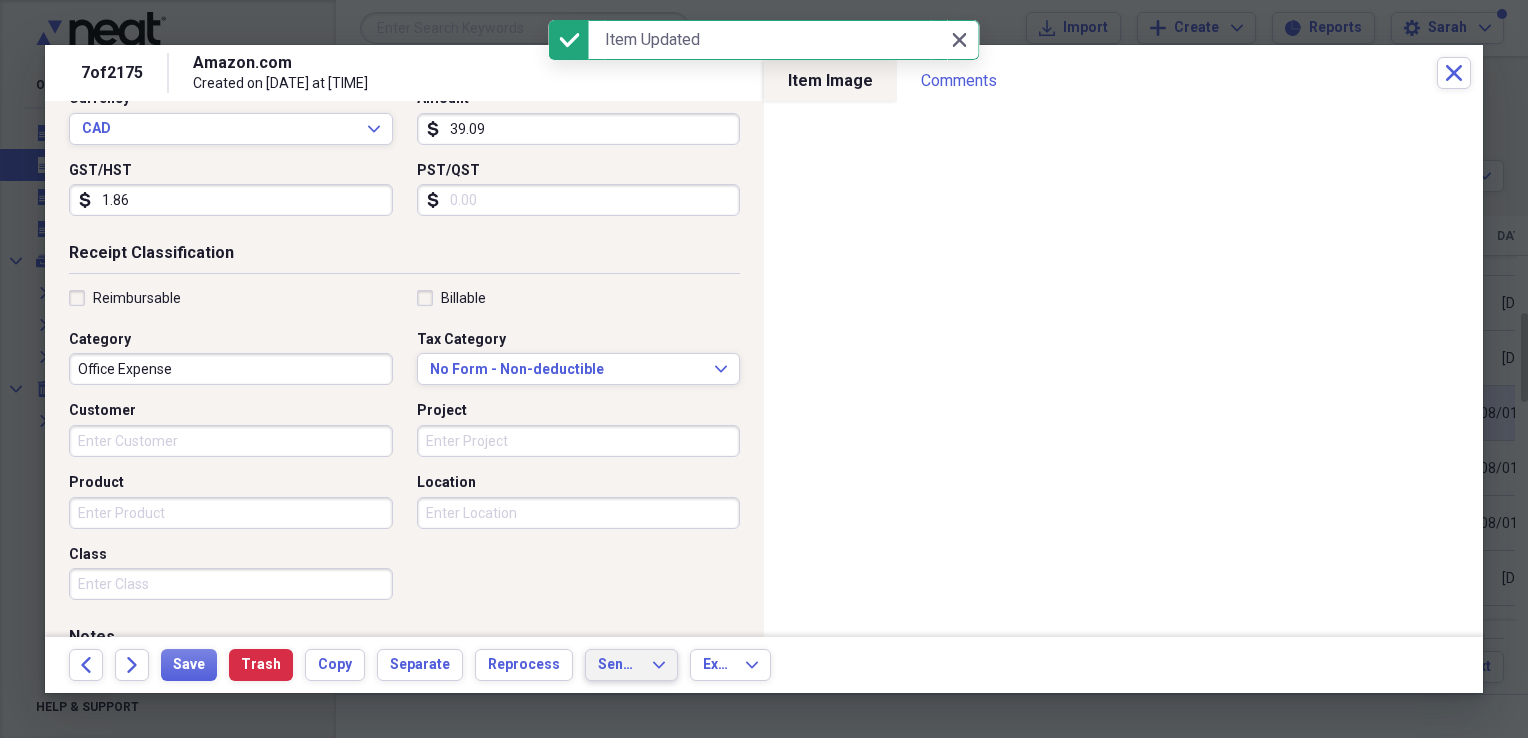 click on "Send To" at bounding box center [619, 665] 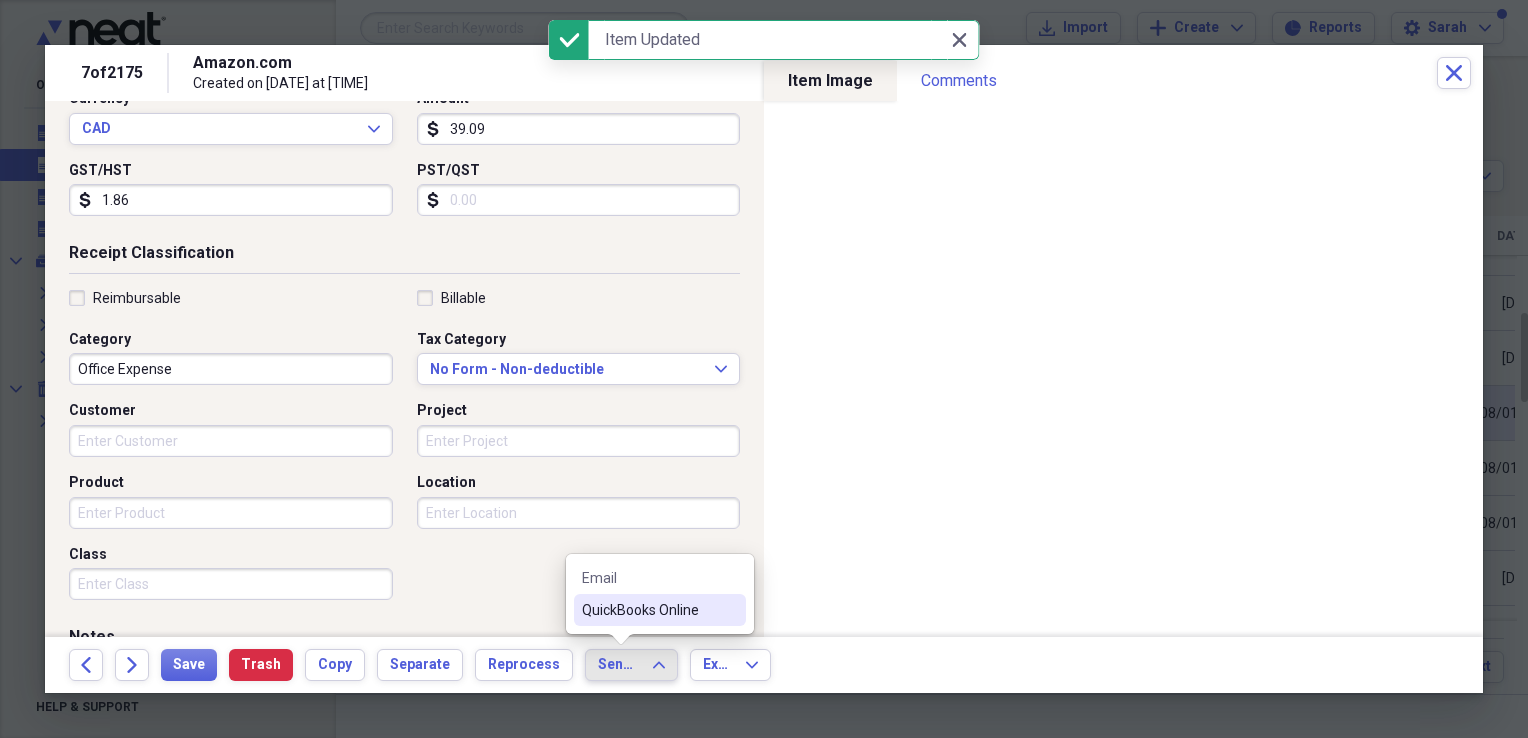 click on "QuickBooks Online" at bounding box center [648, 610] 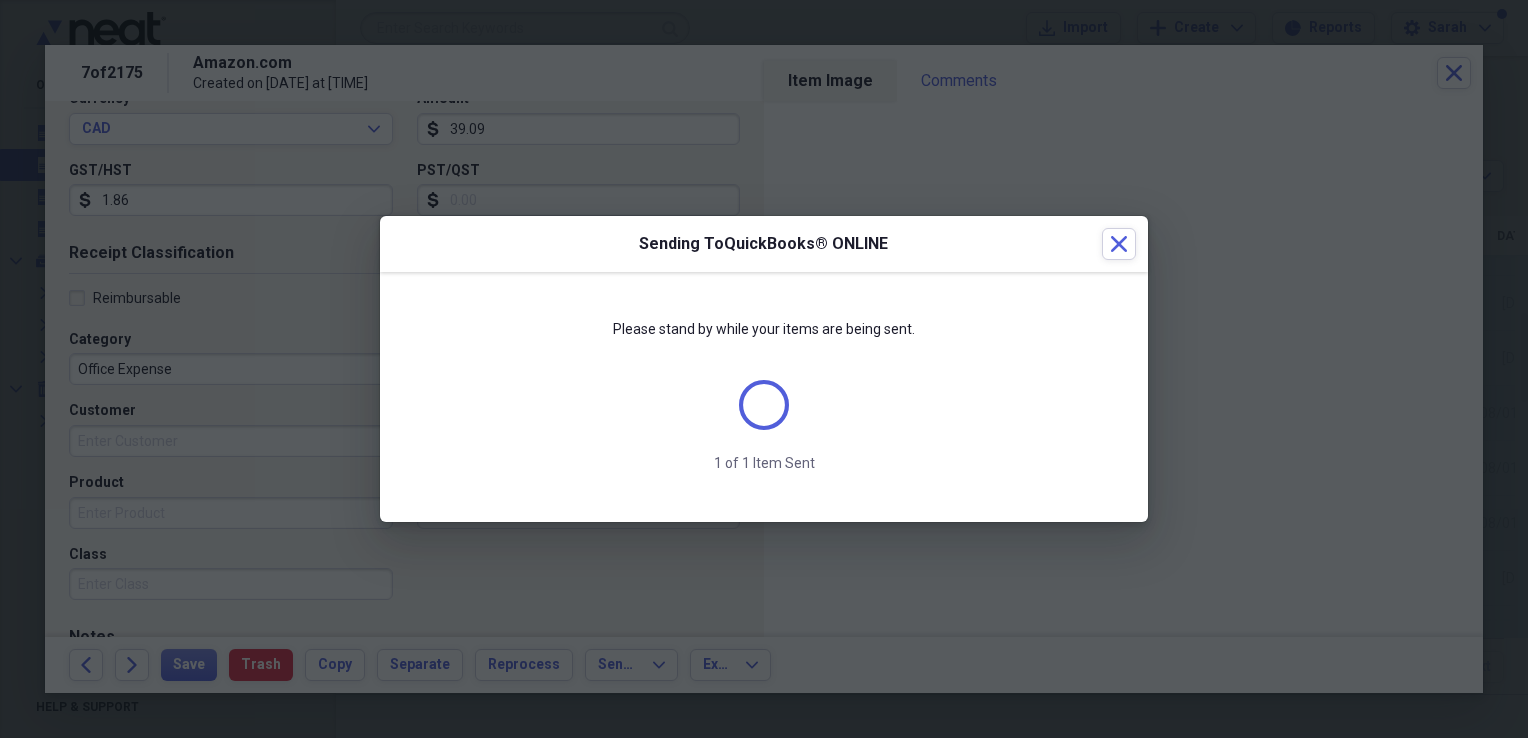 scroll, scrollTop: 284, scrollLeft: 0, axis: vertical 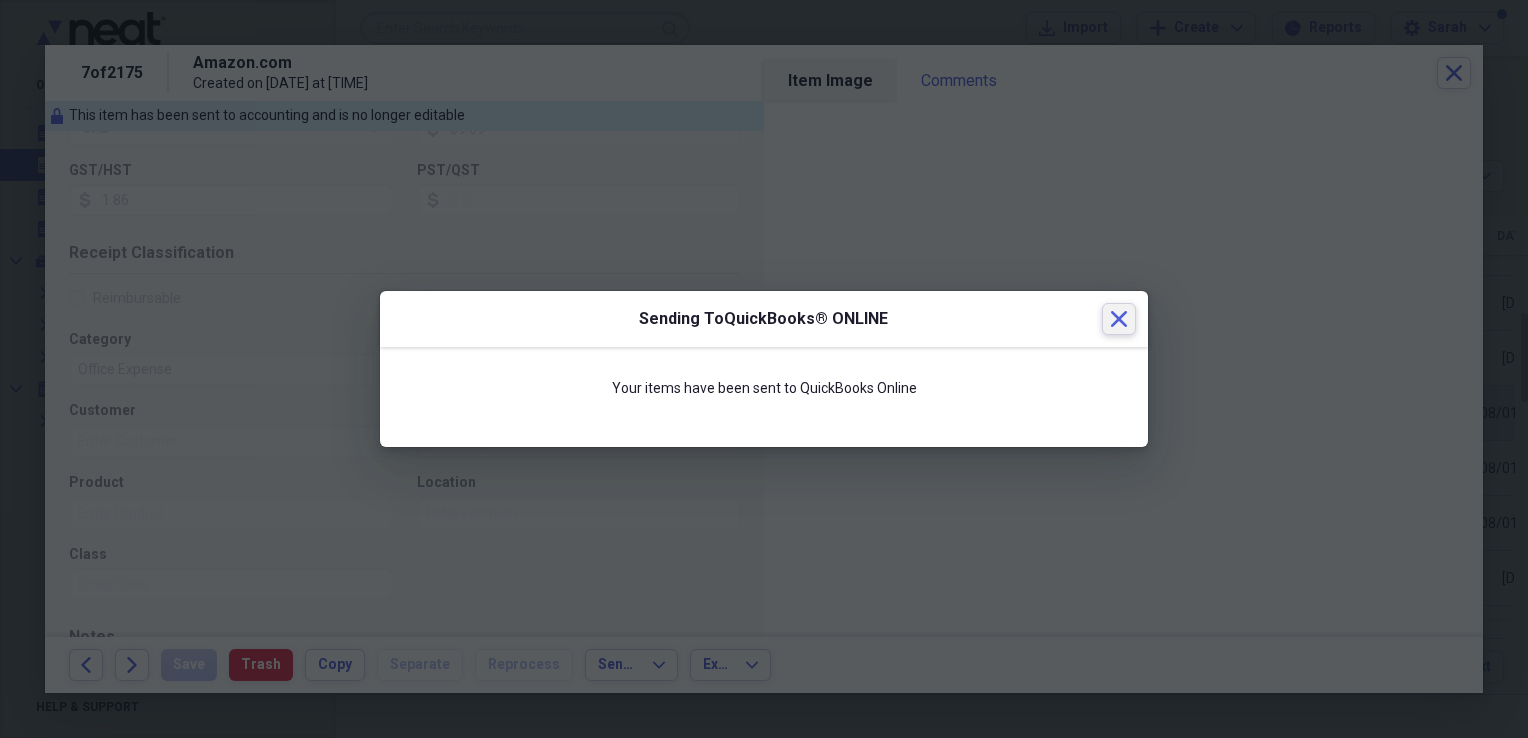 drag, startPoint x: 1106, startPoint y: 319, endPoint x: 1109, endPoint y: 298, distance: 21.213203 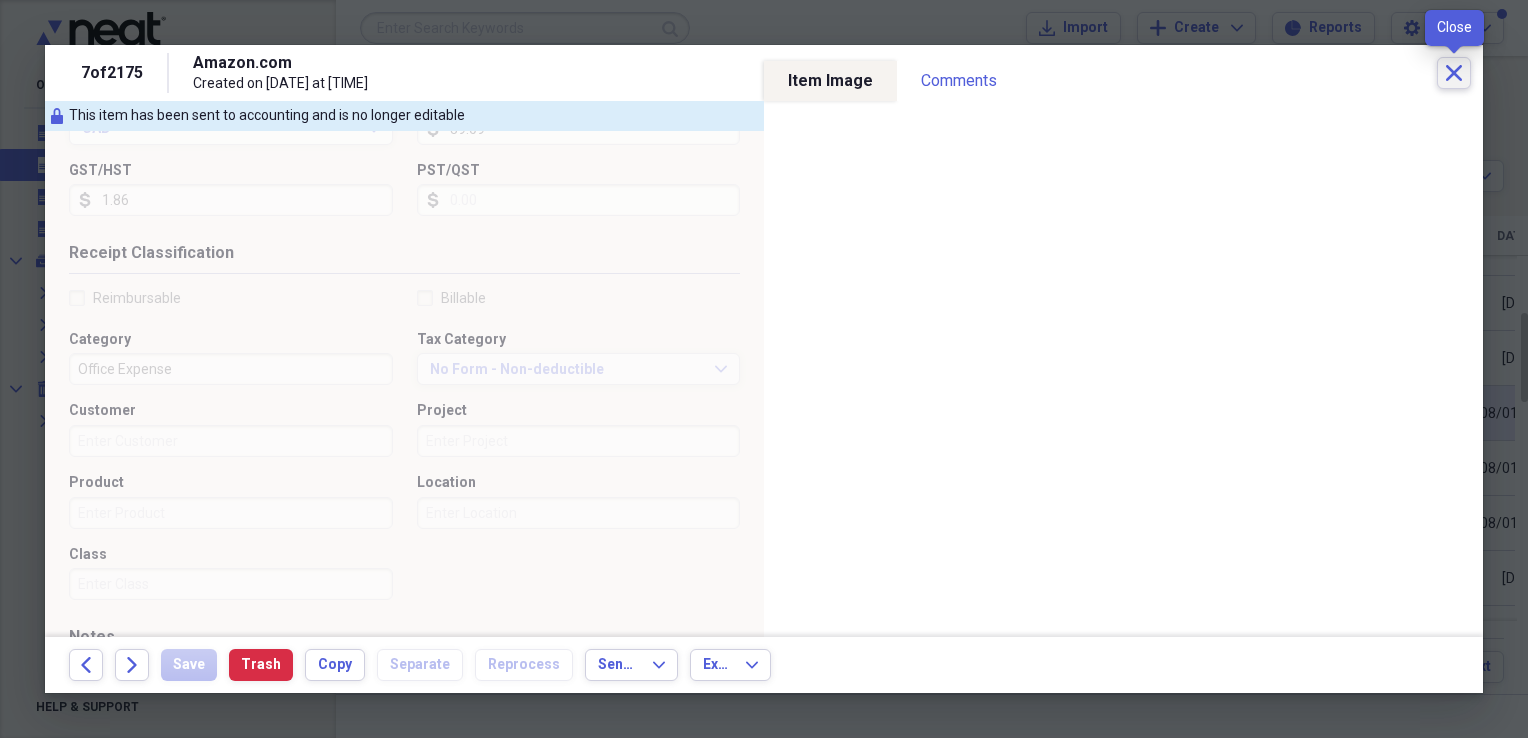 click on "Close" 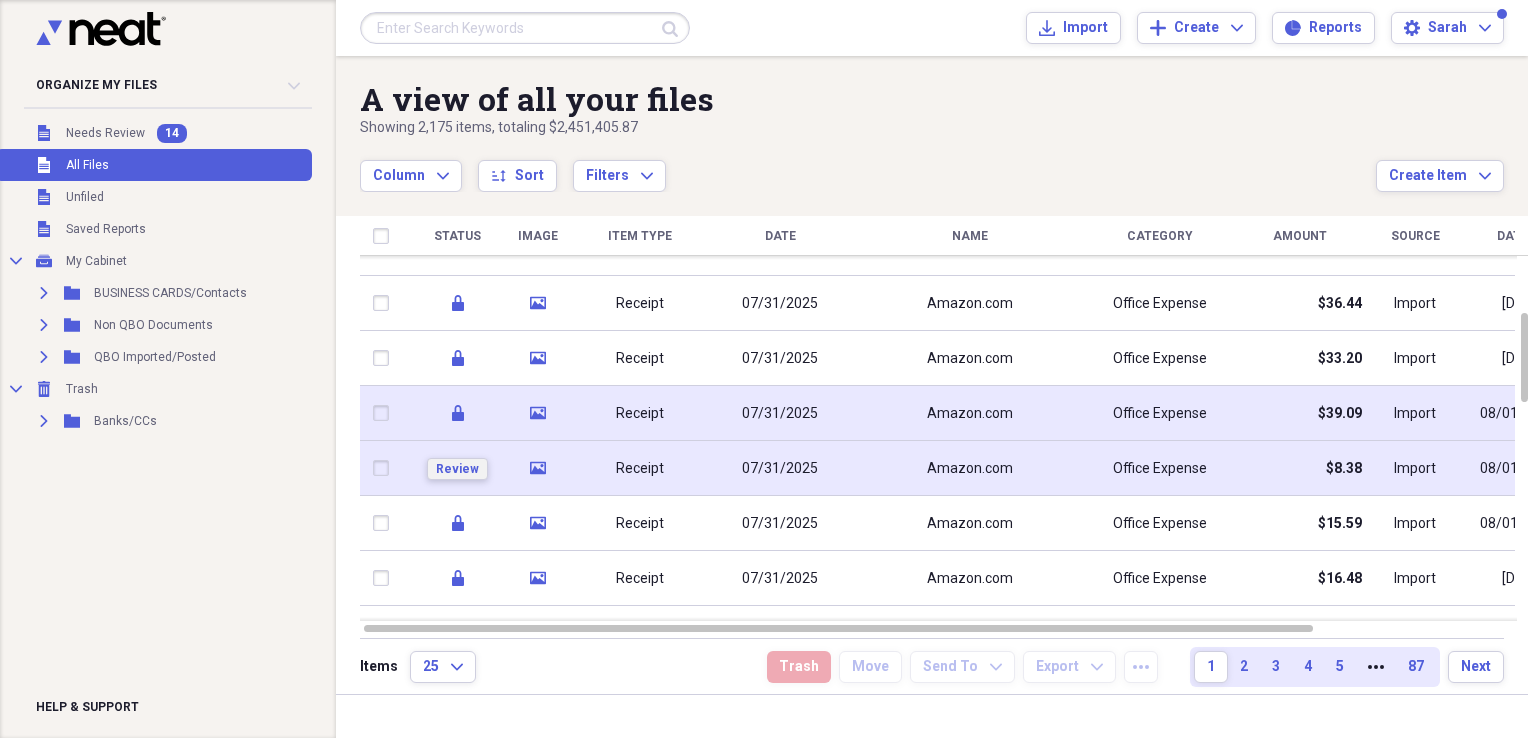 click on "Review" at bounding box center [457, 469] 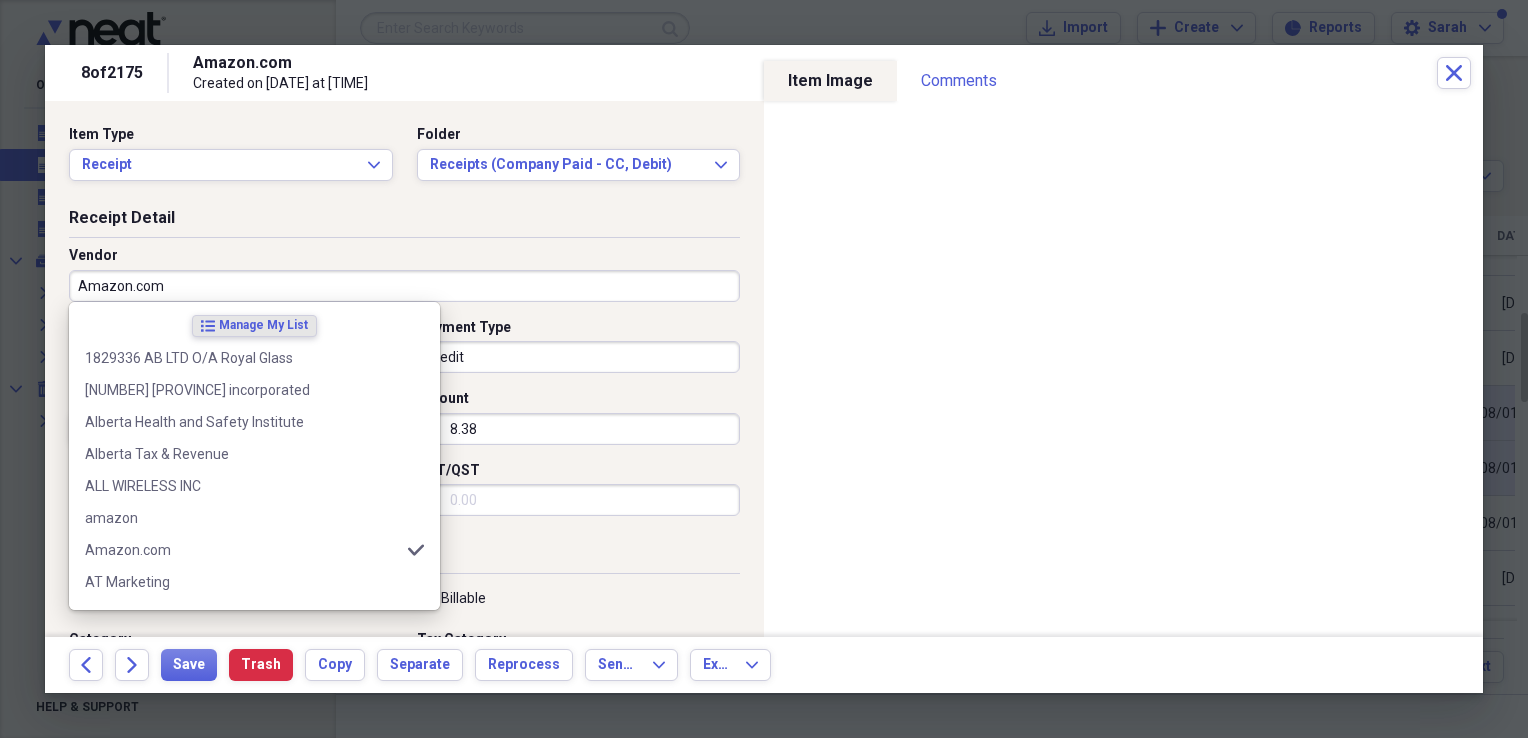 click on "Amazon.com" at bounding box center (404, 286) 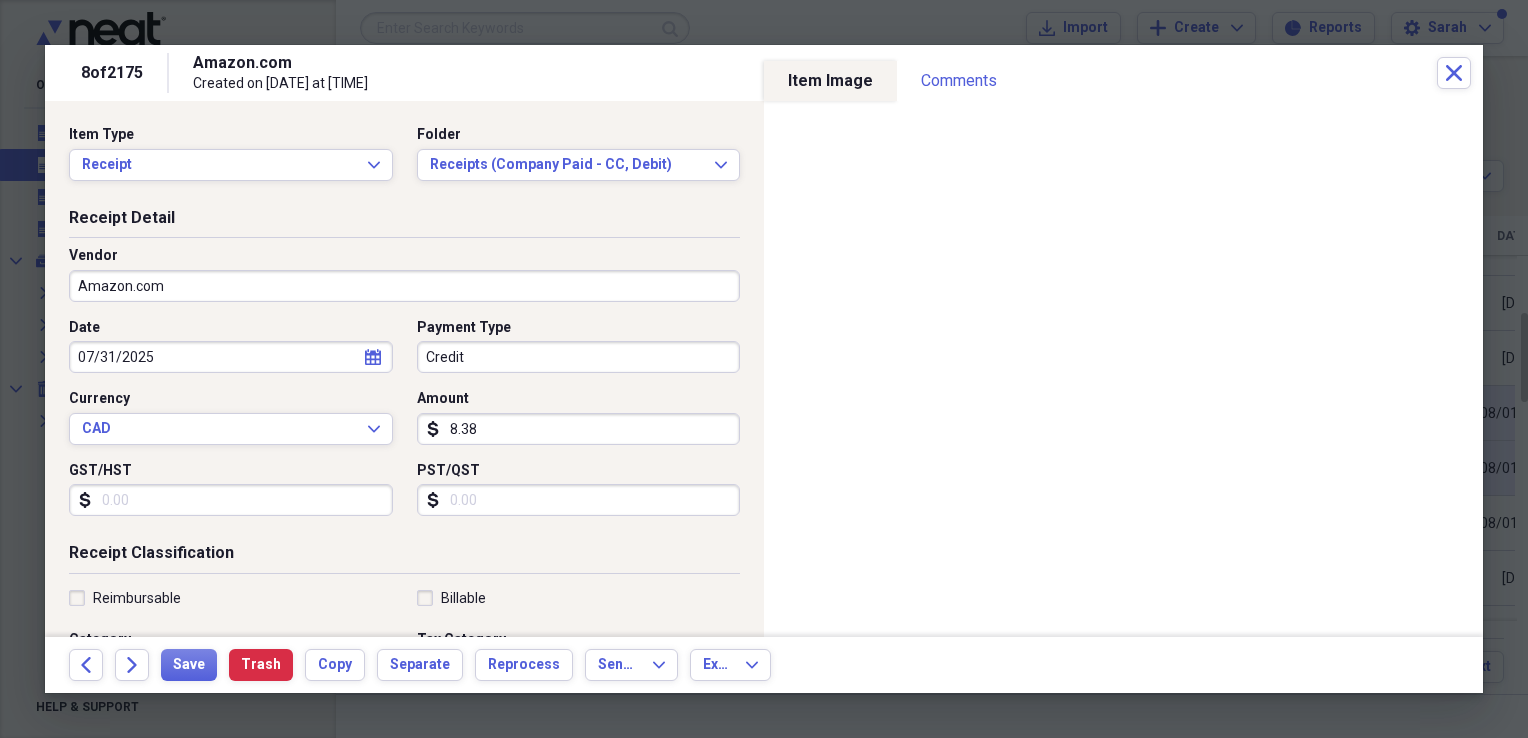 click on "Credit" at bounding box center (579, 357) 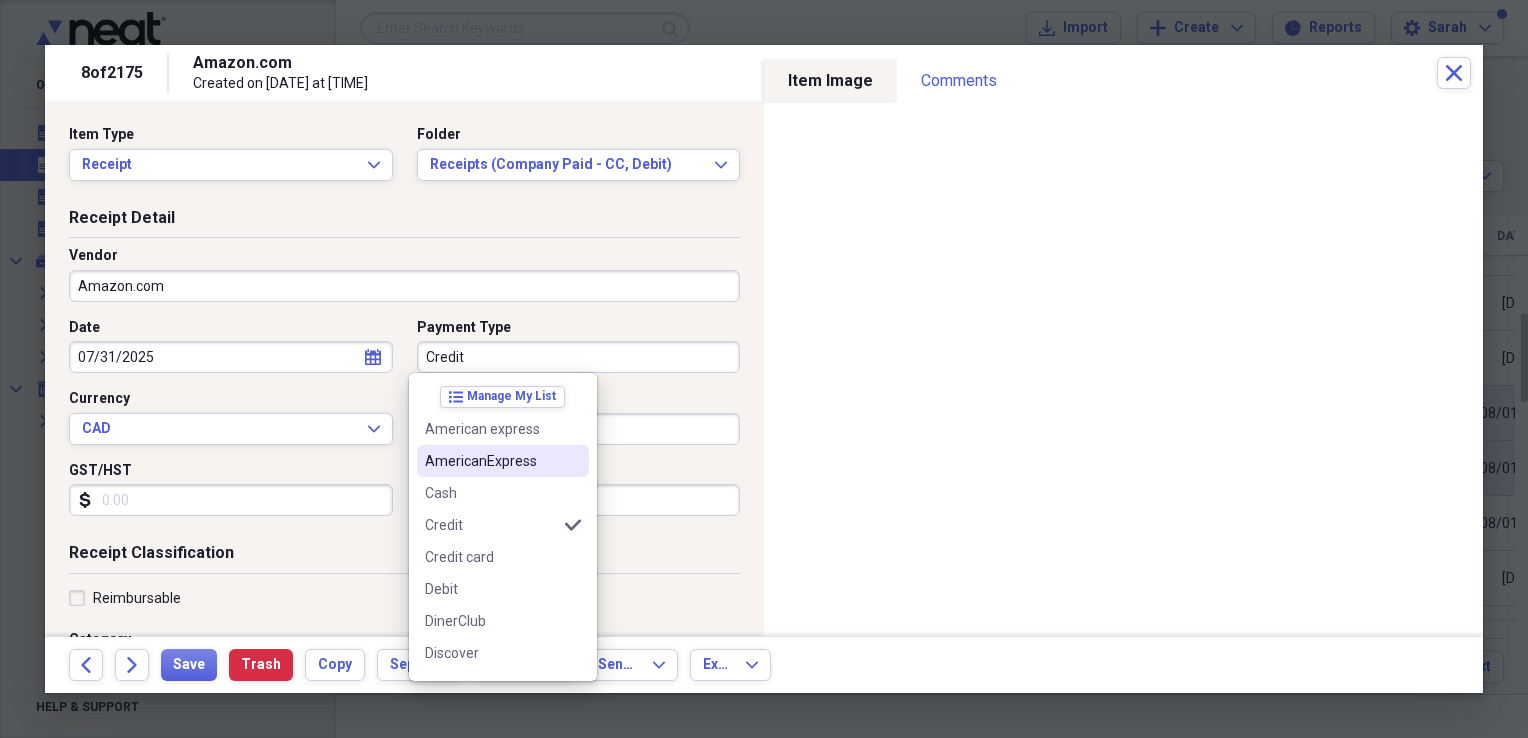 click on "AmericanExpress" at bounding box center [503, 461] 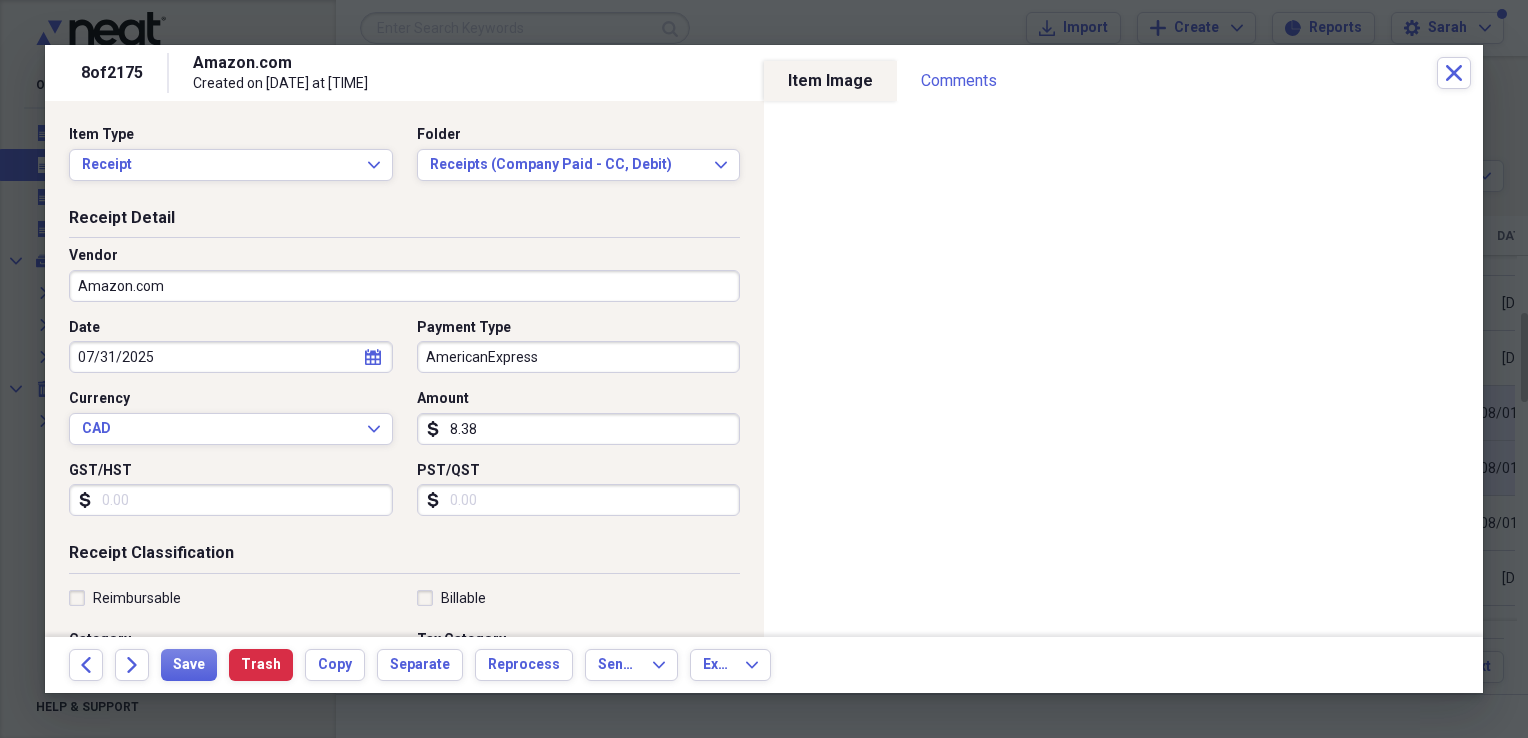 click on "GST/HST" at bounding box center (231, 500) 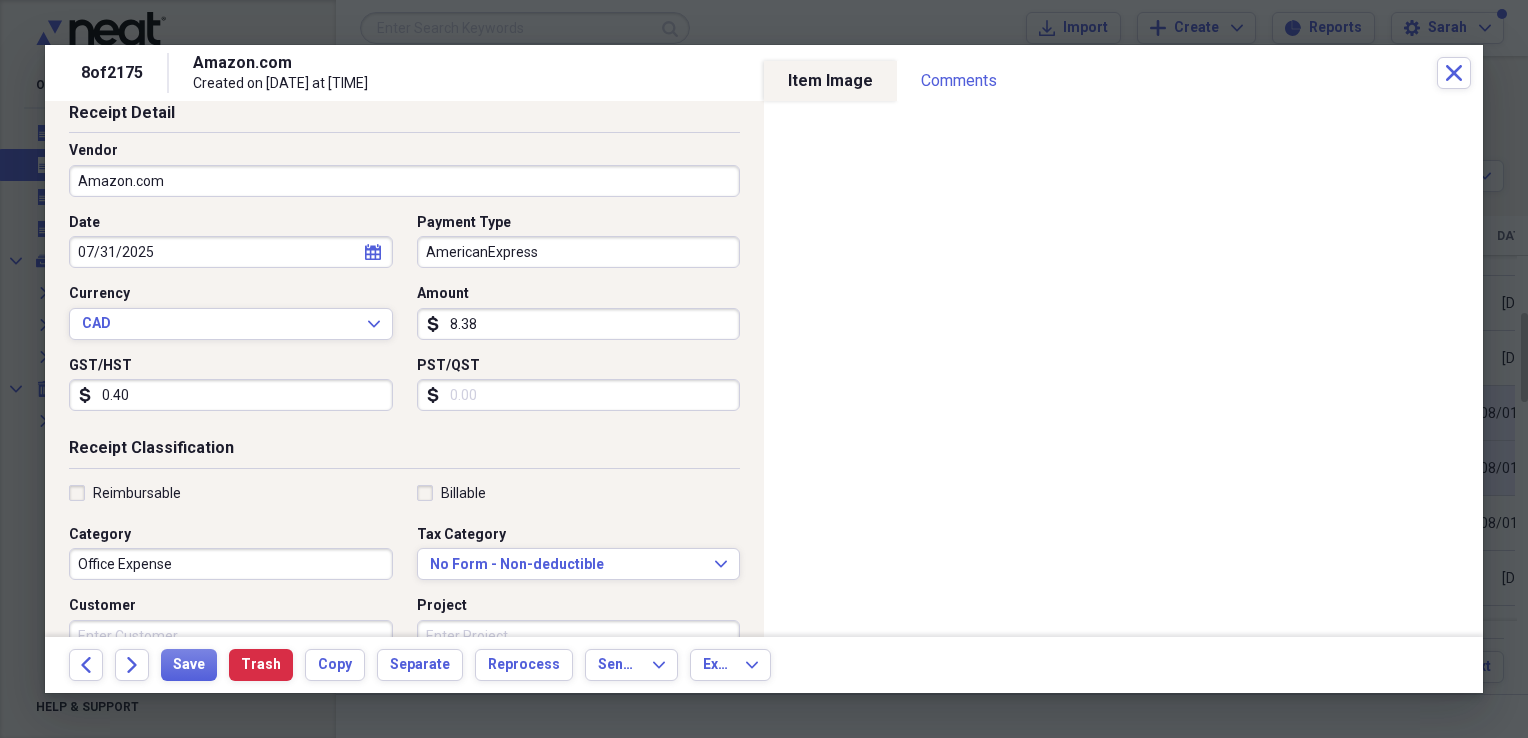 scroll, scrollTop: 400, scrollLeft: 0, axis: vertical 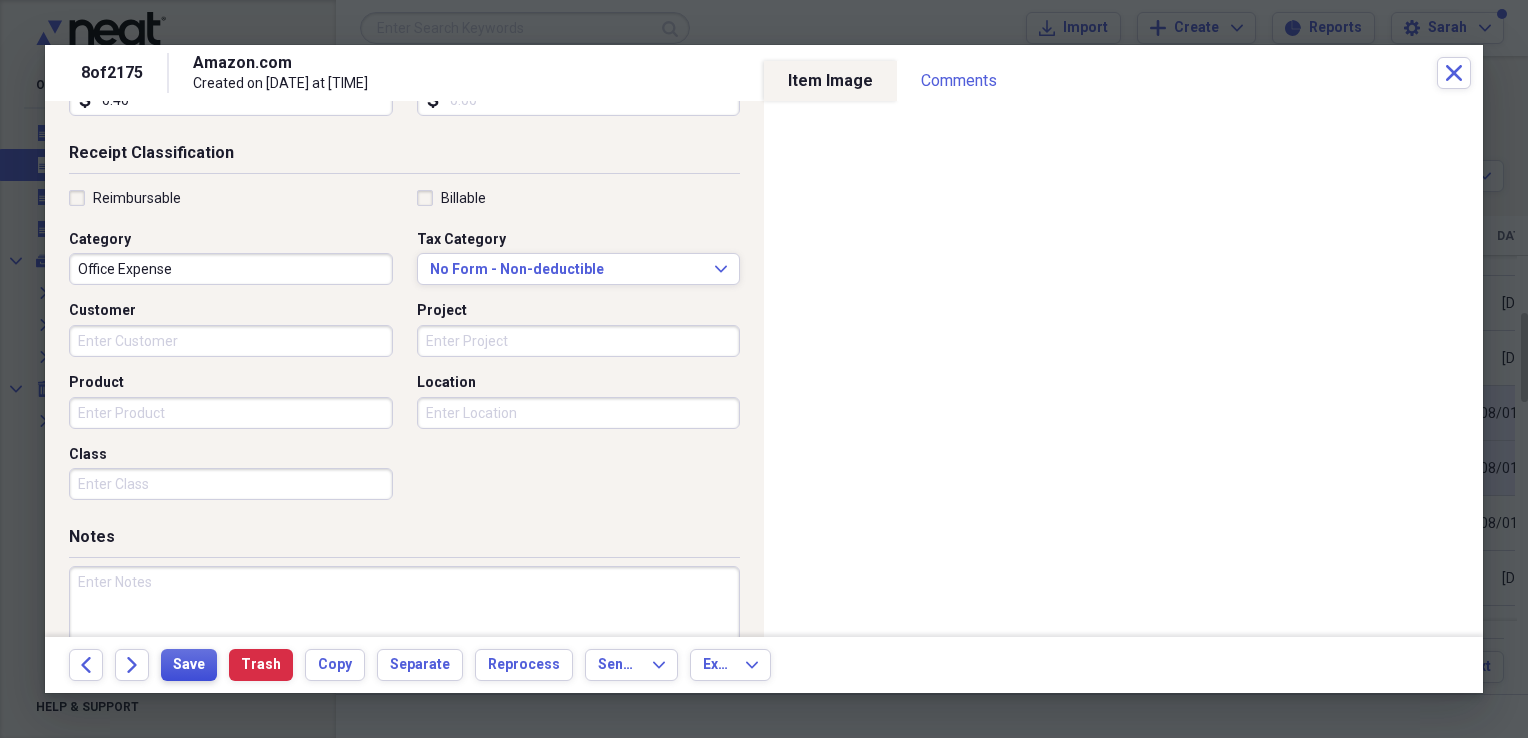 type on "0.40" 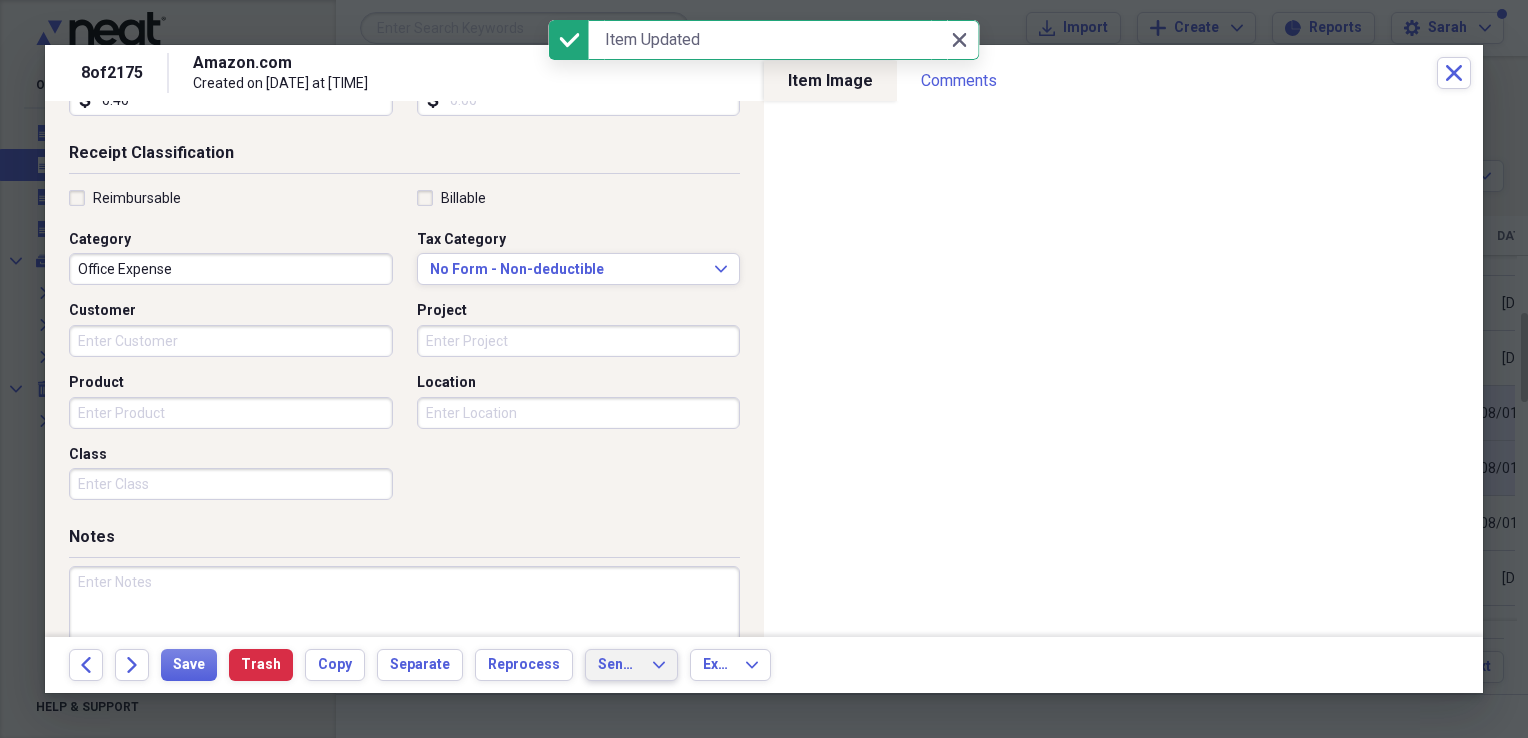click on "Send To" at bounding box center [619, 665] 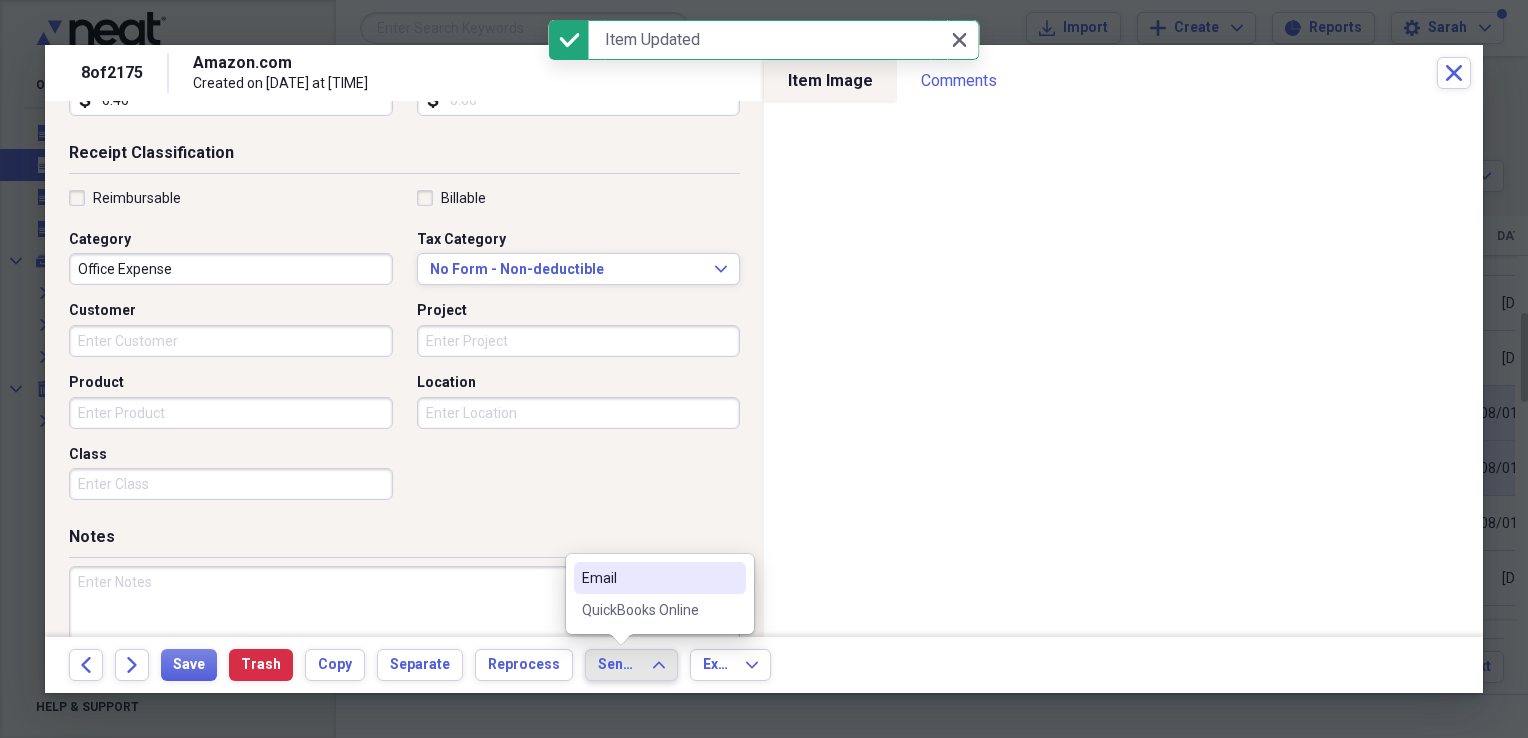 click 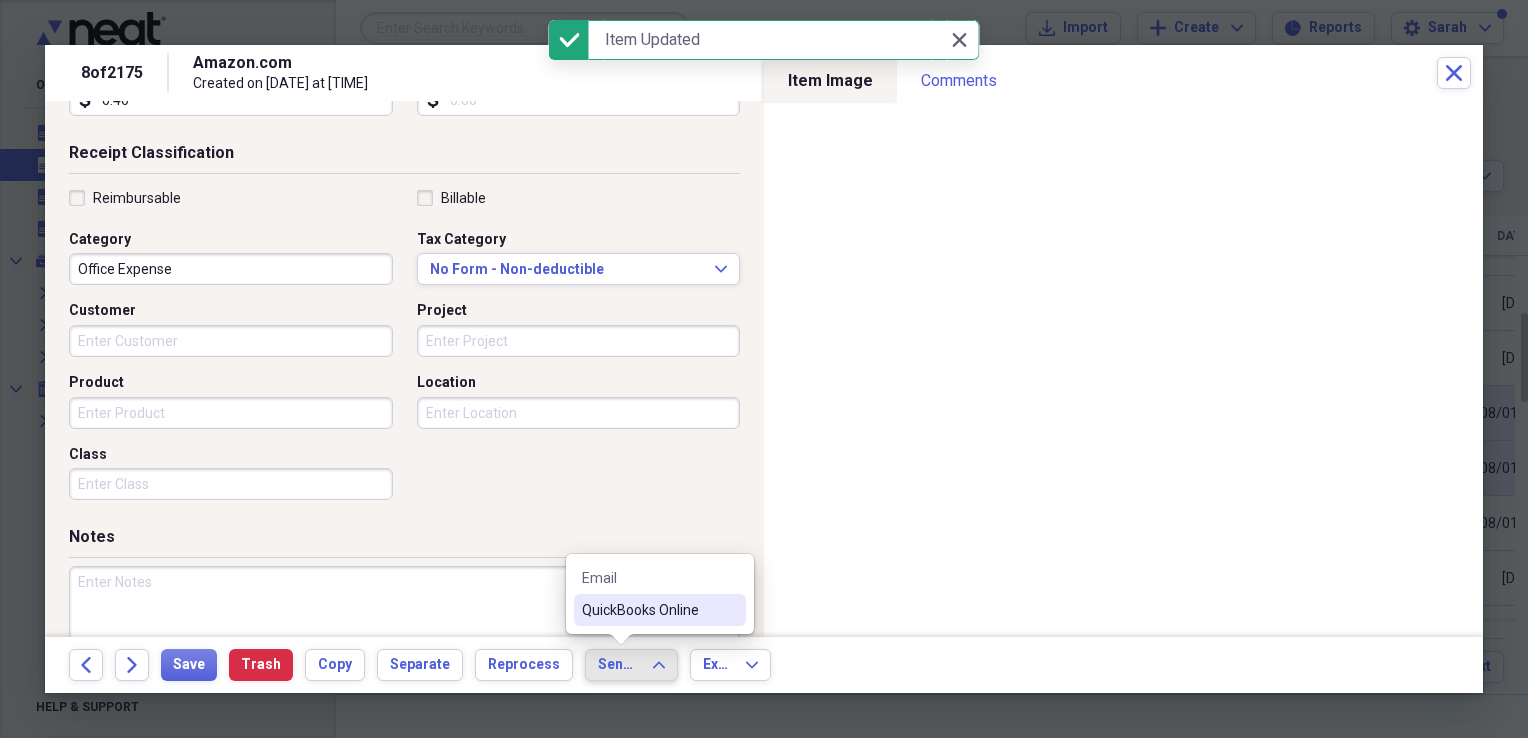 click on "QuickBooks Online" at bounding box center [648, 610] 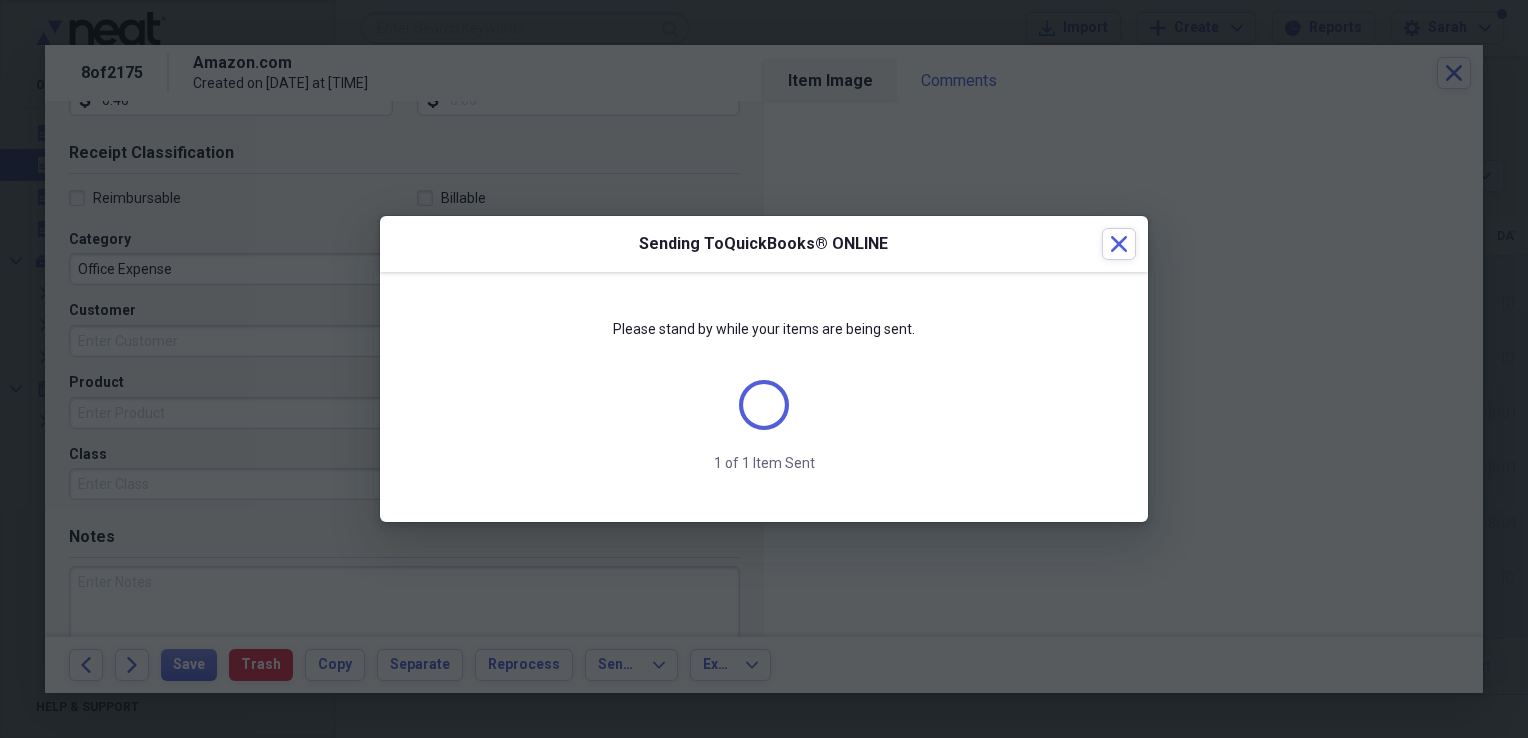 scroll, scrollTop: 384, scrollLeft: 0, axis: vertical 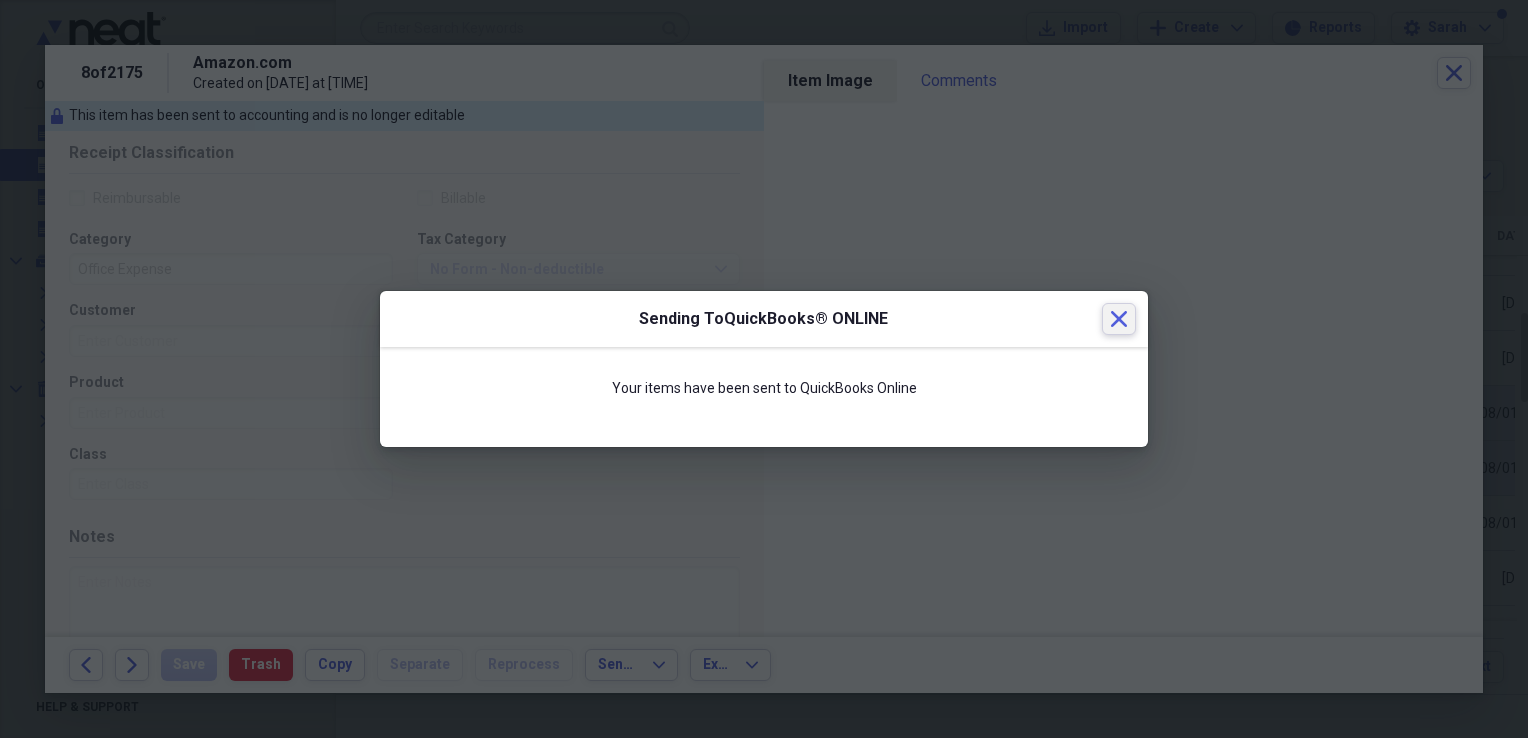 drag, startPoint x: 1119, startPoint y: 315, endPoint x: 1521, endPoint y: 39, distance: 487.6269 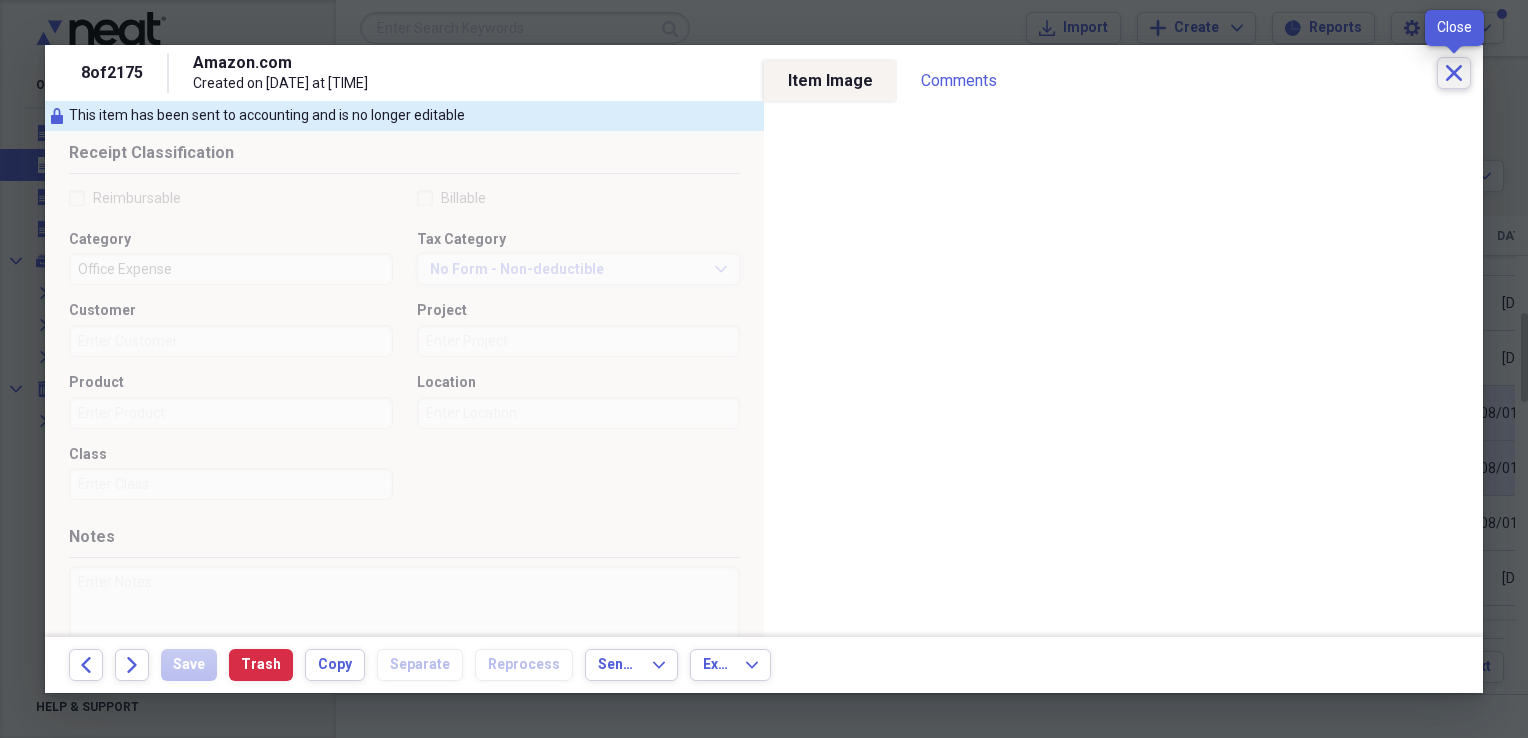 drag, startPoint x: 1447, startPoint y: 78, endPoint x: 1418, endPoint y: 25, distance: 60.41523 